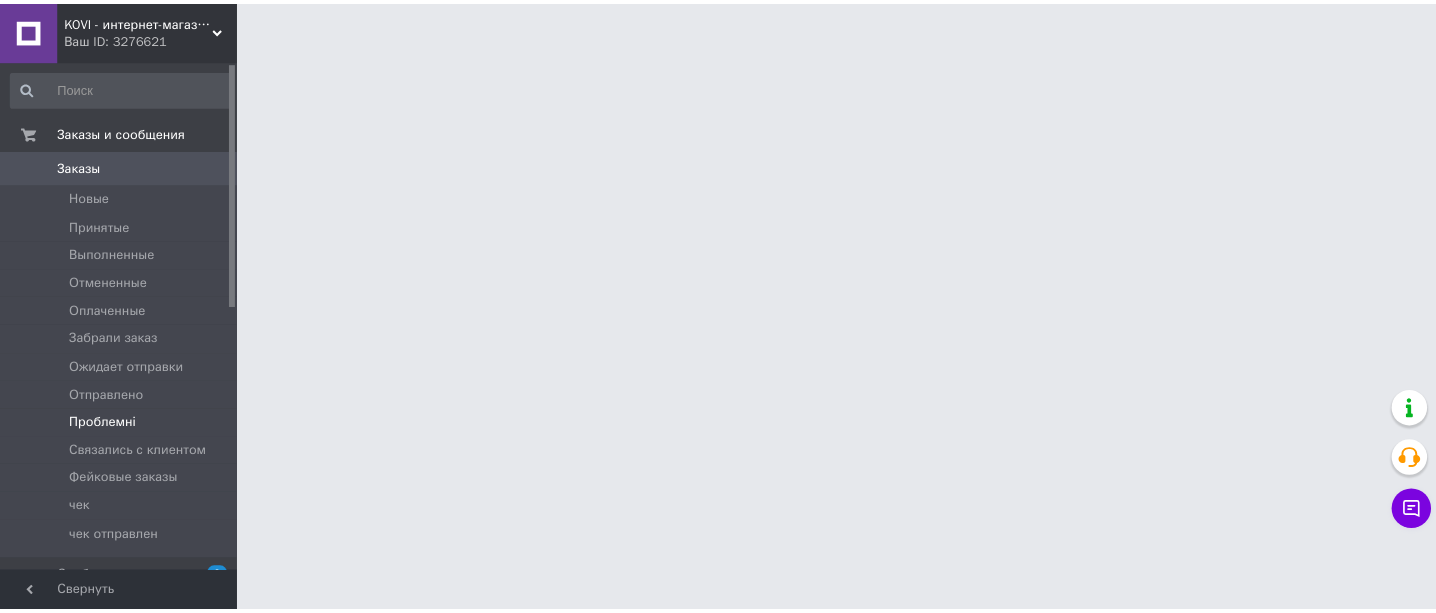 scroll, scrollTop: 0, scrollLeft: 0, axis: both 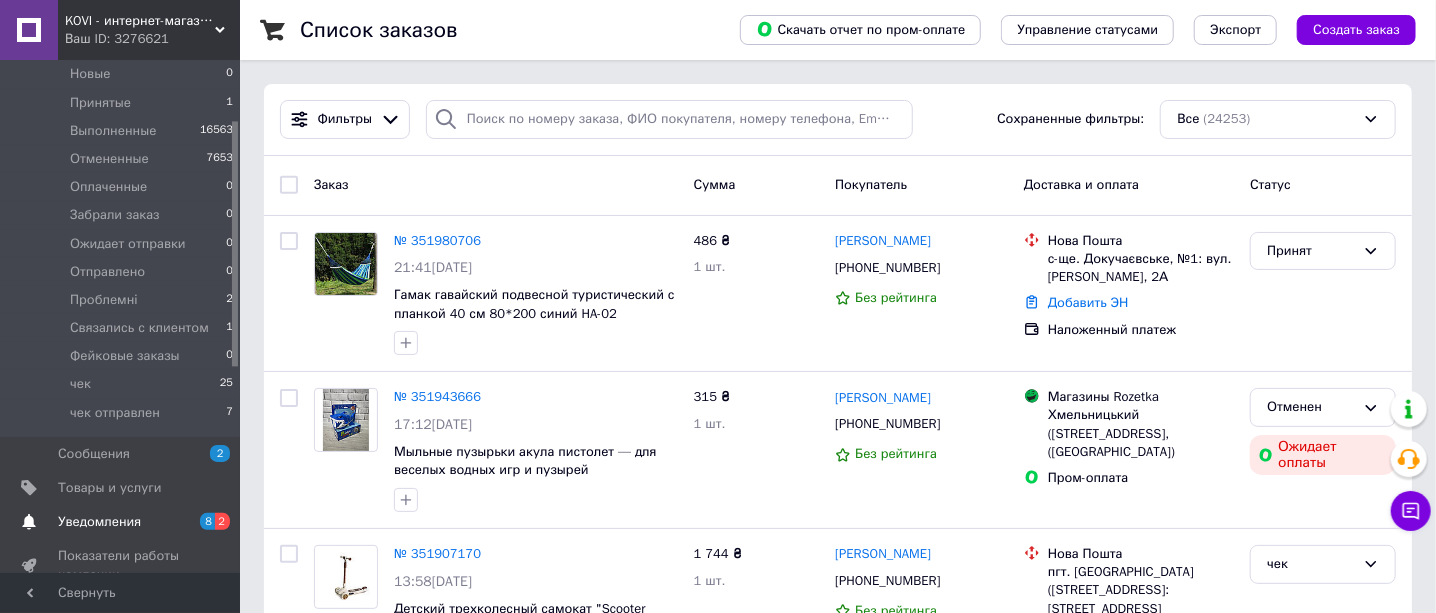 click on "Товары и услуги" at bounding box center (110, 488) 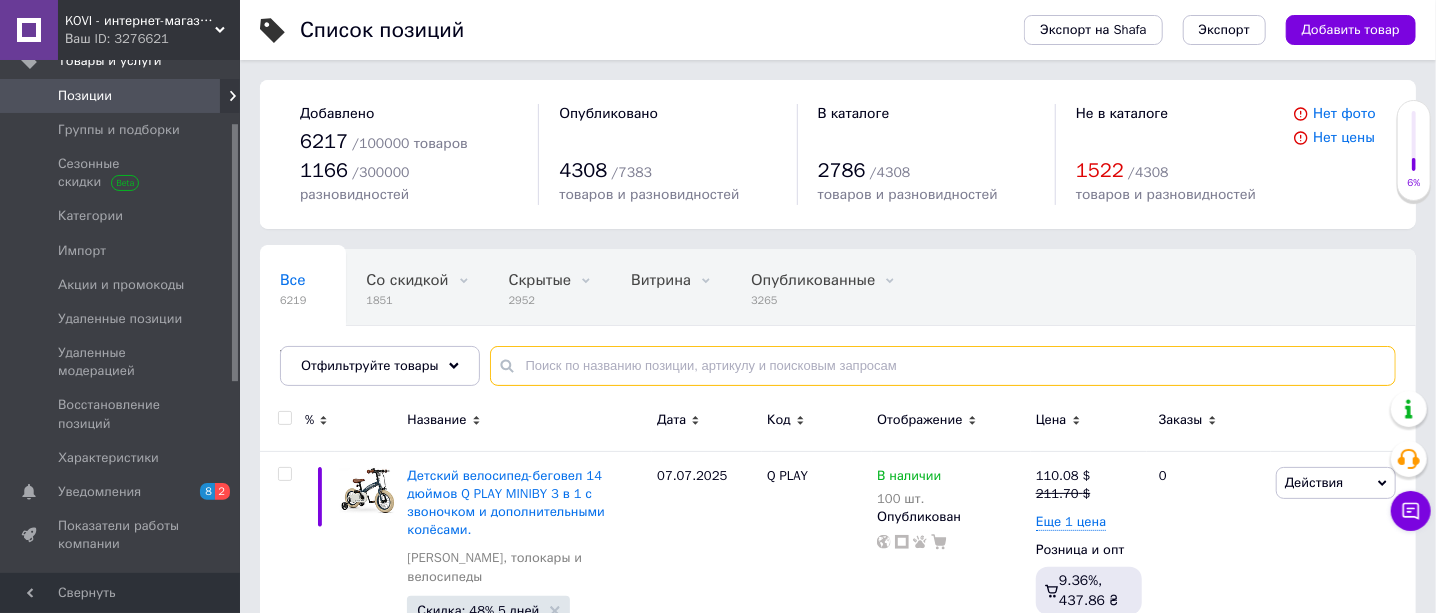 click at bounding box center (943, 366) 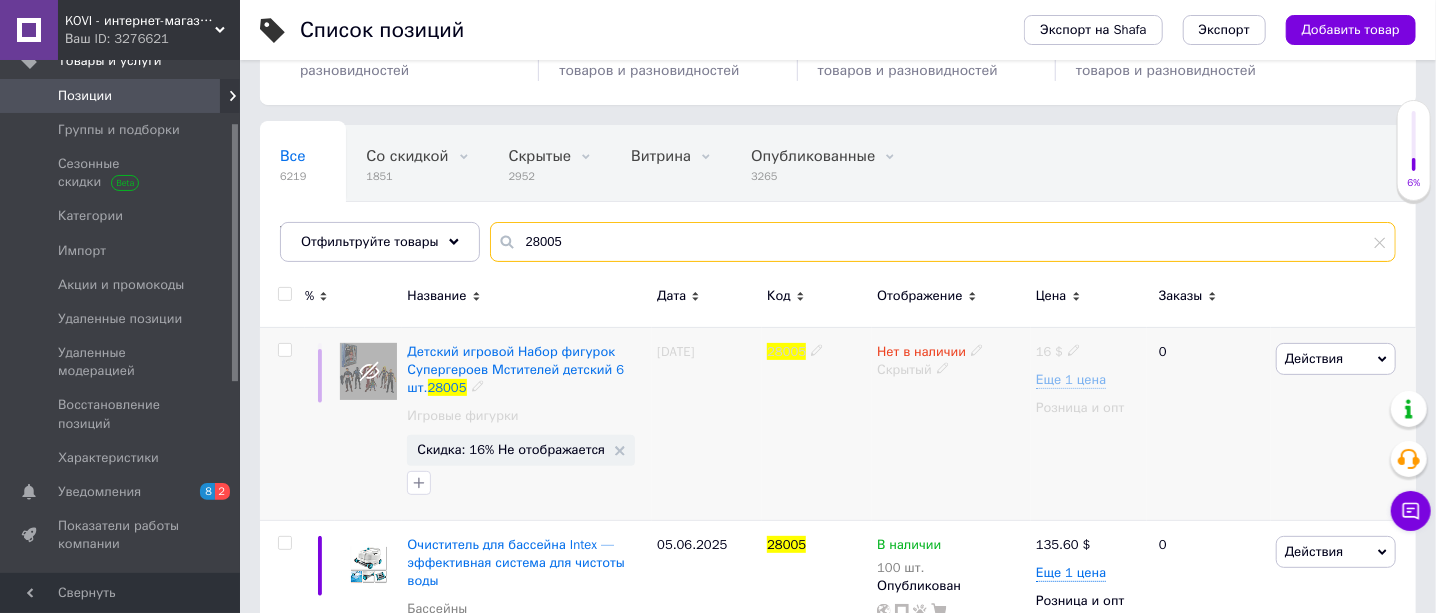 scroll, scrollTop: 198, scrollLeft: 0, axis: vertical 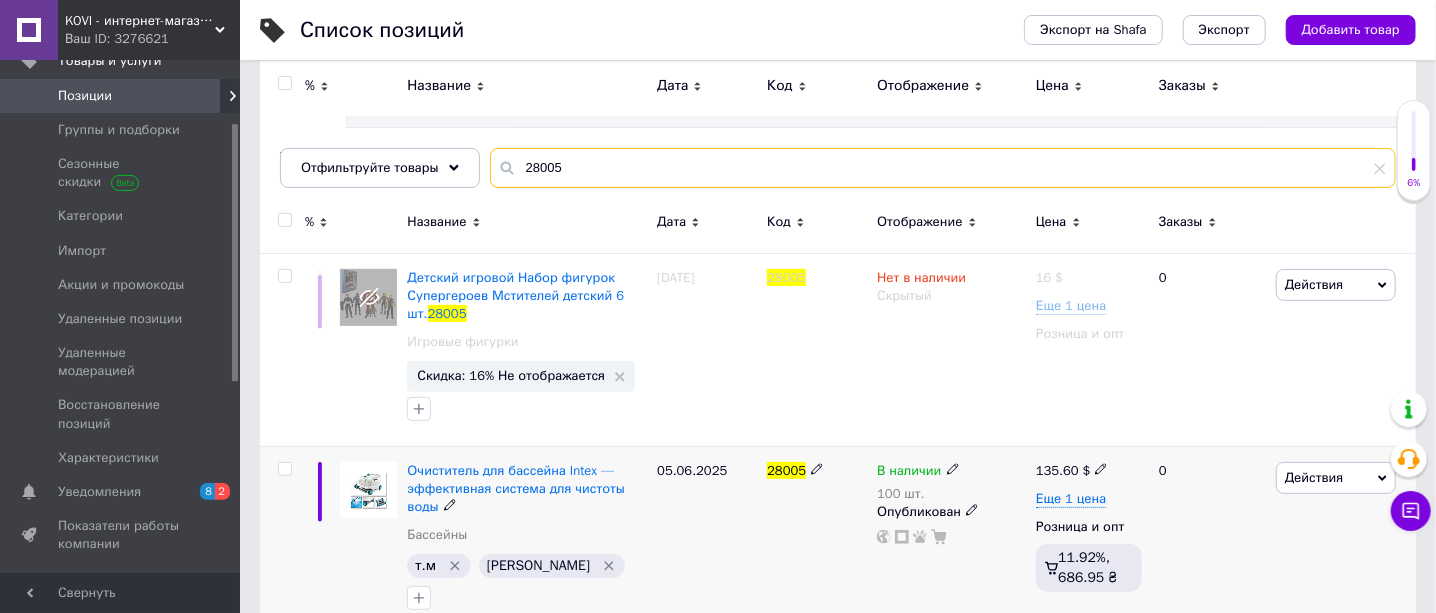 type on "28005" 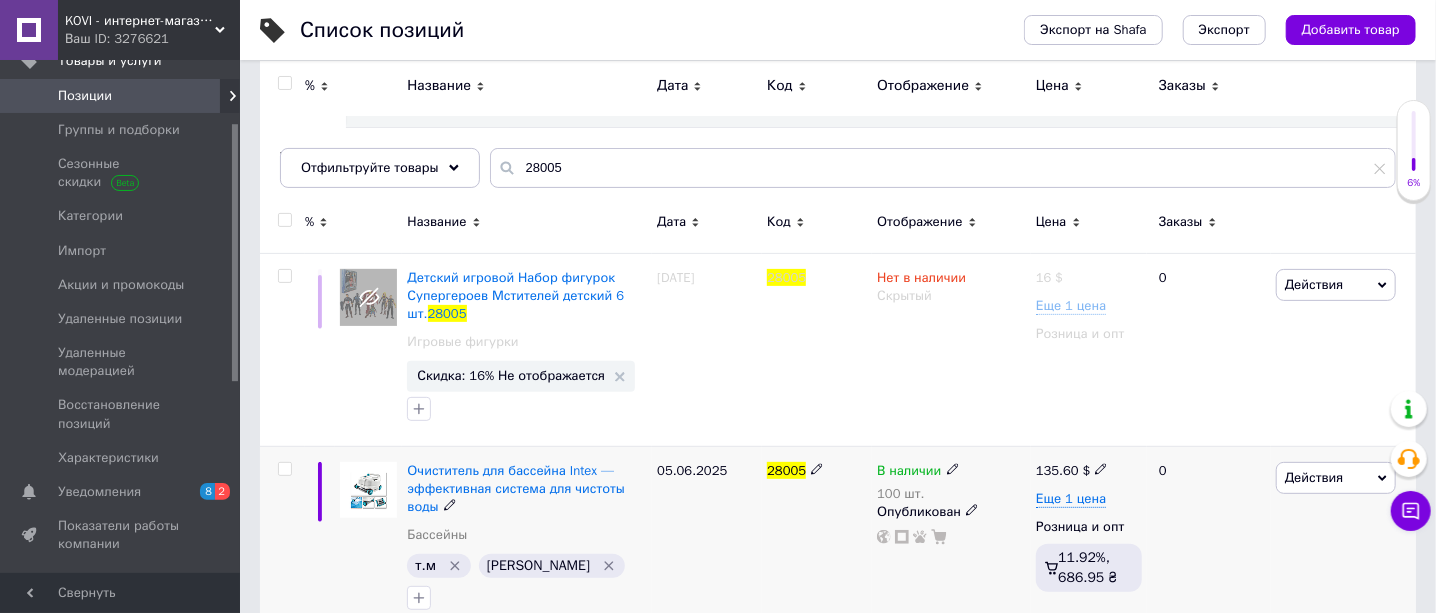 click 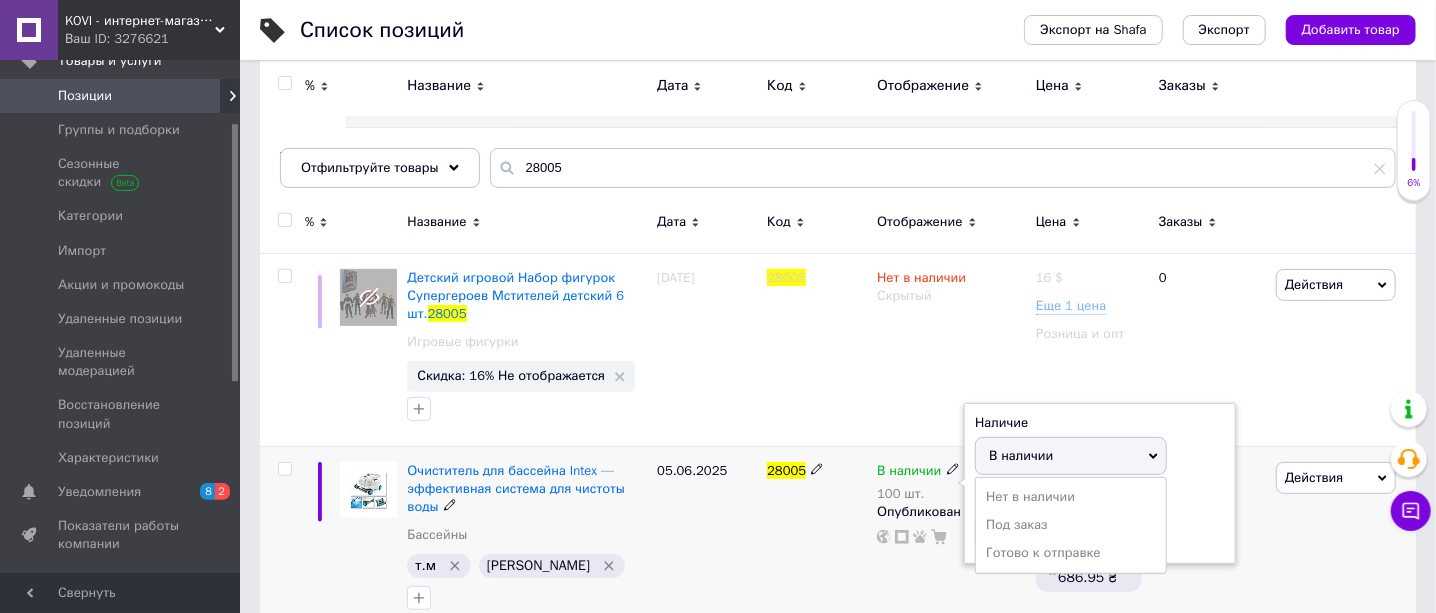 click on "Нет в наличии" at bounding box center (1071, 497) 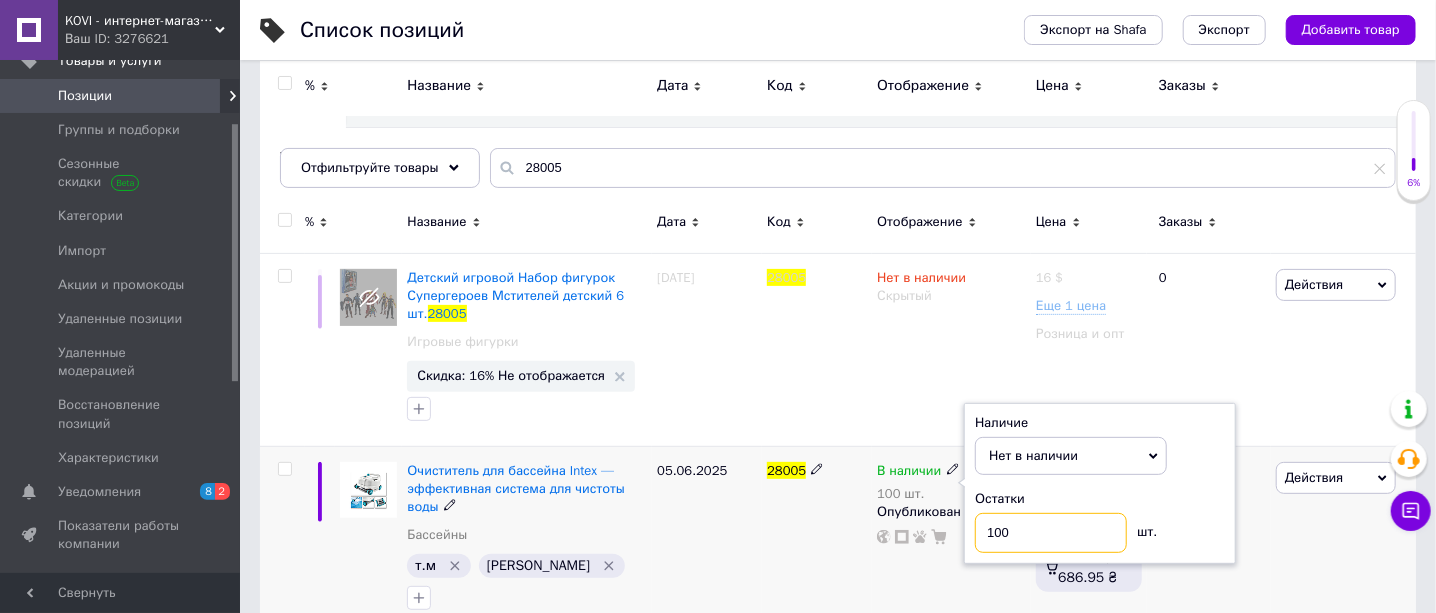 click on "100" at bounding box center (1051, 533) 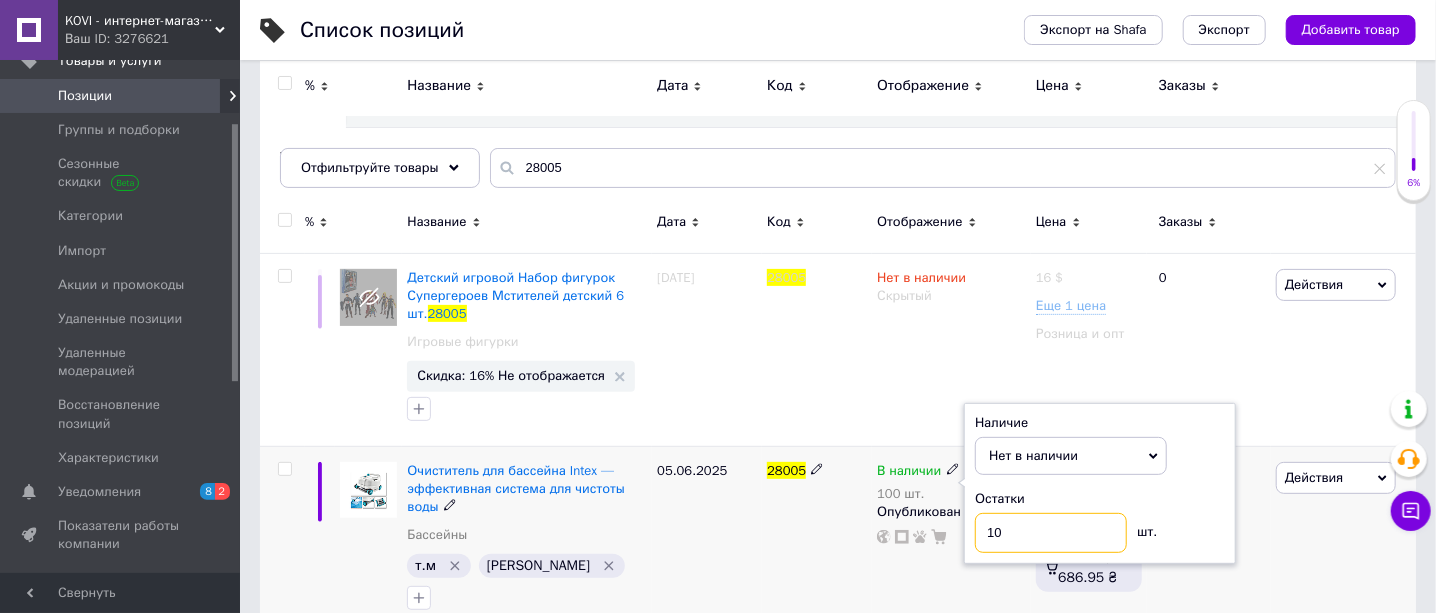 type on "1" 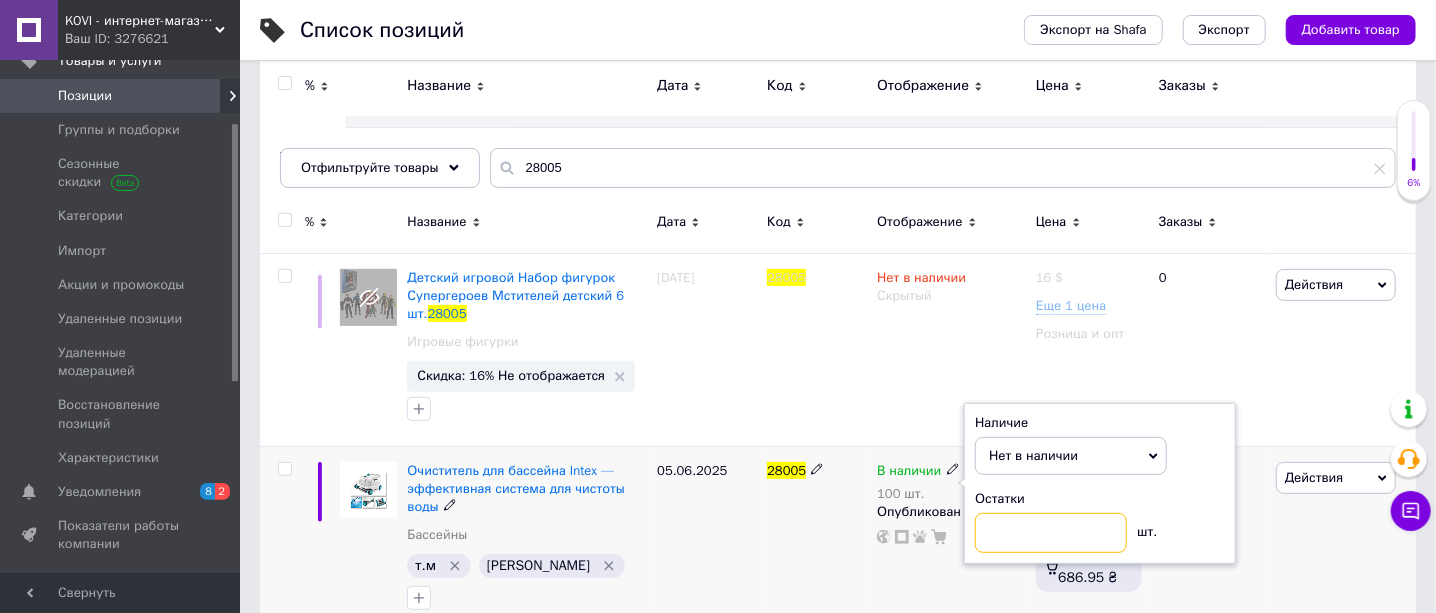 type 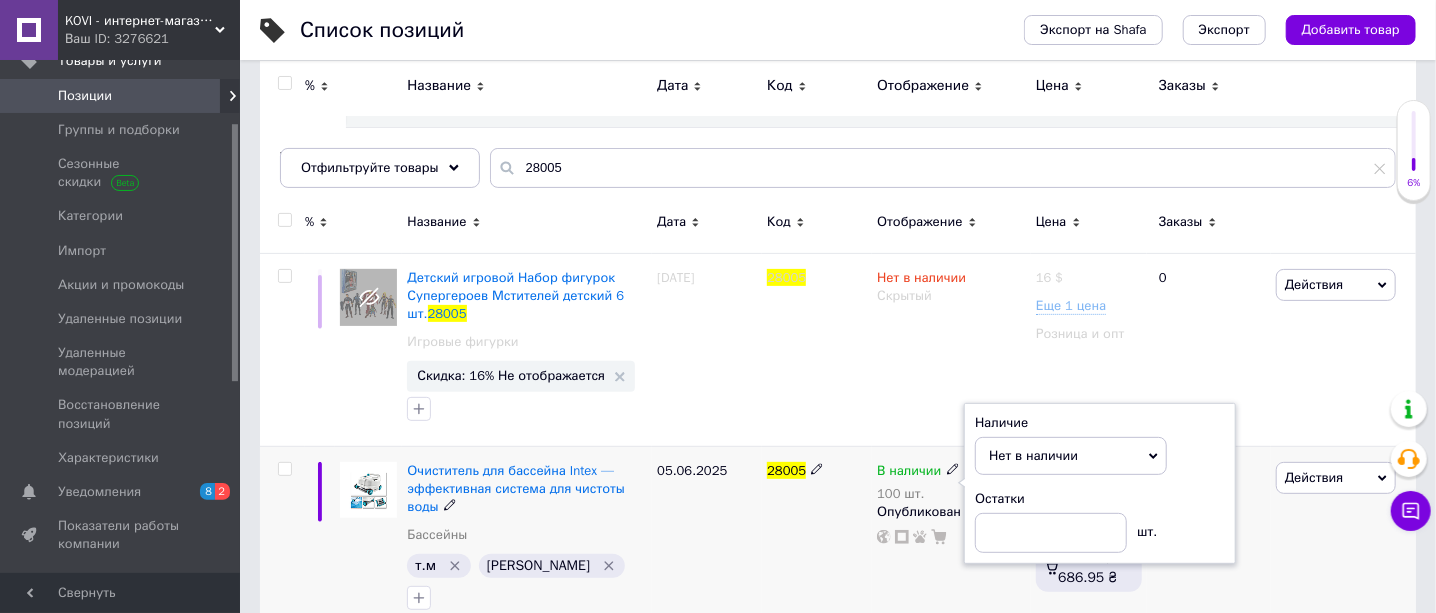 click on "28005" at bounding box center [817, 540] 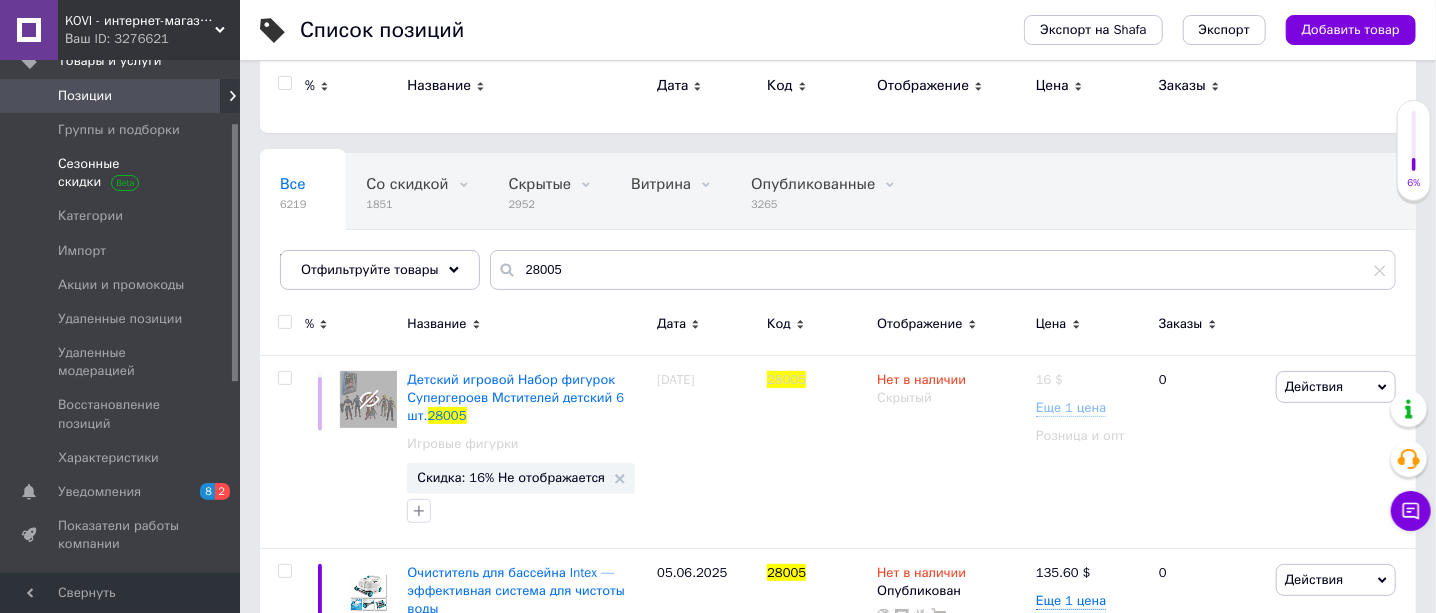 scroll, scrollTop: 0, scrollLeft: 0, axis: both 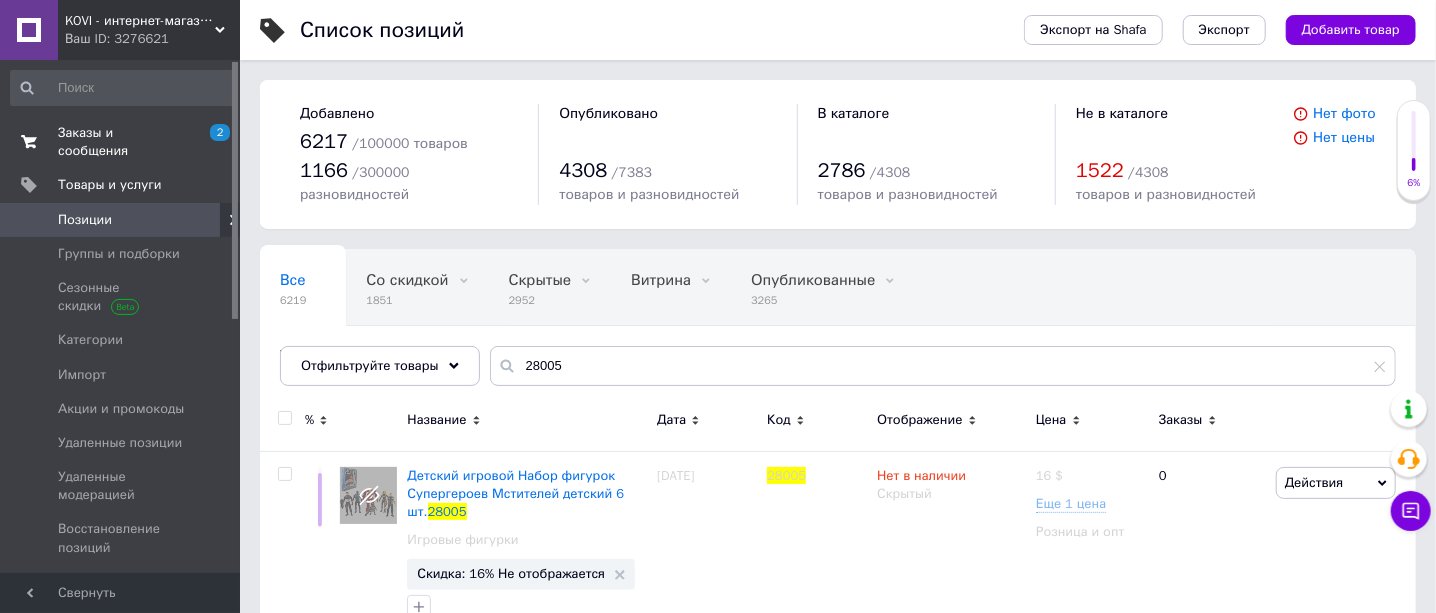 click on "Заказы и сообщения" at bounding box center (121, 142) 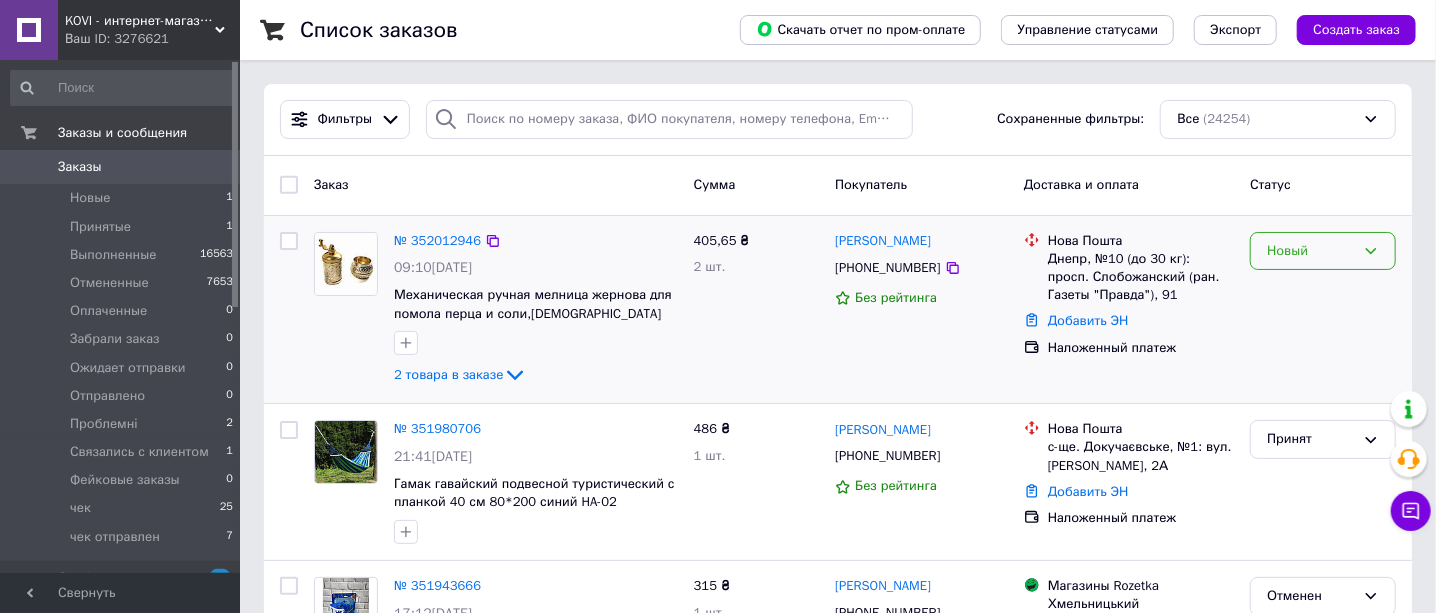 click on "Новый" at bounding box center (1311, 251) 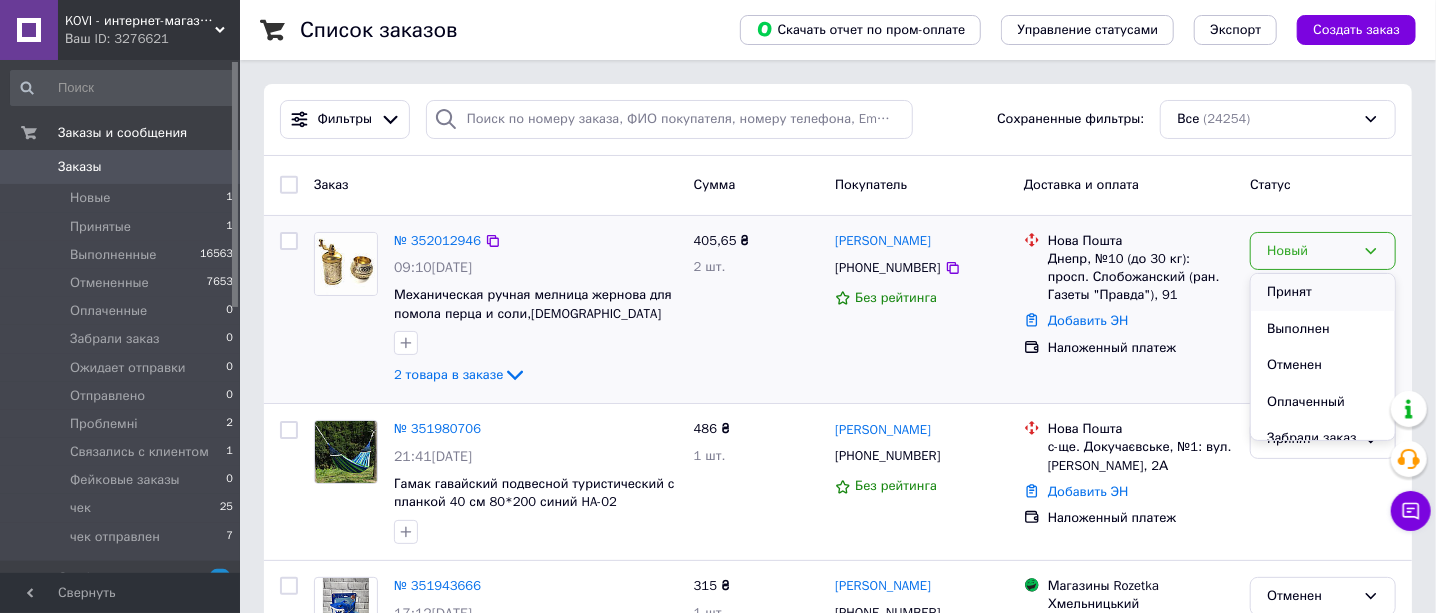 click on "Принят" at bounding box center [1323, 292] 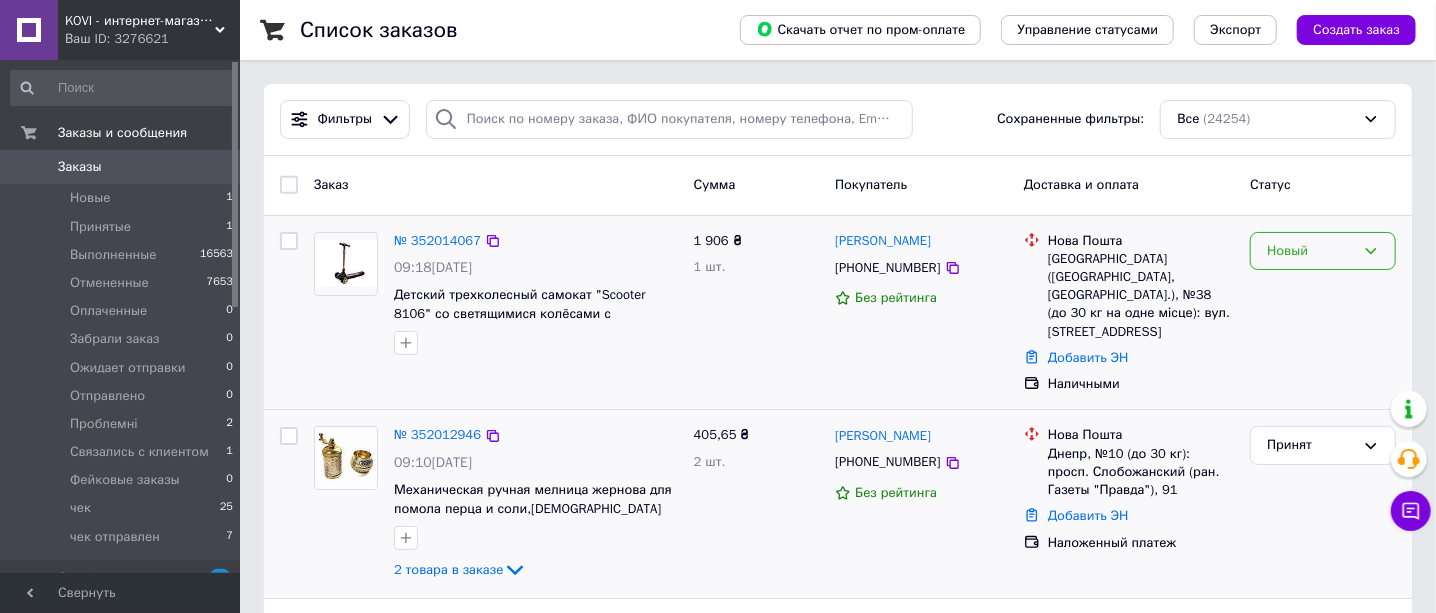 drag, startPoint x: 1297, startPoint y: 244, endPoint x: 1284, endPoint y: 266, distance: 25.553865 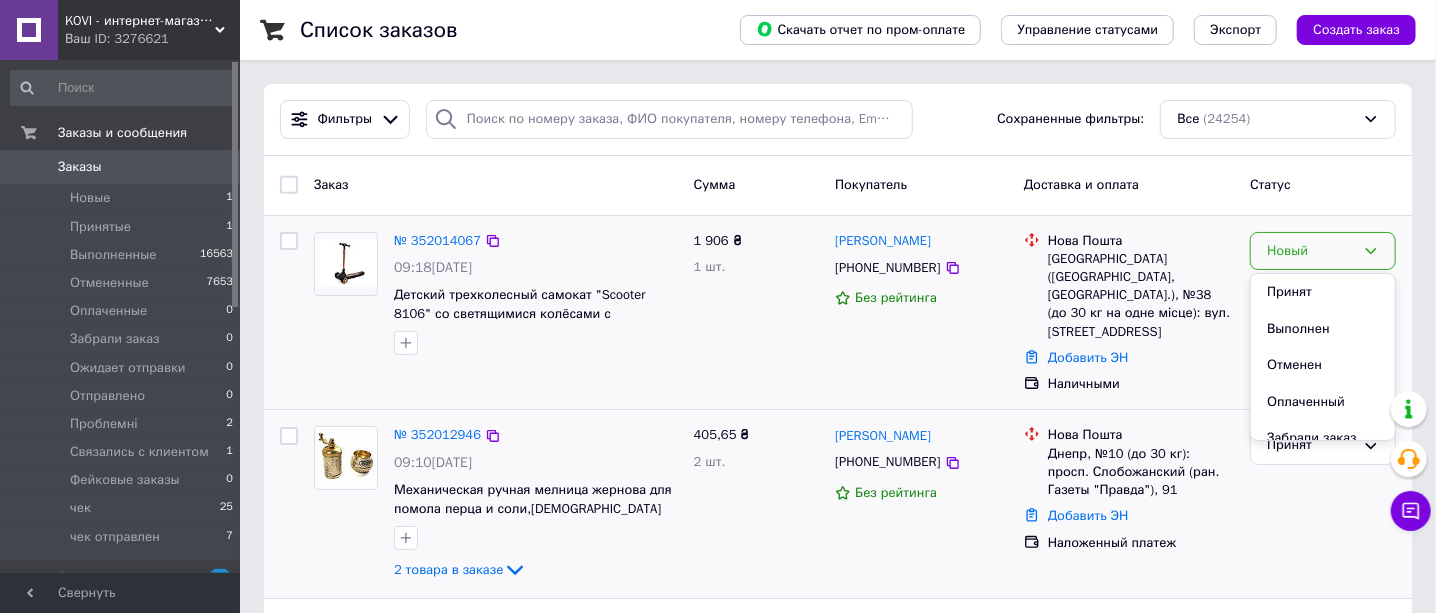 drag, startPoint x: 1275, startPoint y: 297, endPoint x: 1241, endPoint y: 306, distance: 35.17101 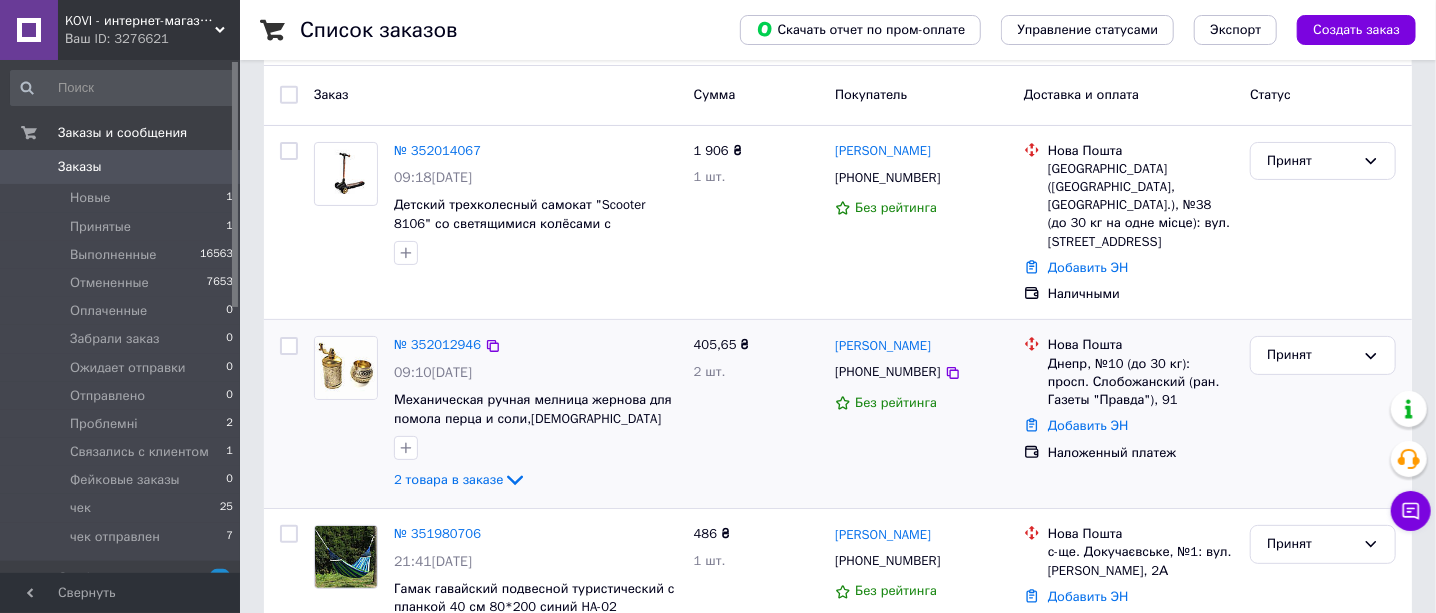 scroll, scrollTop: 124, scrollLeft: 0, axis: vertical 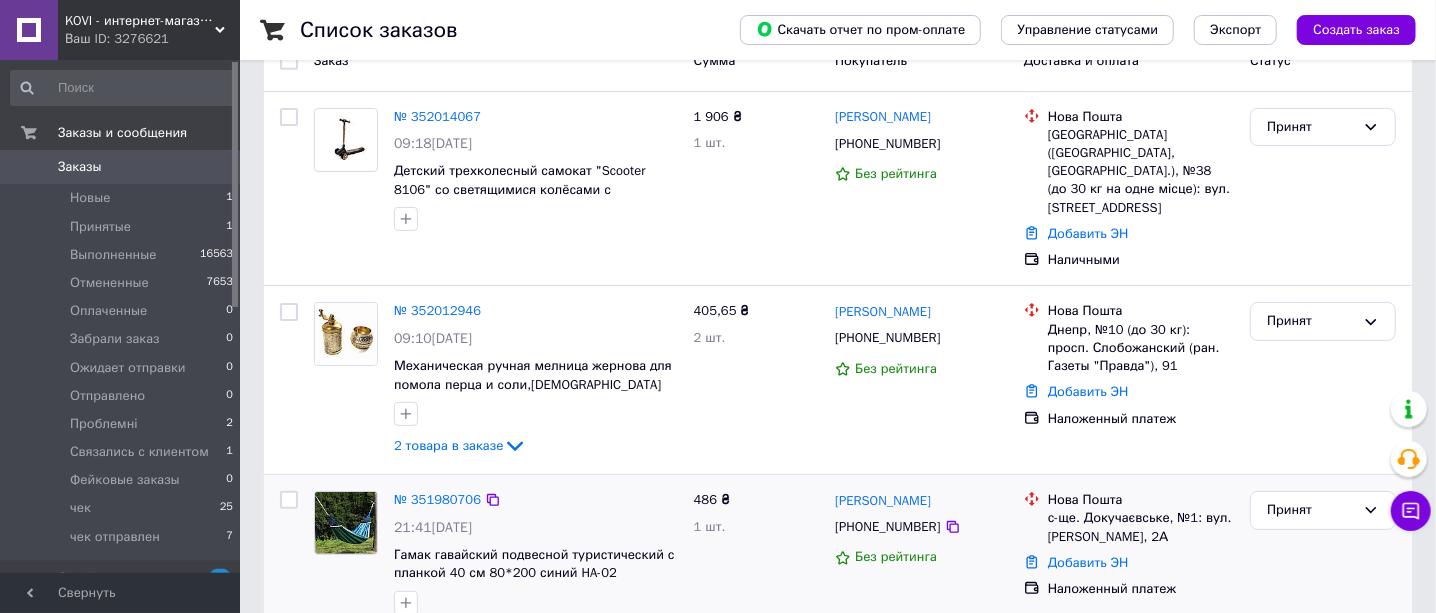 drag, startPoint x: 940, startPoint y: 316, endPoint x: 781, endPoint y: 472, distance: 222.74873 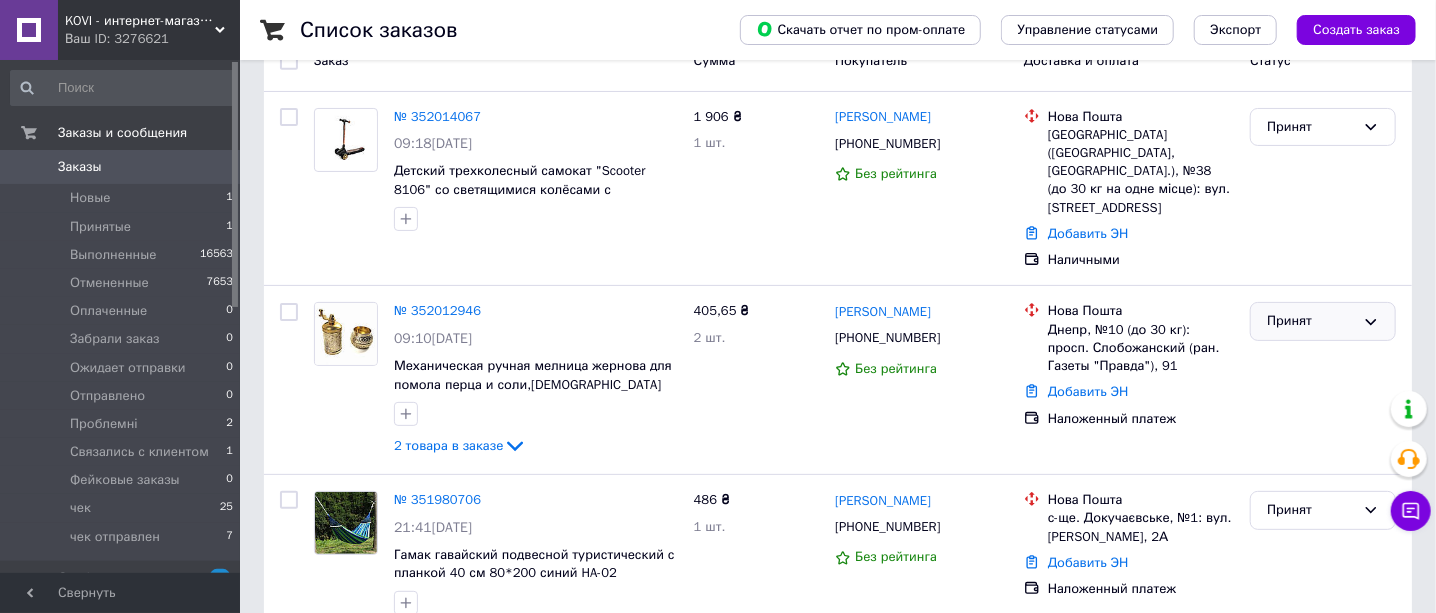 click on "Принят" at bounding box center (1311, 321) 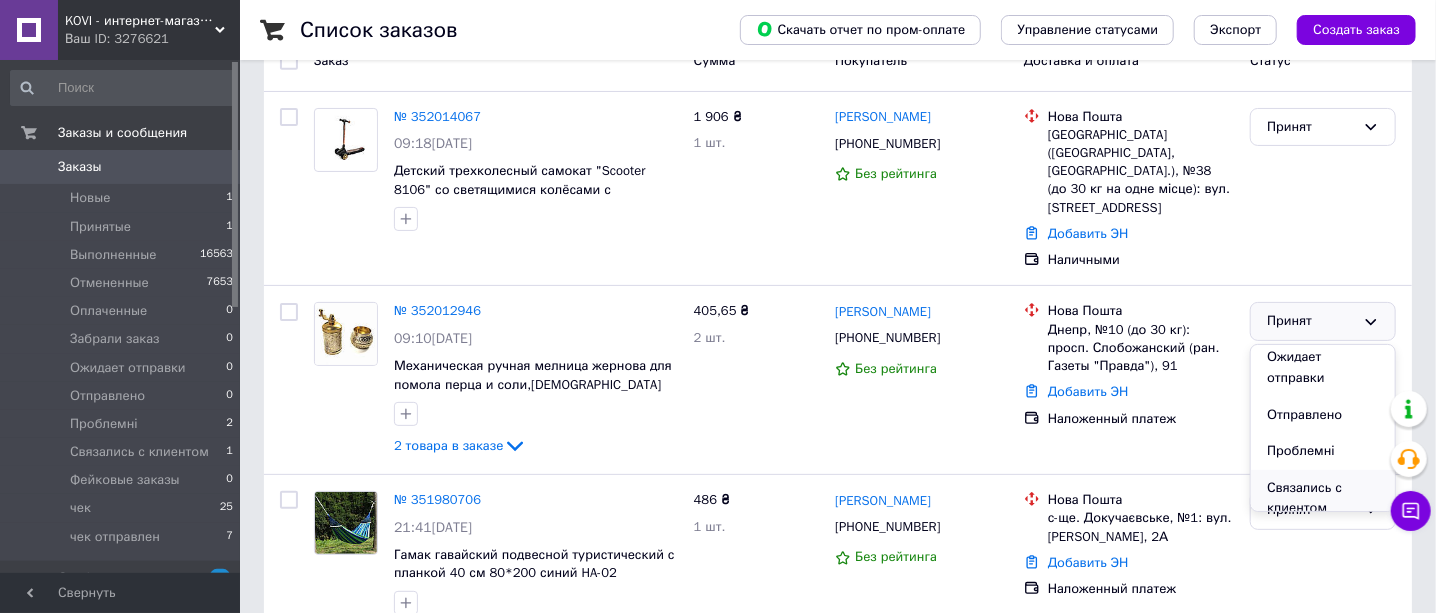 scroll, scrollTop: 27, scrollLeft: 0, axis: vertical 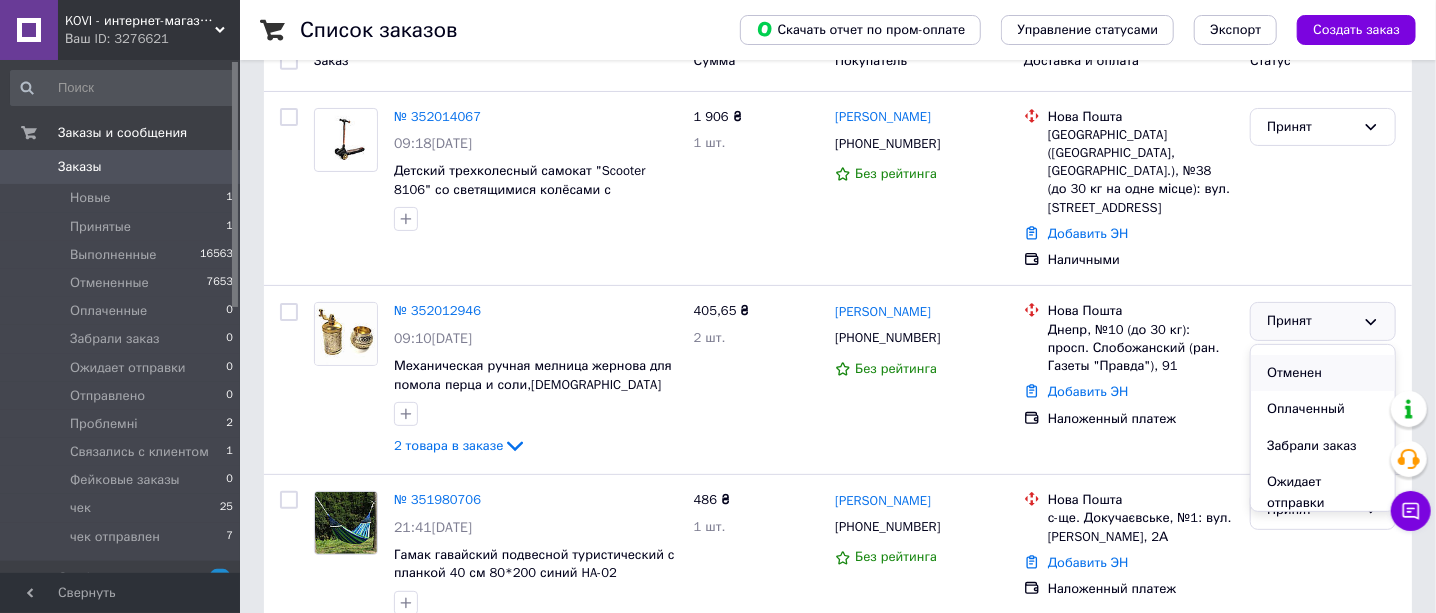 click on "Отменен" at bounding box center [1323, 373] 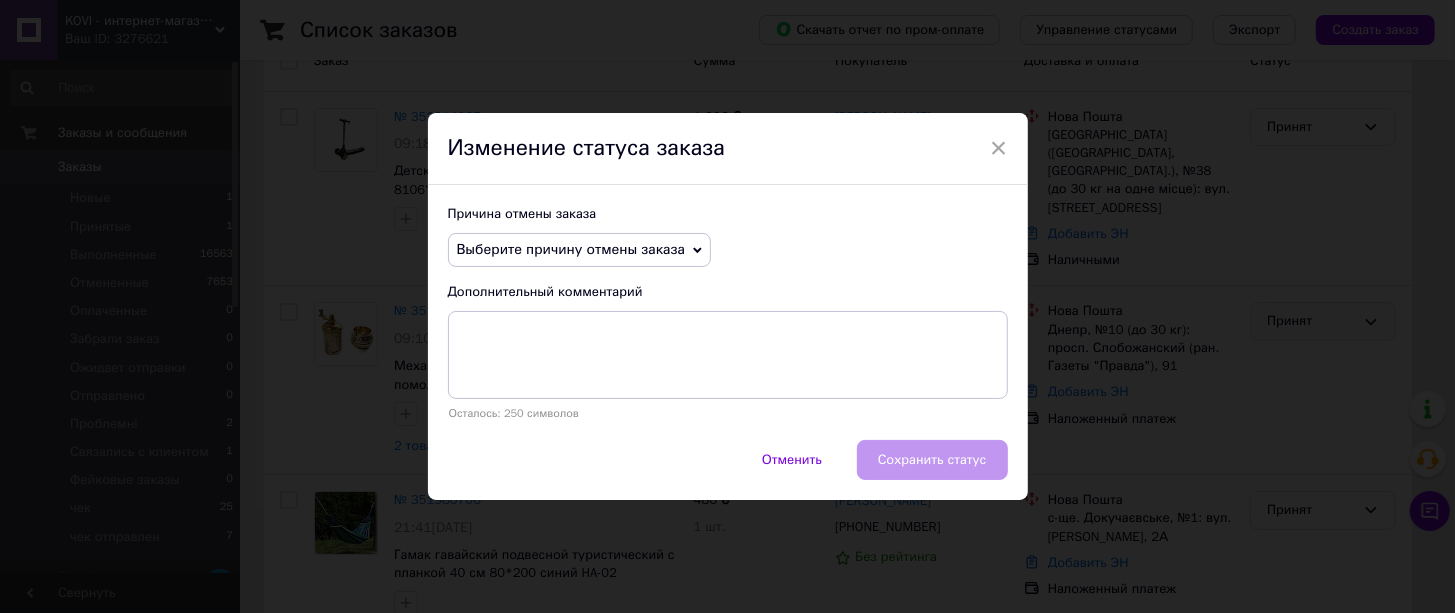 click on "Выберите причину отмены заказа" at bounding box center [571, 249] 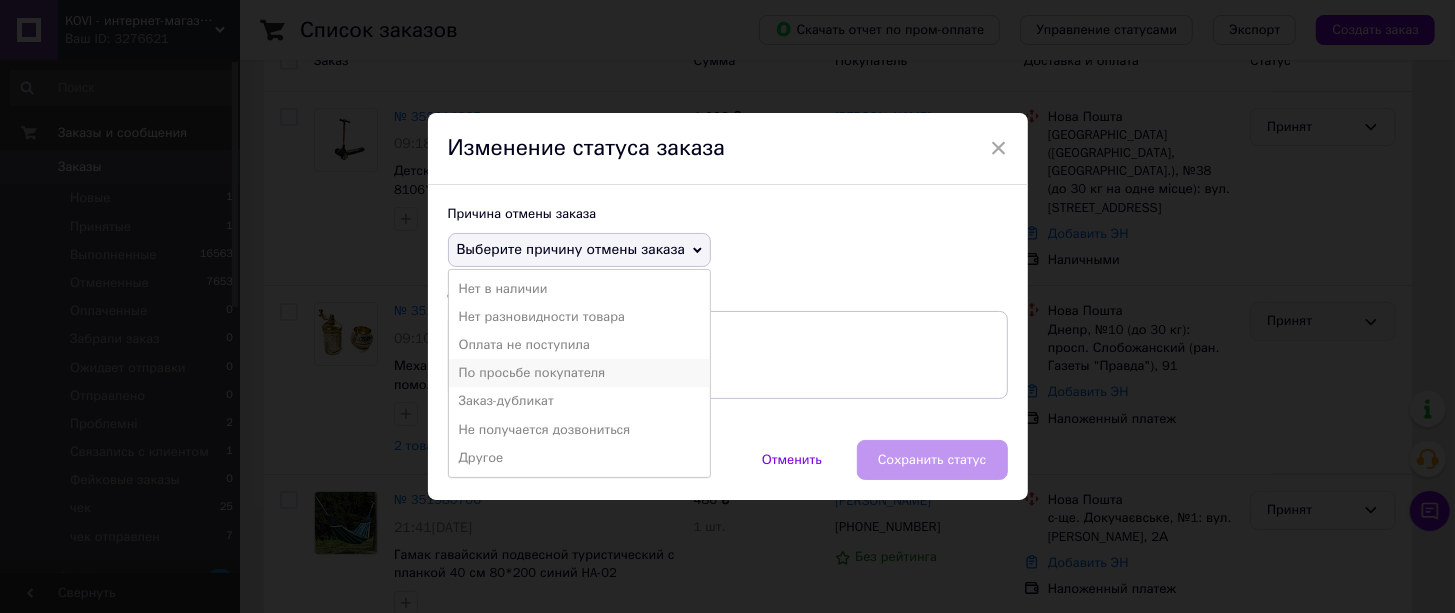 click on "По просьбе покупателя" at bounding box center (579, 373) 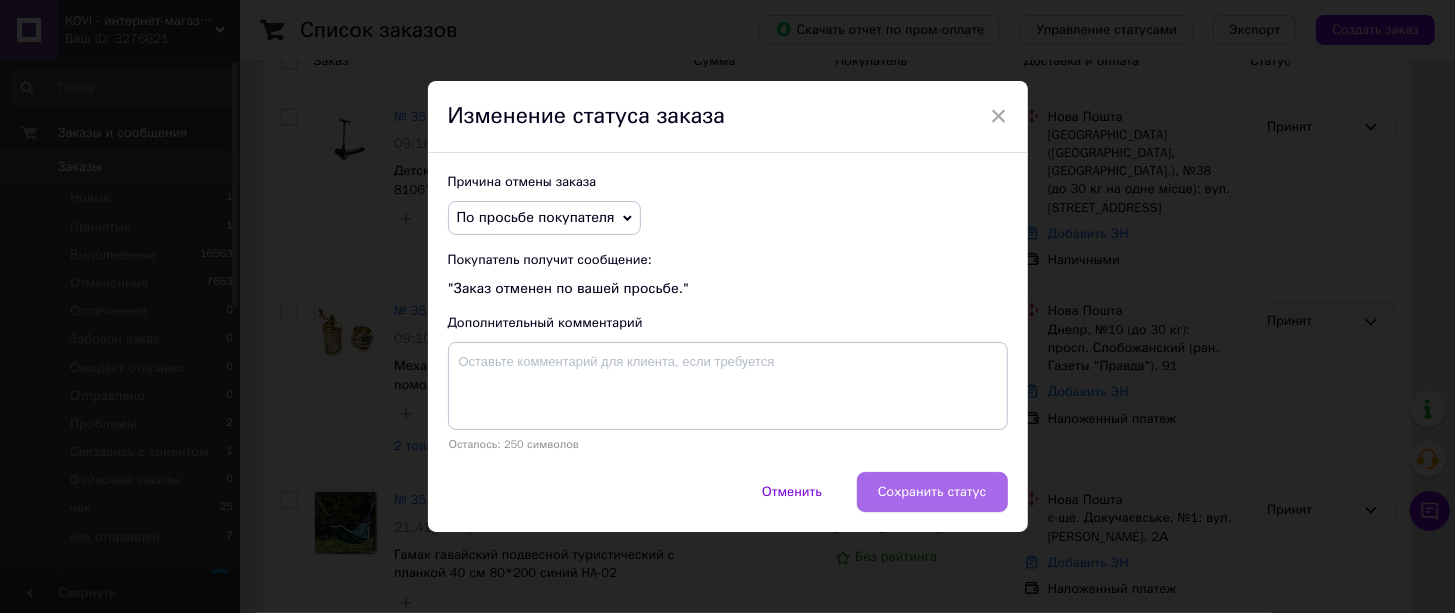 click on "Сохранить статус" at bounding box center [932, 492] 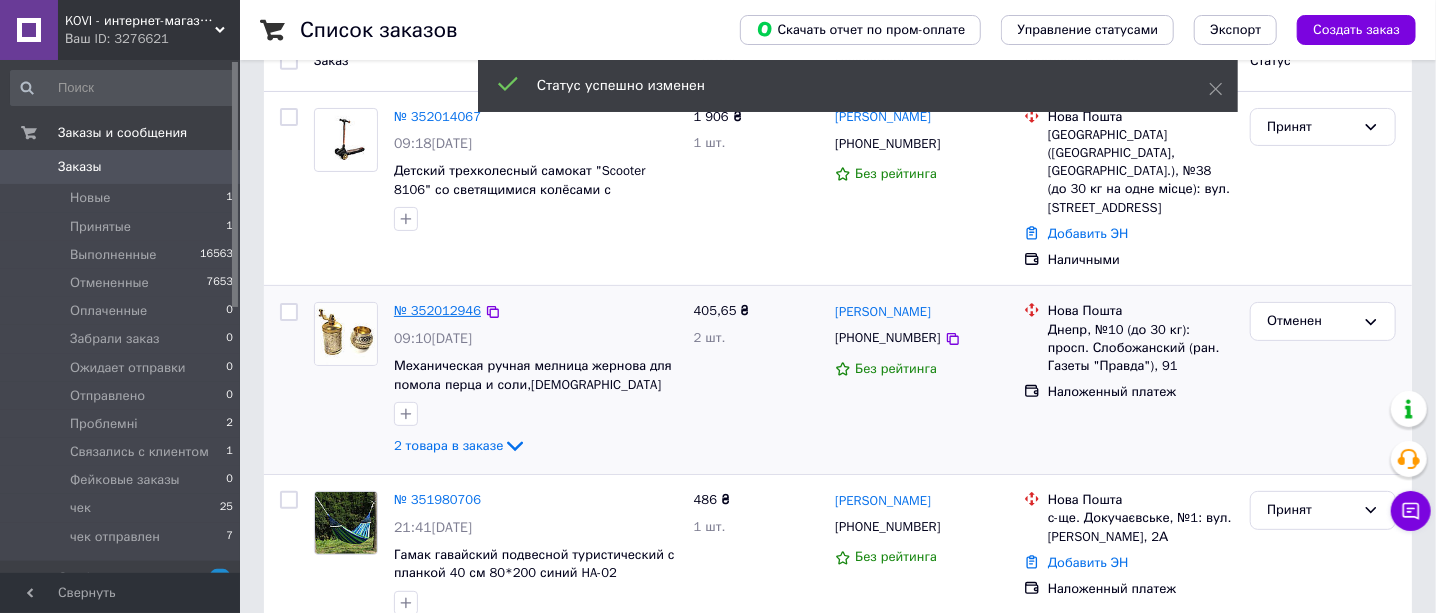 click on "№ 352012946" at bounding box center (437, 310) 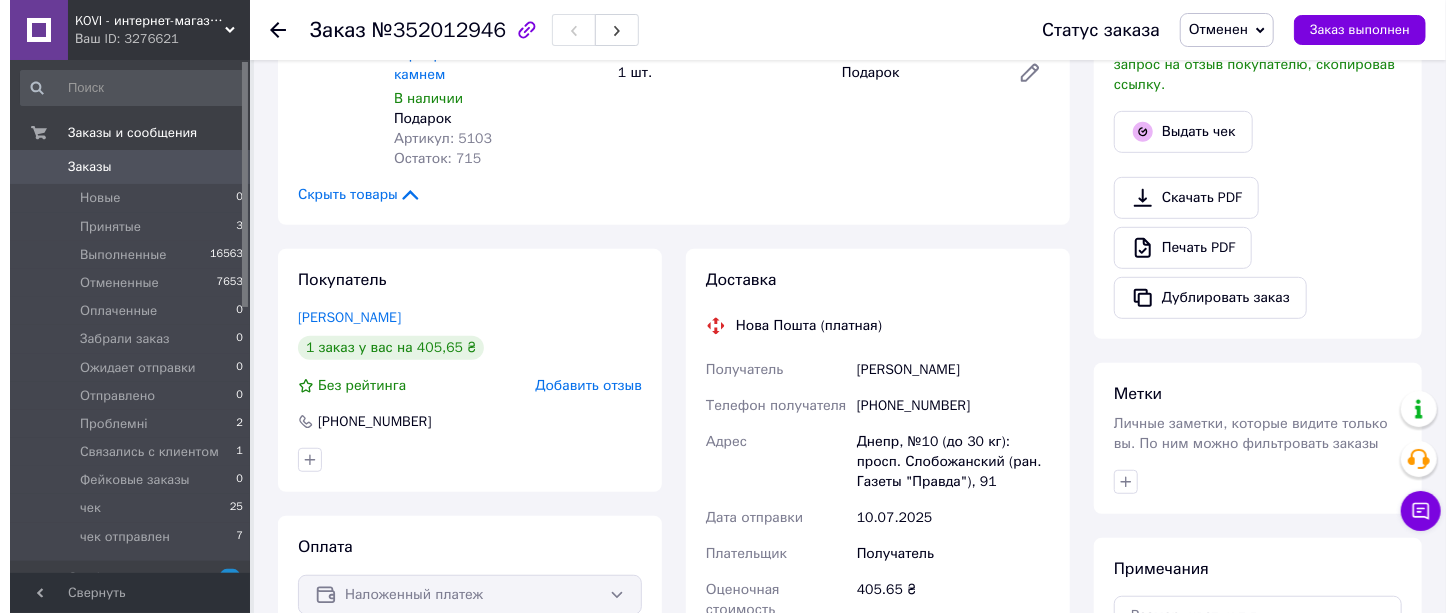 scroll, scrollTop: 499, scrollLeft: 0, axis: vertical 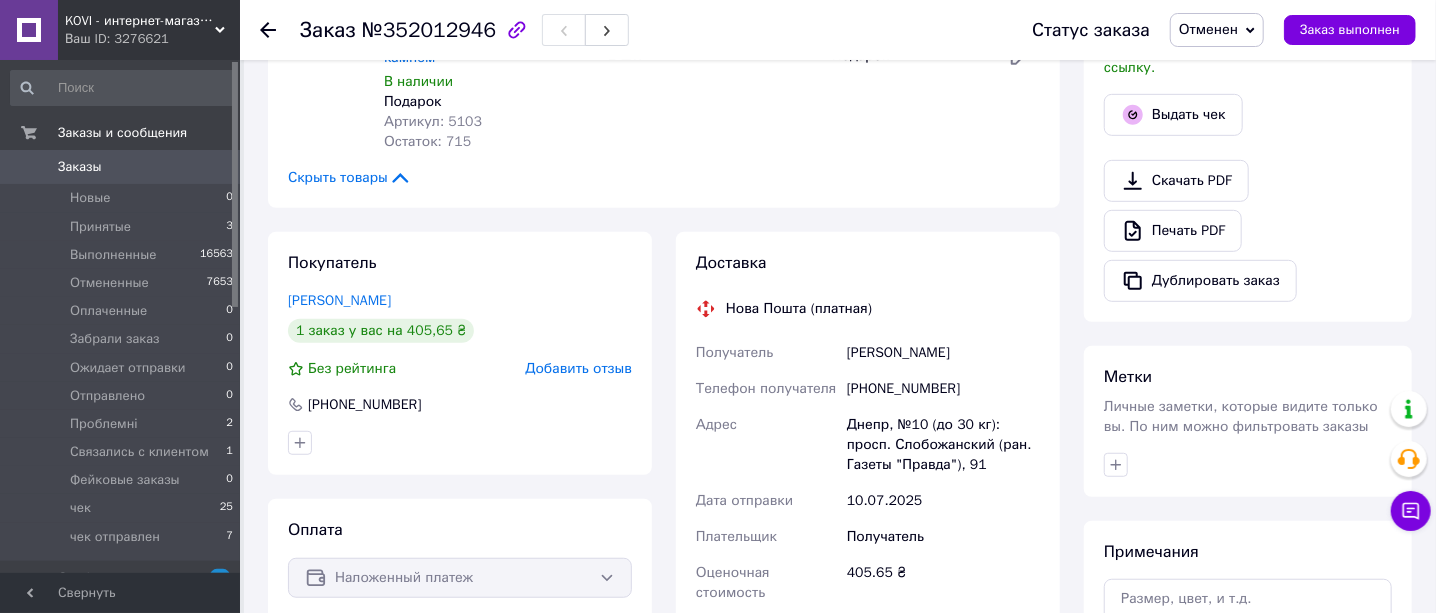 click on "Добавить отзыв" at bounding box center [578, 368] 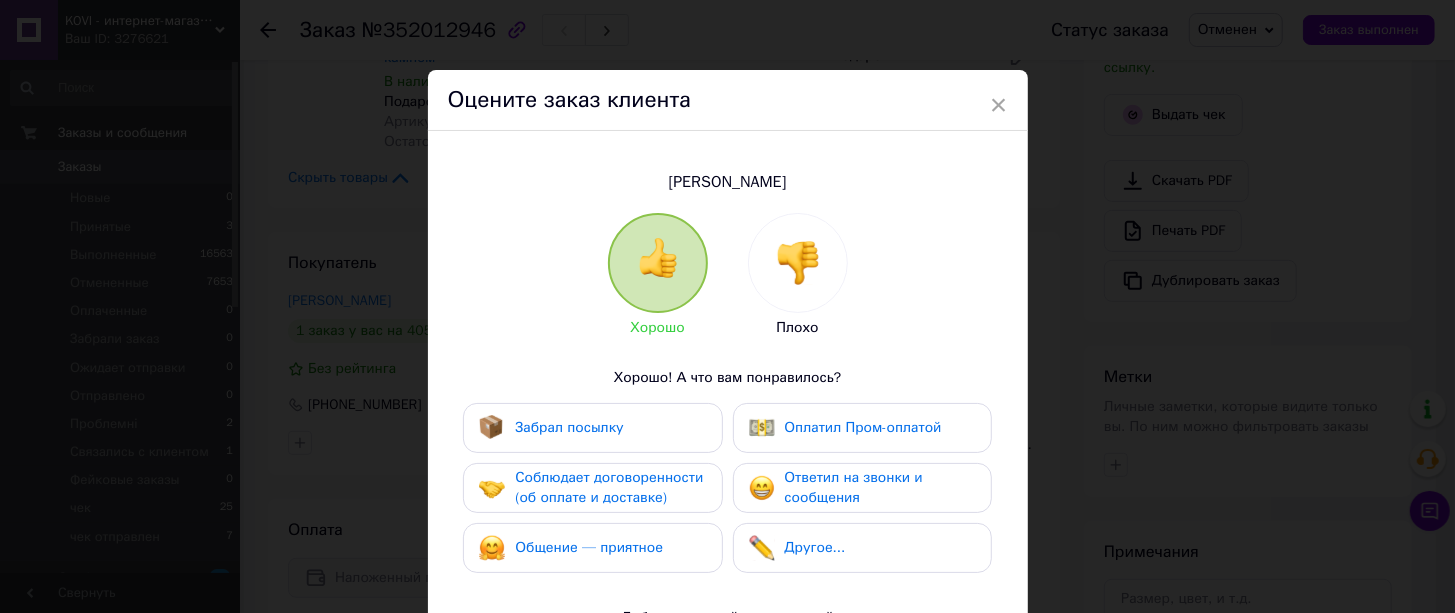 click at bounding box center (798, 263) 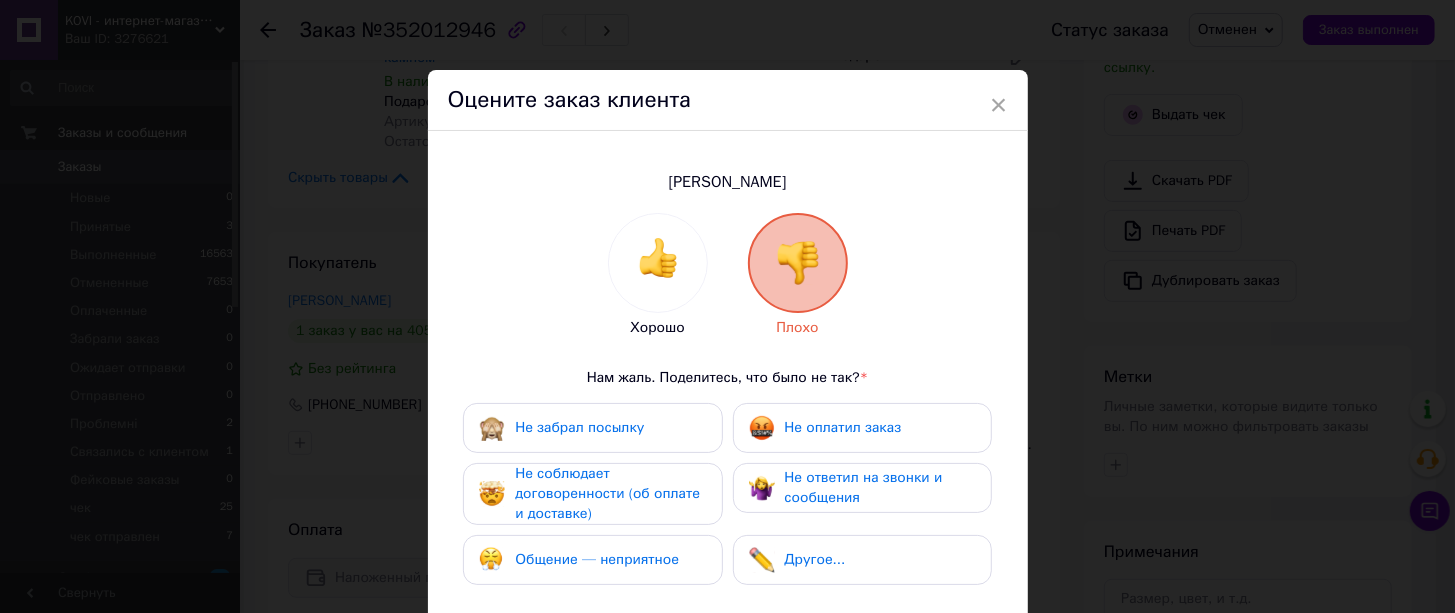 drag, startPoint x: 653, startPoint y: 435, endPoint x: 648, endPoint y: 458, distance: 23.537205 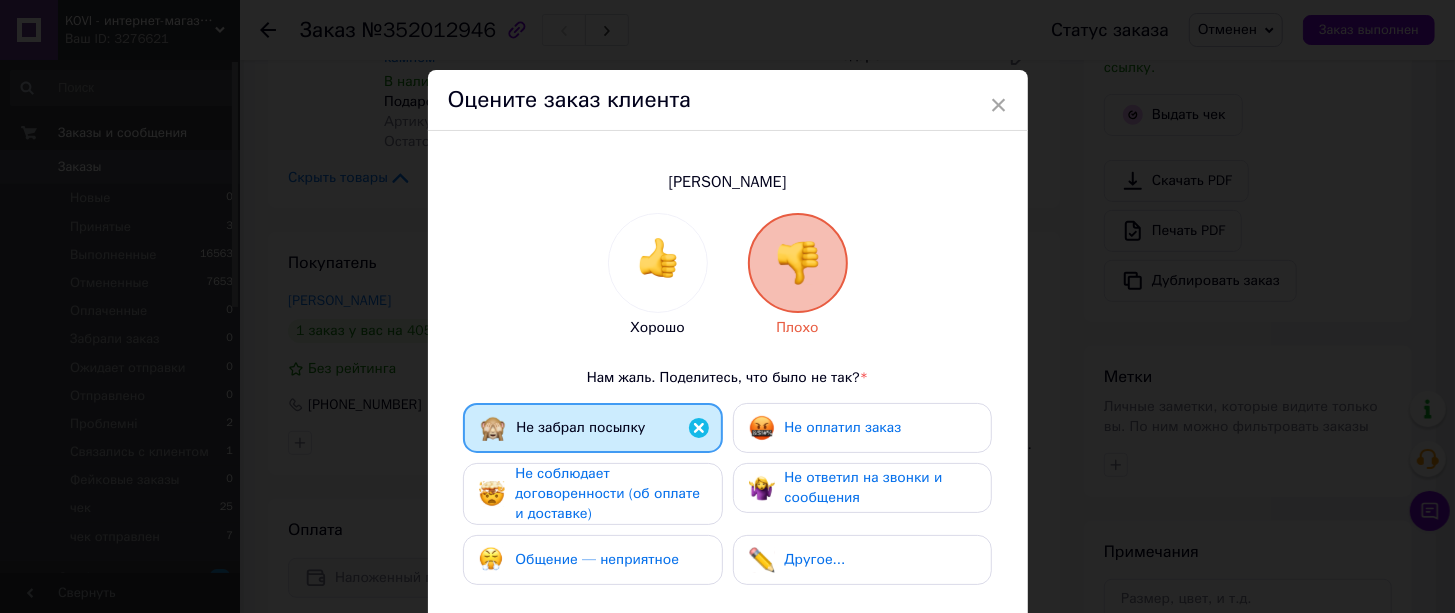 drag, startPoint x: 643, startPoint y: 481, endPoint x: 637, endPoint y: 544, distance: 63.28507 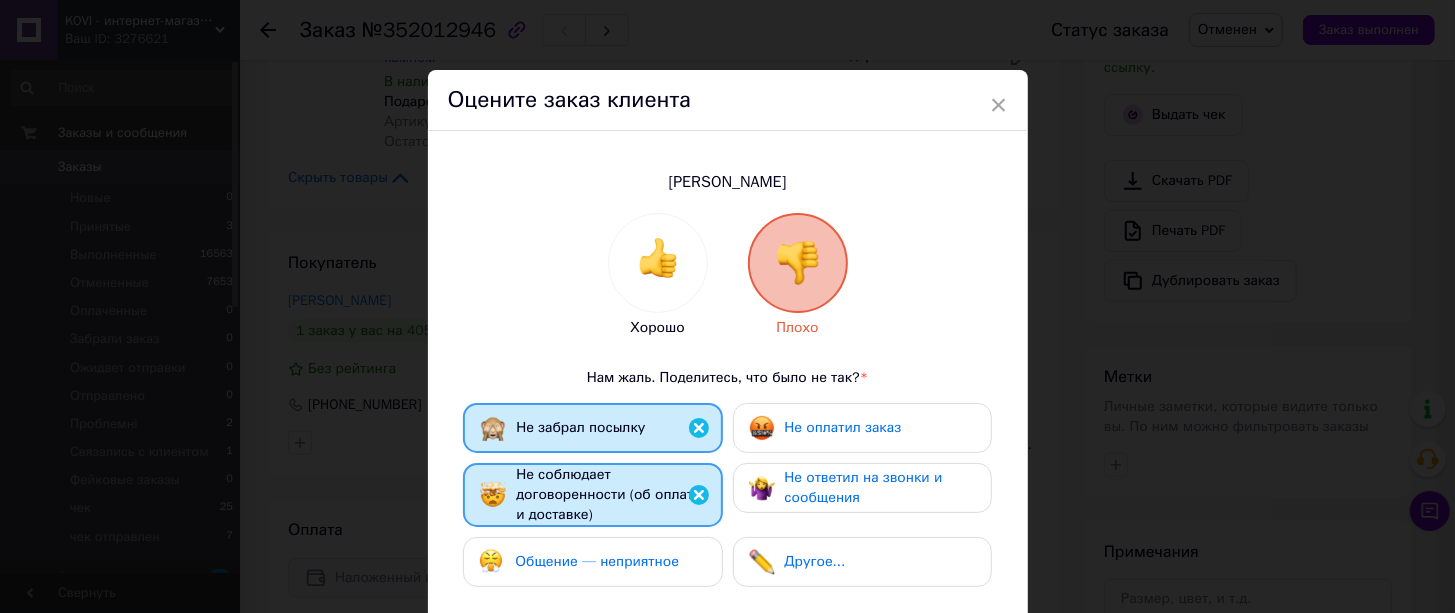 drag, startPoint x: 633, startPoint y: 571, endPoint x: 663, endPoint y: 543, distance: 41.036568 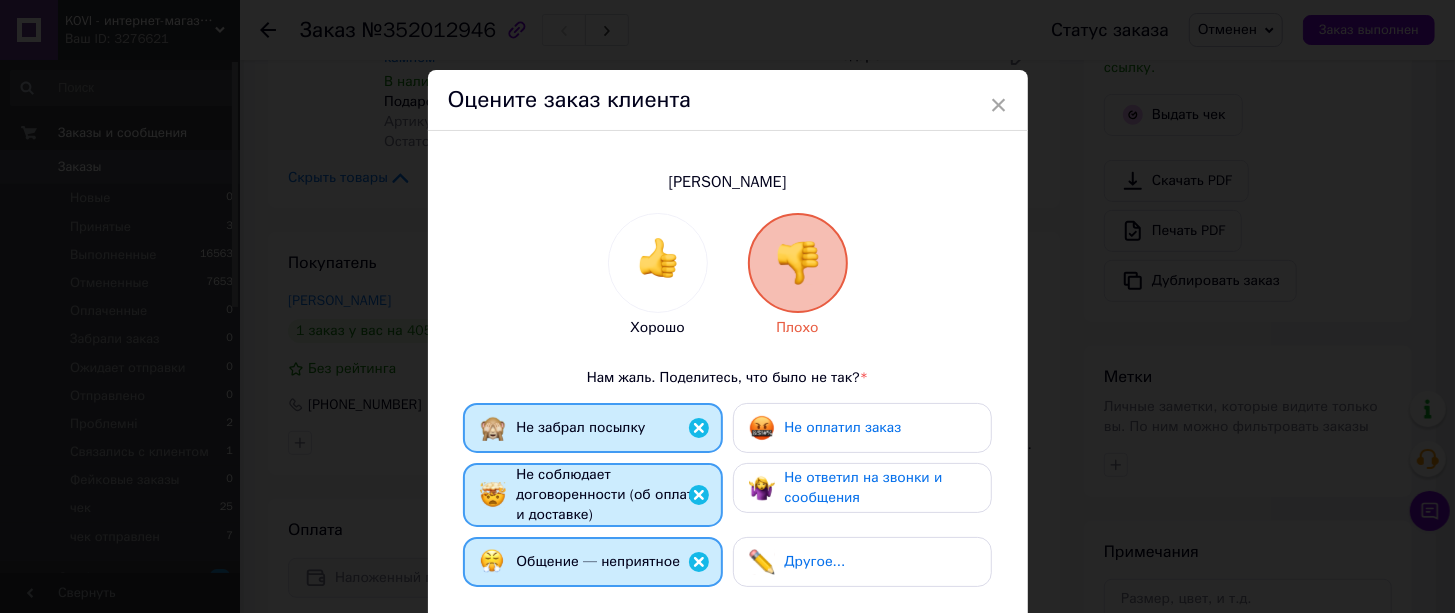 drag, startPoint x: 857, startPoint y: 428, endPoint x: 828, endPoint y: 499, distance: 76.6942 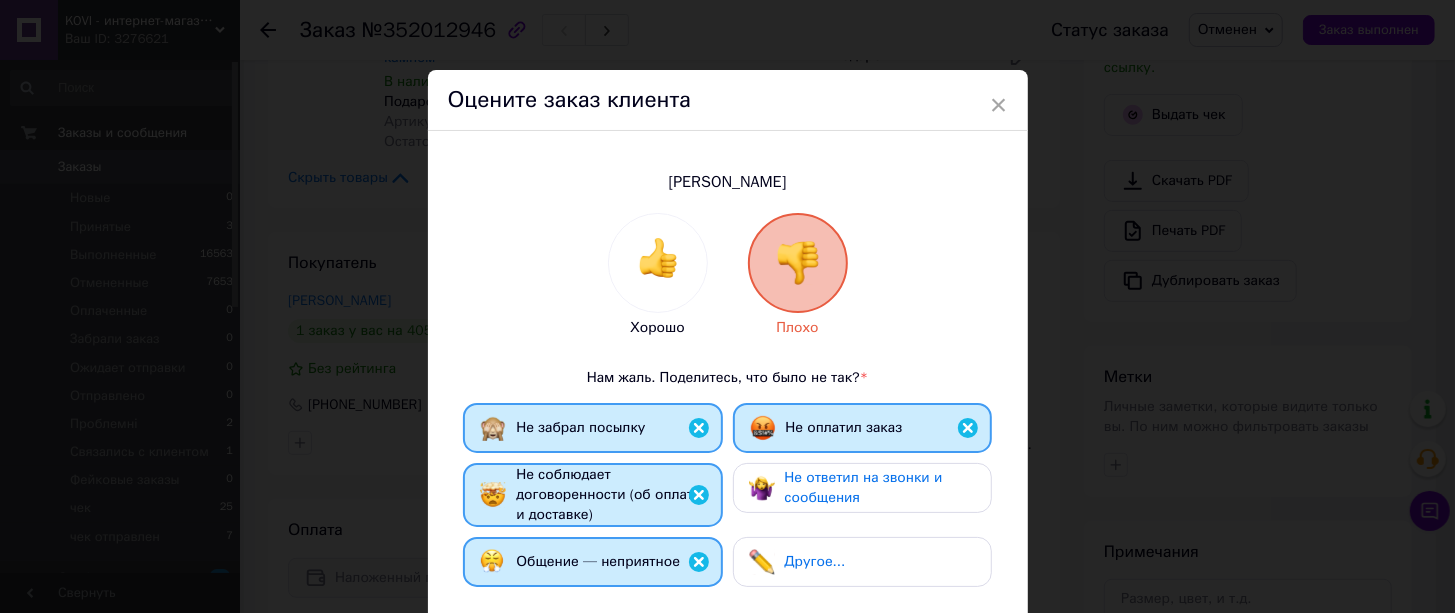 click on "Не ответил на звонки и сообщения" at bounding box center (864, 487) 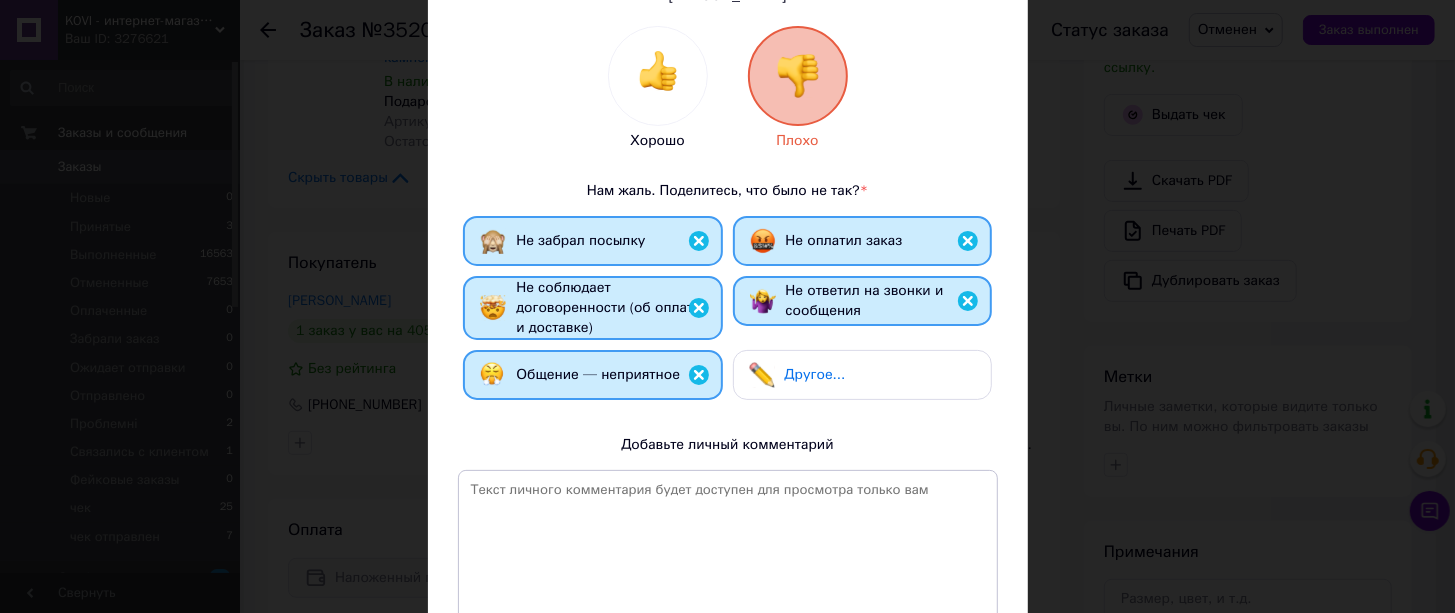 scroll, scrollTop: 373, scrollLeft: 0, axis: vertical 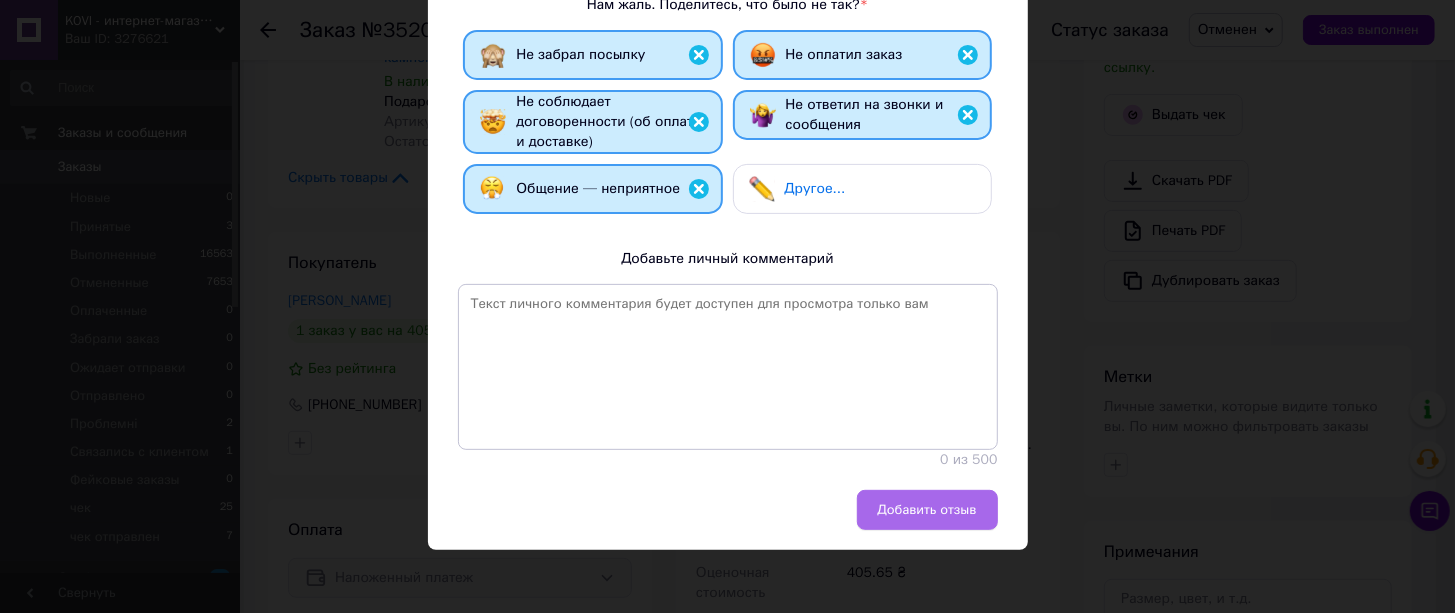 click on "Добавить отзыв" at bounding box center (927, 510) 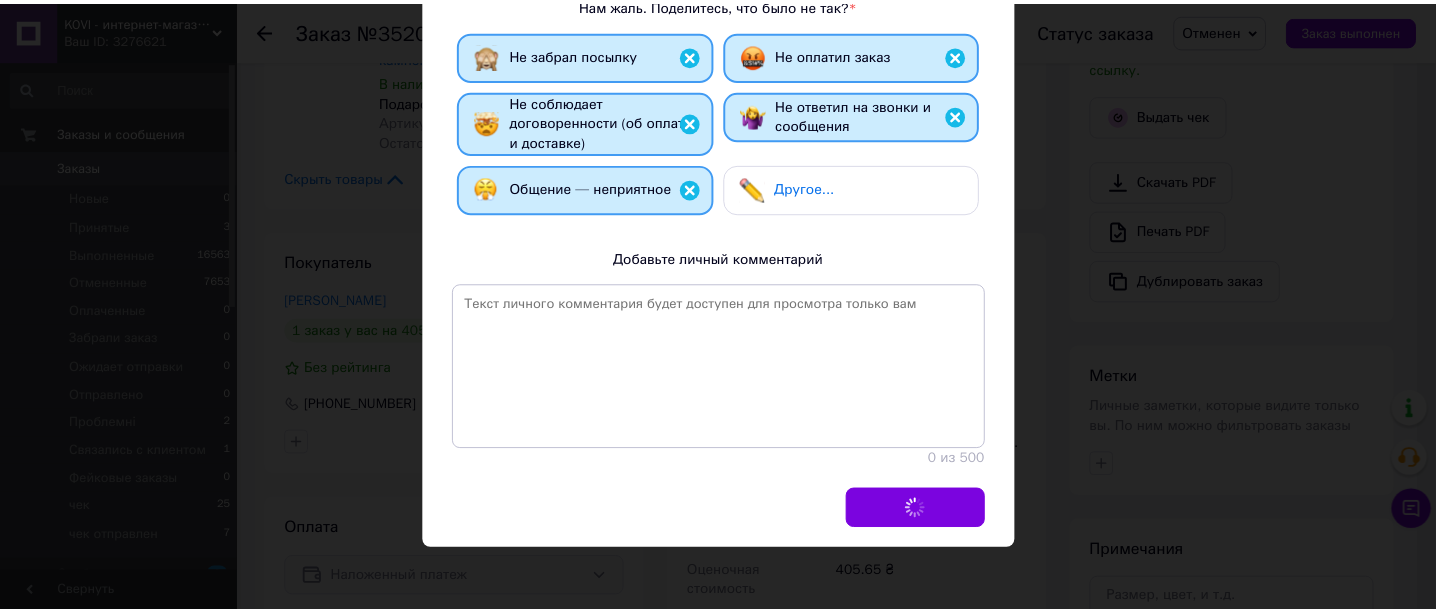 scroll, scrollTop: 0, scrollLeft: 0, axis: both 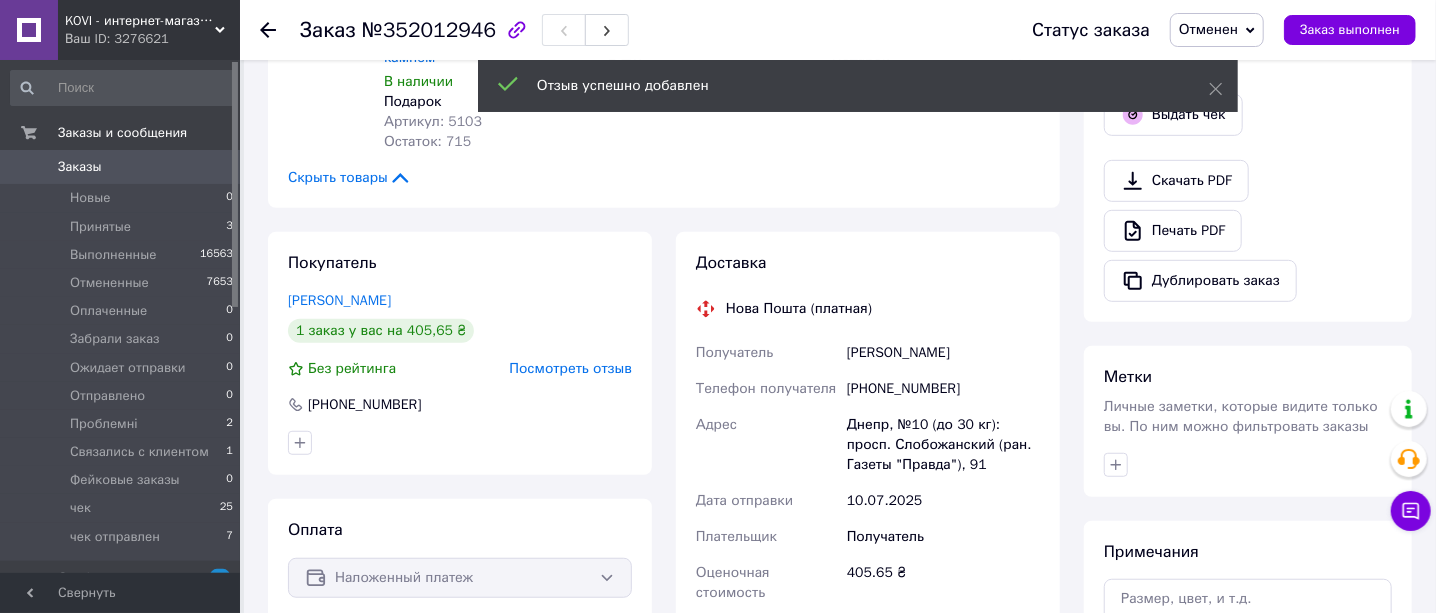 click 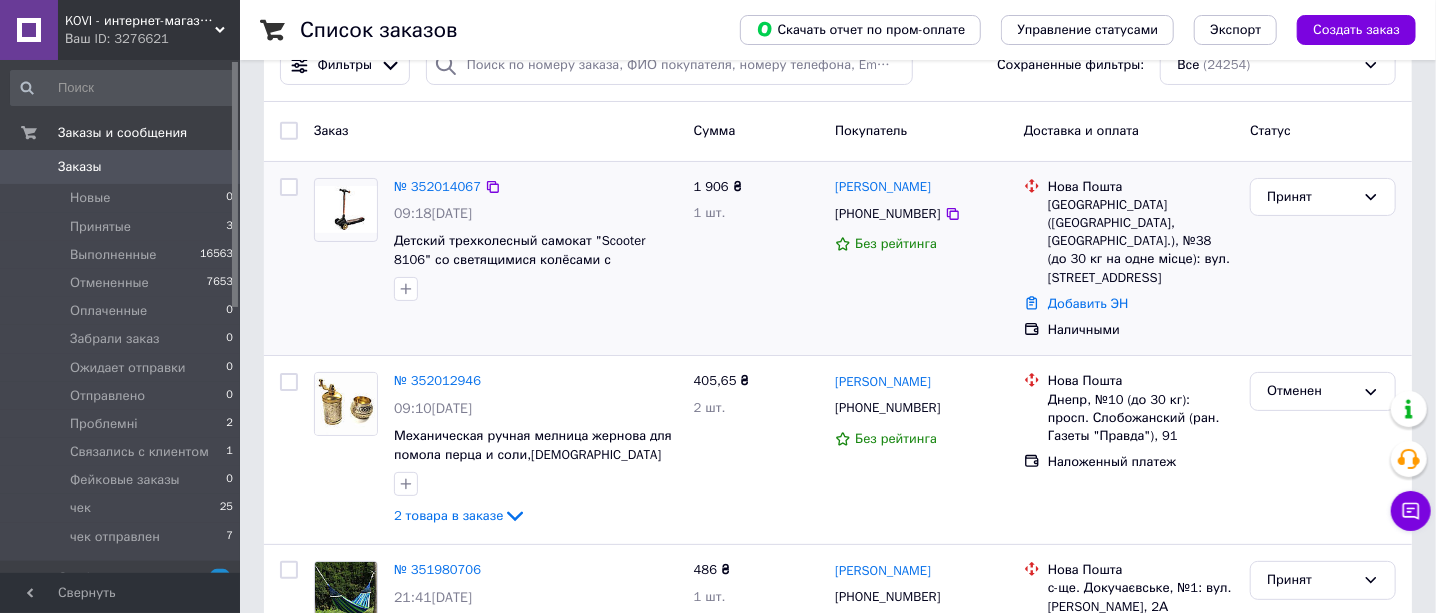 scroll, scrollTop: 0, scrollLeft: 0, axis: both 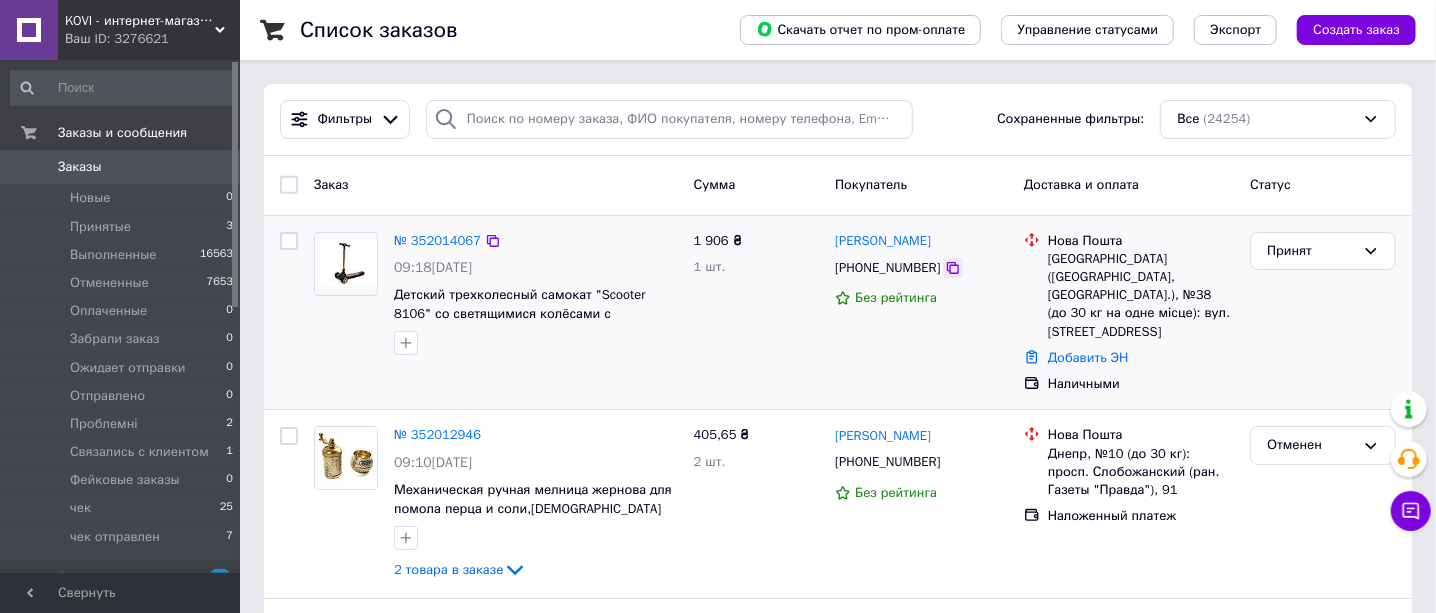 click 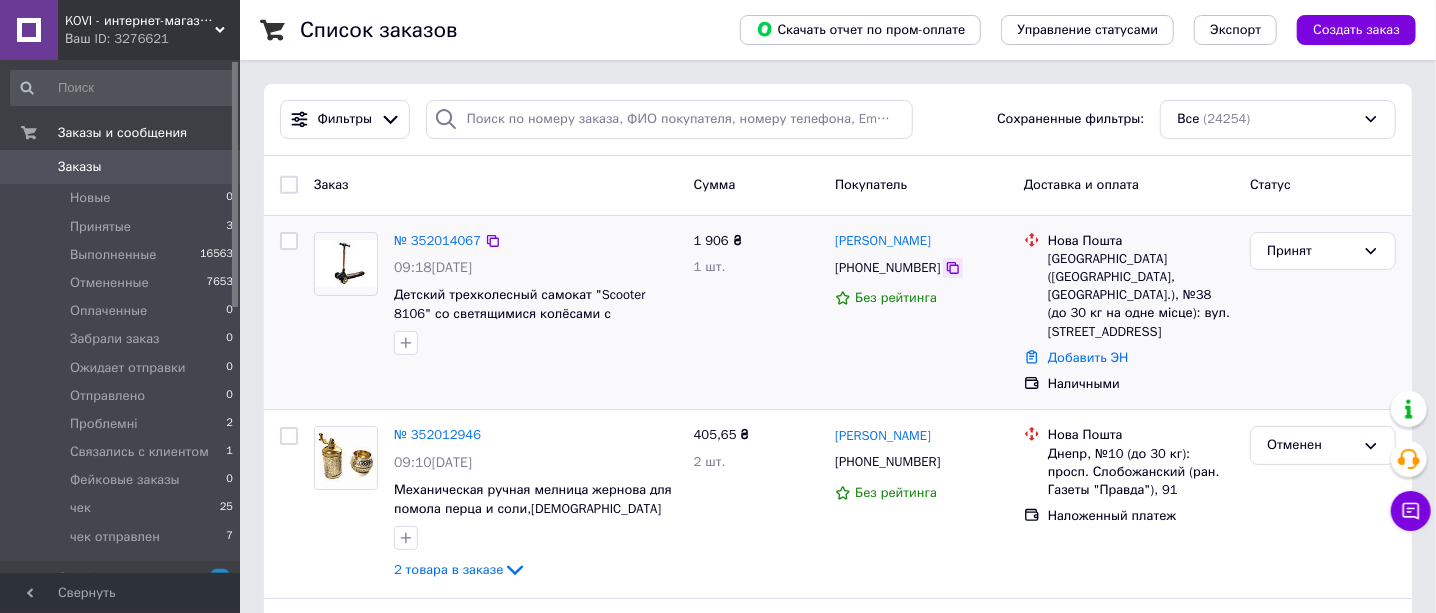 click 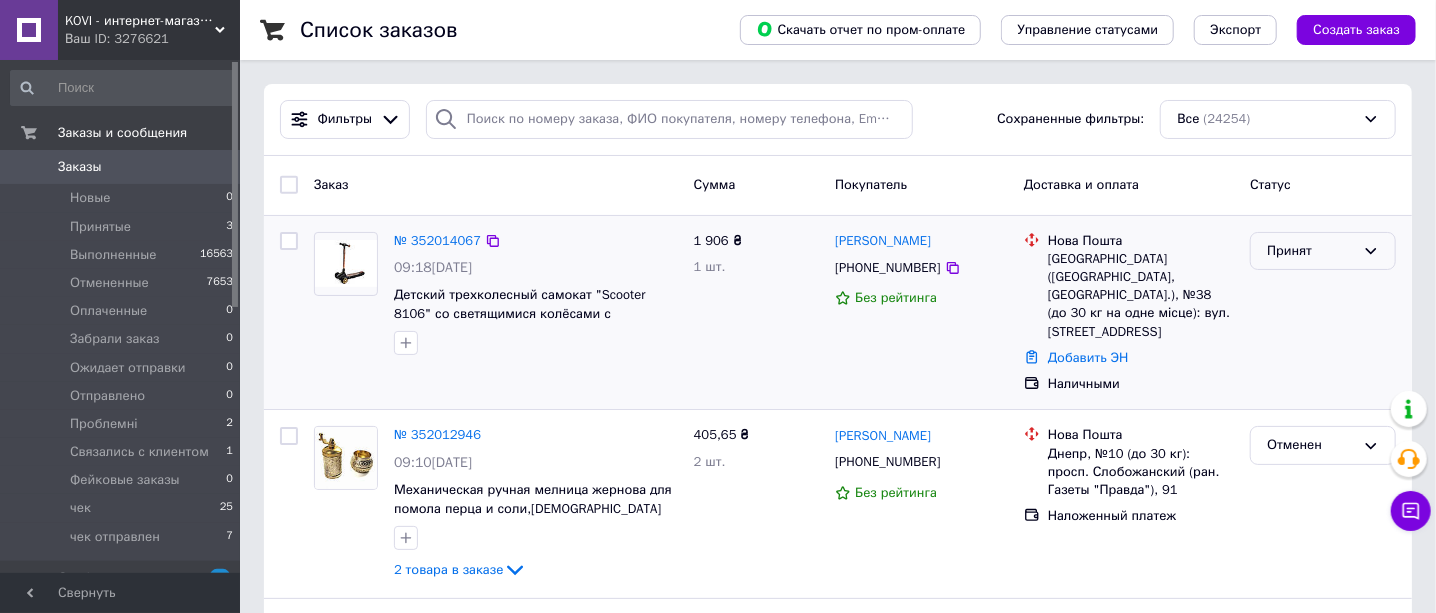 click on "Принят" at bounding box center [1323, 251] 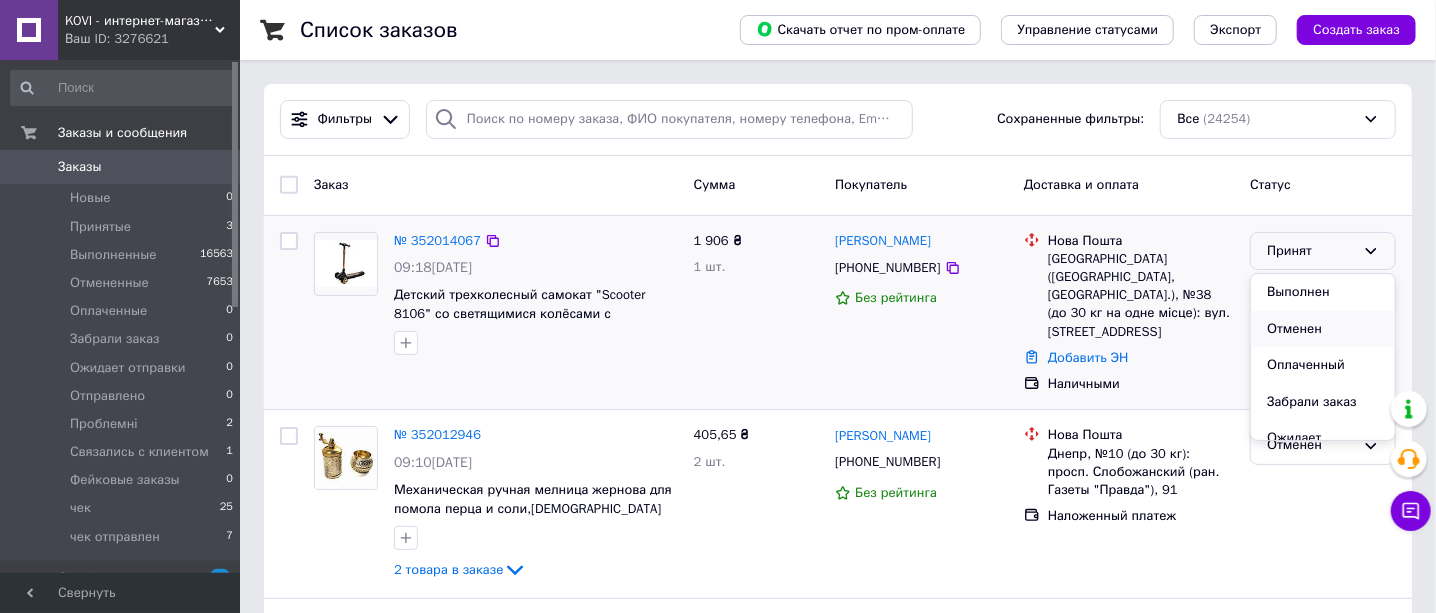 click on "Отменен" at bounding box center (1323, 329) 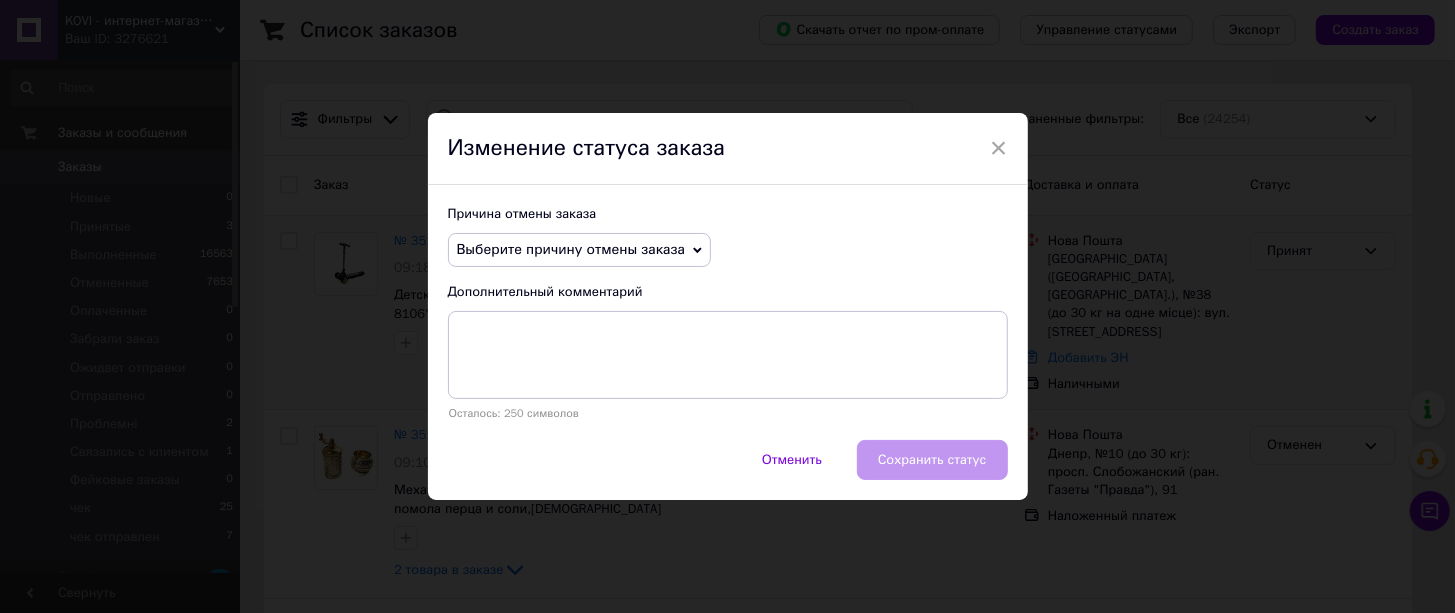 click 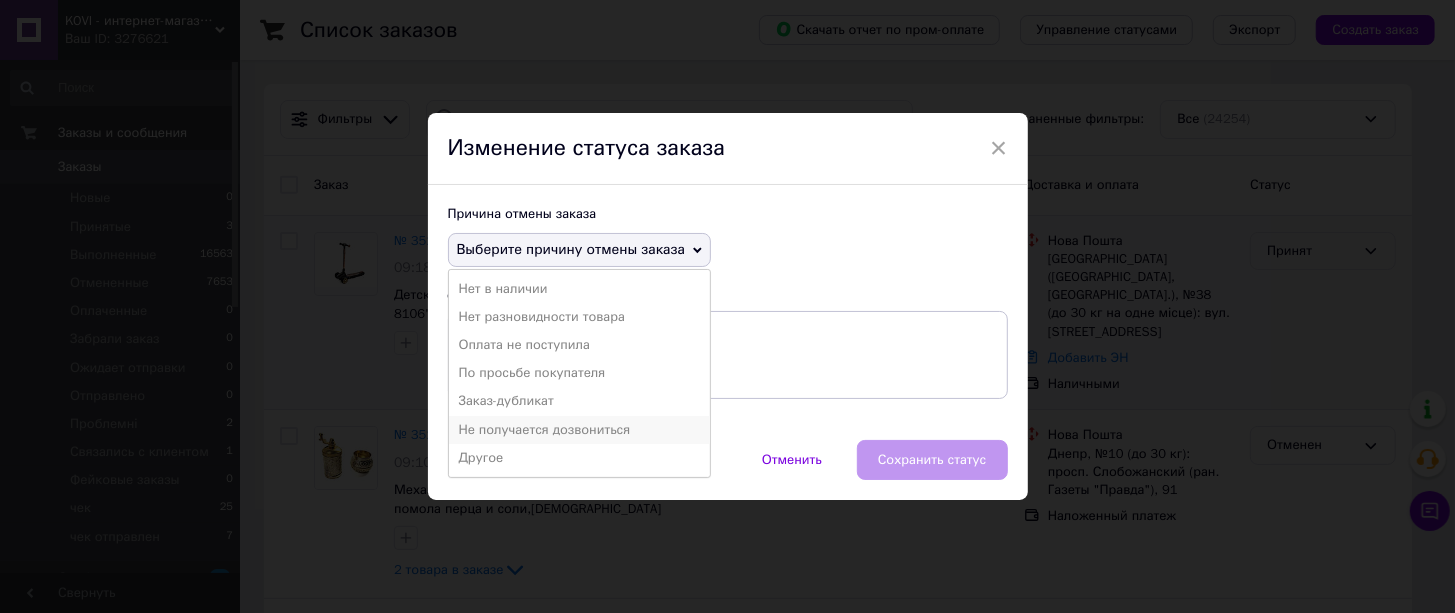 click on "Не получается дозвониться" at bounding box center (579, 430) 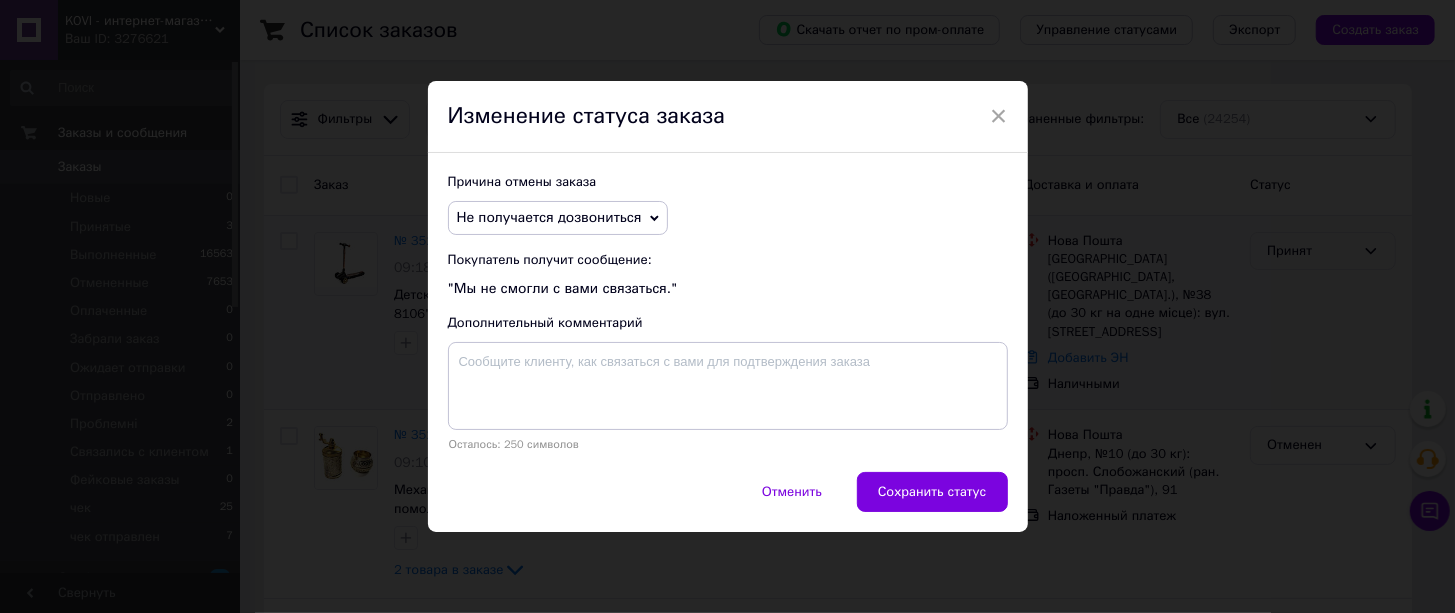 click on "Сохранить статус" at bounding box center (932, 492) 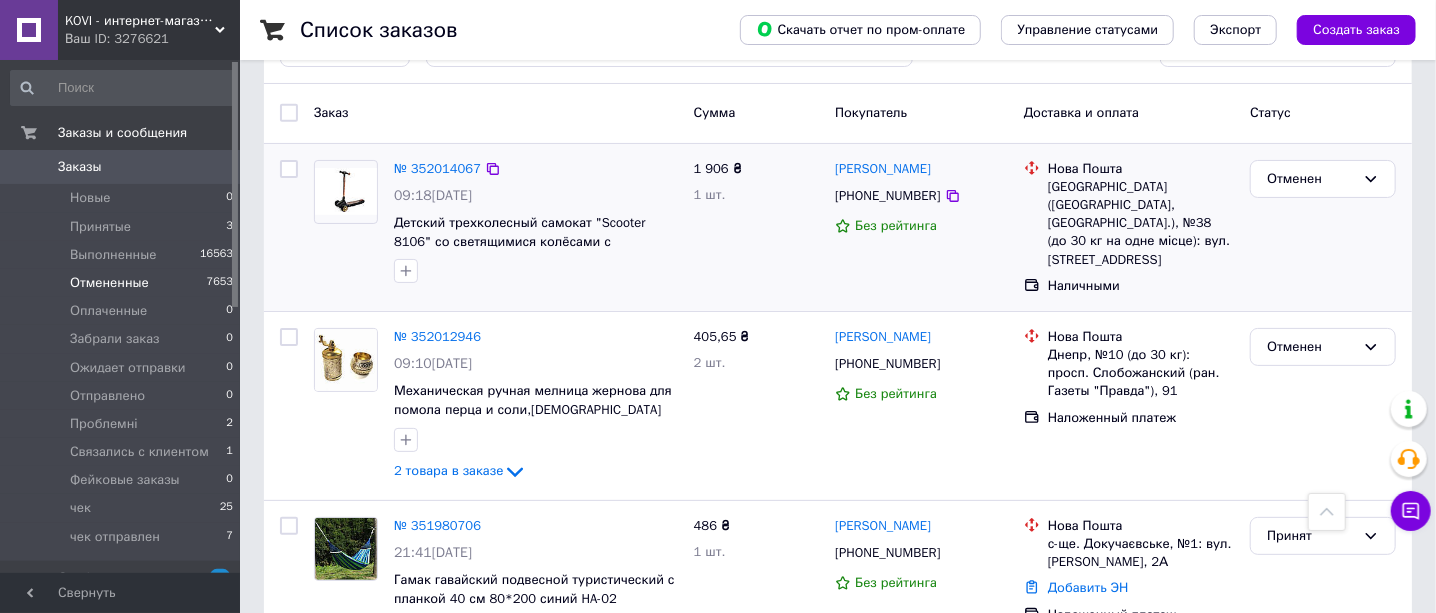 scroll, scrollTop: 0, scrollLeft: 0, axis: both 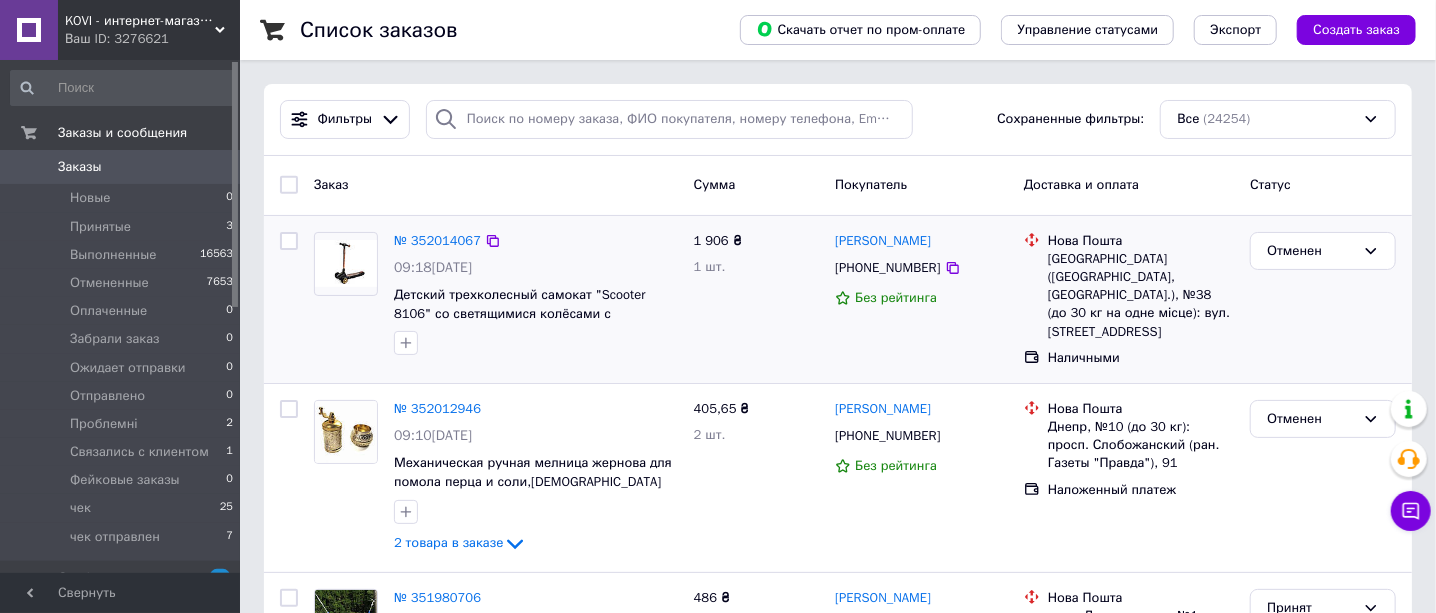 click on "Ваш ID: 3276621" at bounding box center (152, 39) 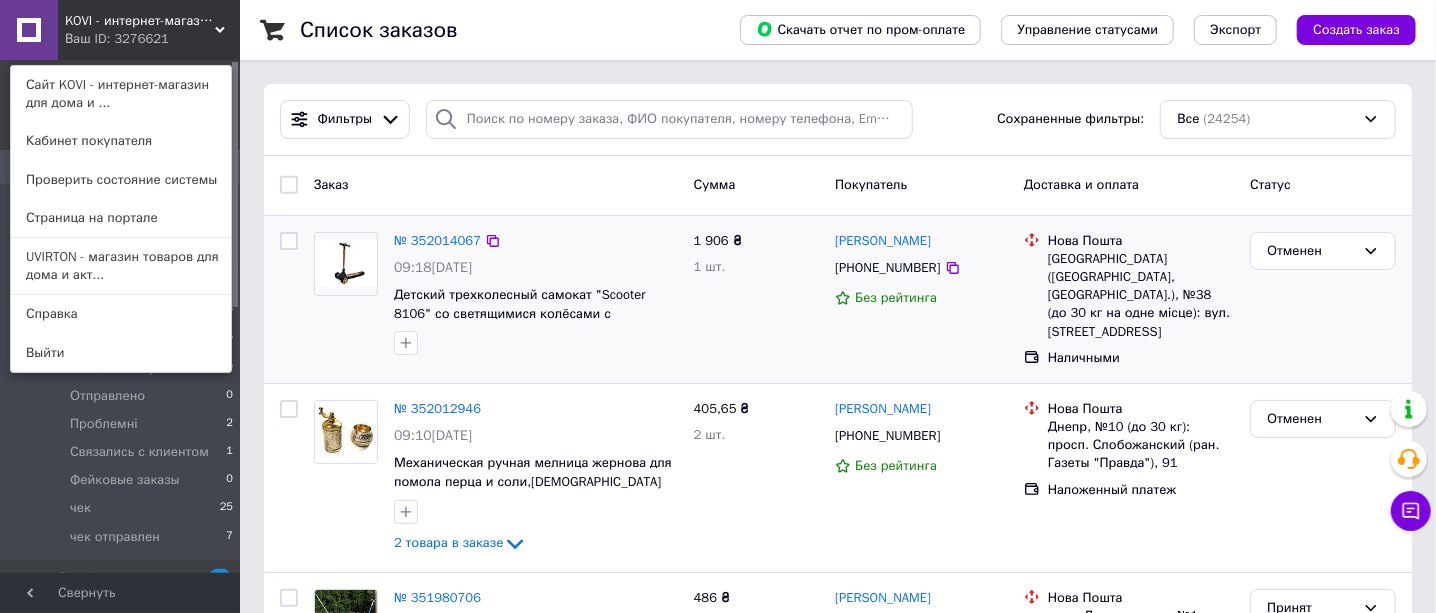 drag, startPoint x: 112, startPoint y: 271, endPoint x: 141, endPoint y: 276, distance: 29.427877 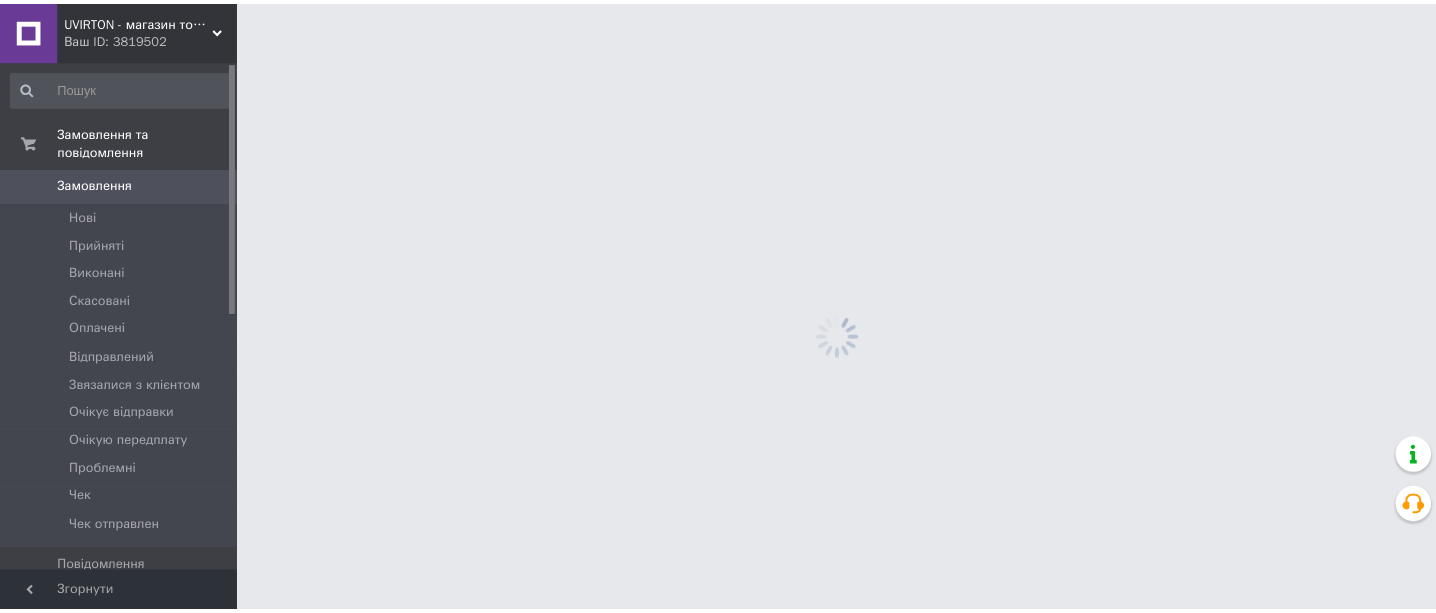 scroll, scrollTop: 0, scrollLeft: 0, axis: both 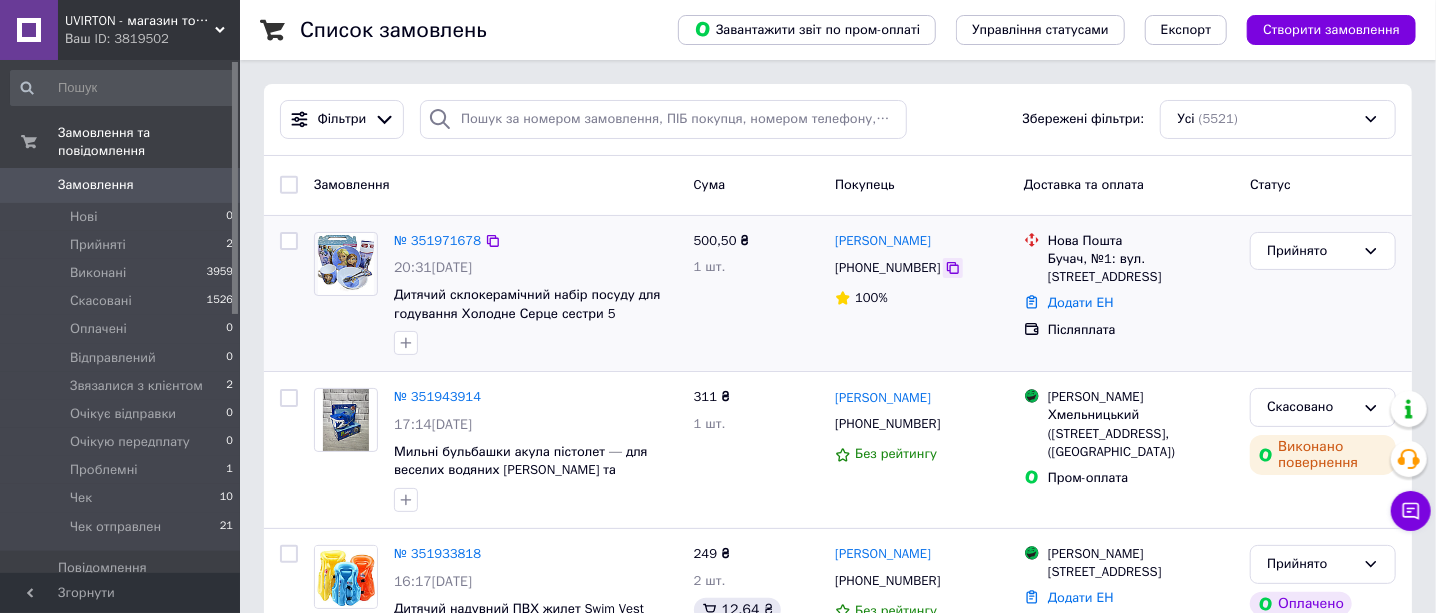 click 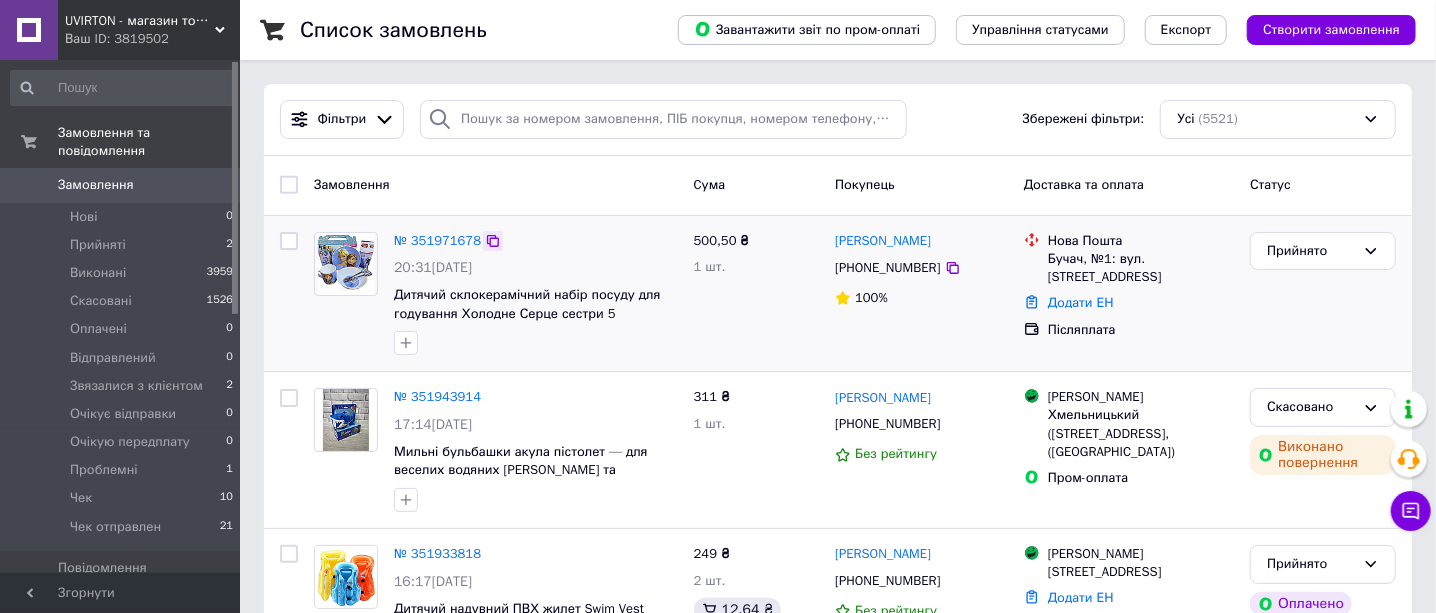 click 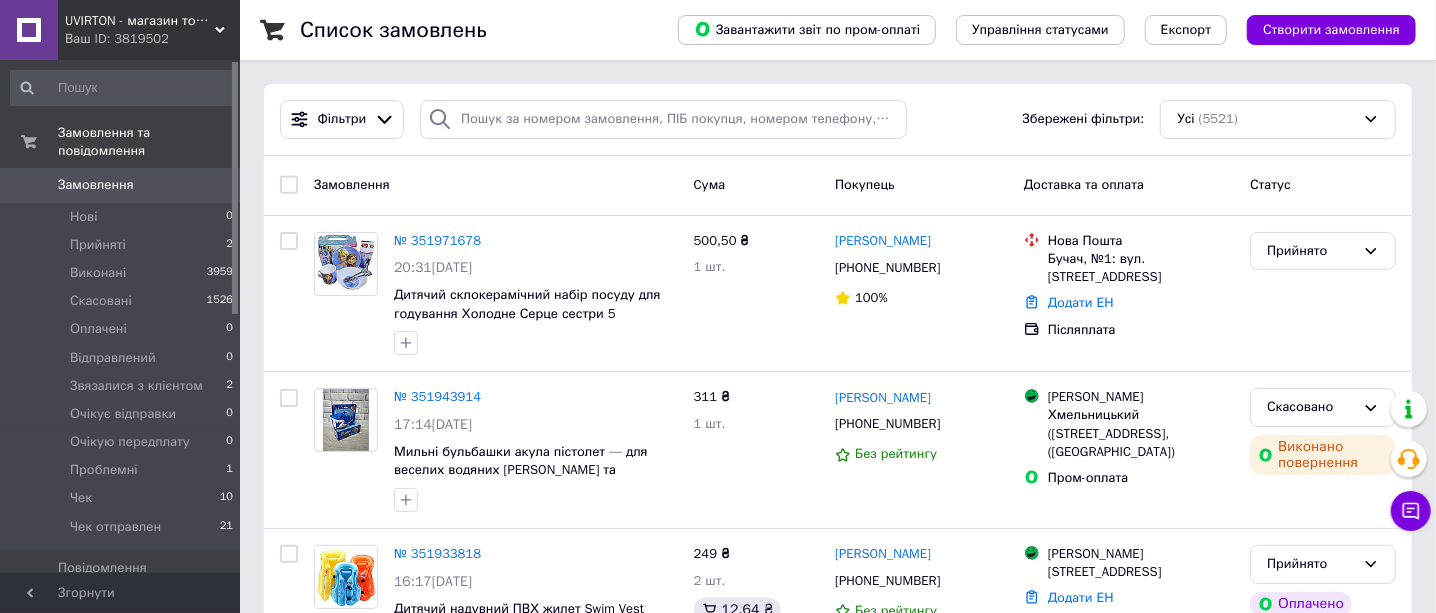 click on "UVIRTON - магазин товарів для будинку та активного відпочинку Ваш ID: 3819502" at bounding box center (149, 30) 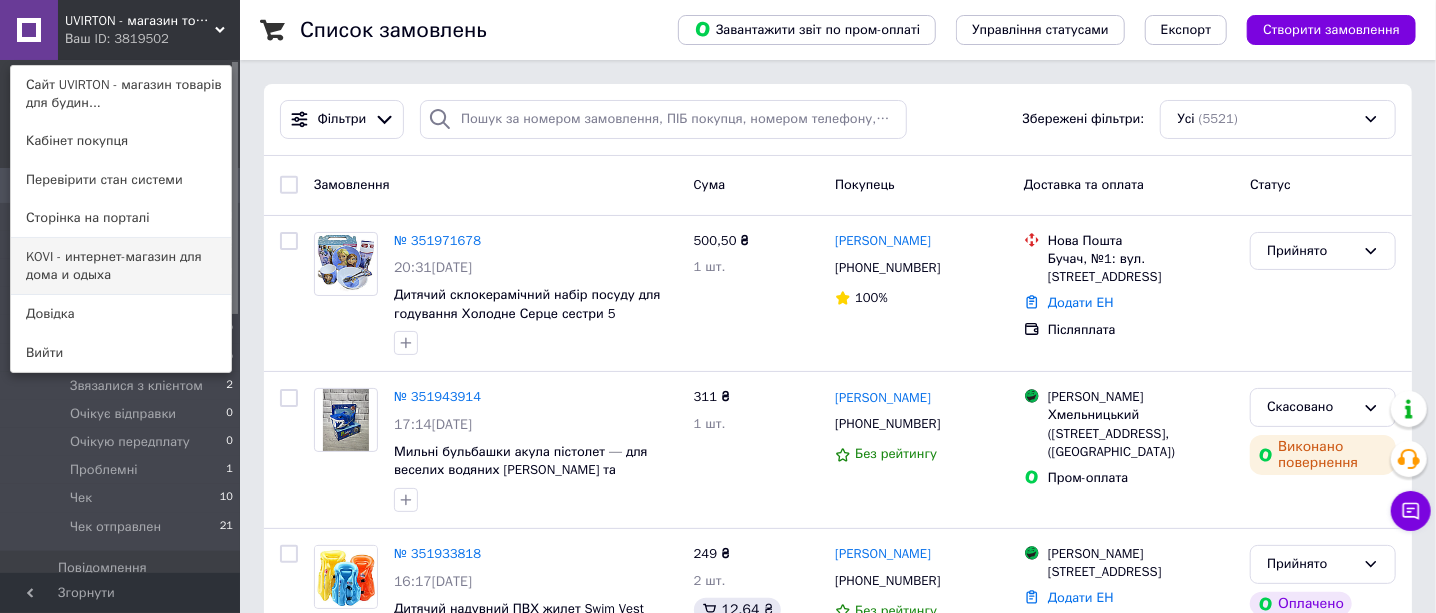 click on "KOVI - интернет-магазин для дома и одыха" at bounding box center (121, 266) 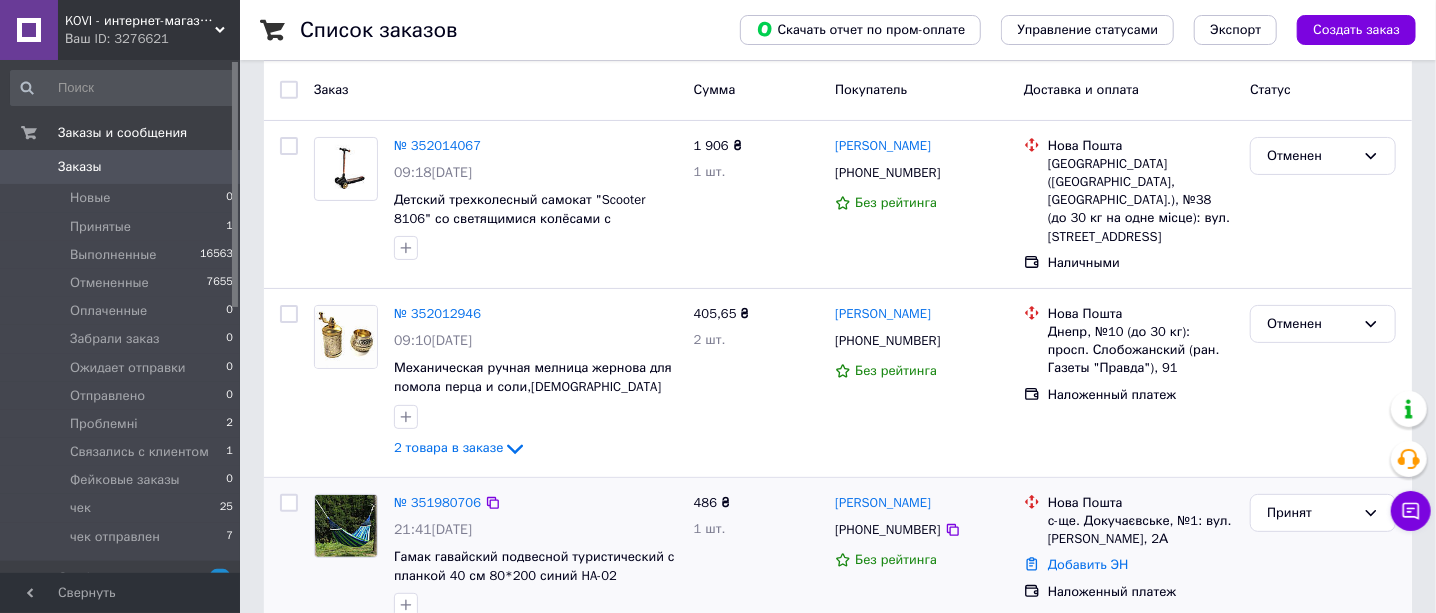scroll, scrollTop: 124, scrollLeft: 0, axis: vertical 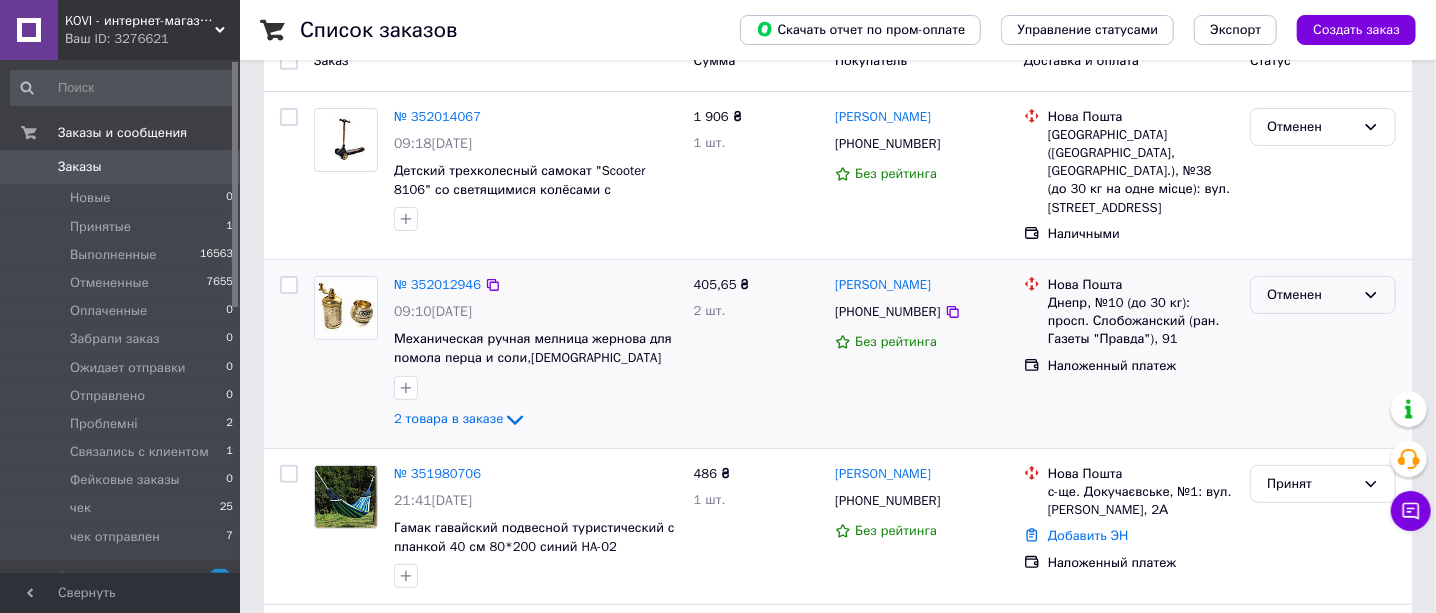 click on "Отменен" at bounding box center (1311, 295) 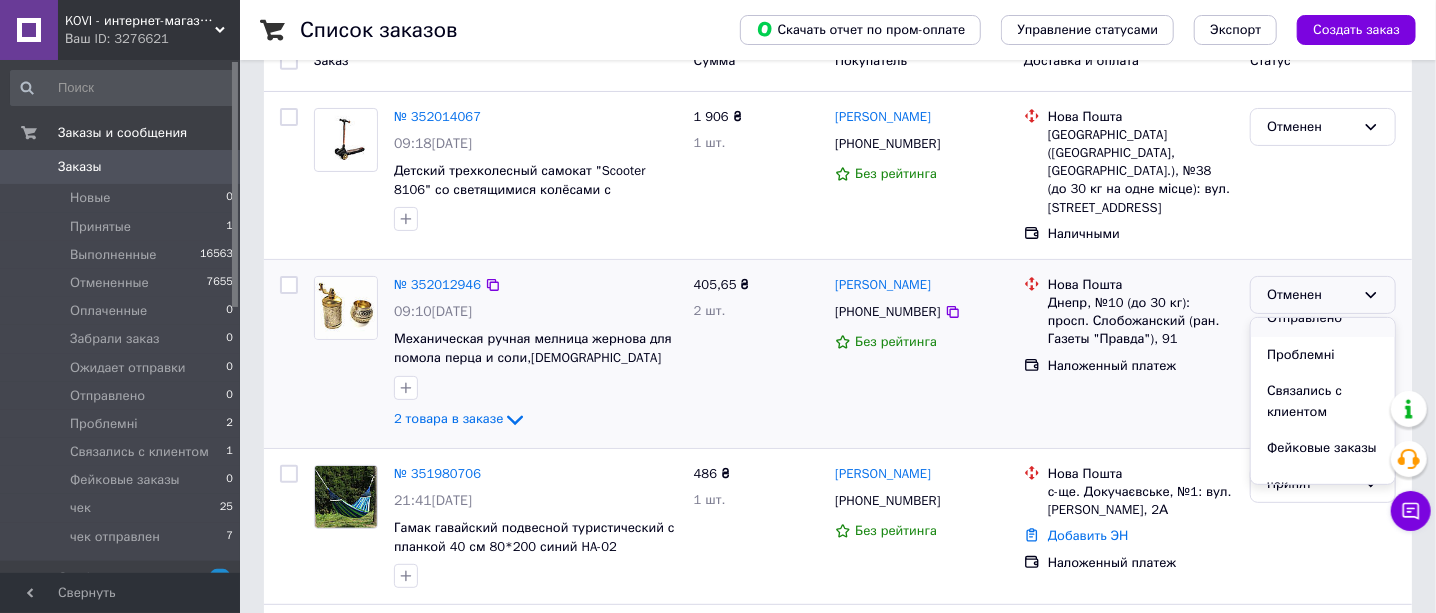 scroll, scrollTop: 249, scrollLeft: 0, axis: vertical 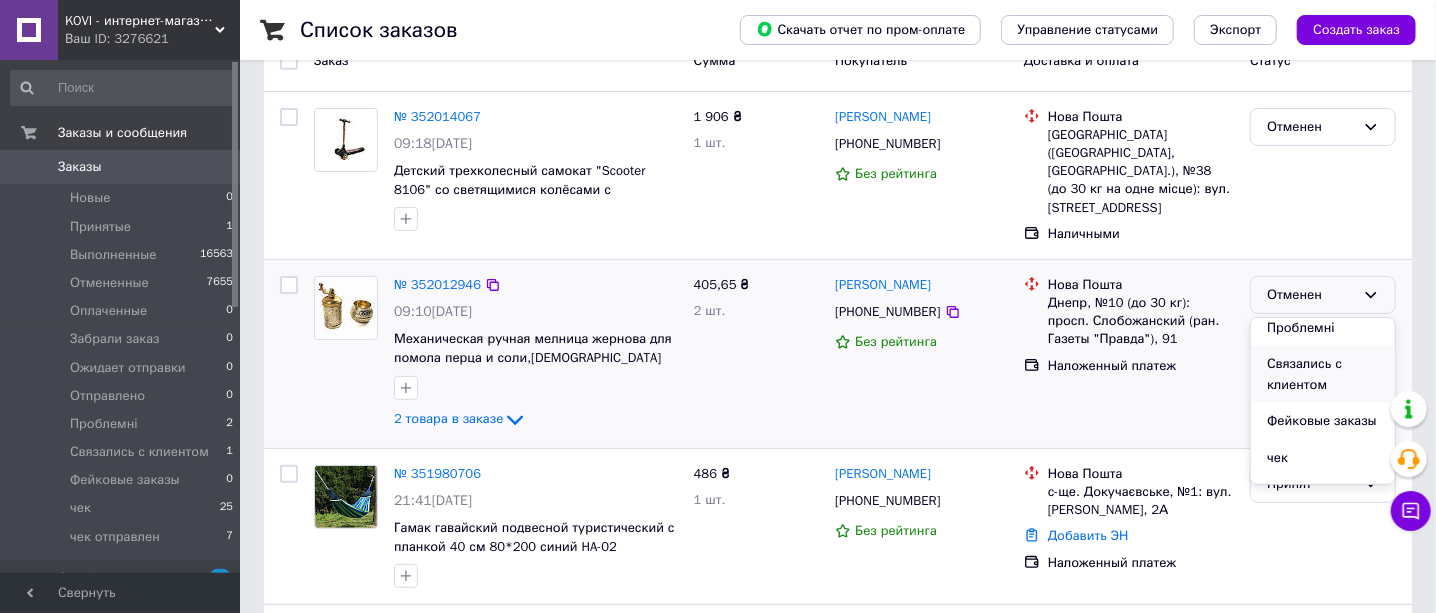 click on "Связались с клиентом" at bounding box center [1323, 374] 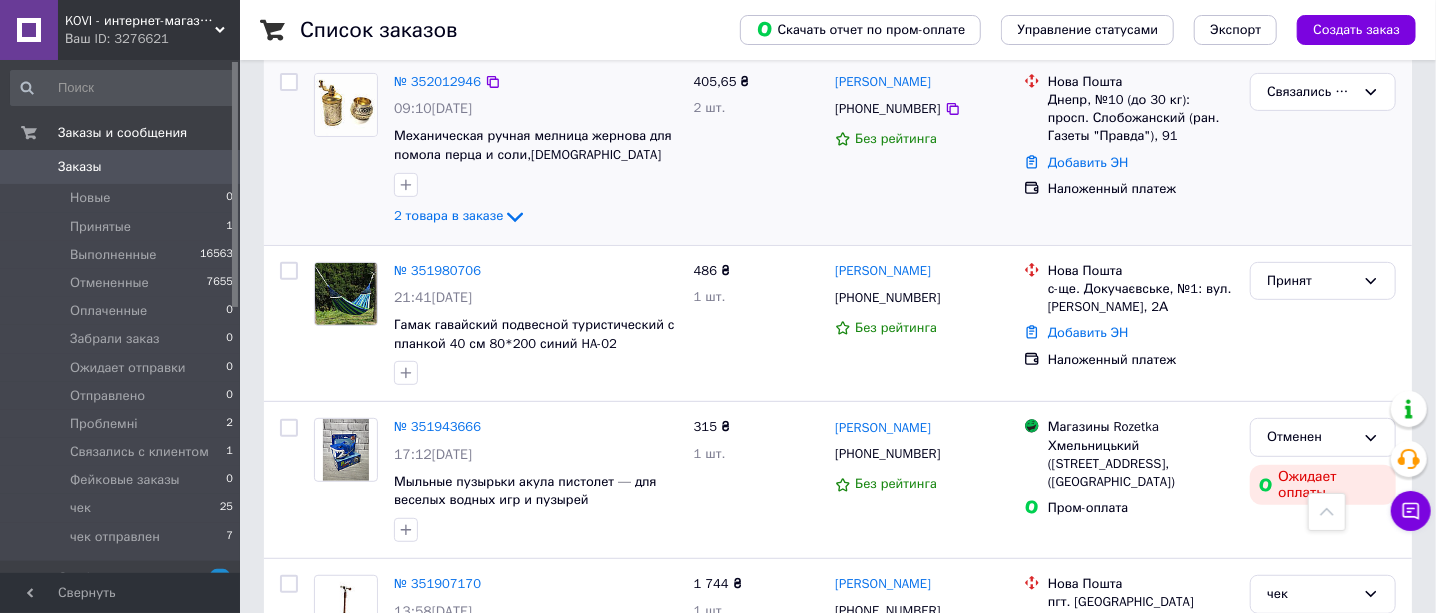 scroll, scrollTop: 375, scrollLeft: 0, axis: vertical 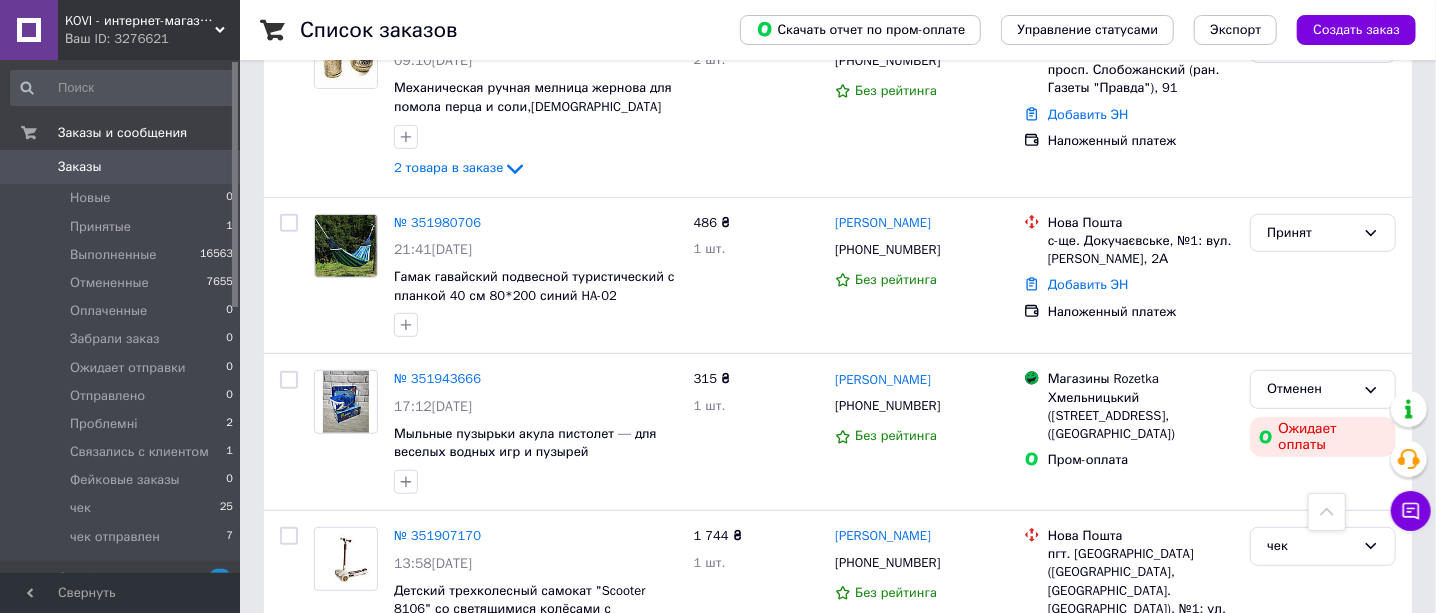 drag, startPoint x: 121, startPoint y: 34, endPoint x: 121, endPoint y: 50, distance: 16 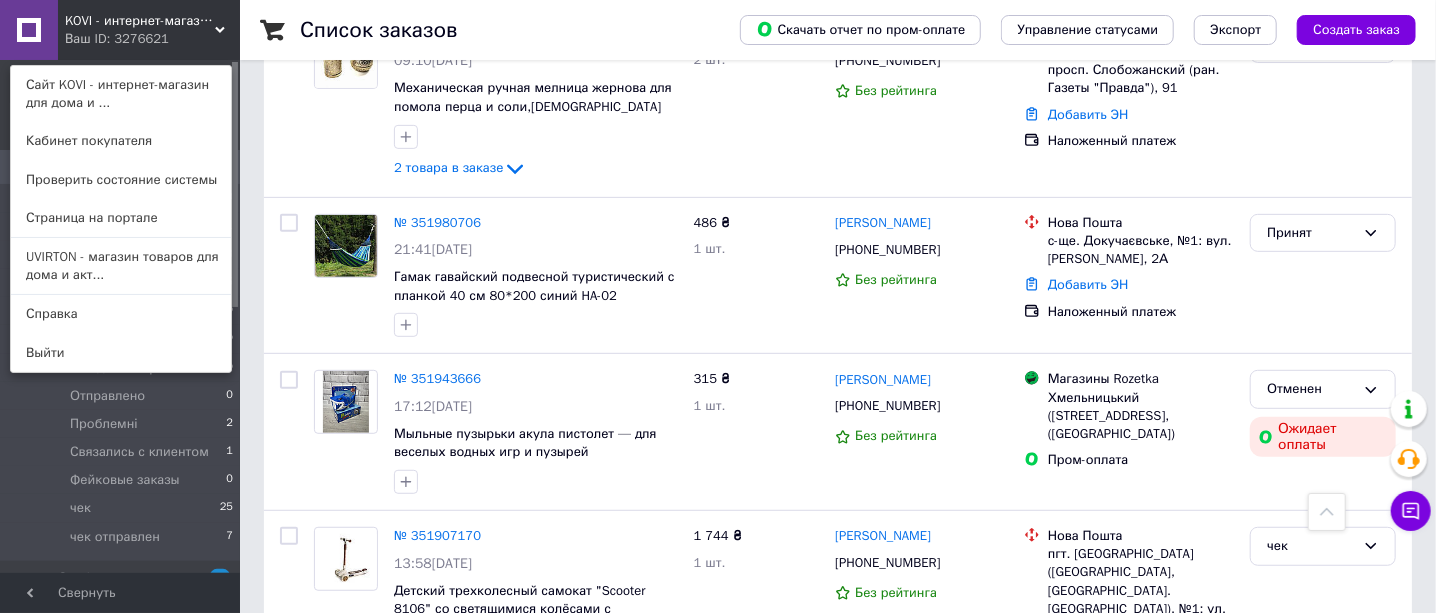 click on "UVIRTON - магазин товаров для дома и акт..." at bounding box center [121, 266] 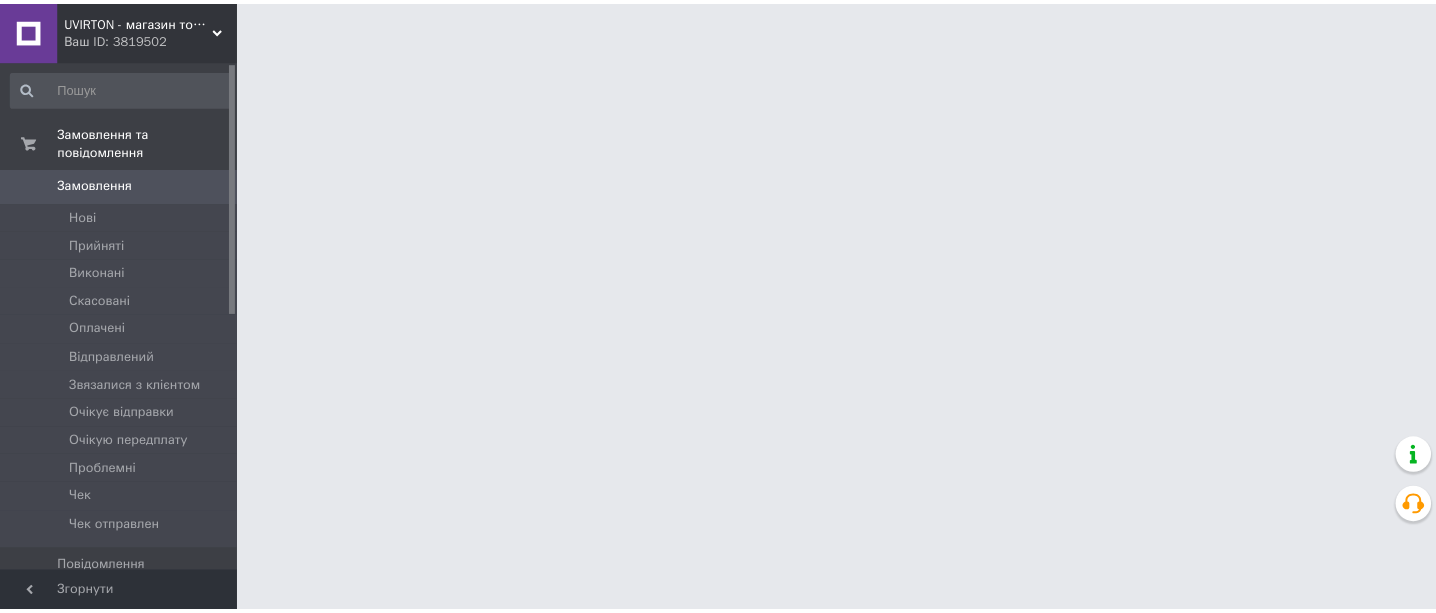 scroll, scrollTop: 0, scrollLeft: 0, axis: both 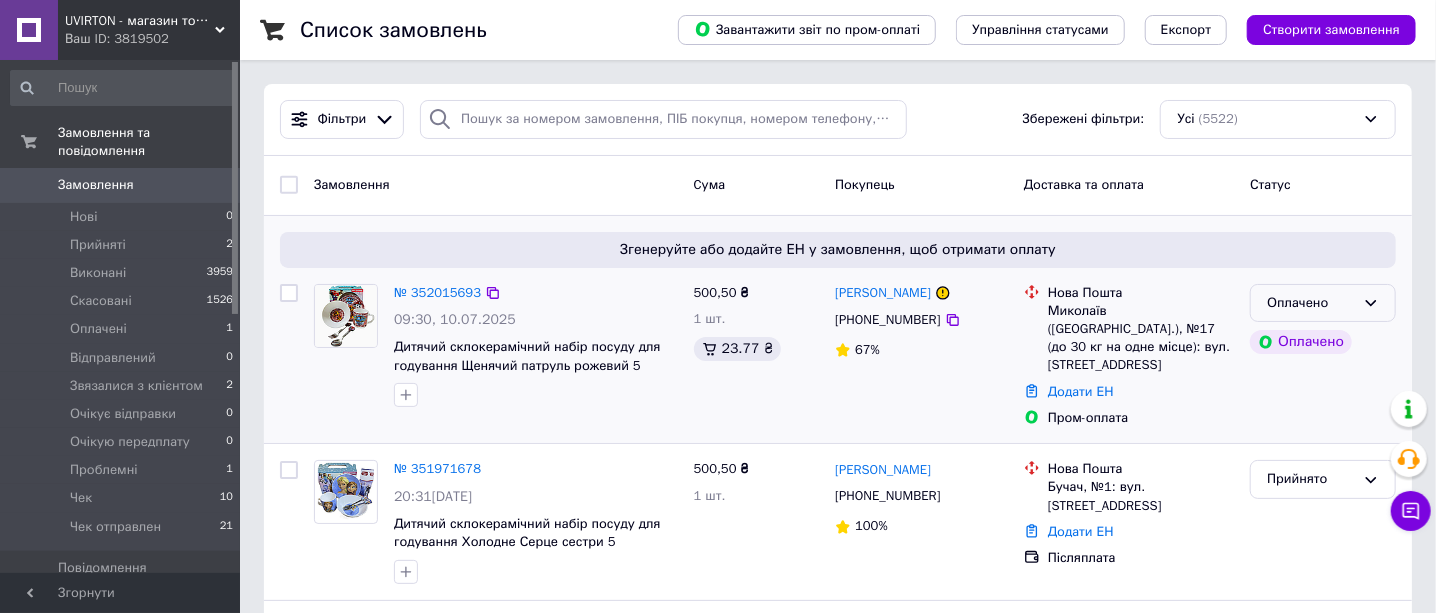 click on "Оплачено" at bounding box center [1311, 303] 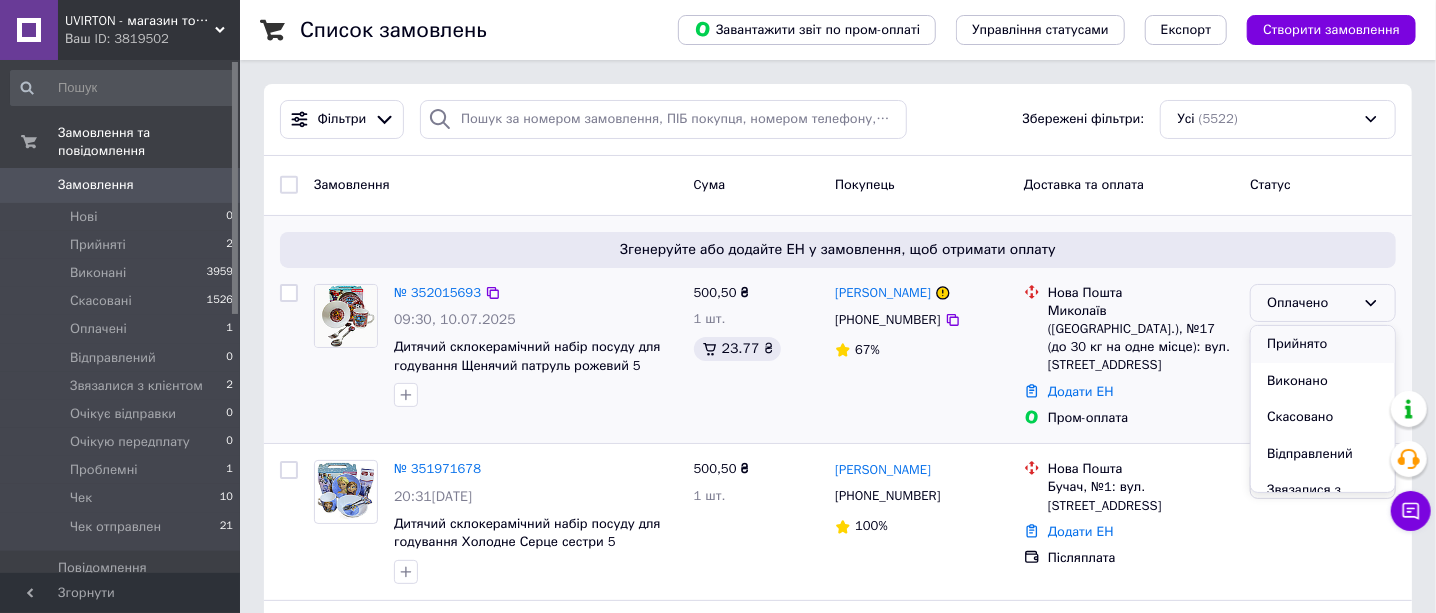 click on "Прийнято" at bounding box center (1323, 344) 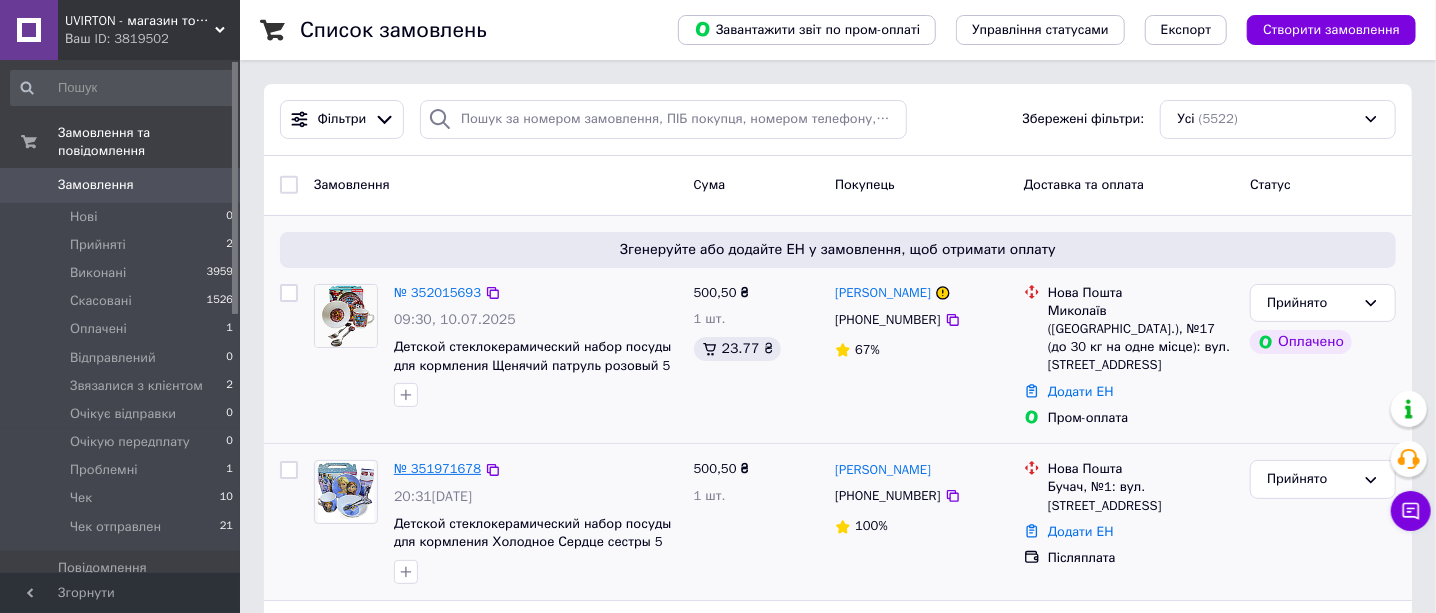 click on "№ 351971678" at bounding box center (437, 468) 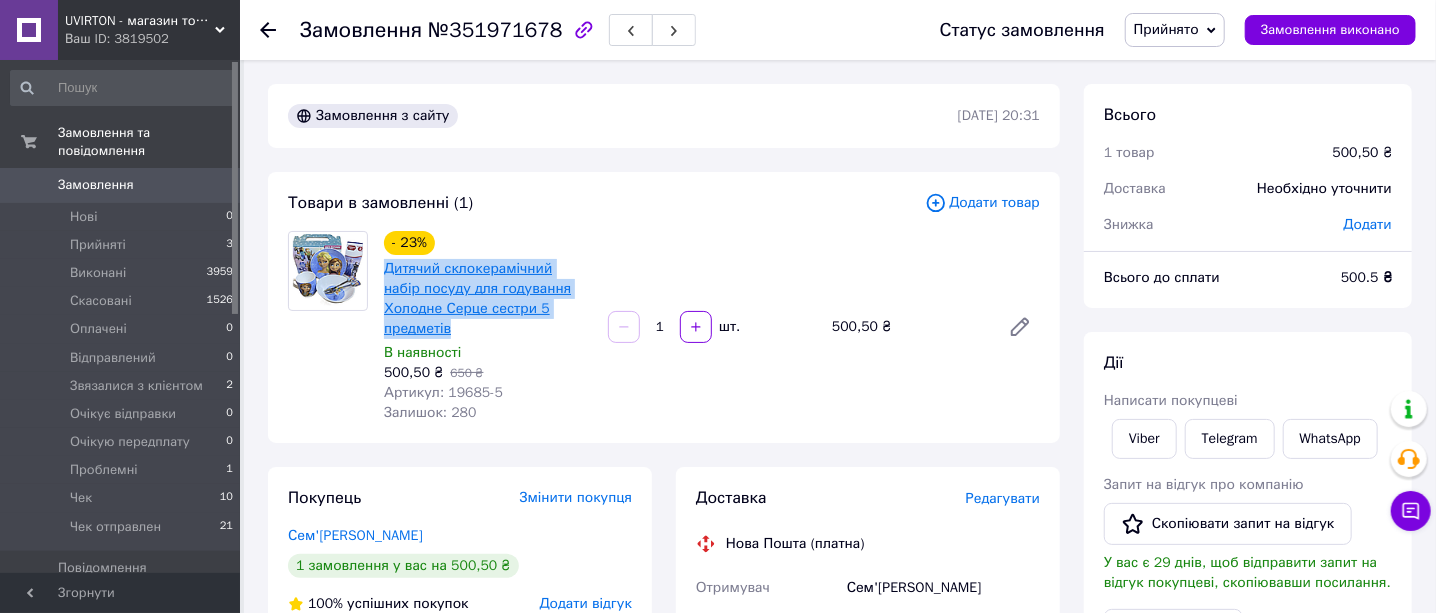 drag, startPoint x: 551, startPoint y: 313, endPoint x: 386, endPoint y: 266, distance: 171.5634 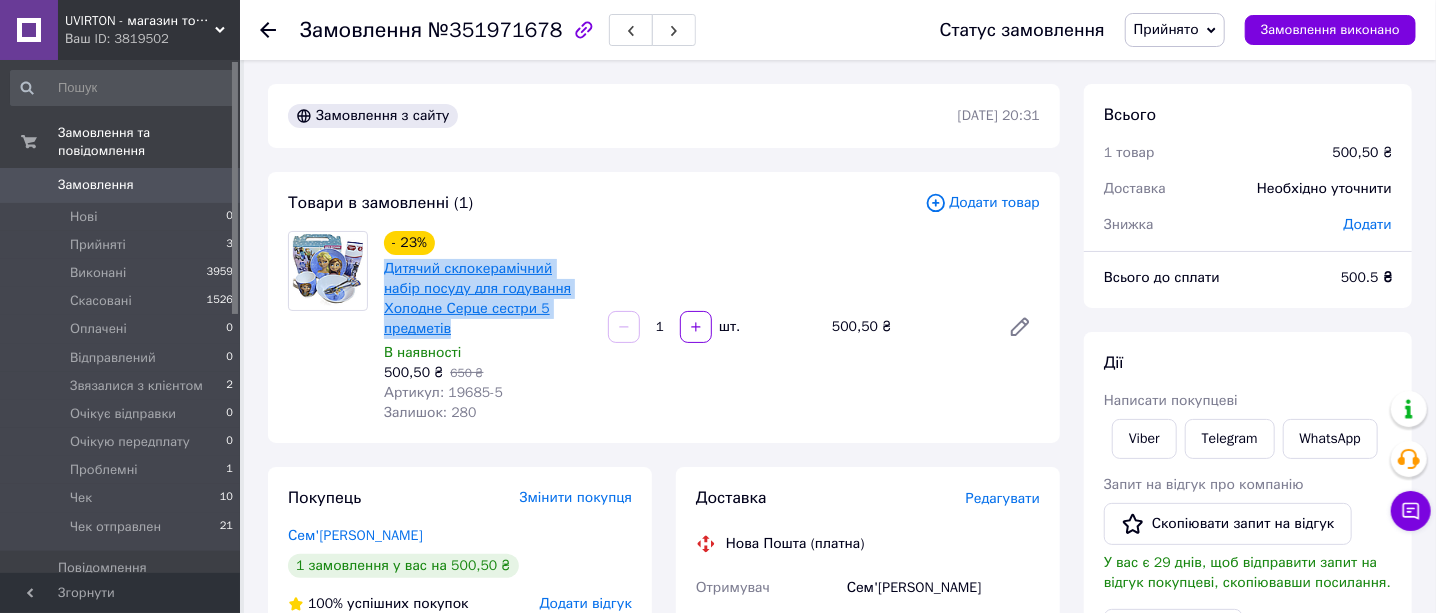 copy on "Дитячий склокерамічний набір посуду для годування Холодне Серце сестри 5 предметів" 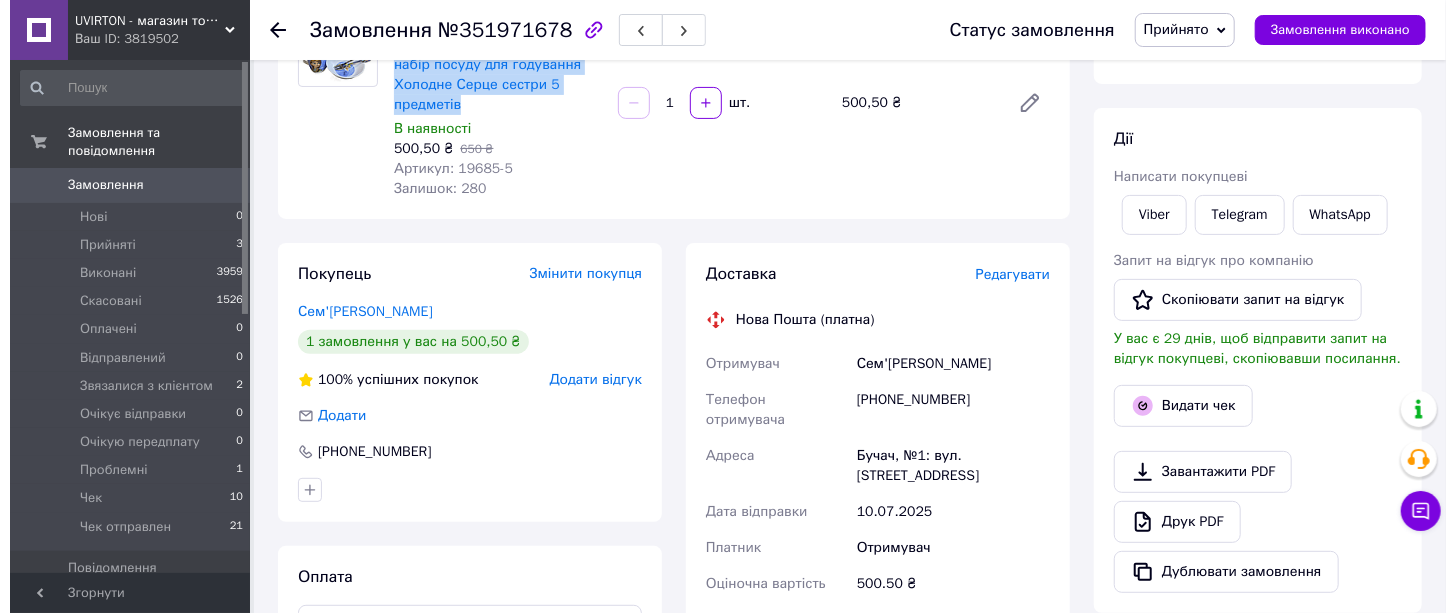 scroll, scrollTop: 249, scrollLeft: 0, axis: vertical 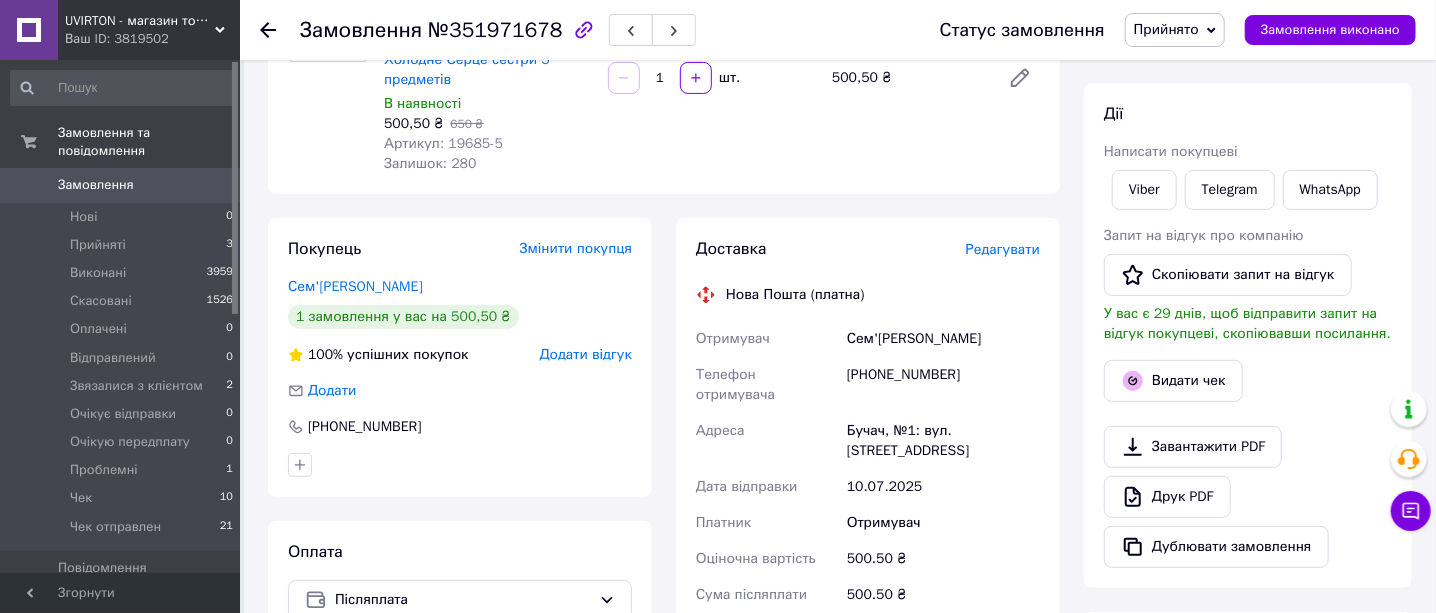 click on "Редагувати" at bounding box center (1003, 249) 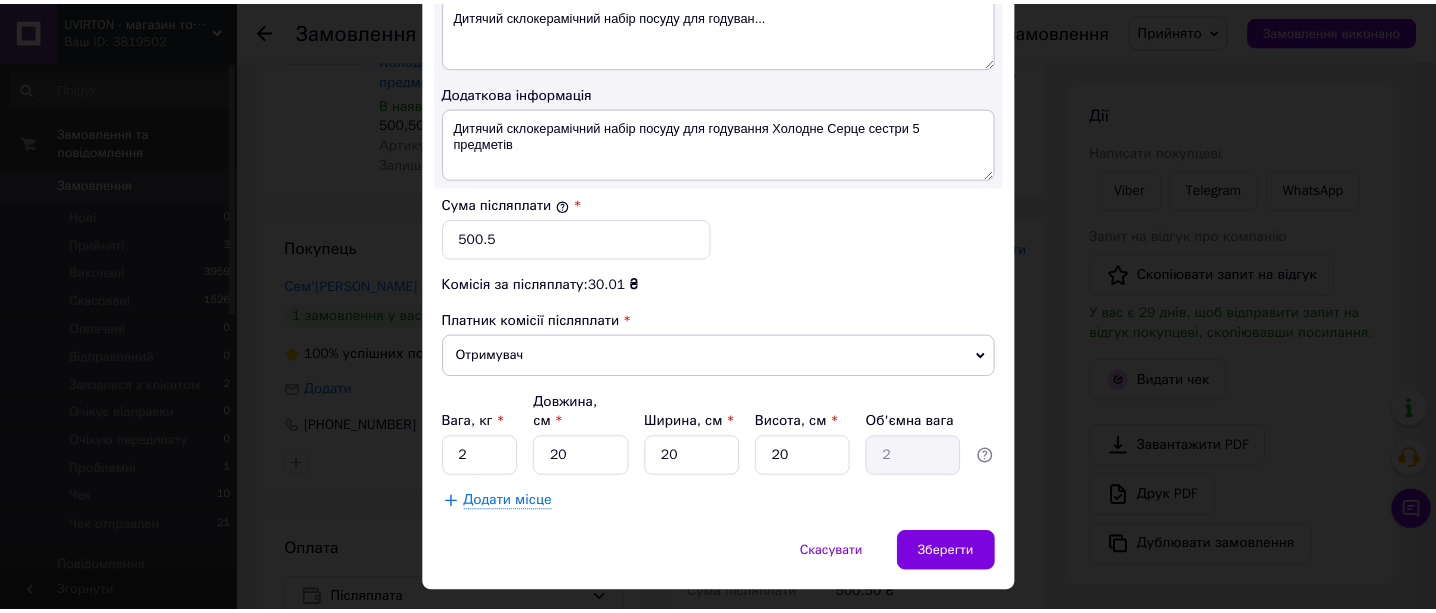 scroll, scrollTop: 1128, scrollLeft: 0, axis: vertical 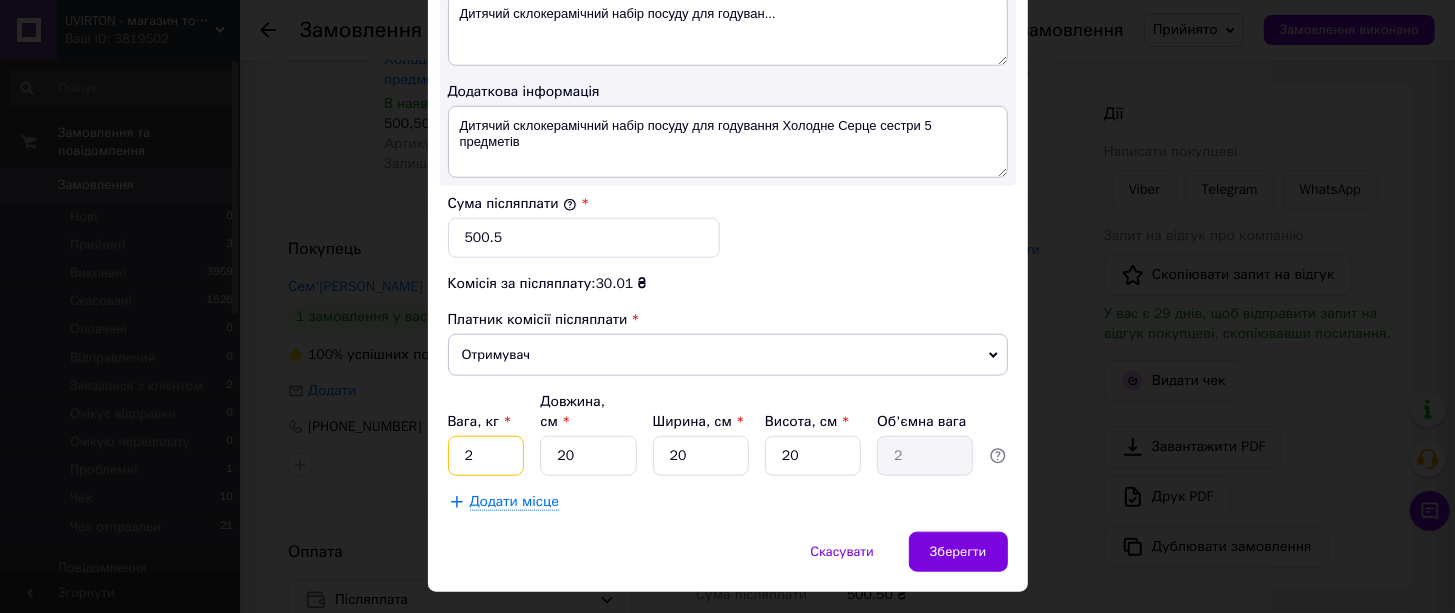 click on "2" at bounding box center (486, 456) 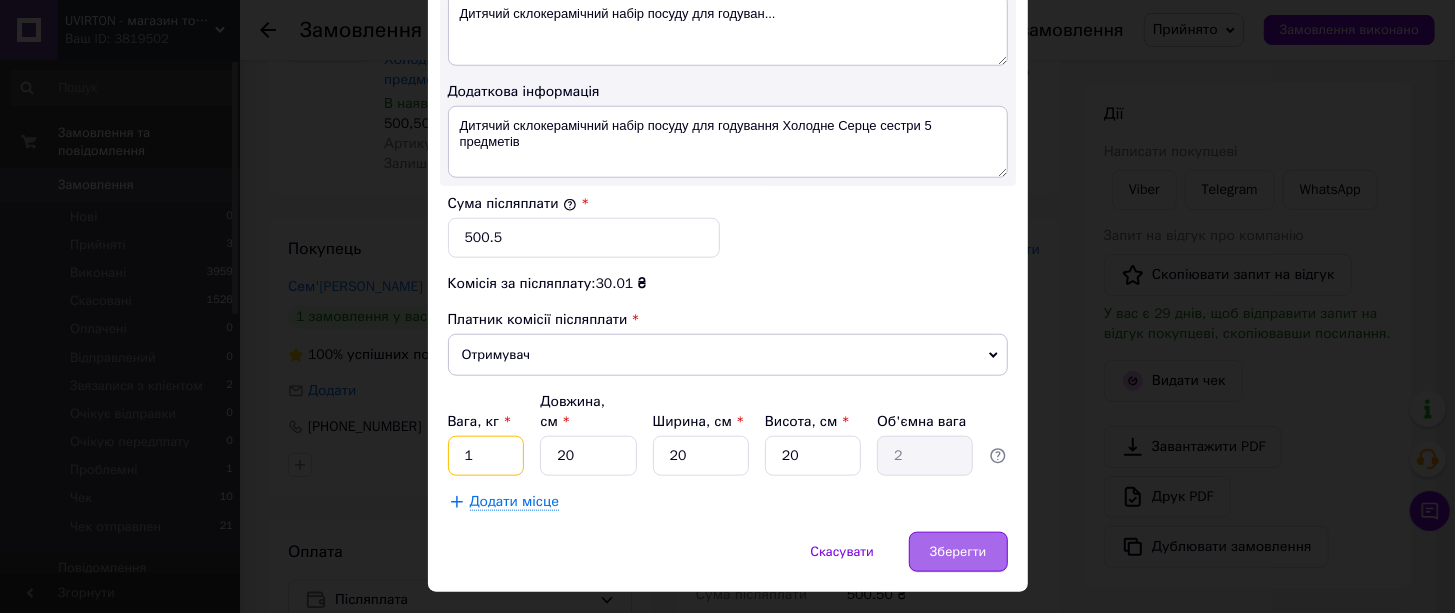 type on "1" 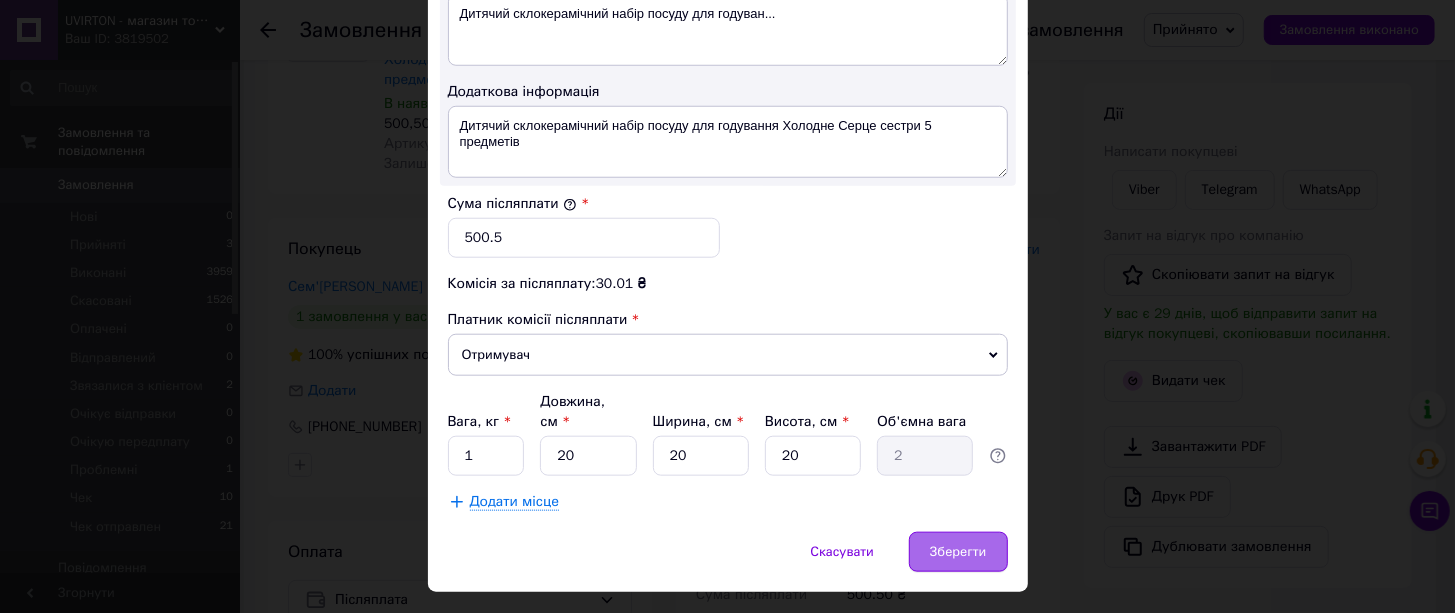click on "Зберегти" at bounding box center [958, 552] 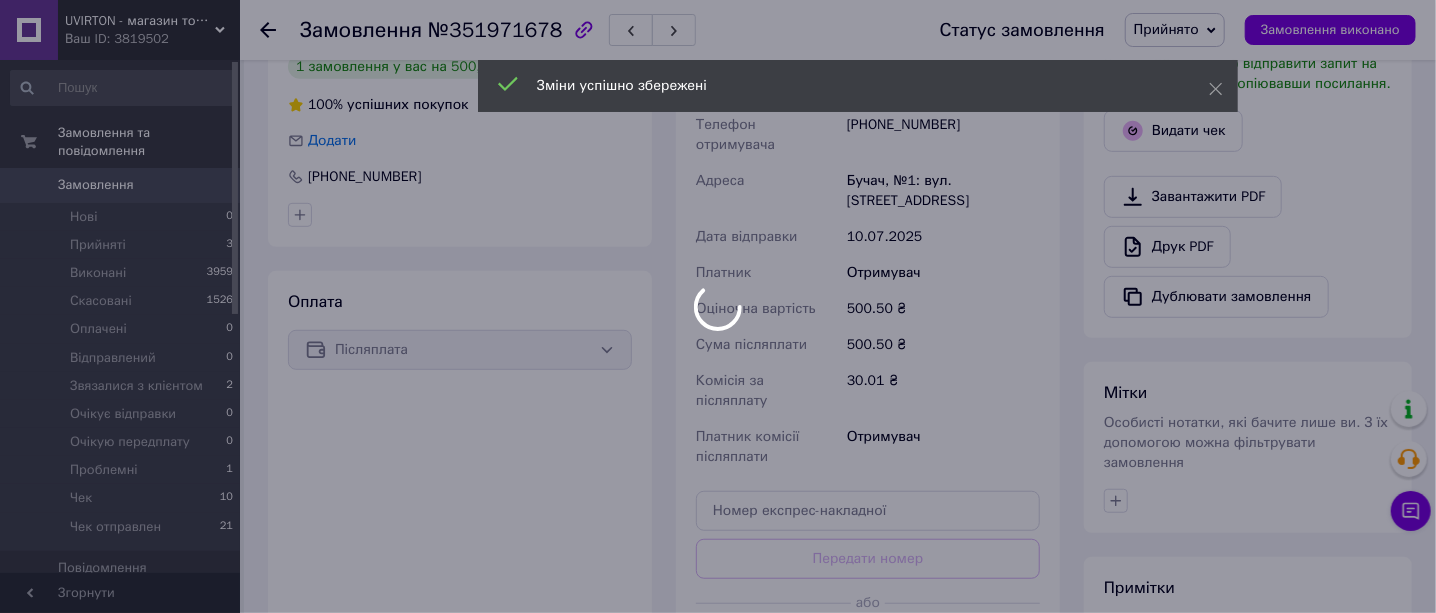 scroll, scrollTop: 625, scrollLeft: 0, axis: vertical 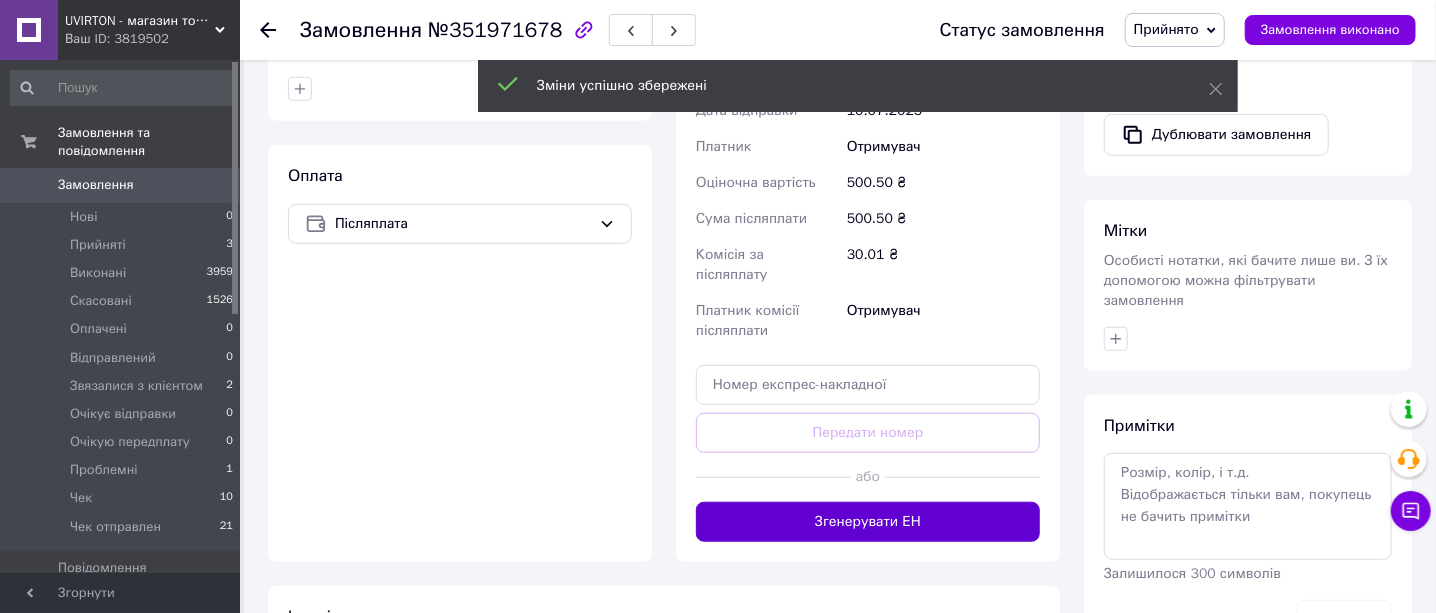 click on "Згенерувати ЕН" at bounding box center [868, 522] 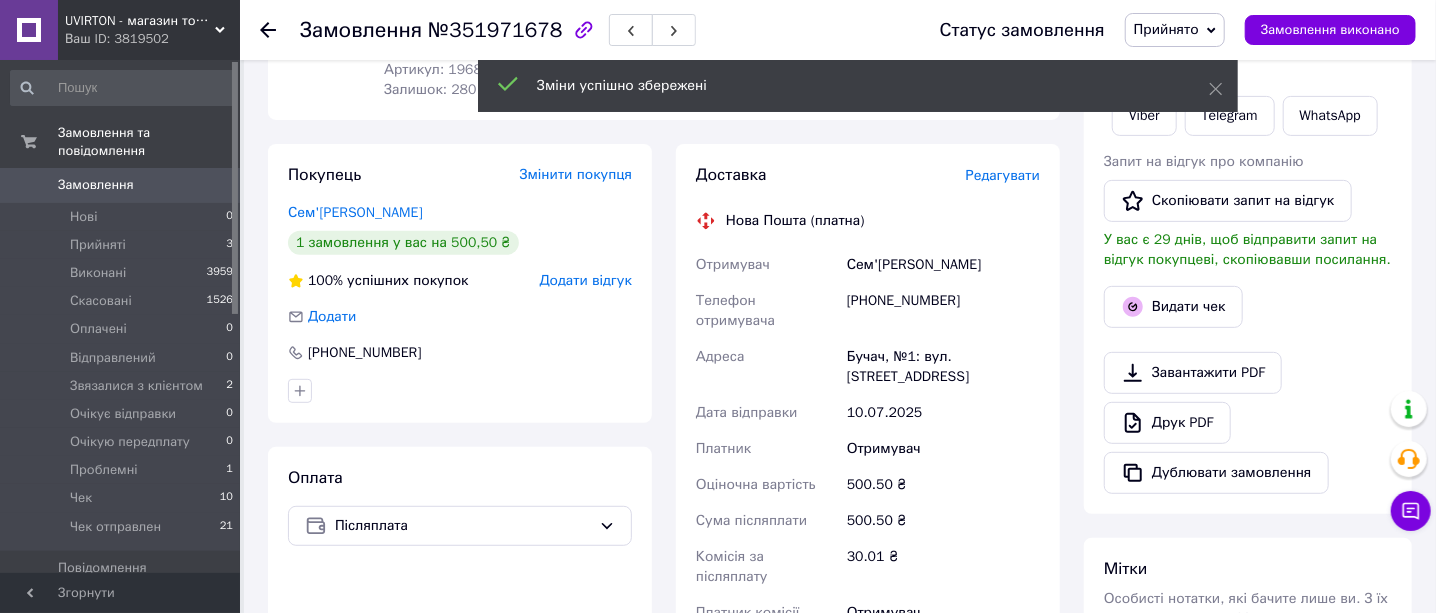 scroll, scrollTop: 249, scrollLeft: 0, axis: vertical 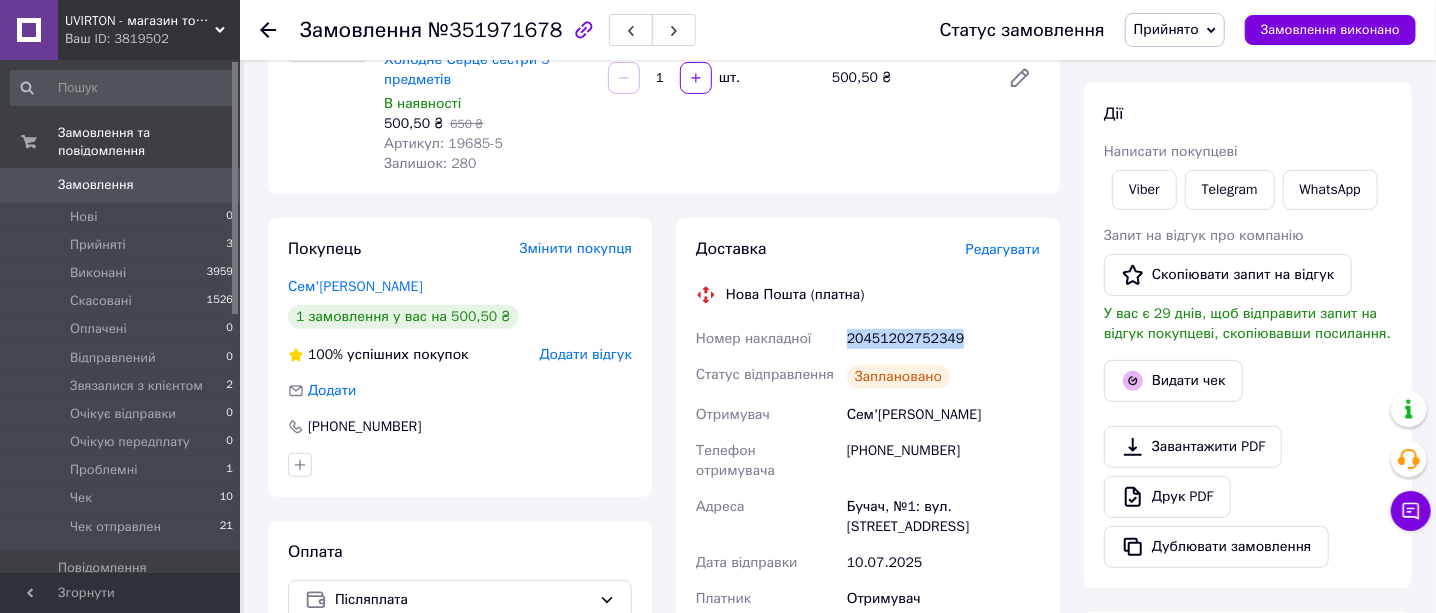 drag, startPoint x: 978, startPoint y: 315, endPoint x: 846, endPoint y: 313, distance: 132.01515 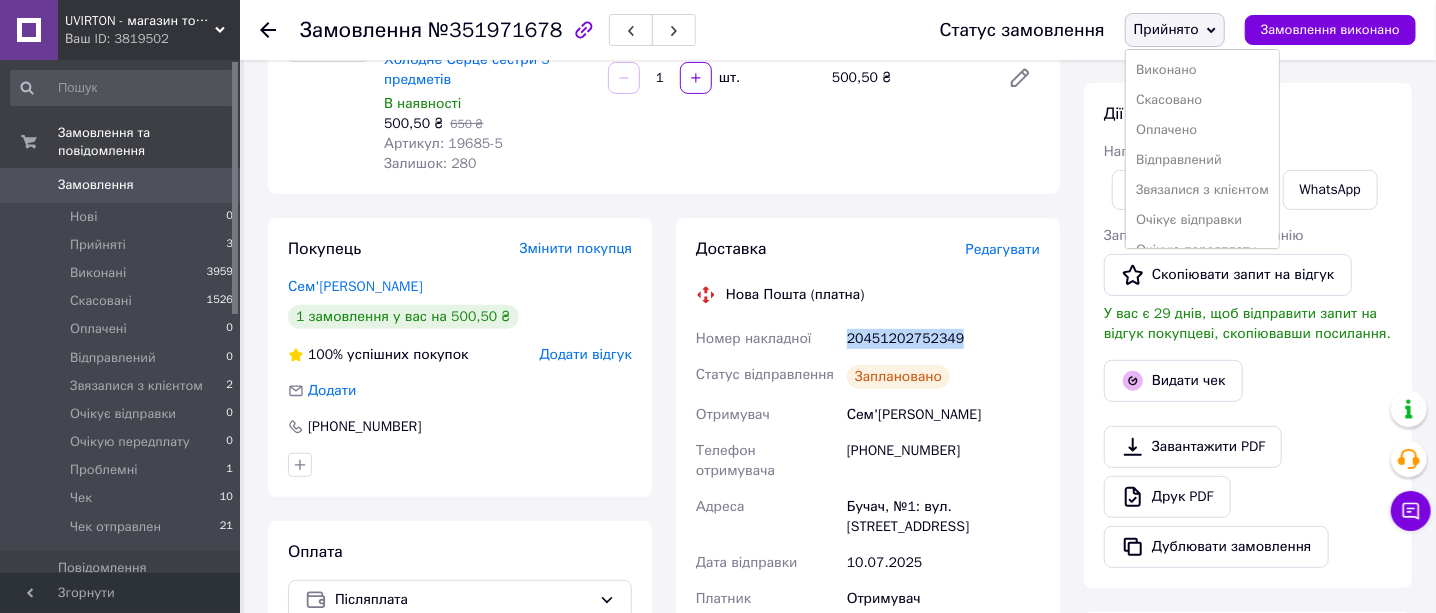 scroll, scrollTop: 111, scrollLeft: 0, axis: vertical 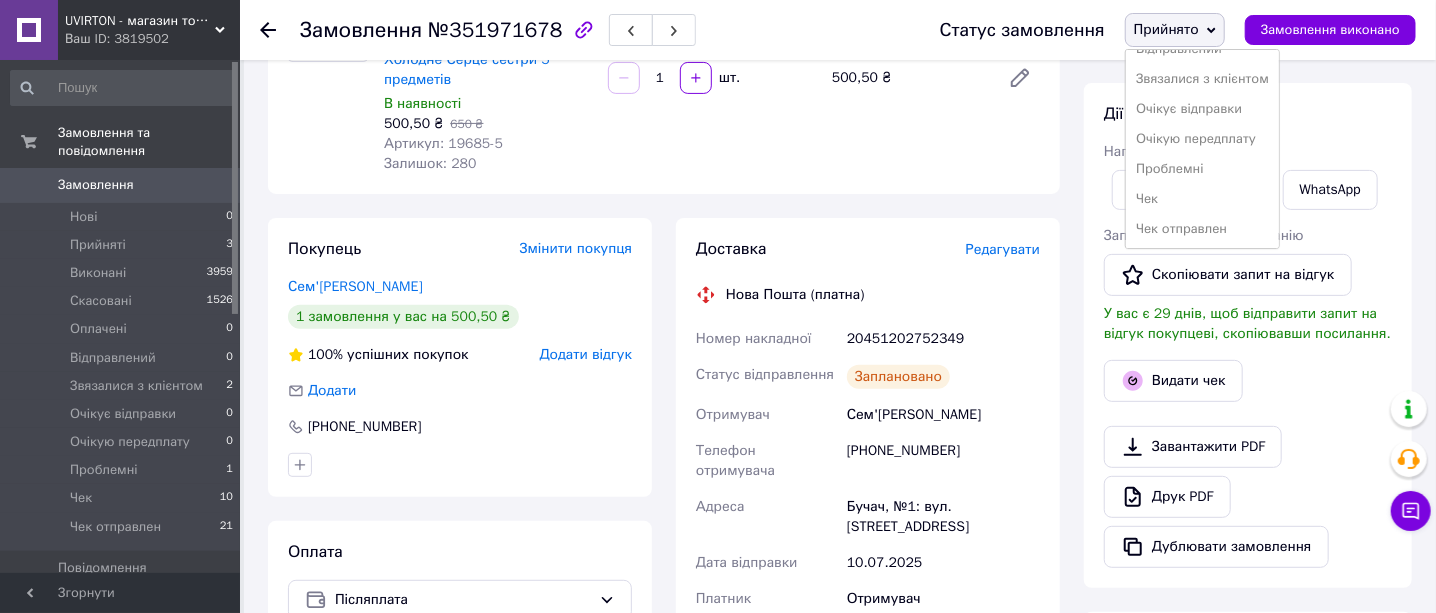 click on "Чек" at bounding box center [1202, 199] 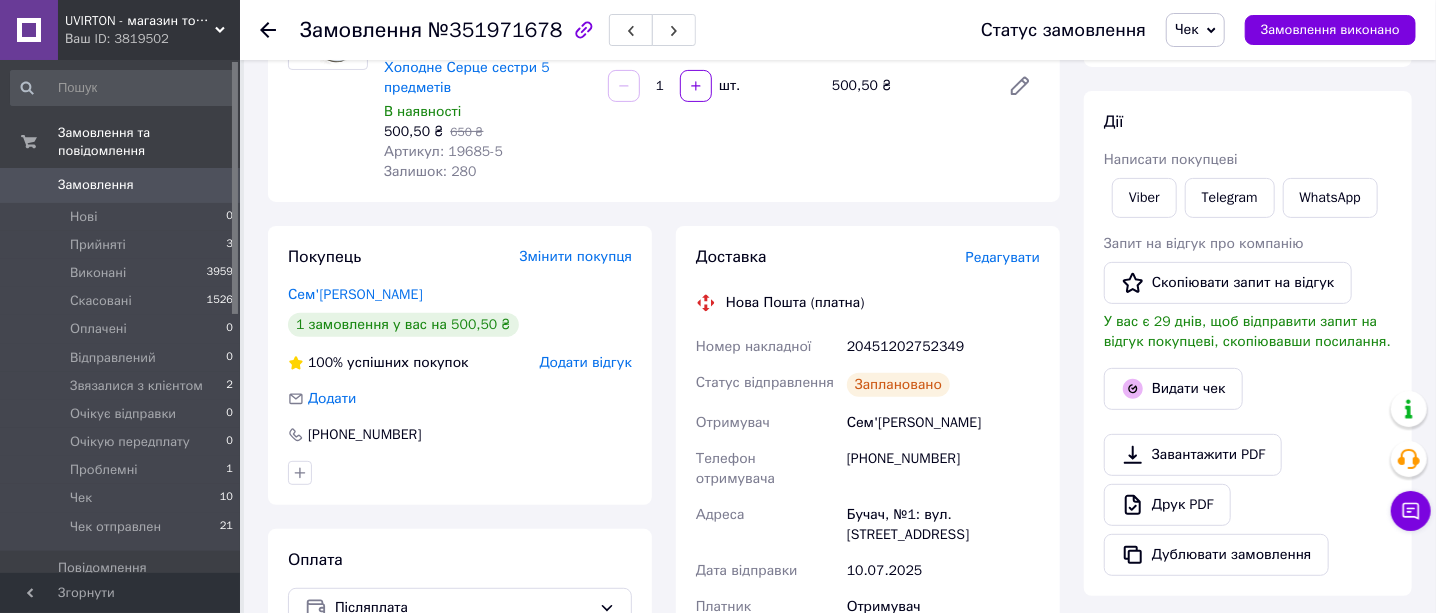 scroll, scrollTop: 124, scrollLeft: 0, axis: vertical 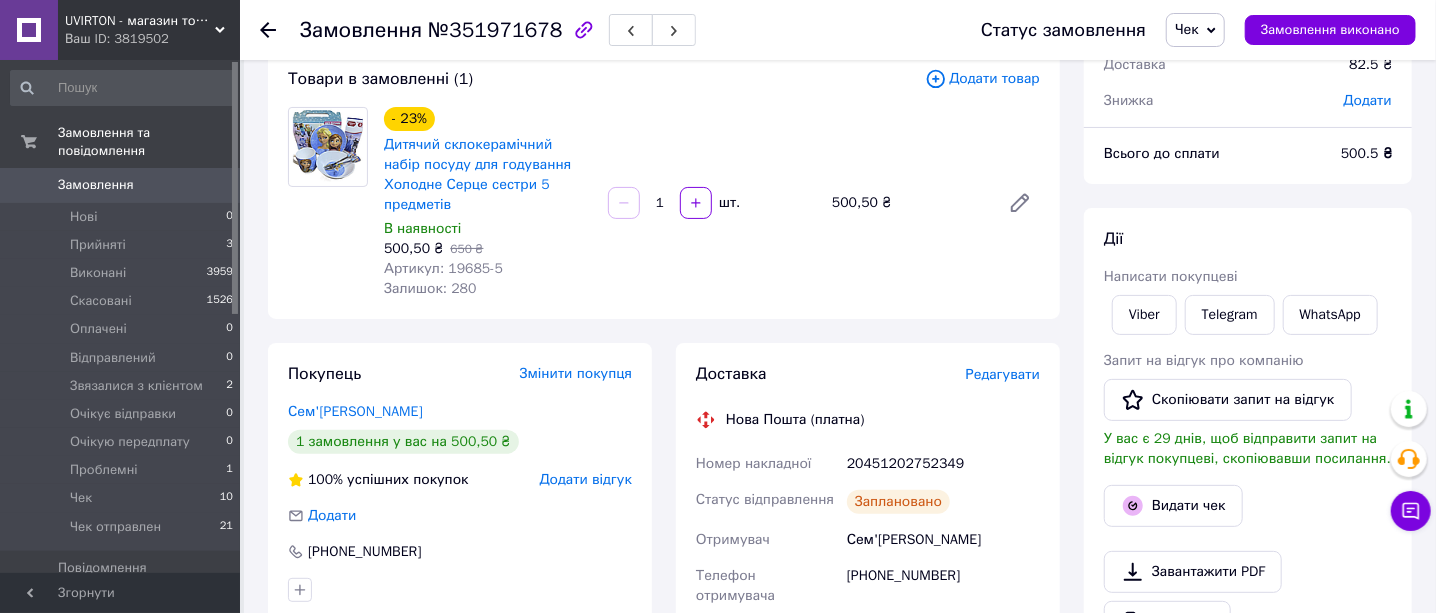 click 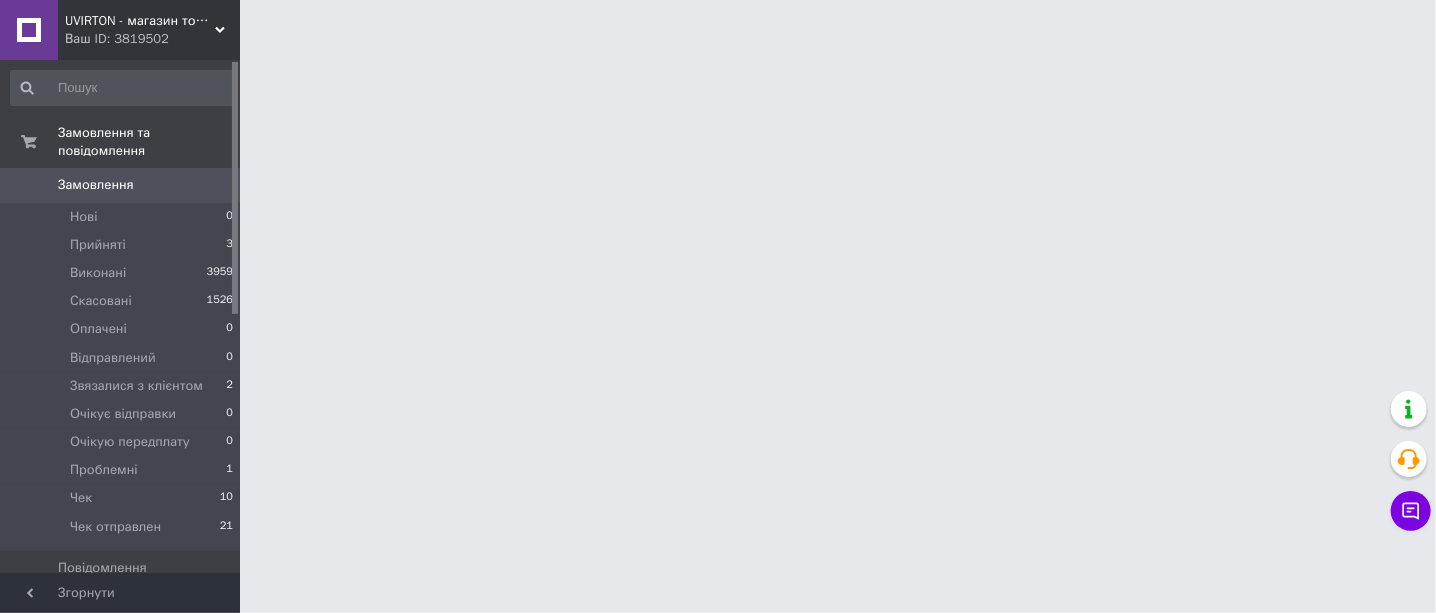 scroll, scrollTop: 0, scrollLeft: 0, axis: both 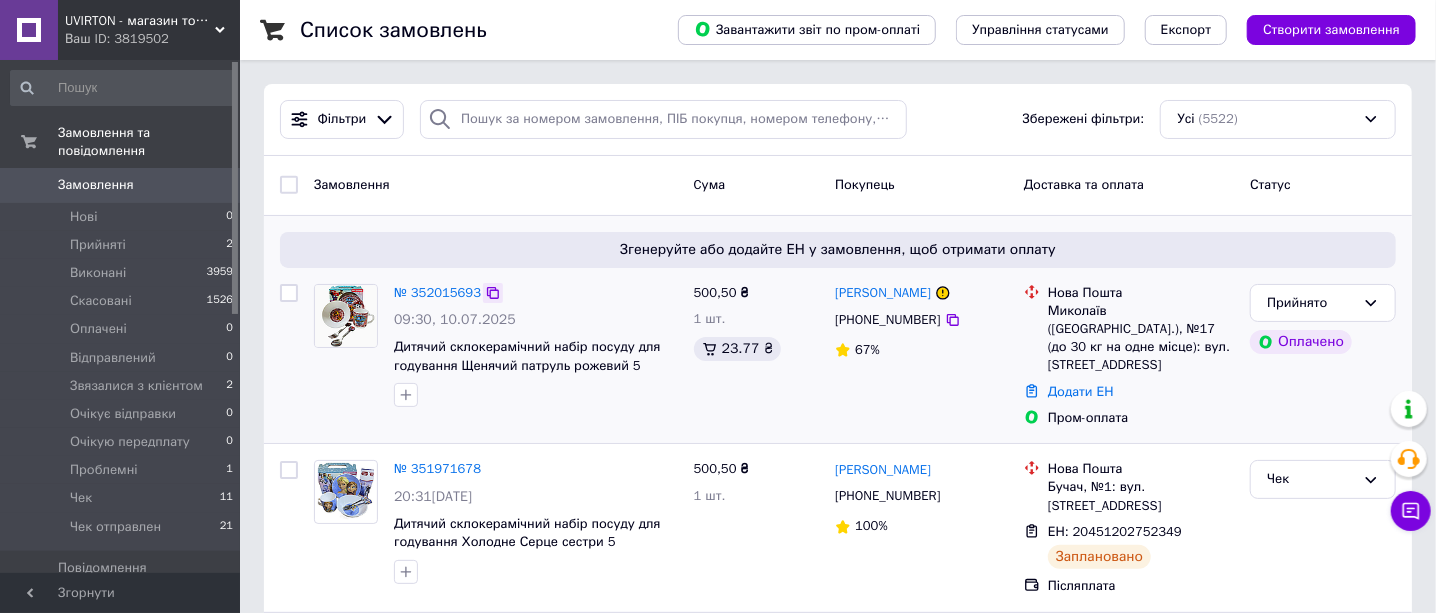 click 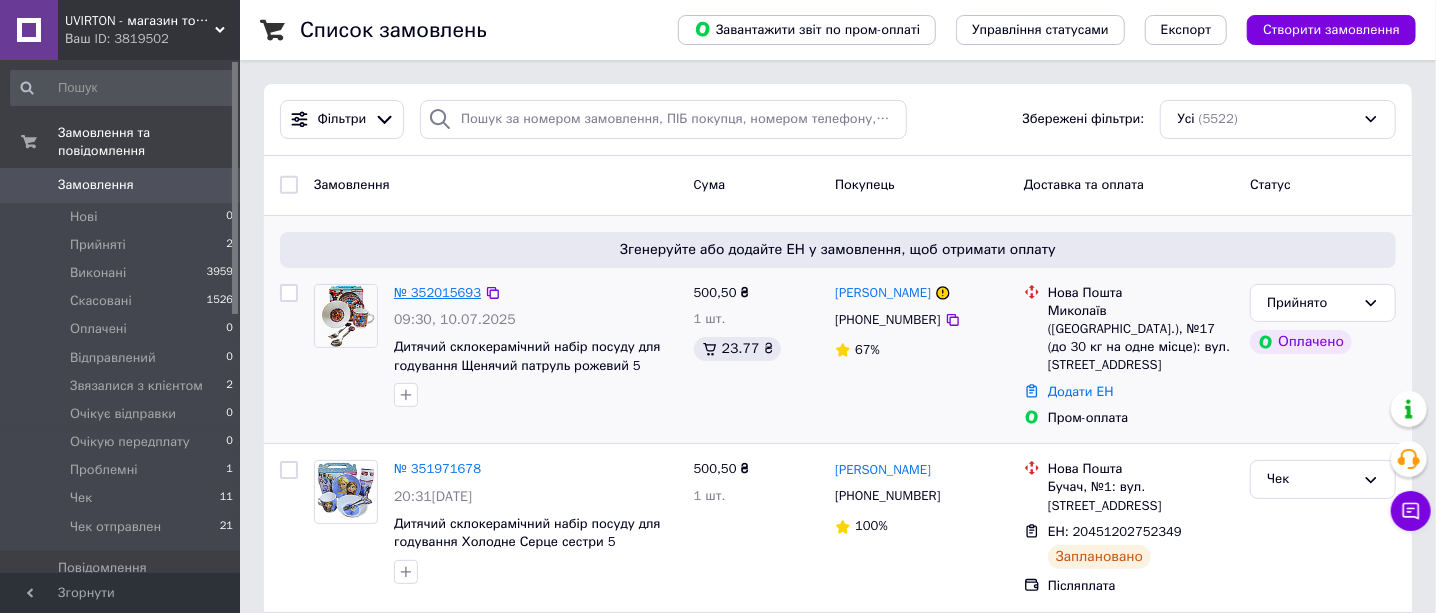 click on "№ 352015693" at bounding box center [437, 292] 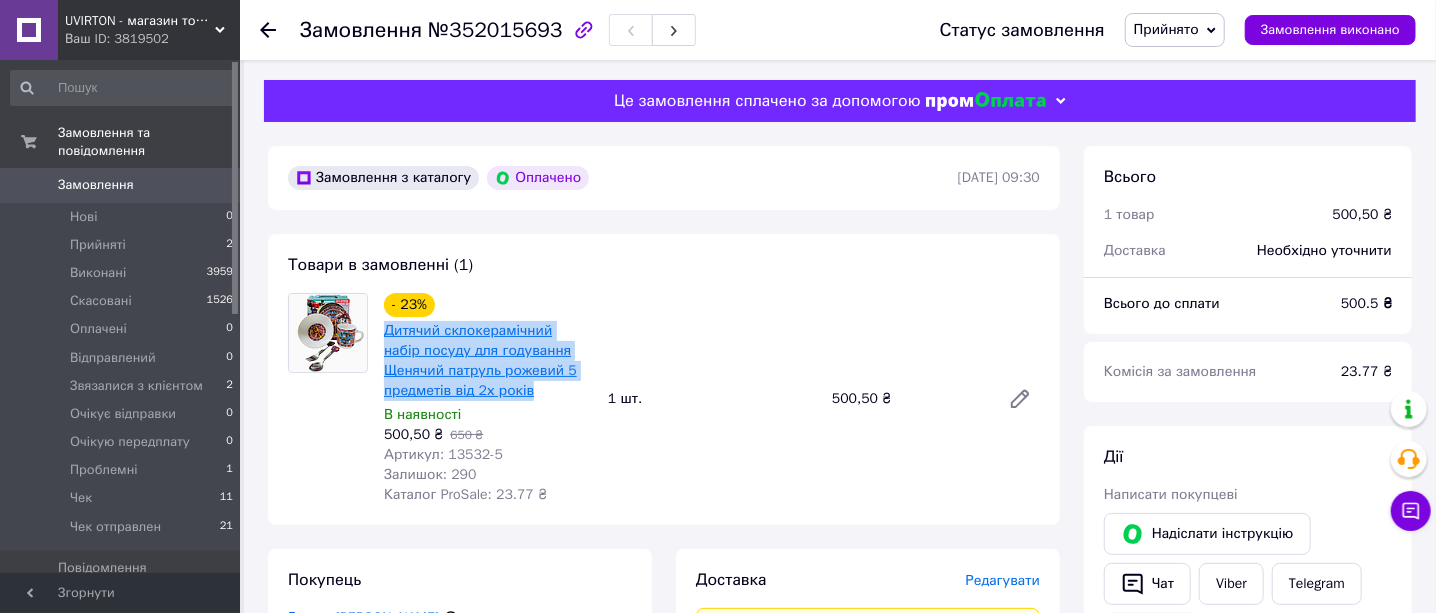 drag, startPoint x: 501, startPoint y: 391, endPoint x: 386, endPoint y: 337, distance: 127.04723 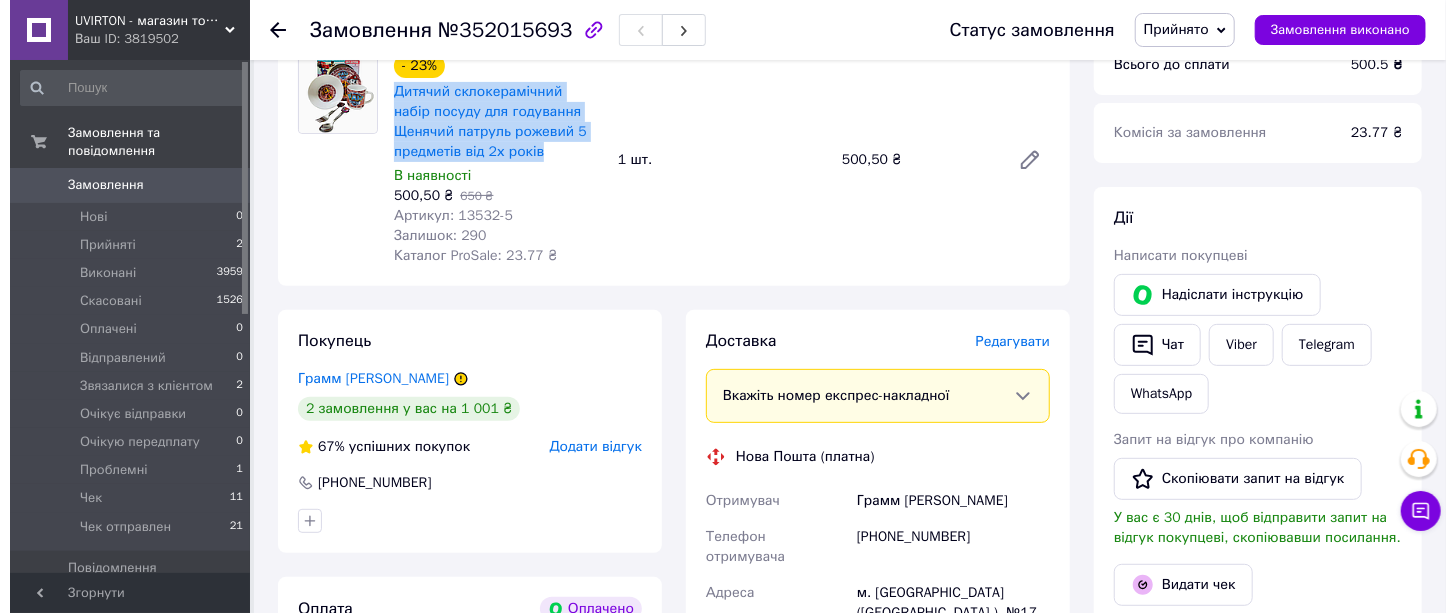 scroll, scrollTop: 249, scrollLeft: 0, axis: vertical 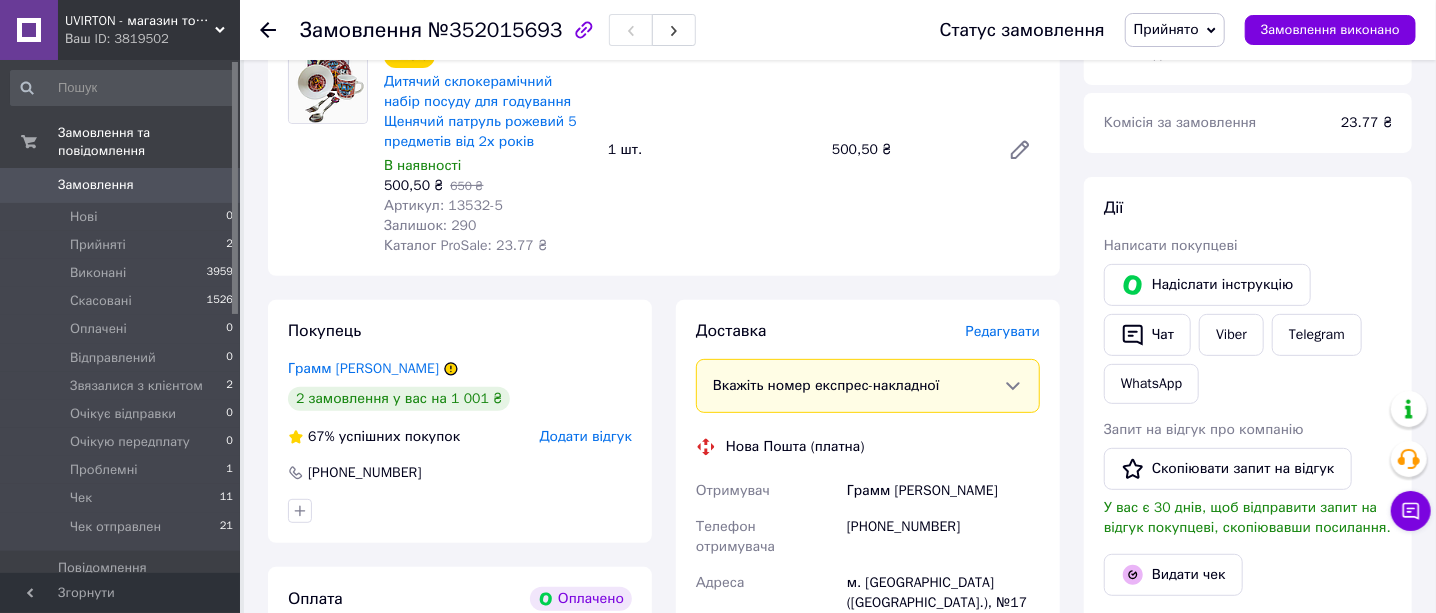 click on "Редагувати" at bounding box center [1003, 331] 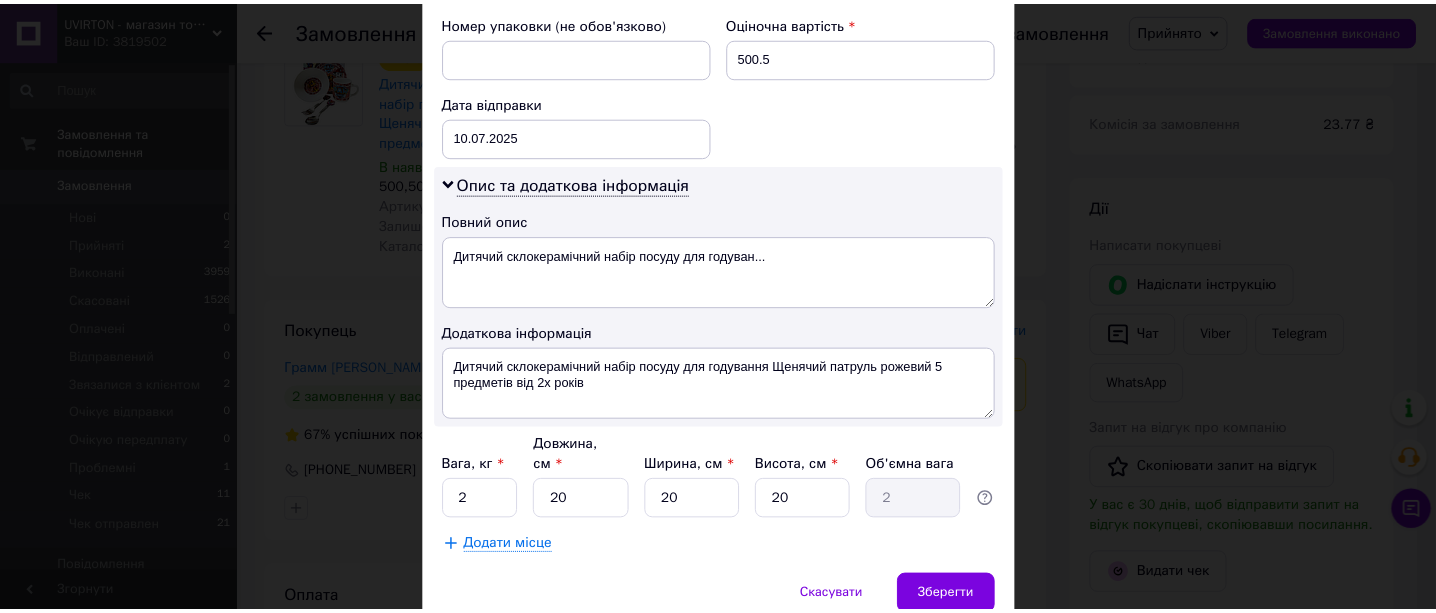 scroll, scrollTop: 931, scrollLeft: 0, axis: vertical 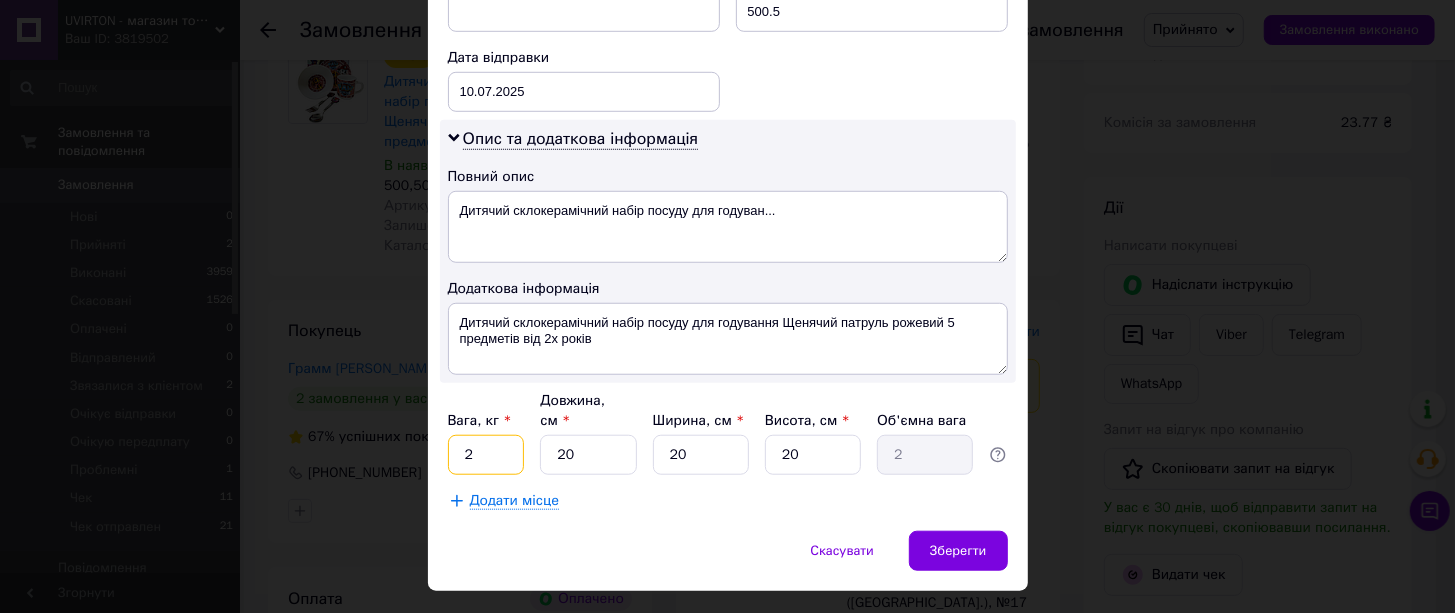 click on "2" at bounding box center [486, 455] 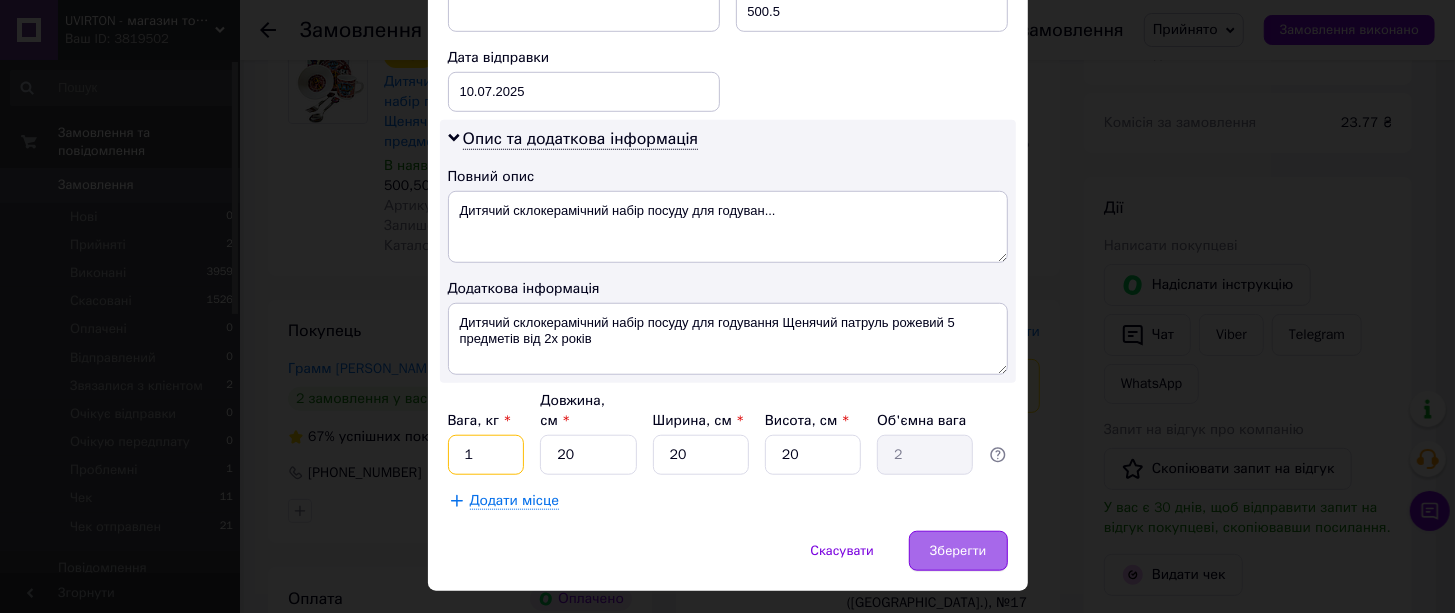 type on "1" 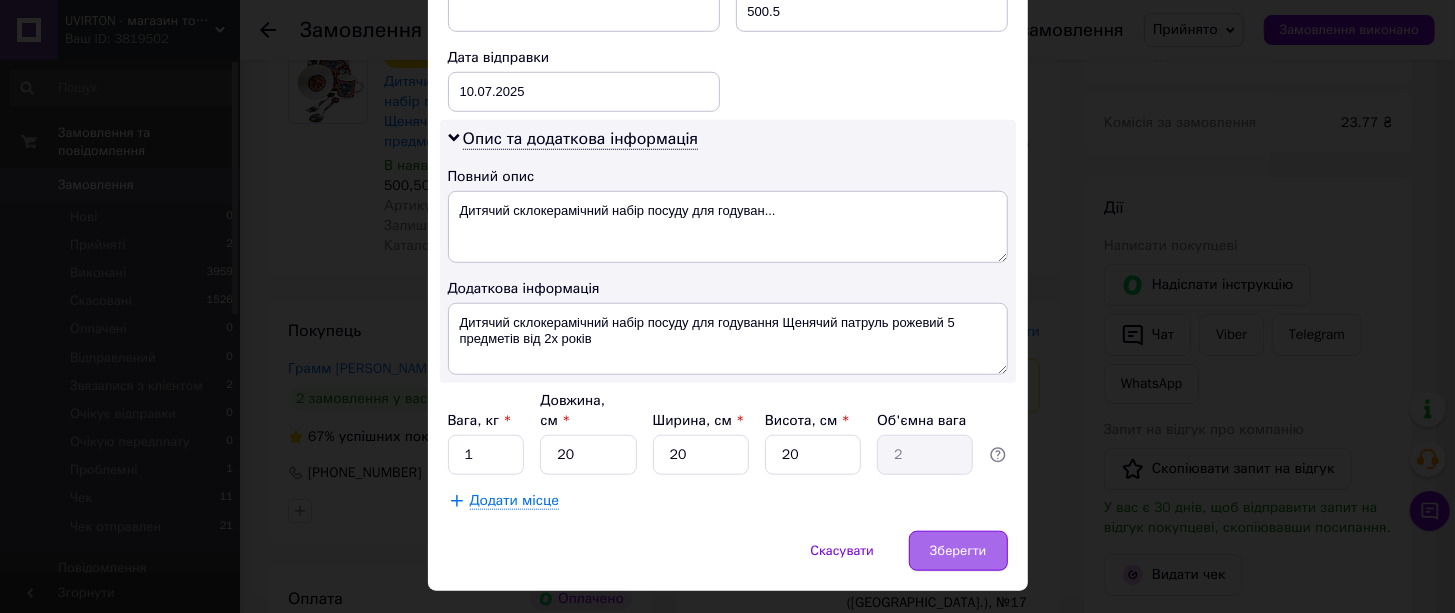 click on "Зберегти" at bounding box center (958, 551) 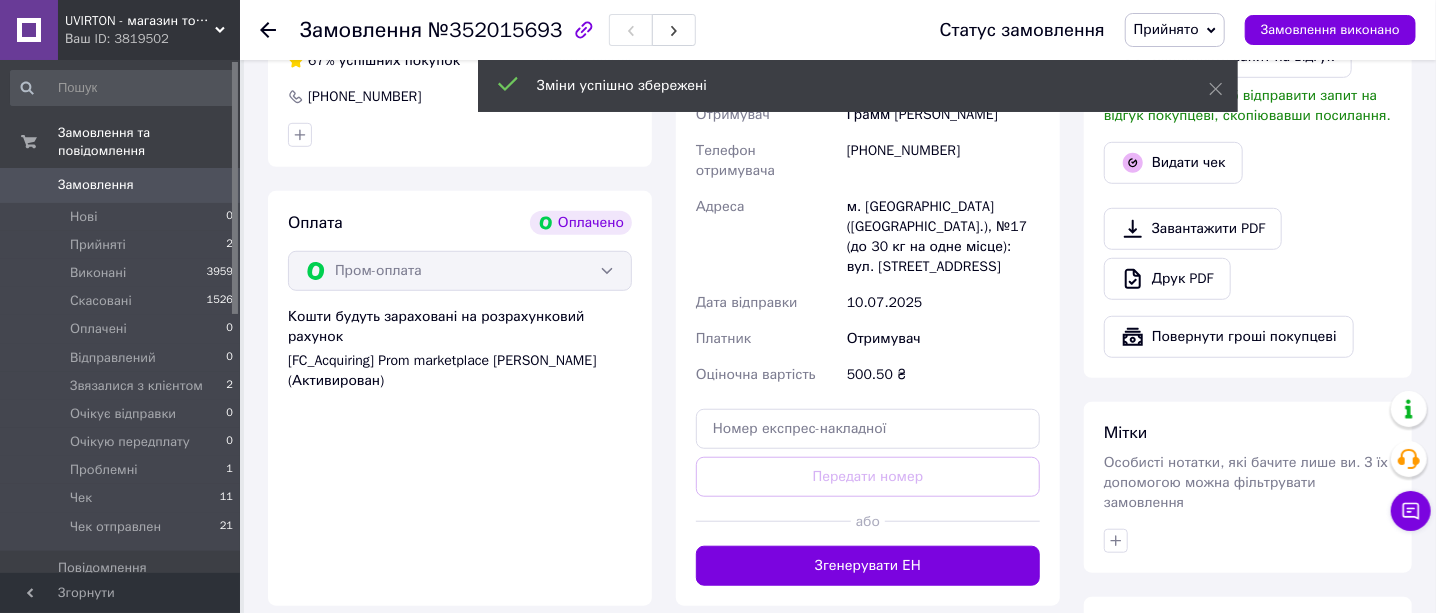 scroll, scrollTop: 750, scrollLeft: 0, axis: vertical 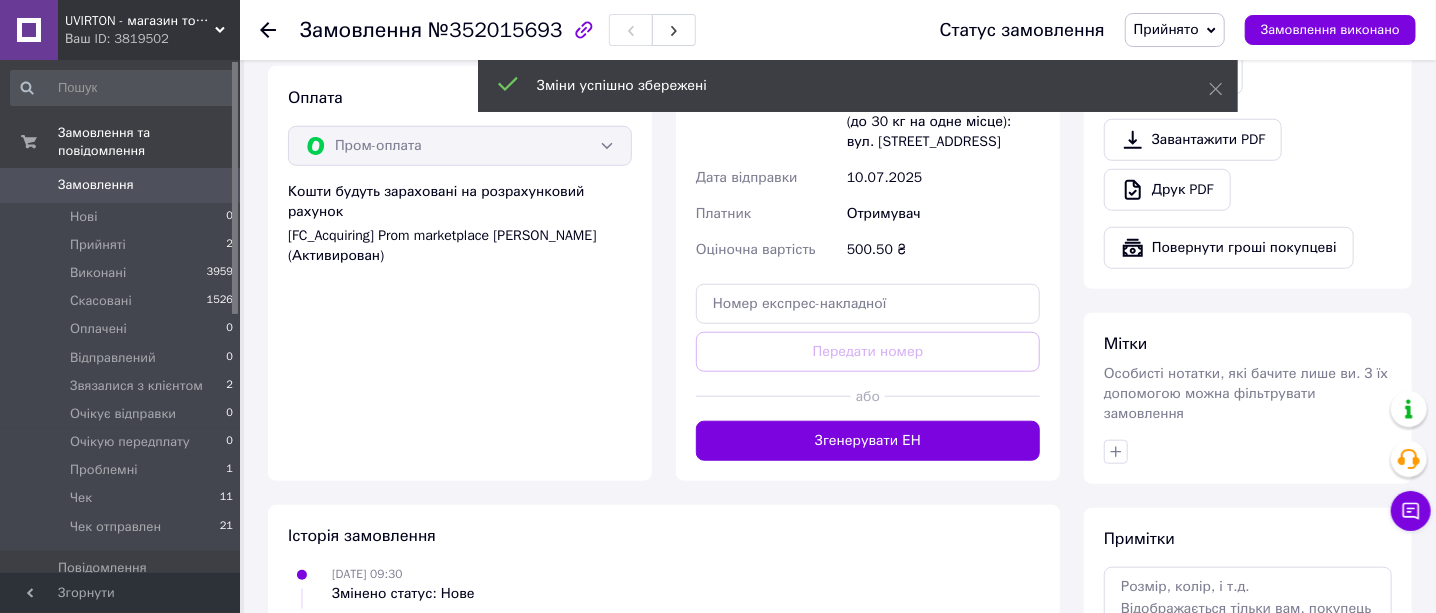click on "Згенерувати ЕН" at bounding box center [868, 441] 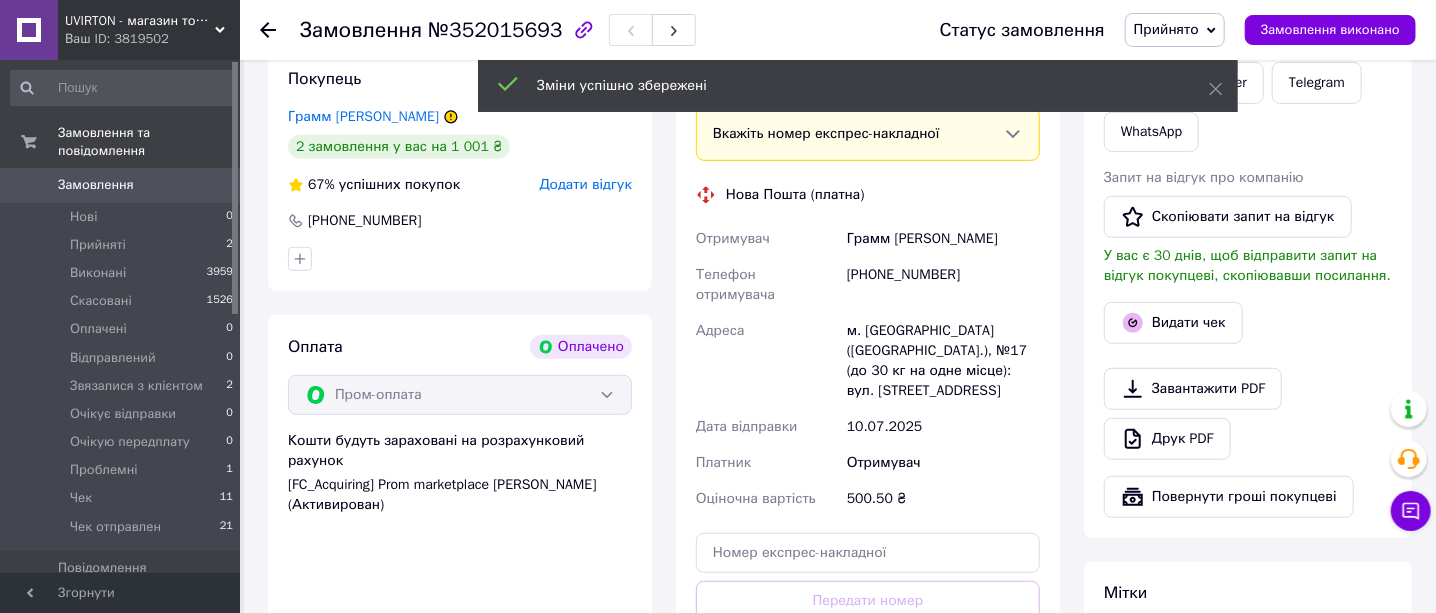 scroll, scrollTop: 375, scrollLeft: 0, axis: vertical 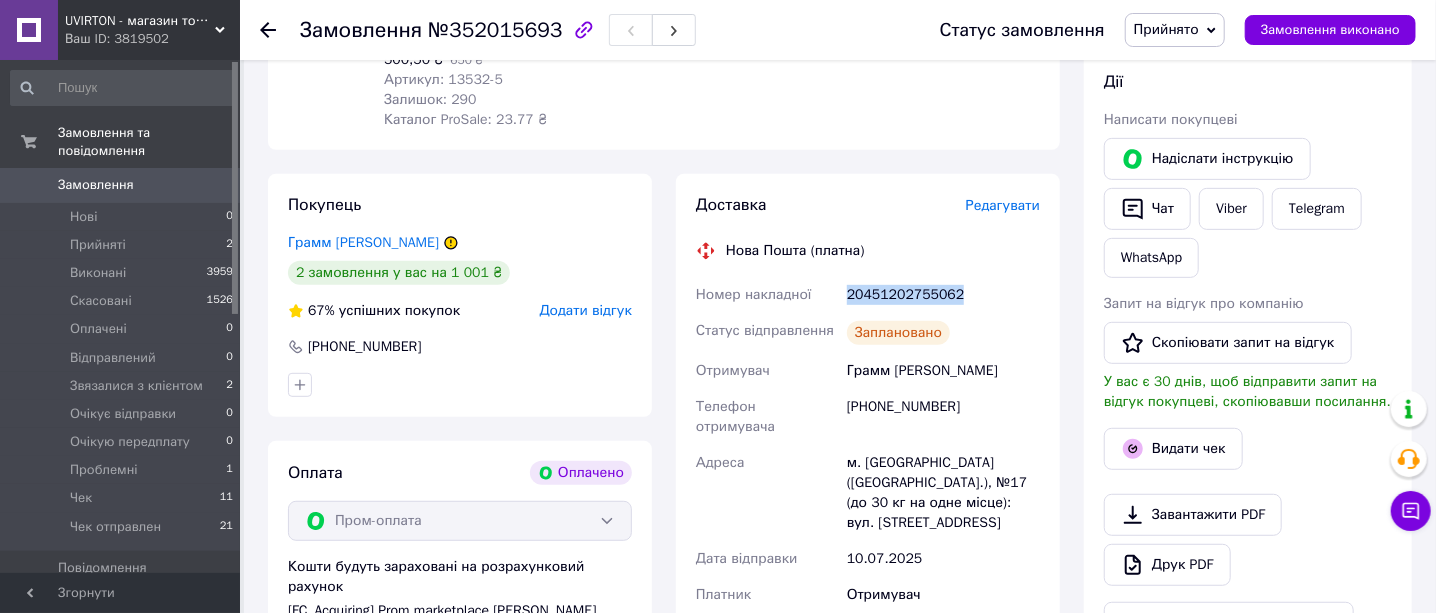 drag, startPoint x: 985, startPoint y: 291, endPoint x: 844, endPoint y: 296, distance: 141.08862 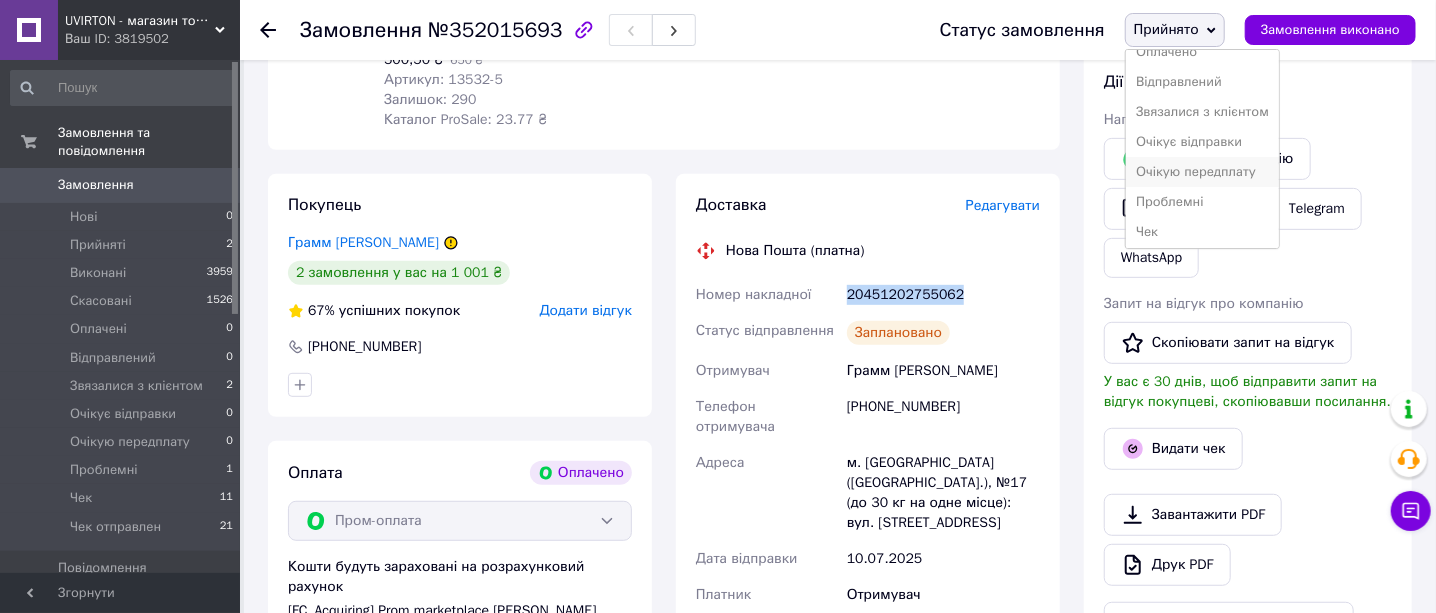 scroll, scrollTop: 111, scrollLeft: 0, axis: vertical 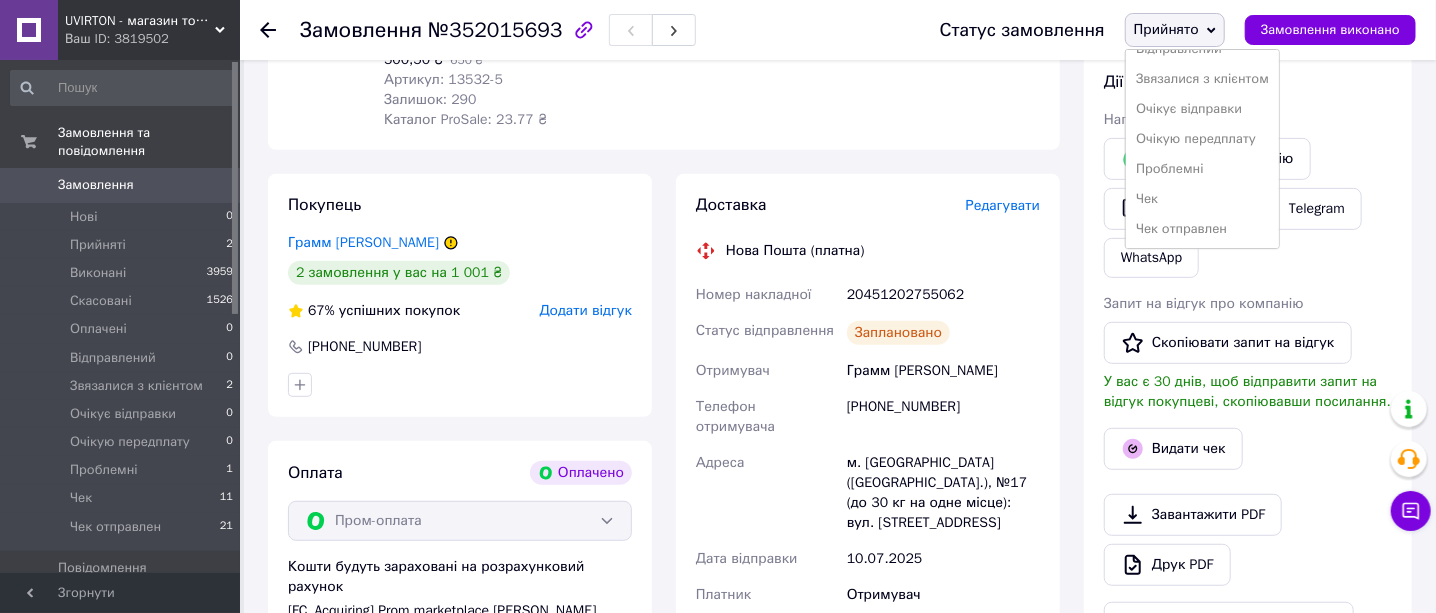 drag, startPoint x: 1177, startPoint y: 197, endPoint x: 1078, endPoint y: 185, distance: 99.724625 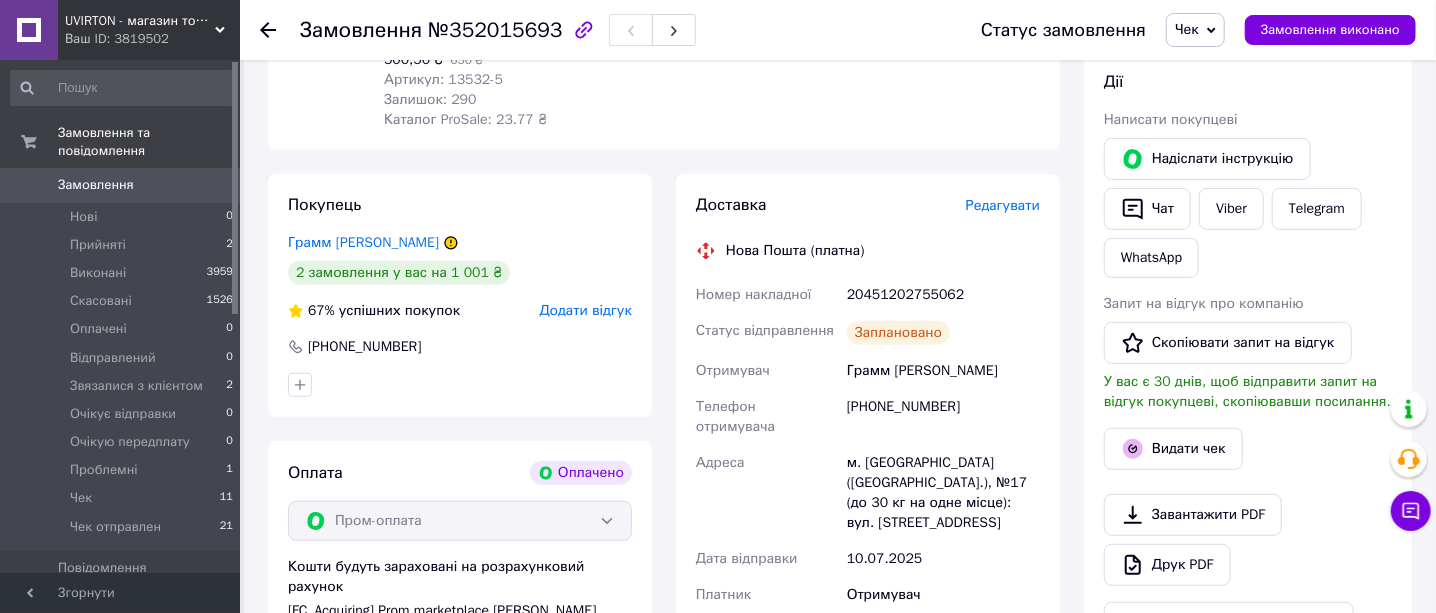 click 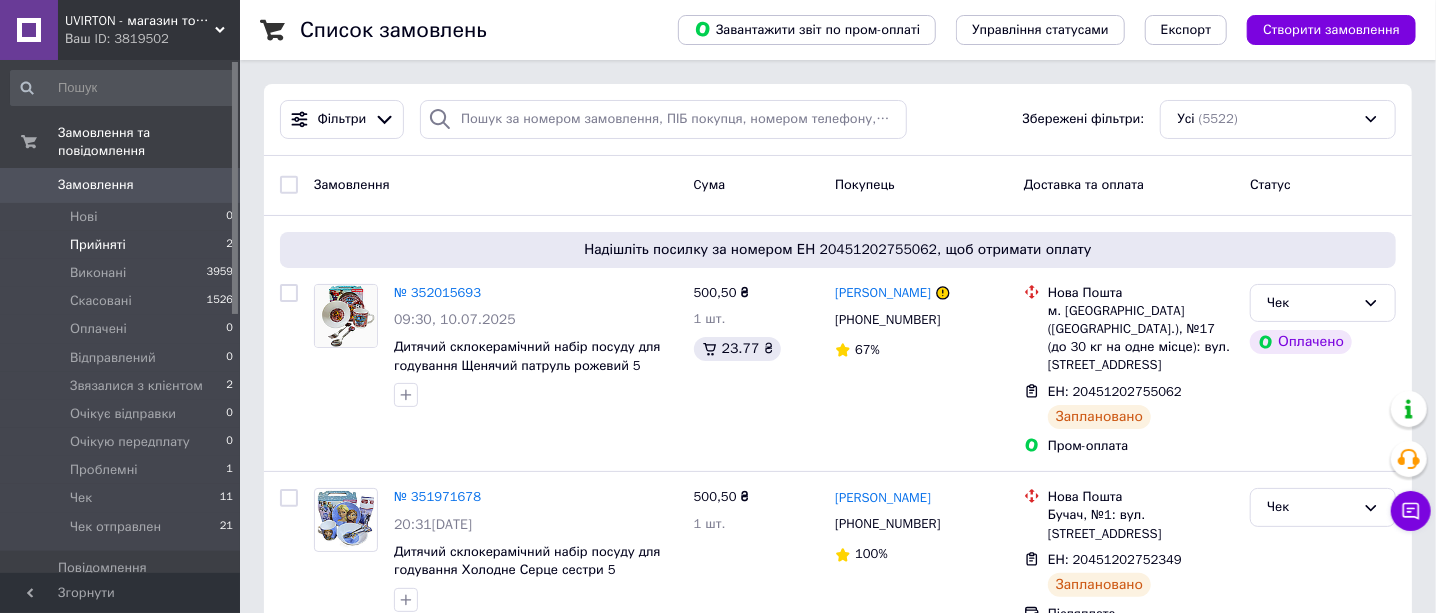 click on "Прийняті" at bounding box center [98, 245] 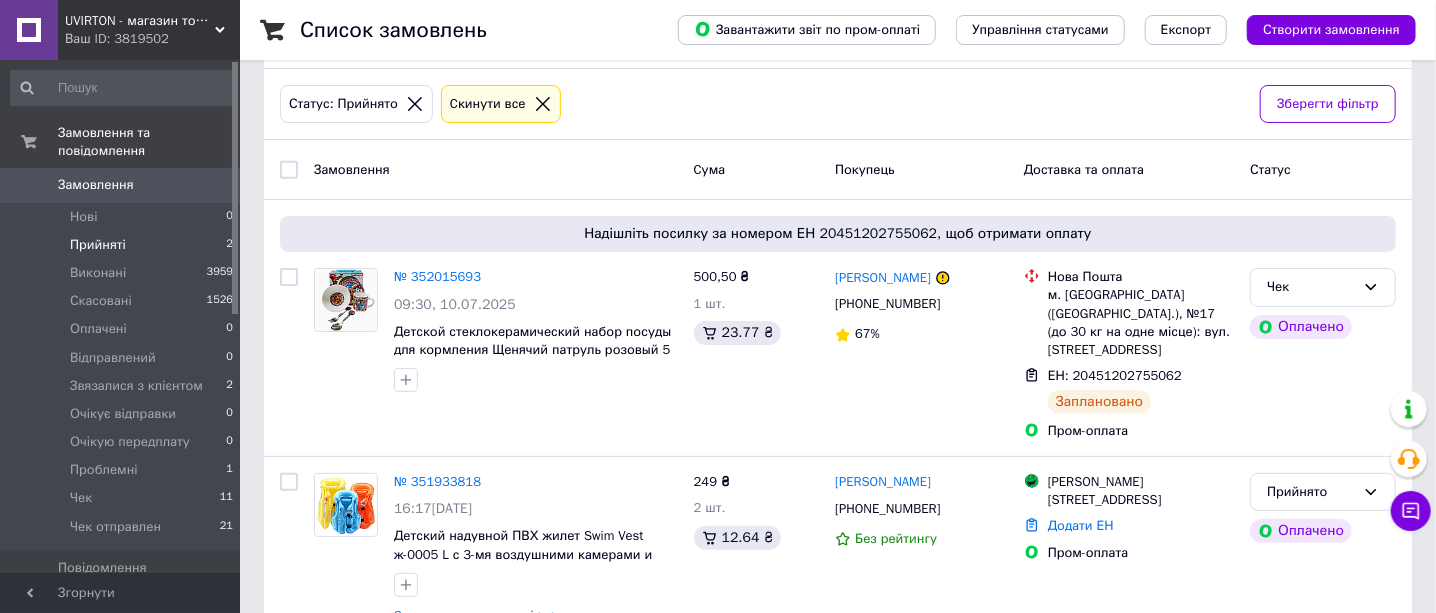 scroll, scrollTop: 122, scrollLeft: 0, axis: vertical 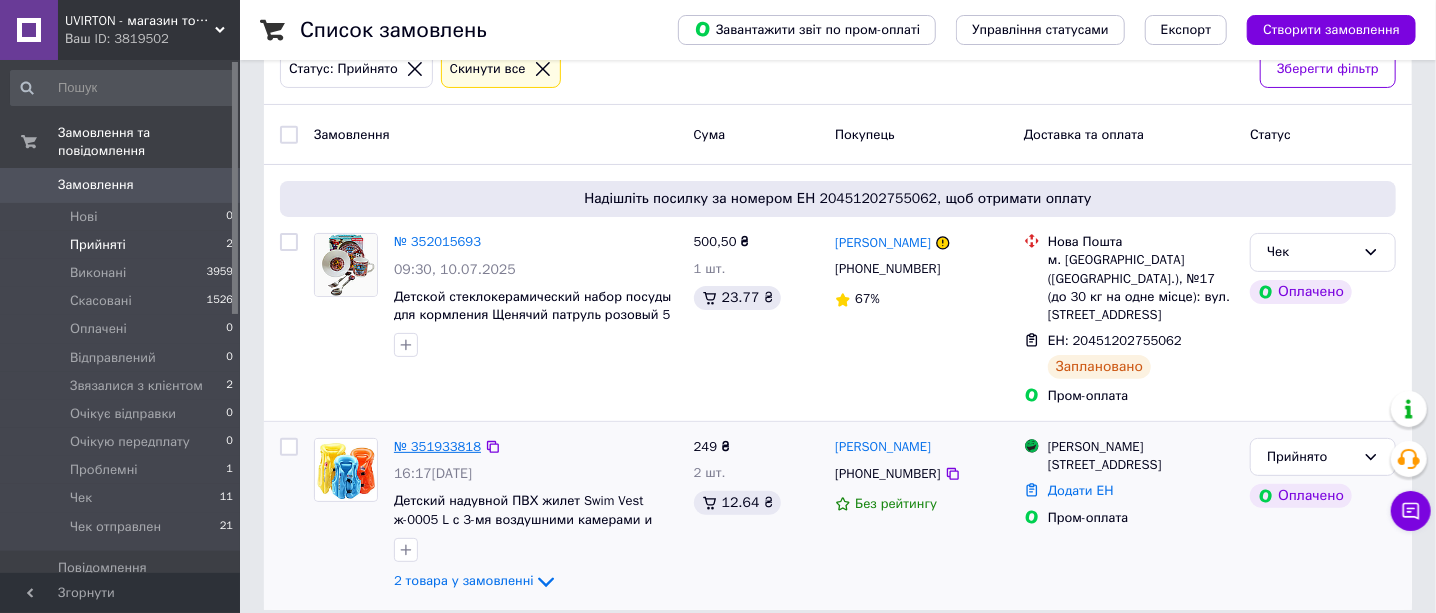 click on "№ 351933818" at bounding box center (437, 446) 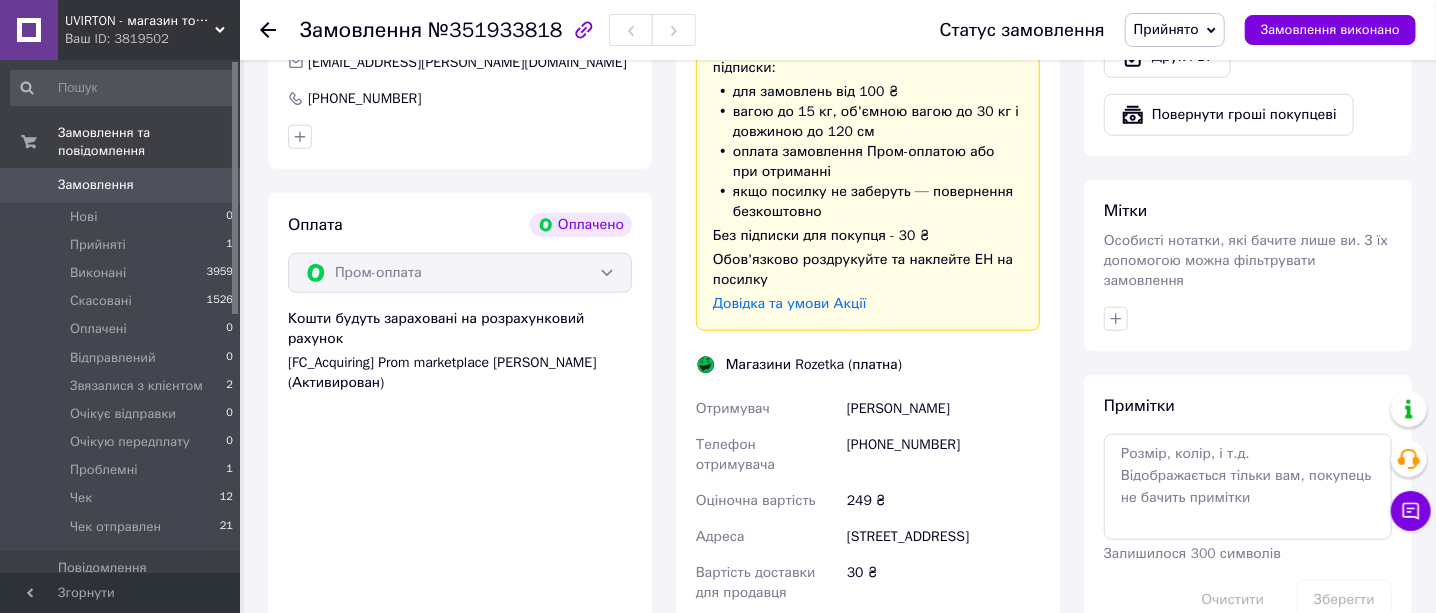 scroll, scrollTop: 1122, scrollLeft: 0, axis: vertical 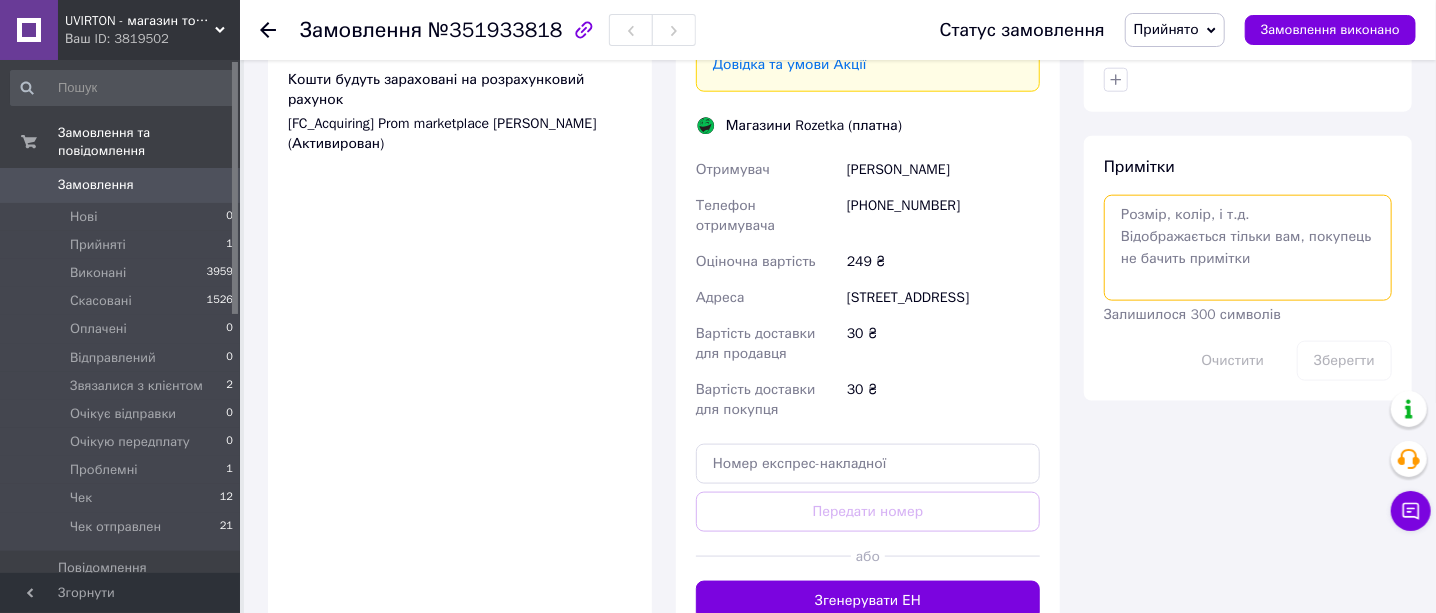 click at bounding box center (1248, 248) 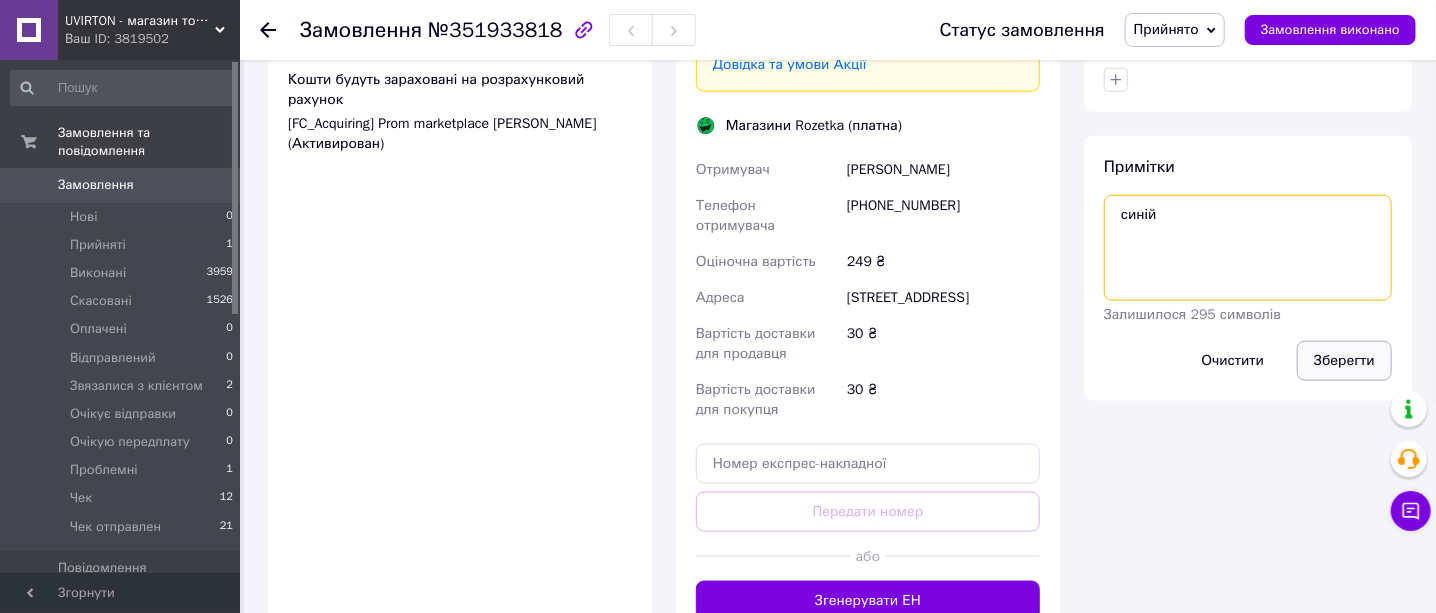 type on "синій" 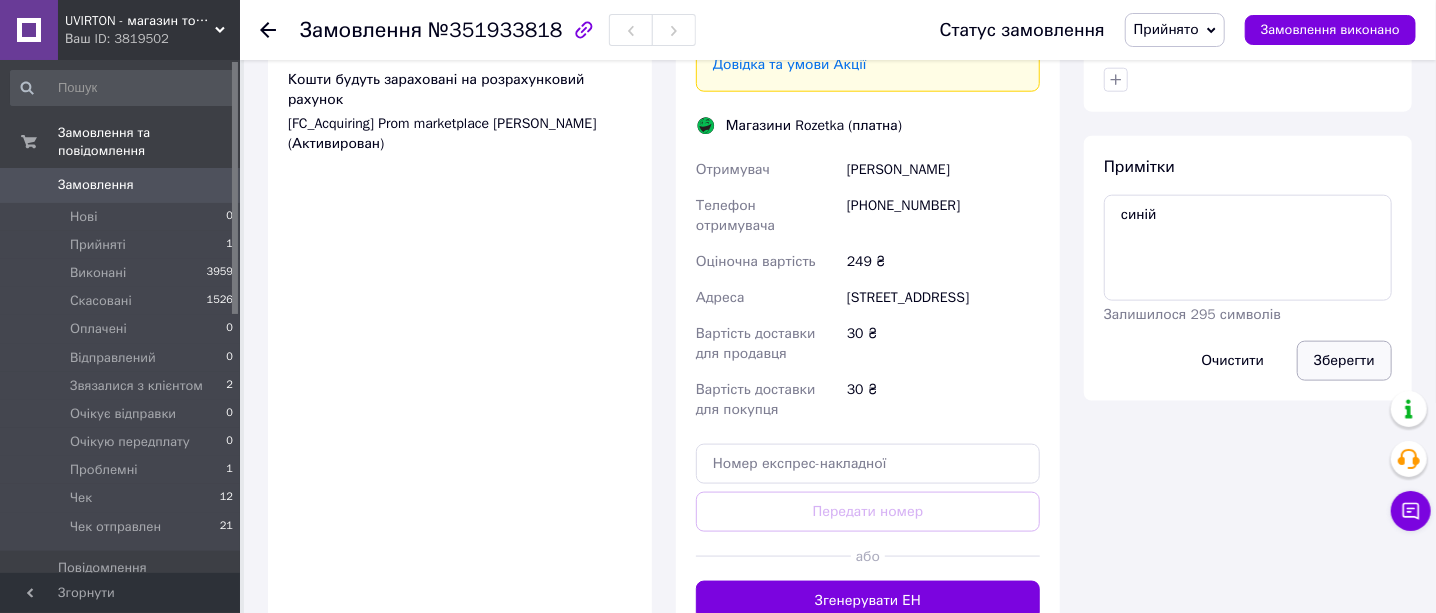 drag, startPoint x: 1365, startPoint y: 344, endPoint x: 1312, endPoint y: 340, distance: 53.15073 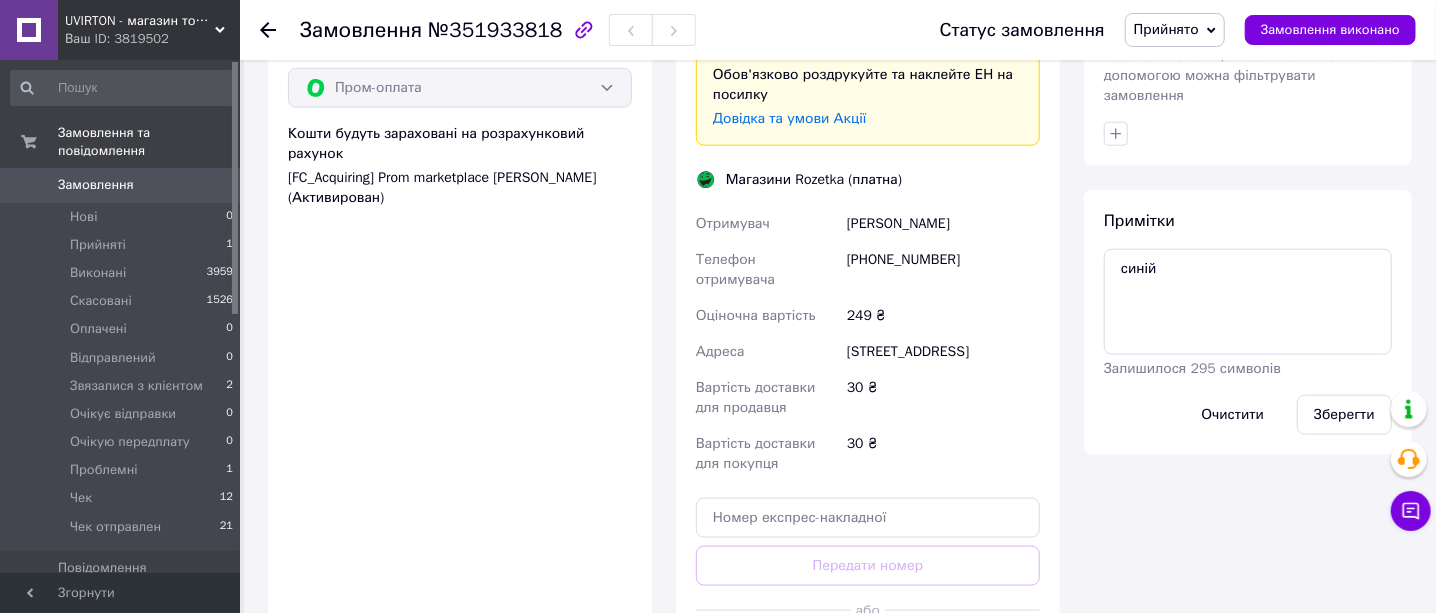 scroll, scrollTop: 997, scrollLeft: 0, axis: vertical 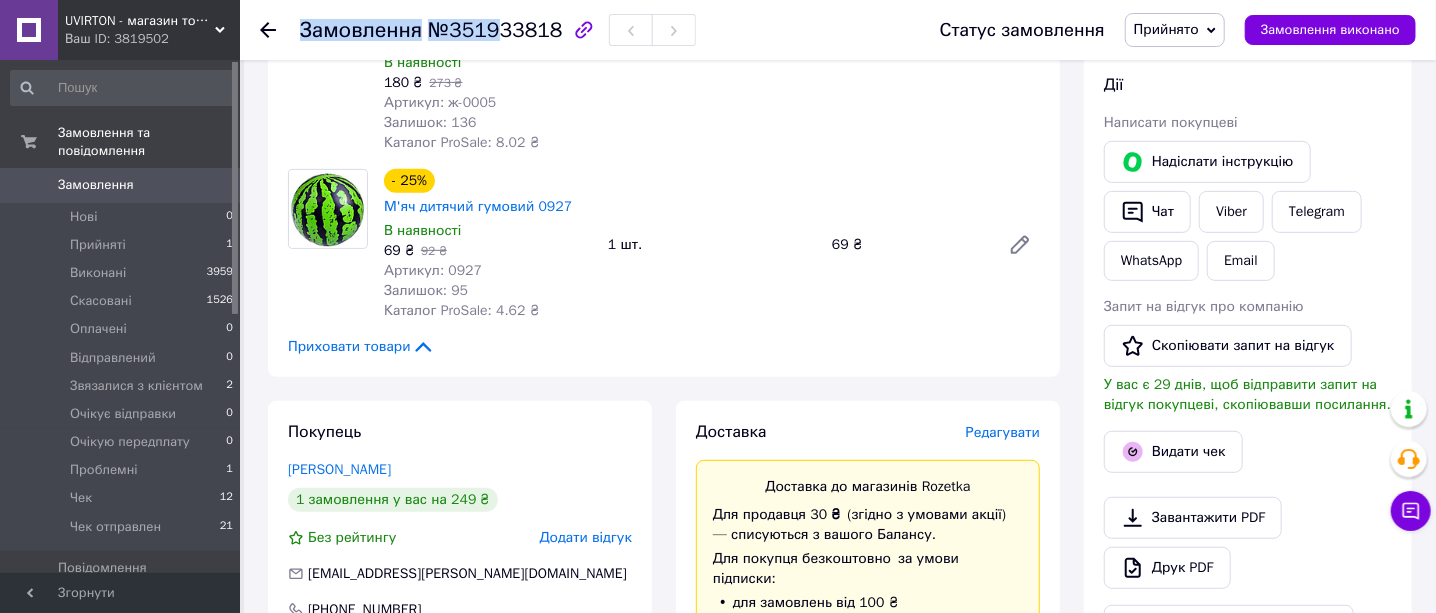 drag, startPoint x: 551, startPoint y: 26, endPoint x: 471, endPoint y: 29, distance: 80.05623 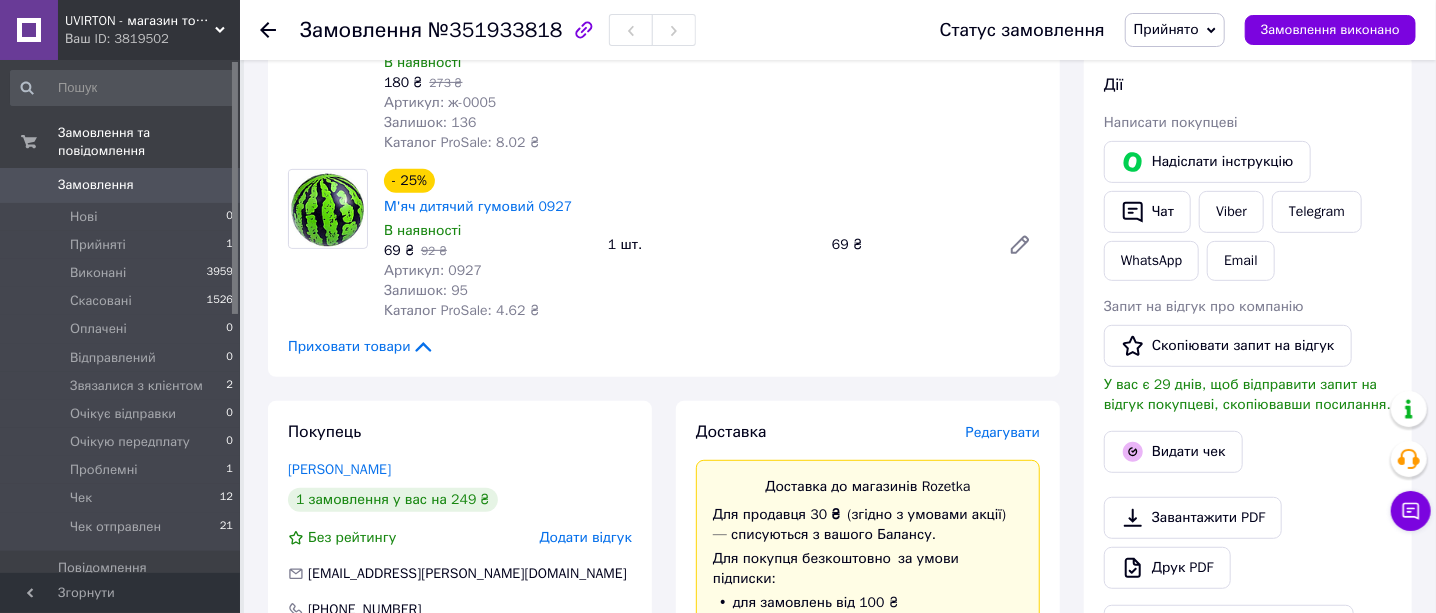 click on "Замовлення №351933818" at bounding box center (600, 30) 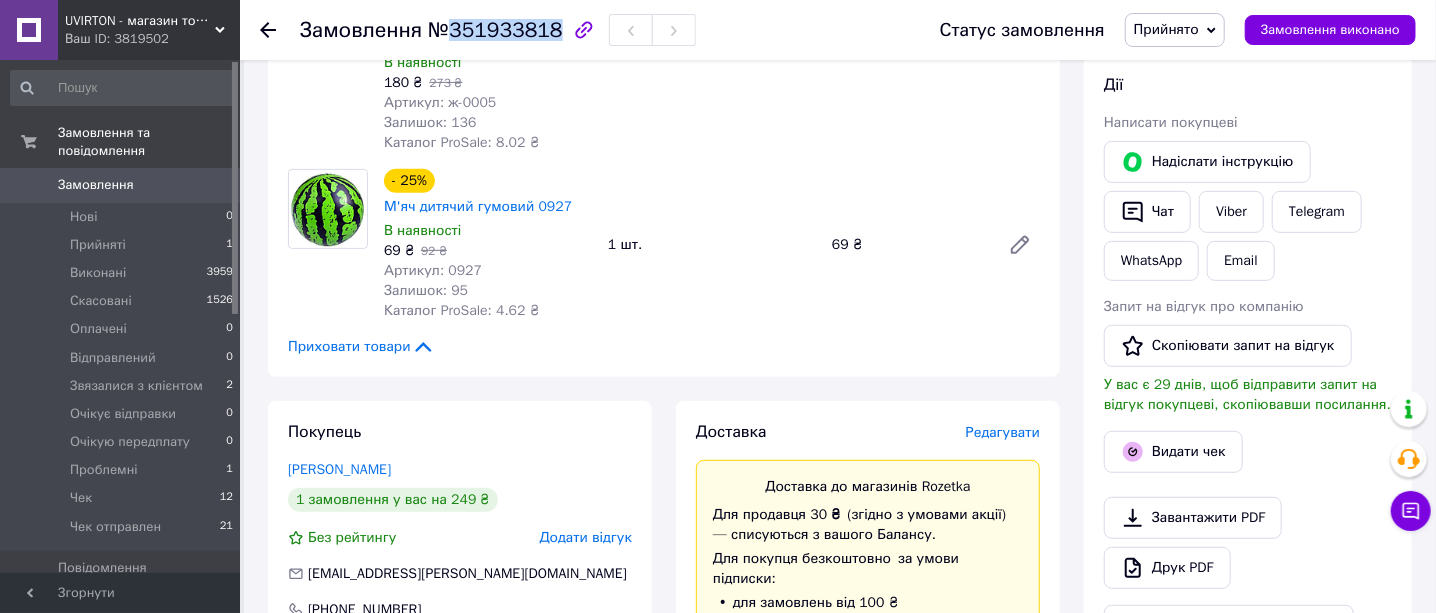 drag, startPoint x: 448, startPoint y: 31, endPoint x: 546, endPoint y: 32, distance: 98.005104 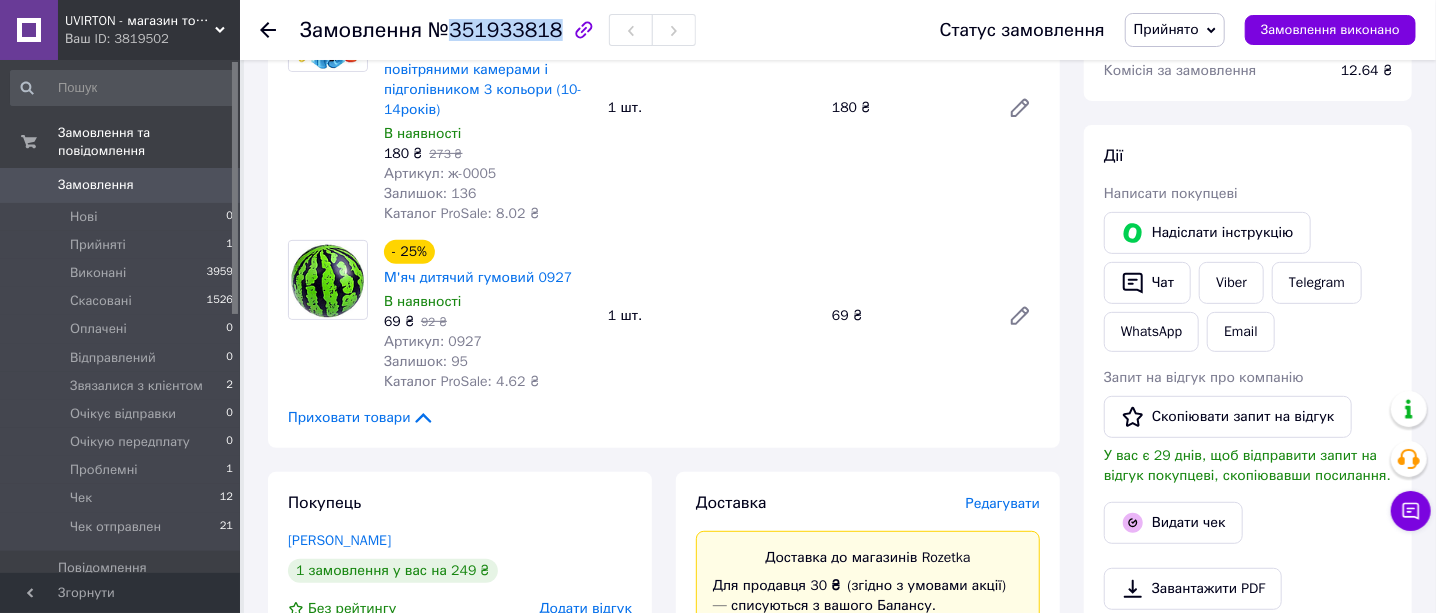 scroll, scrollTop: 122, scrollLeft: 0, axis: vertical 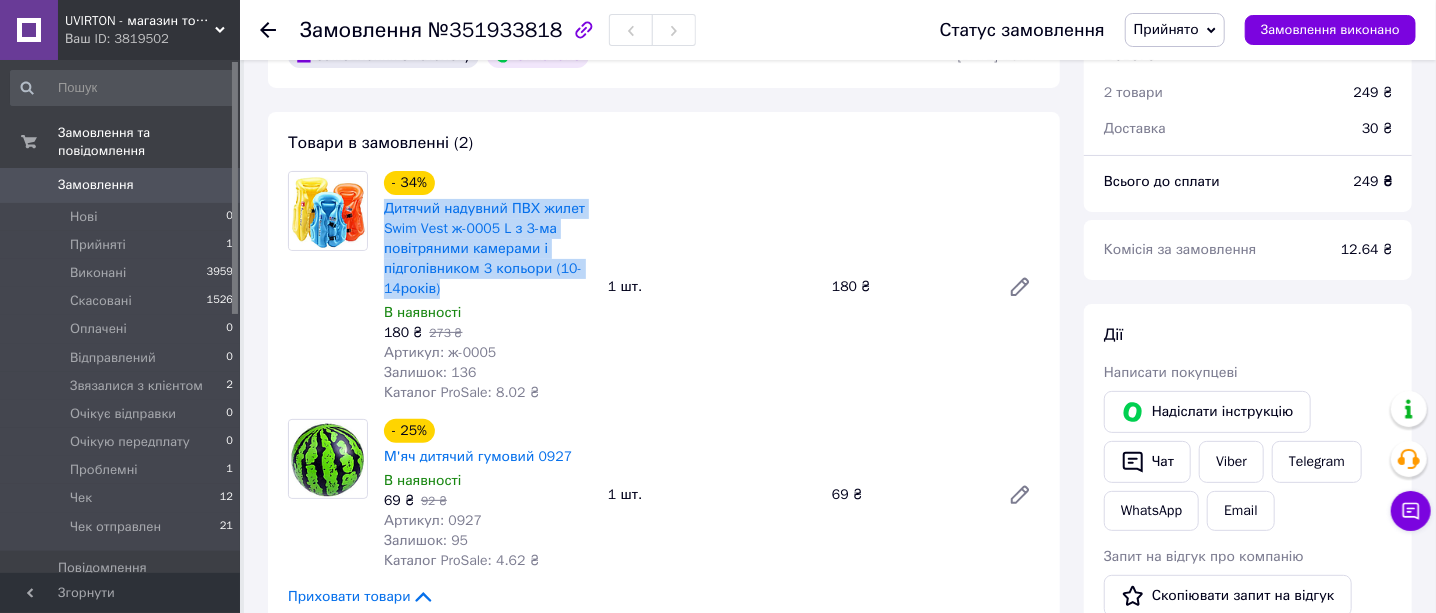 drag, startPoint x: 469, startPoint y: 291, endPoint x: 381, endPoint y: 213, distance: 117.592514 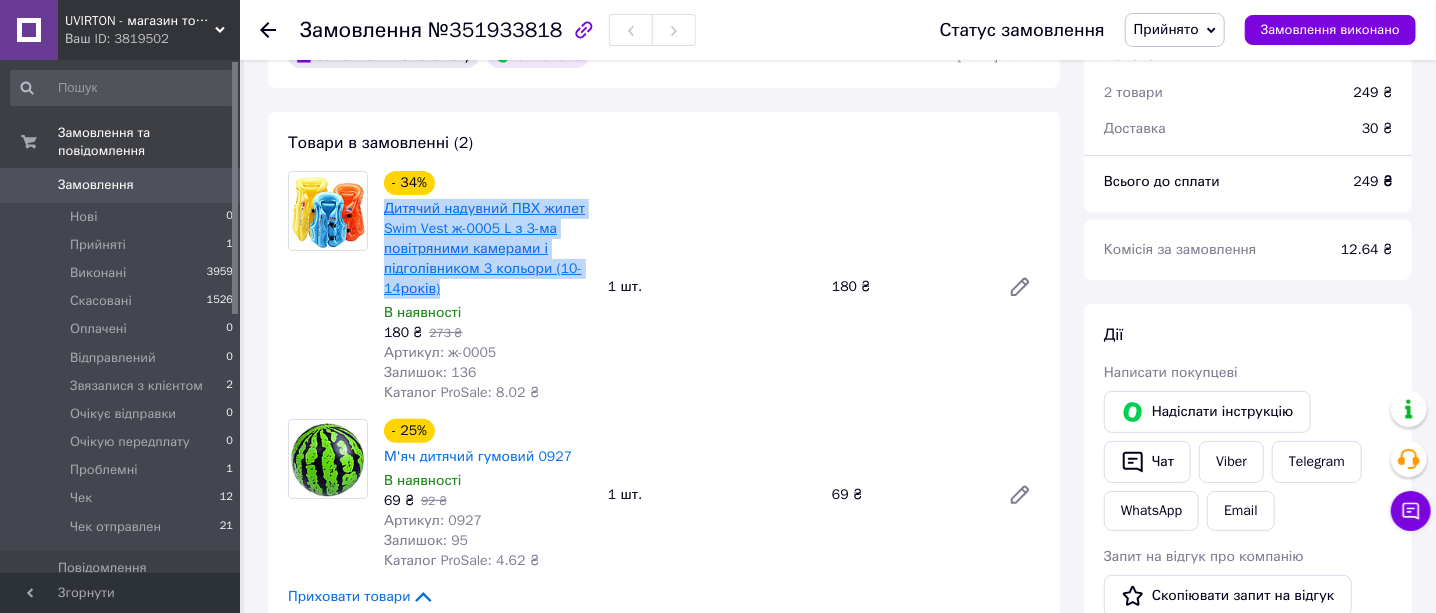 copy on "Дитячий надувний ПВХ жилет Swim Vest ж-0005 L з 3-ма повітряними камерами і підголівником 3 кольори (10-14років)" 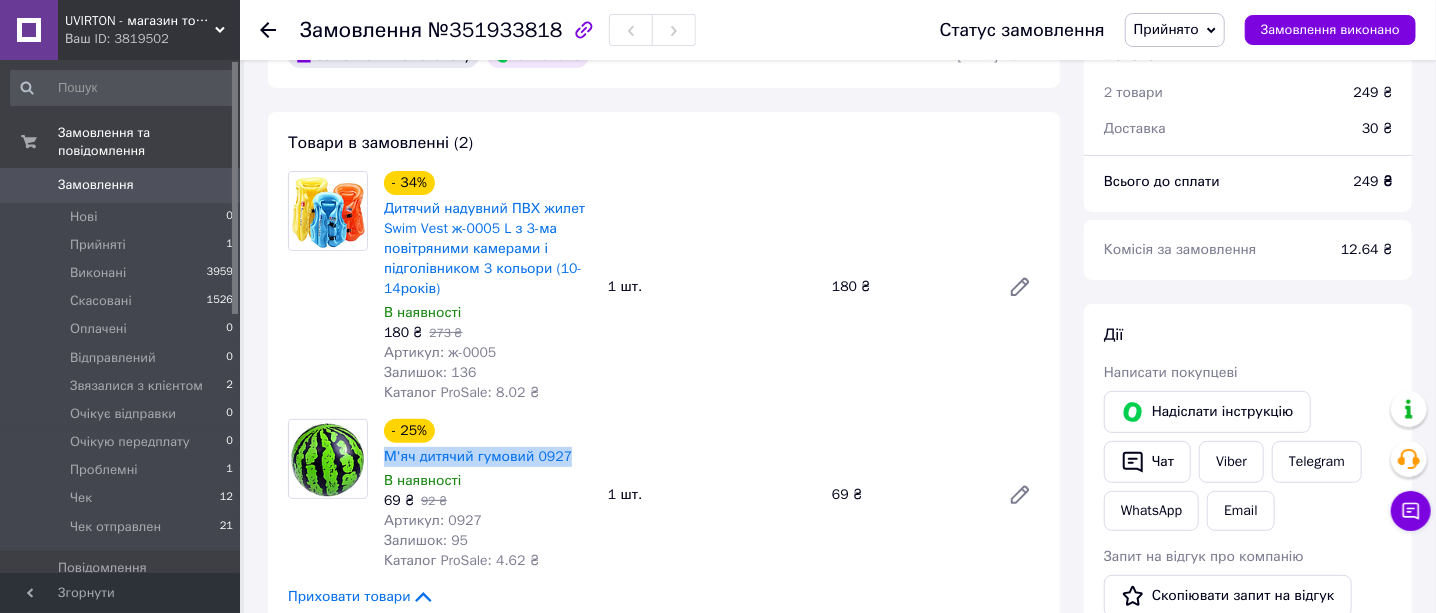 drag, startPoint x: 580, startPoint y: 458, endPoint x: 379, endPoint y: 454, distance: 201.0398 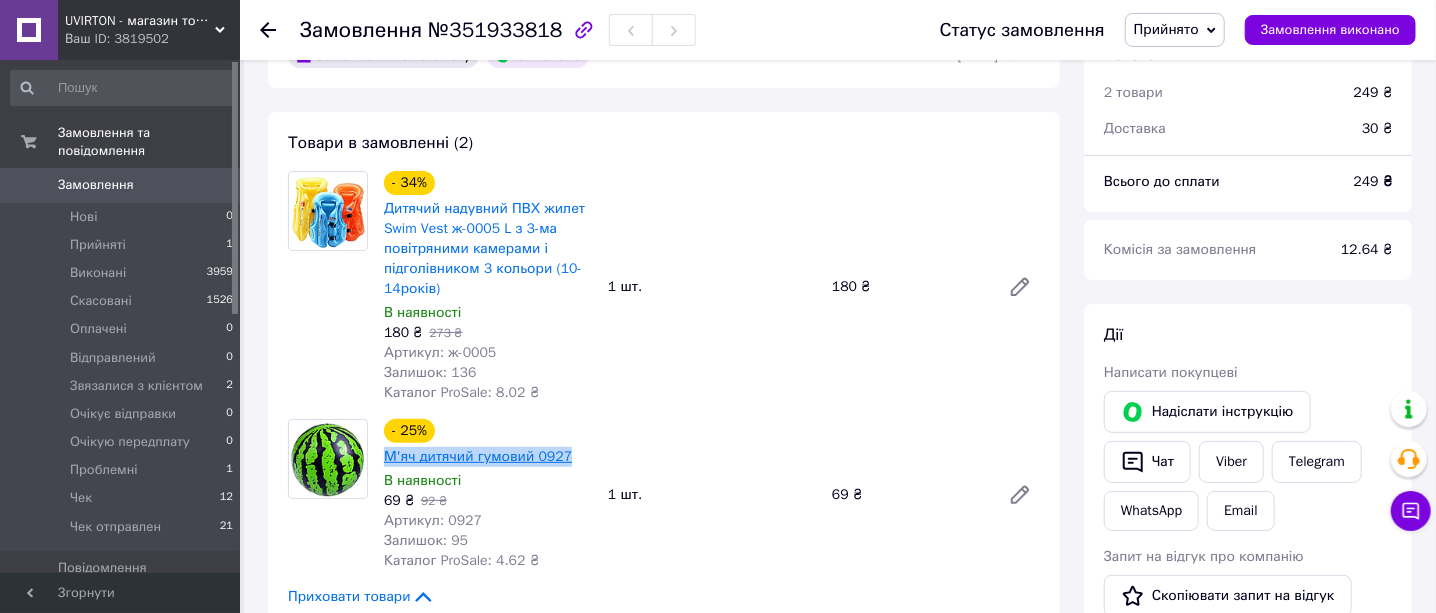 copy on "М'яч дитячий гумовий 0927" 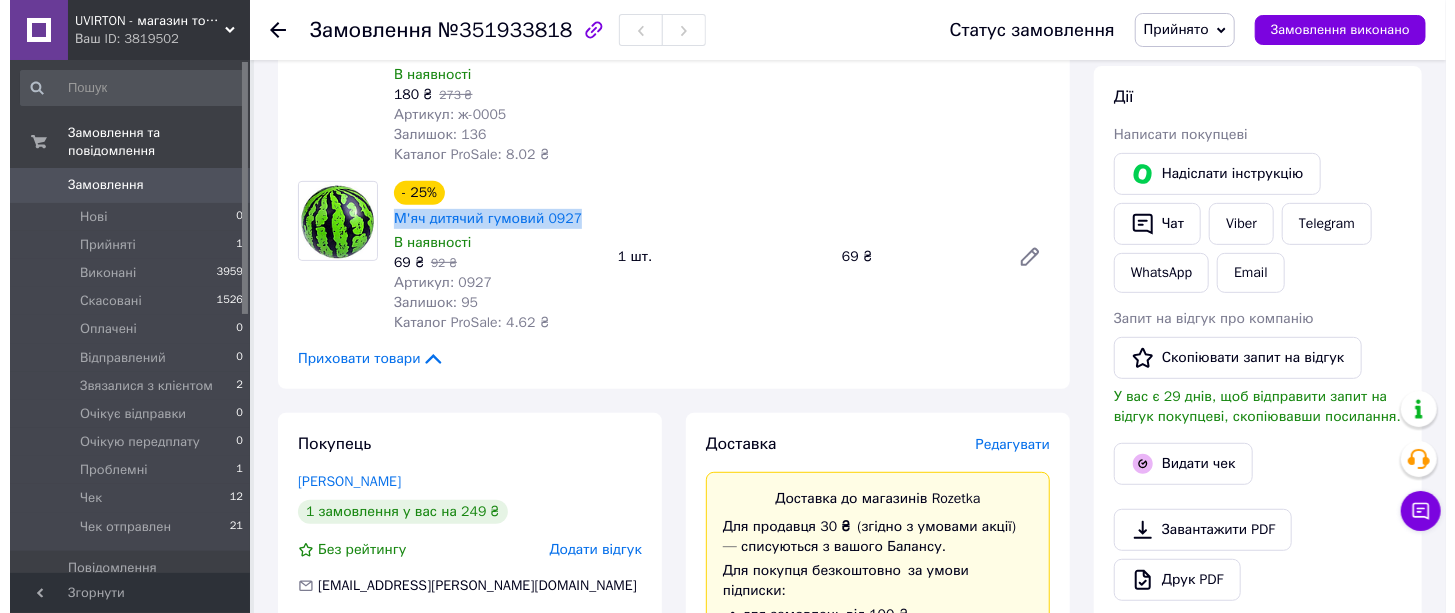 scroll, scrollTop: 499, scrollLeft: 0, axis: vertical 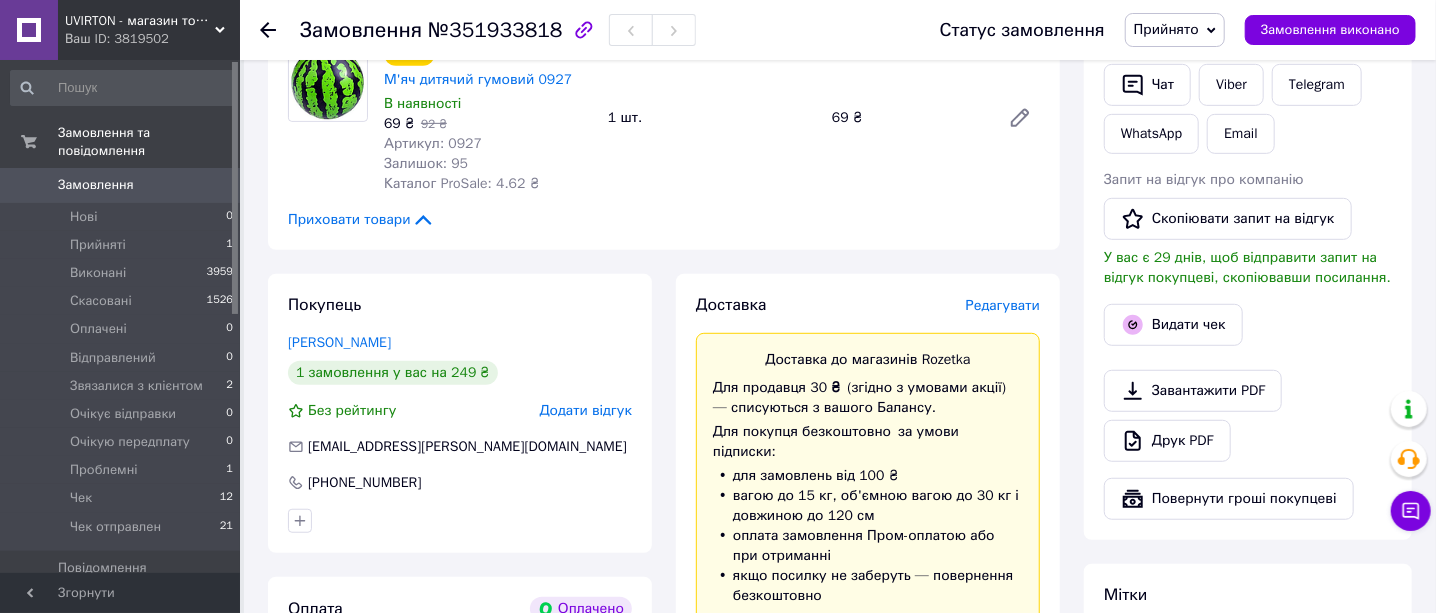 click on "Редагувати" at bounding box center (1003, 305) 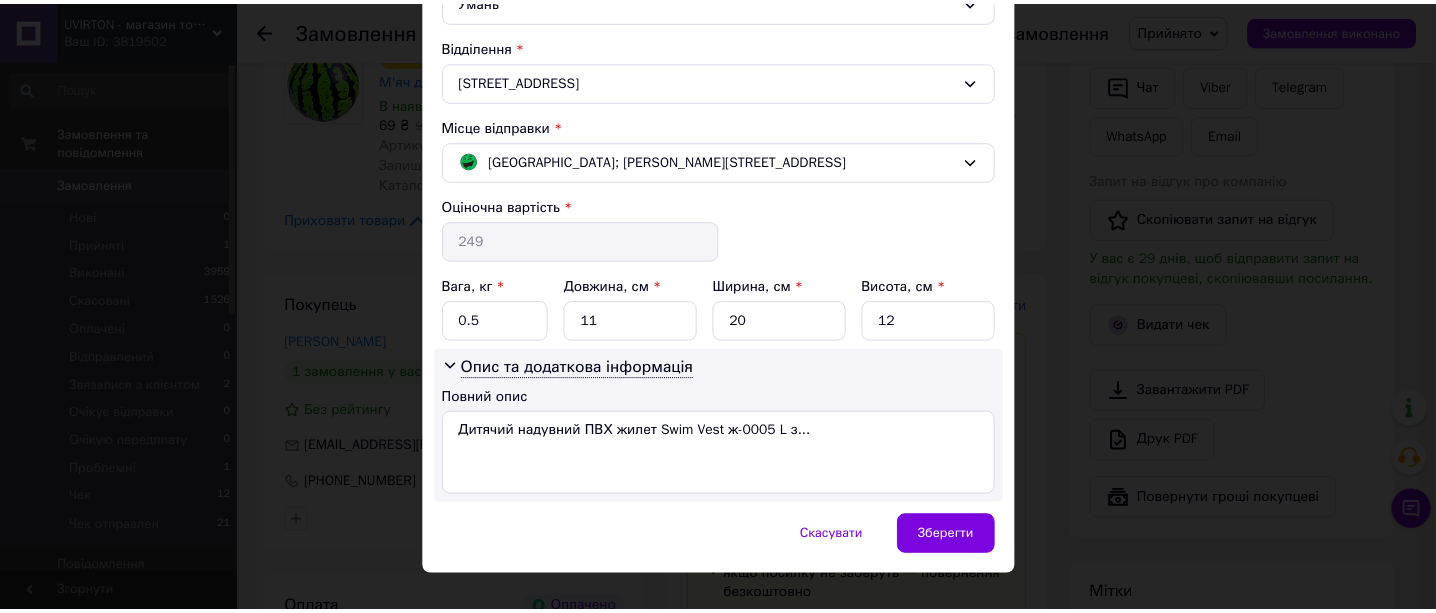scroll, scrollTop: 620, scrollLeft: 0, axis: vertical 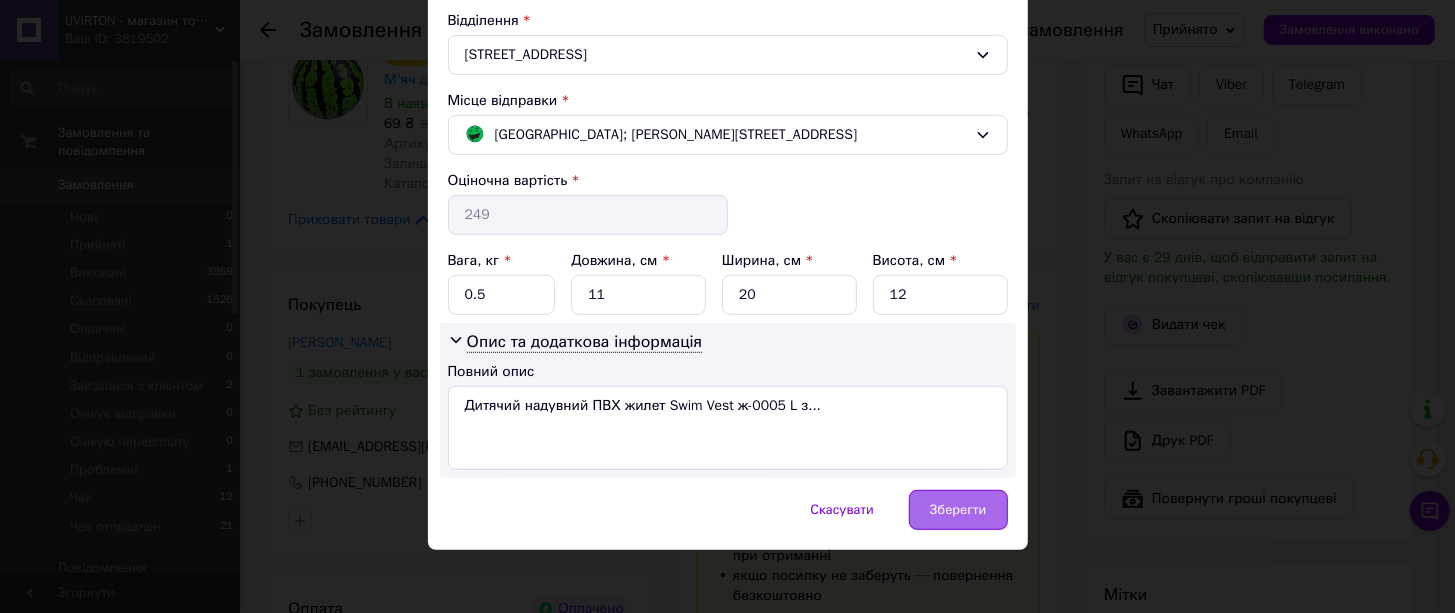 click on "Зберегти" at bounding box center (958, 510) 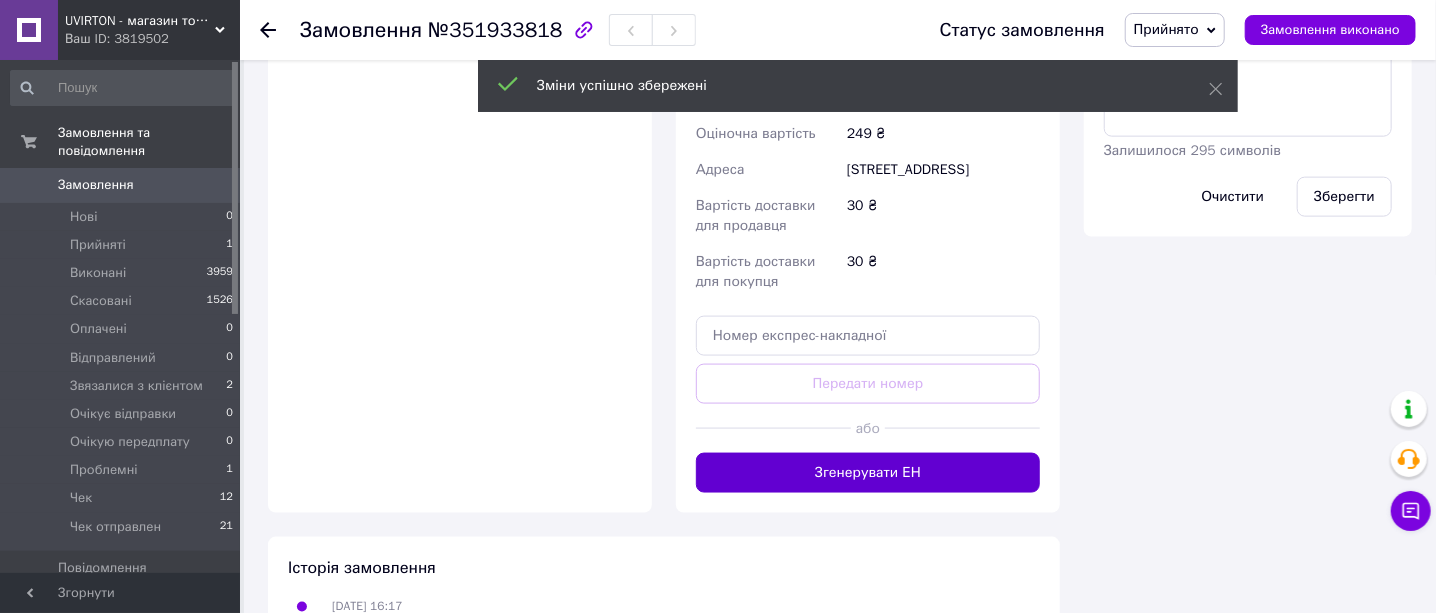 click on "Згенерувати ЕН" at bounding box center [868, 473] 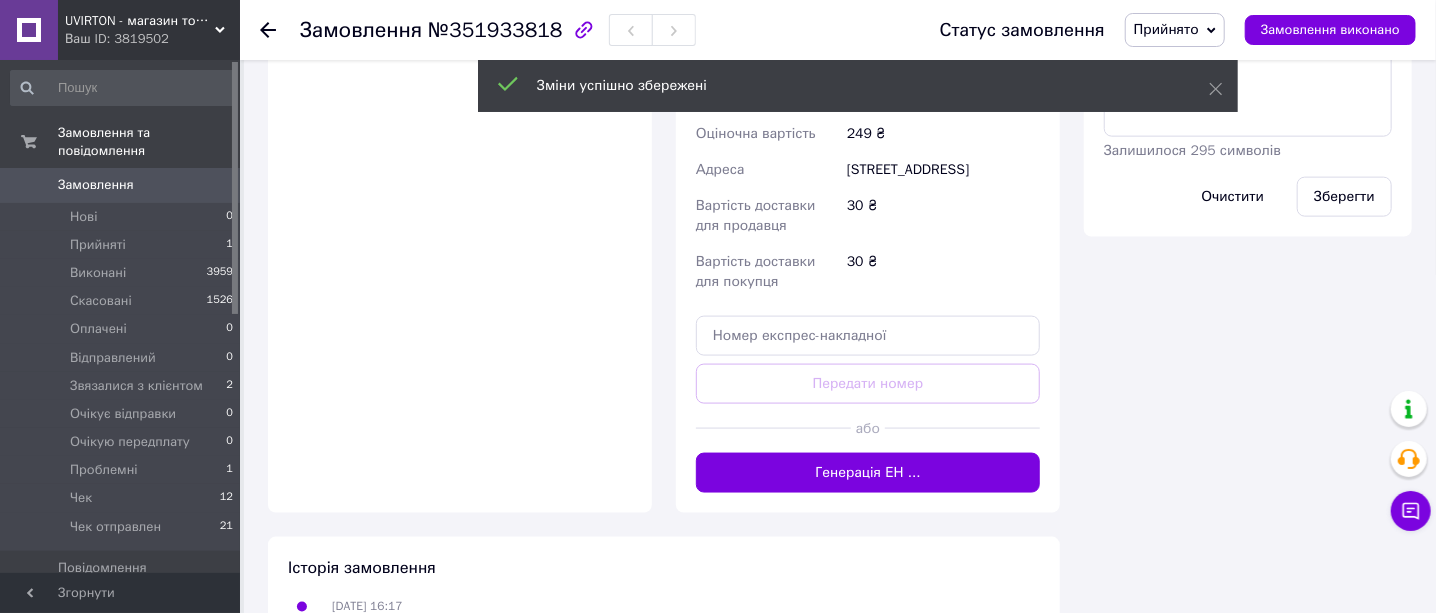 scroll, scrollTop: 999, scrollLeft: 0, axis: vertical 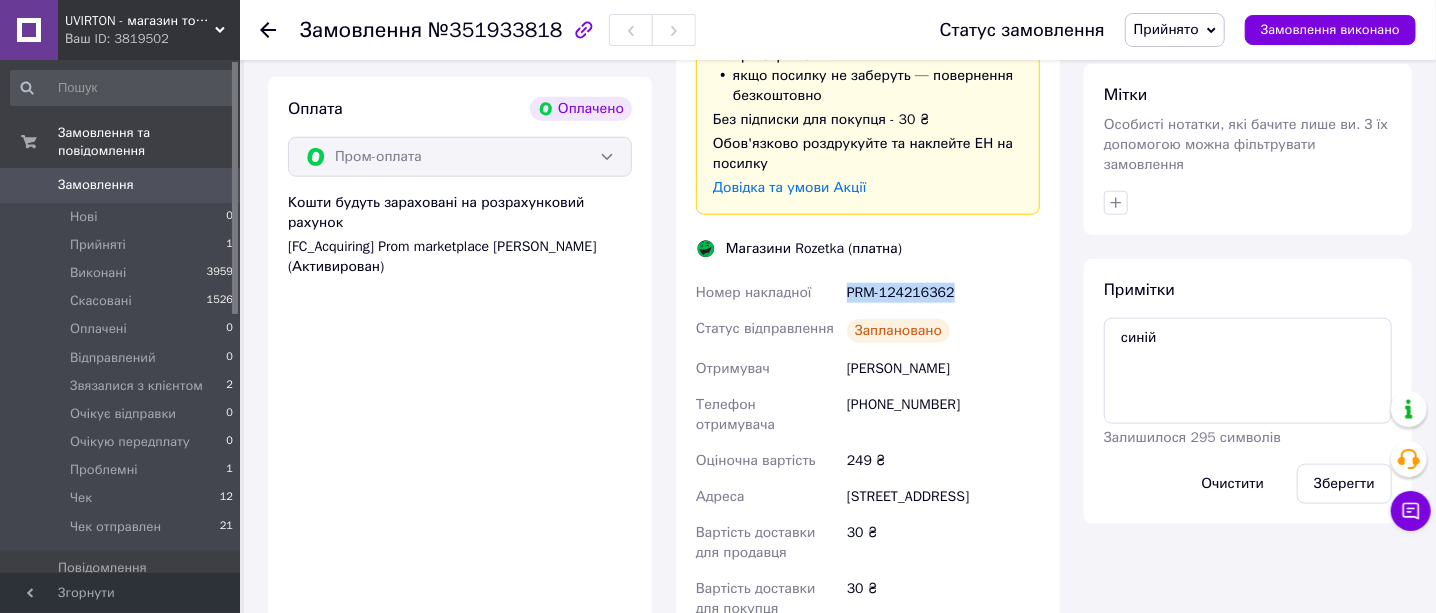 drag, startPoint x: 967, startPoint y: 297, endPoint x: 846, endPoint y: 285, distance: 121.59358 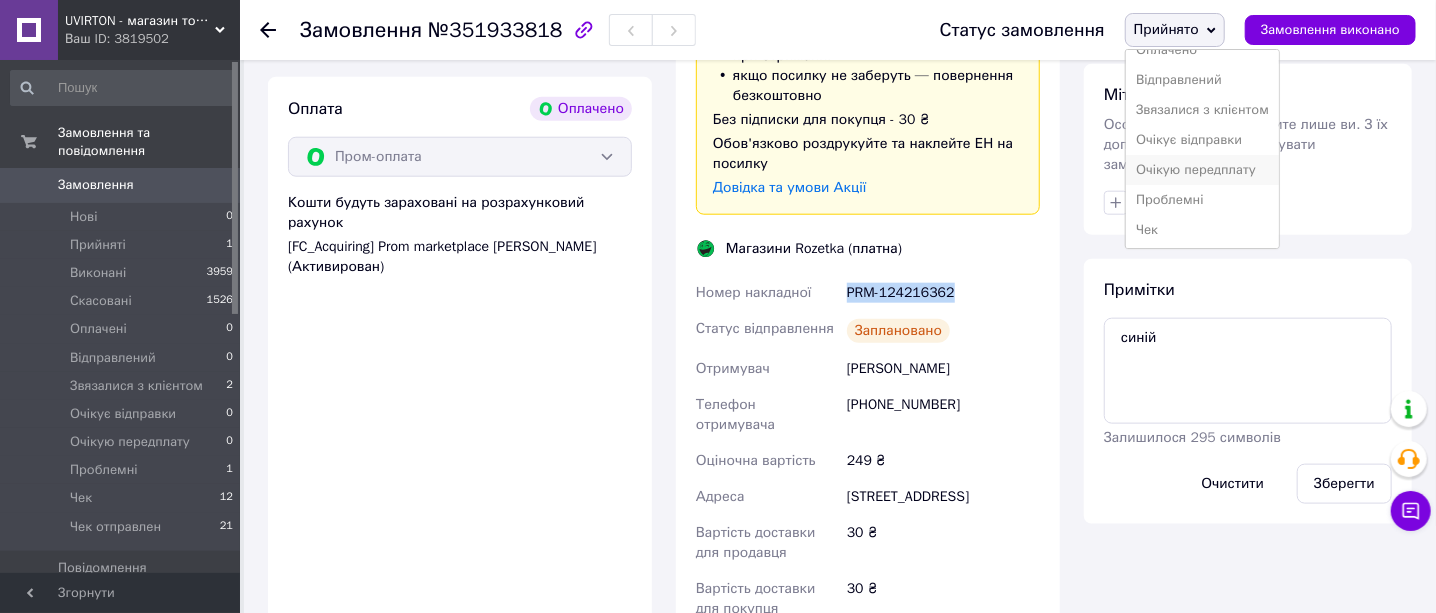 scroll, scrollTop: 111, scrollLeft: 0, axis: vertical 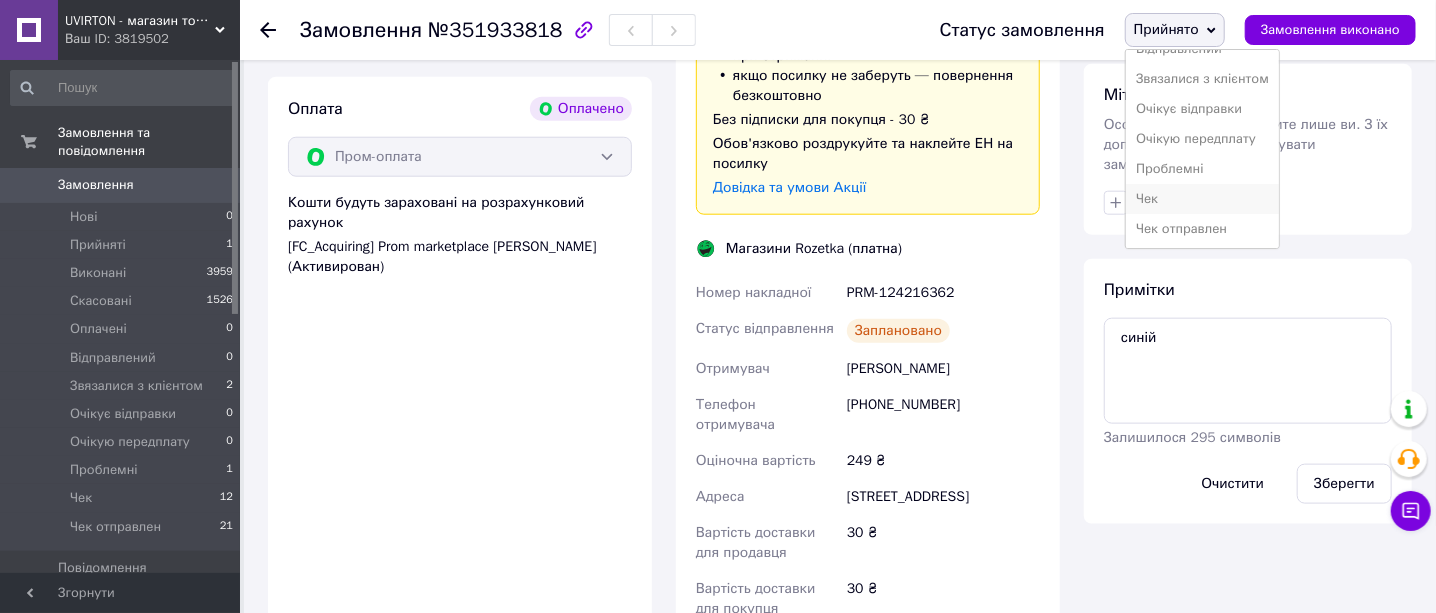 click on "Чек" at bounding box center (1202, 199) 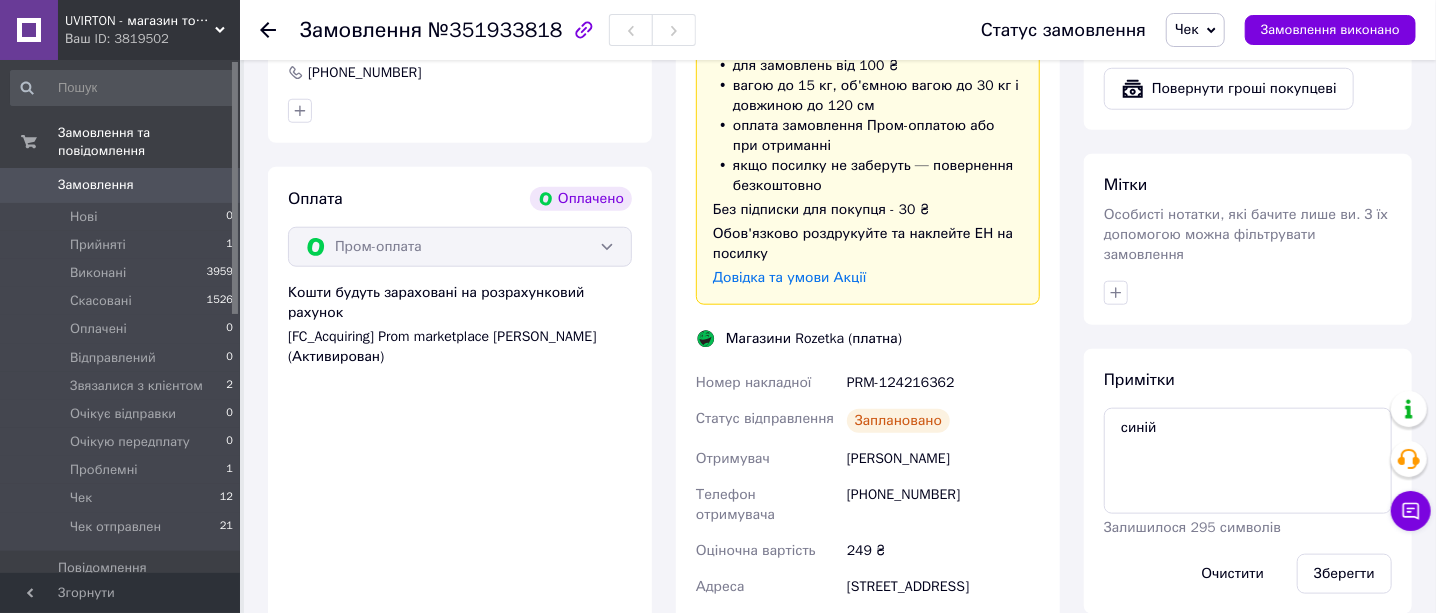 scroll, scrollTop: 874, scrollLeft: 0, axis: vertical 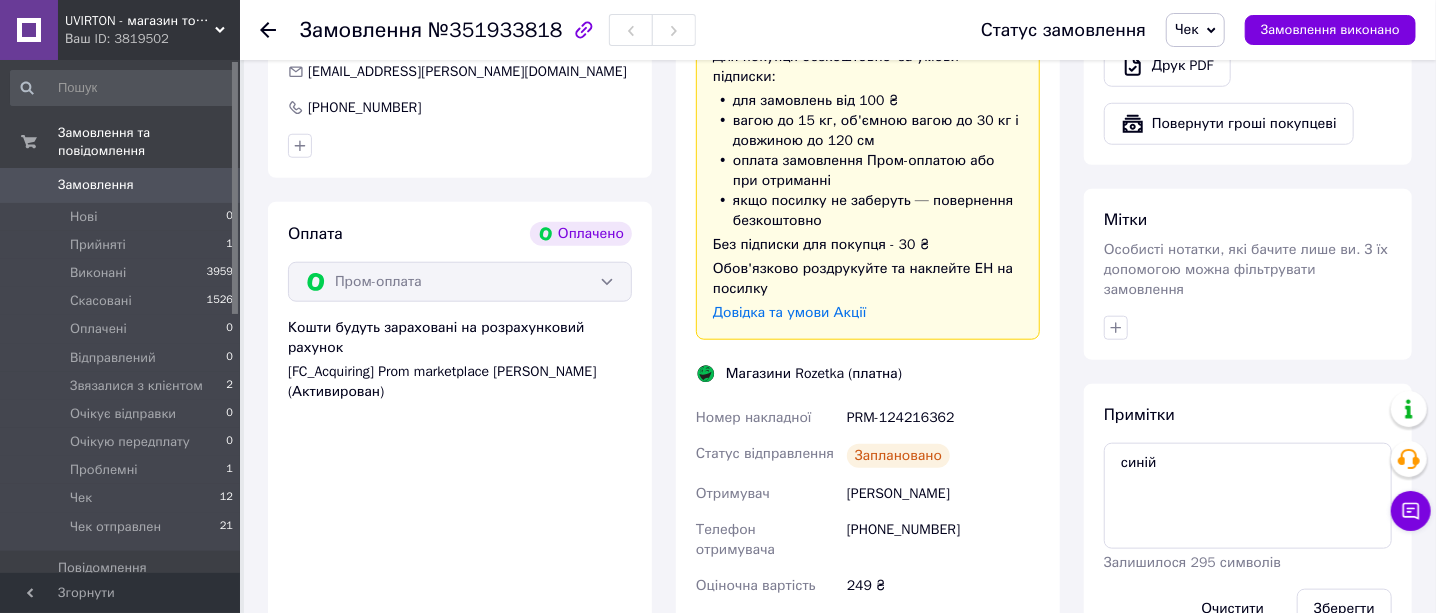 drag, startPoint x: 265, startPoint y: 25, endPoint x: 273, endPoint y: 34, distance: 12.0415945 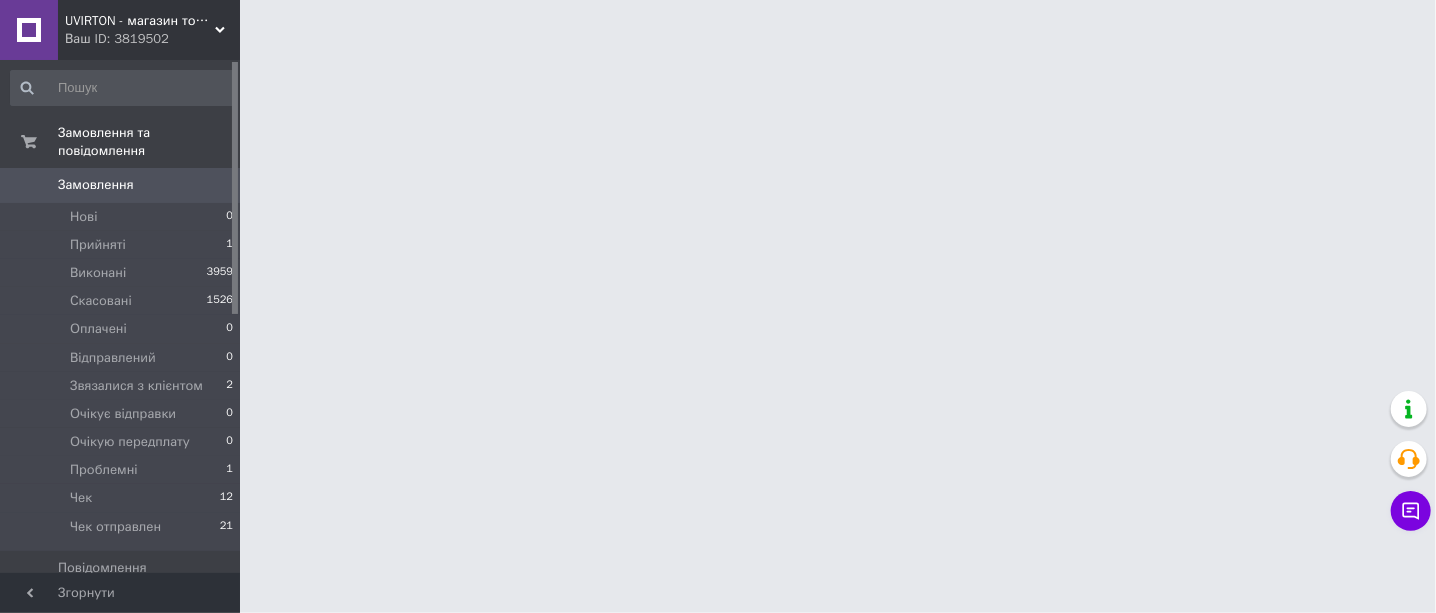 scroll, scrollTop: 0, scrollLeft: 0, axis: both 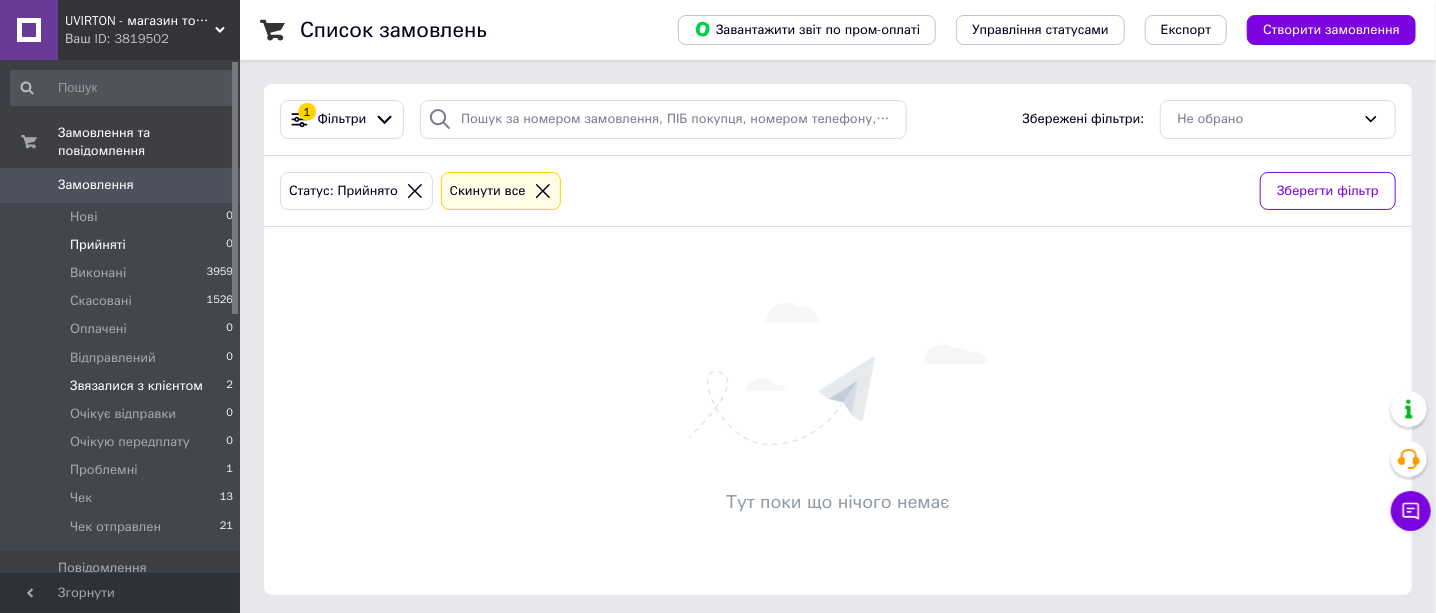 click on "Звязалися з клієнтом" at bounding box center (136, 386) 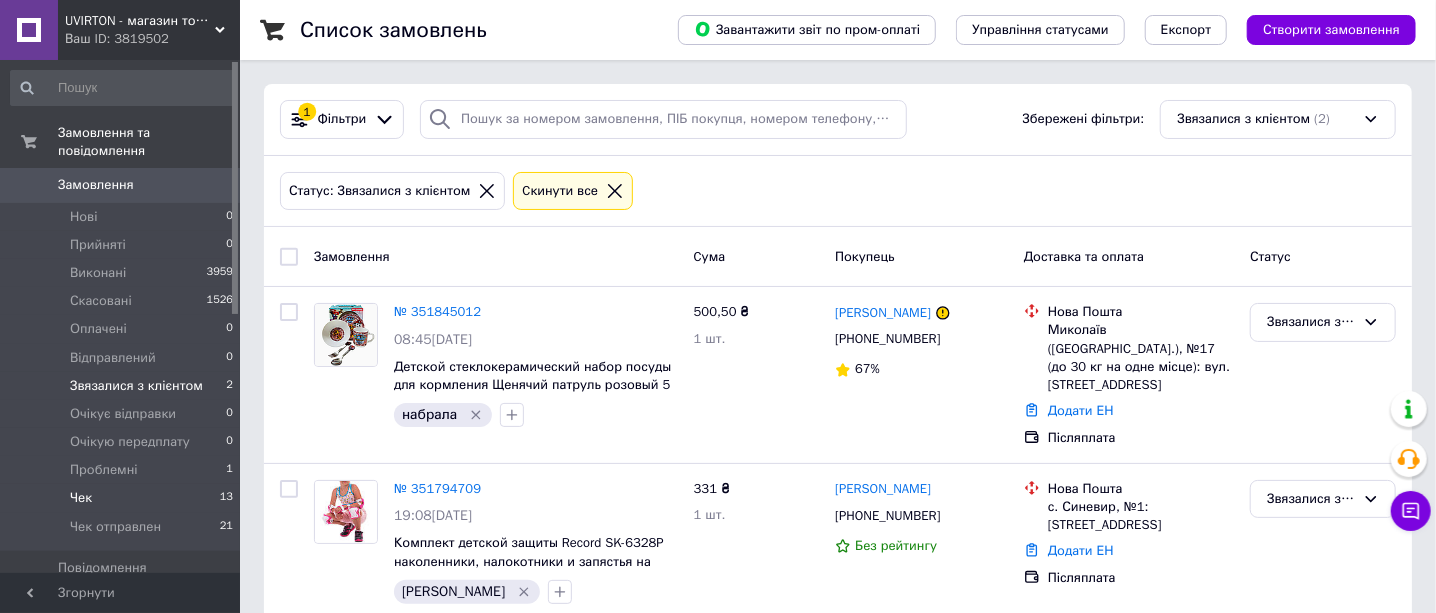 click on "Чек 13" at bounding box center [122, 498] 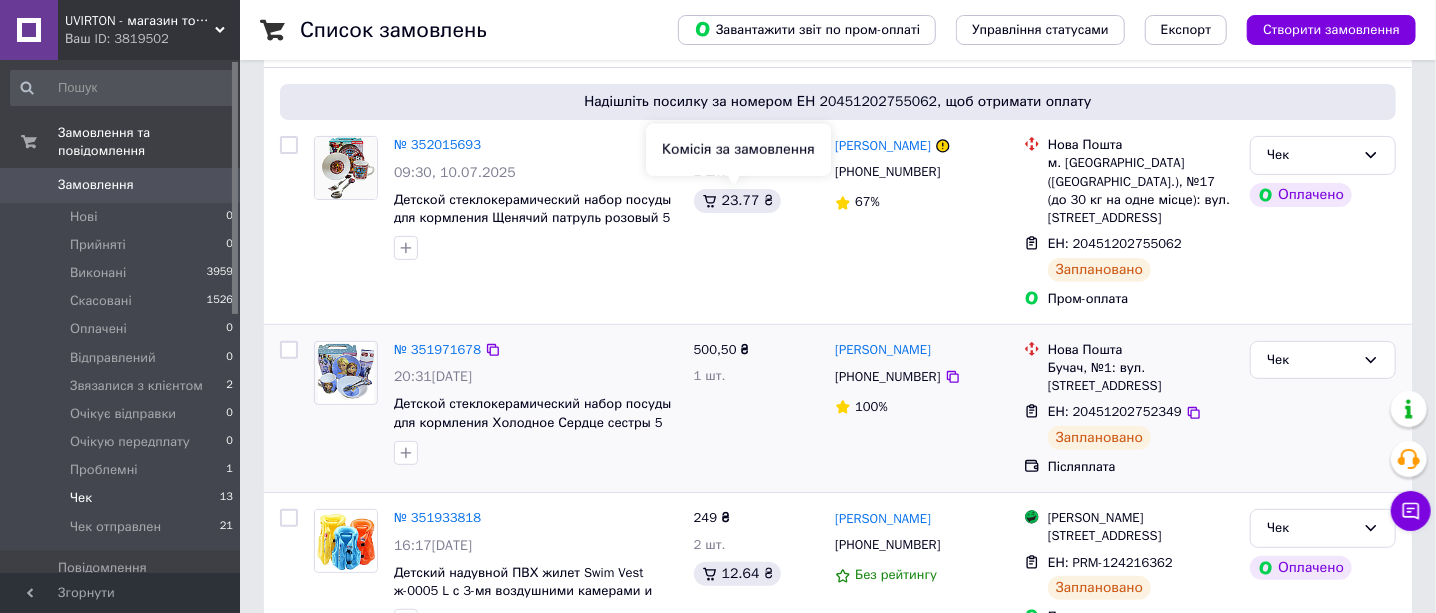 scroll, scrollTop: 249, scrollLeft: 0, axis: vertical 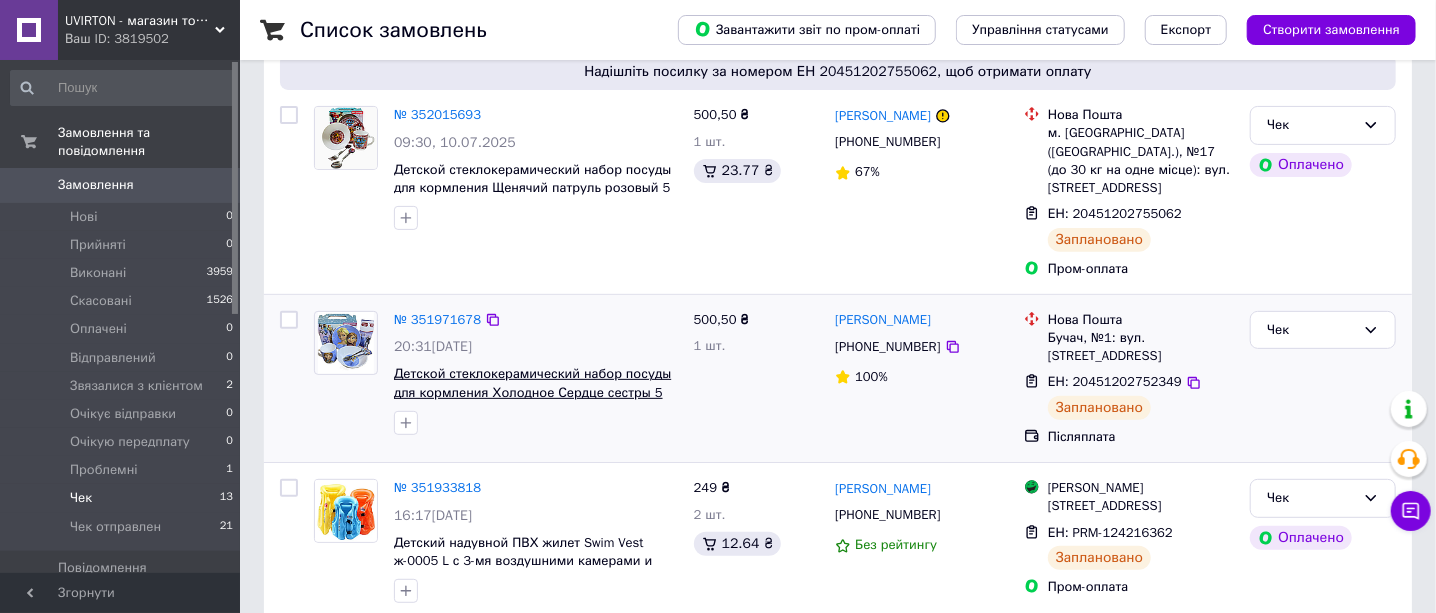 click on "Детской стеклокерамический набор посуды для кормления Холодное Сердце сестры 5 предметов" at bounding box center [532, 392] 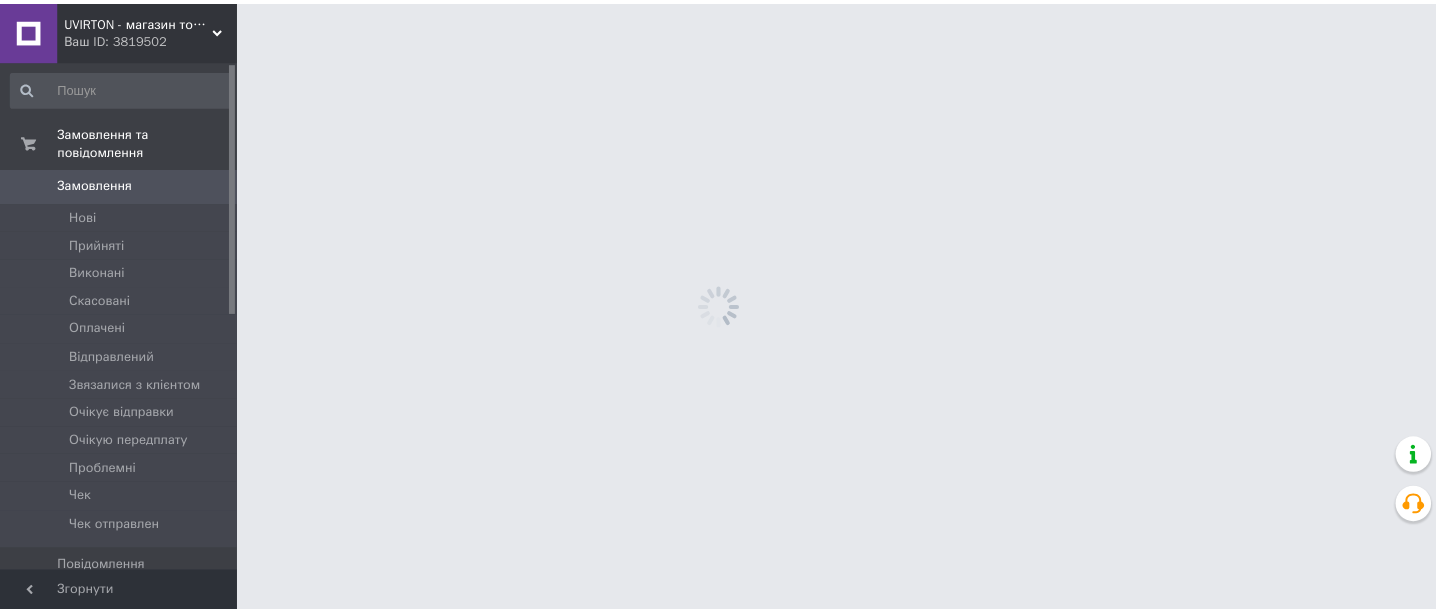 scroll, scrollTop: 0, scrollLeft: 0, axis: both 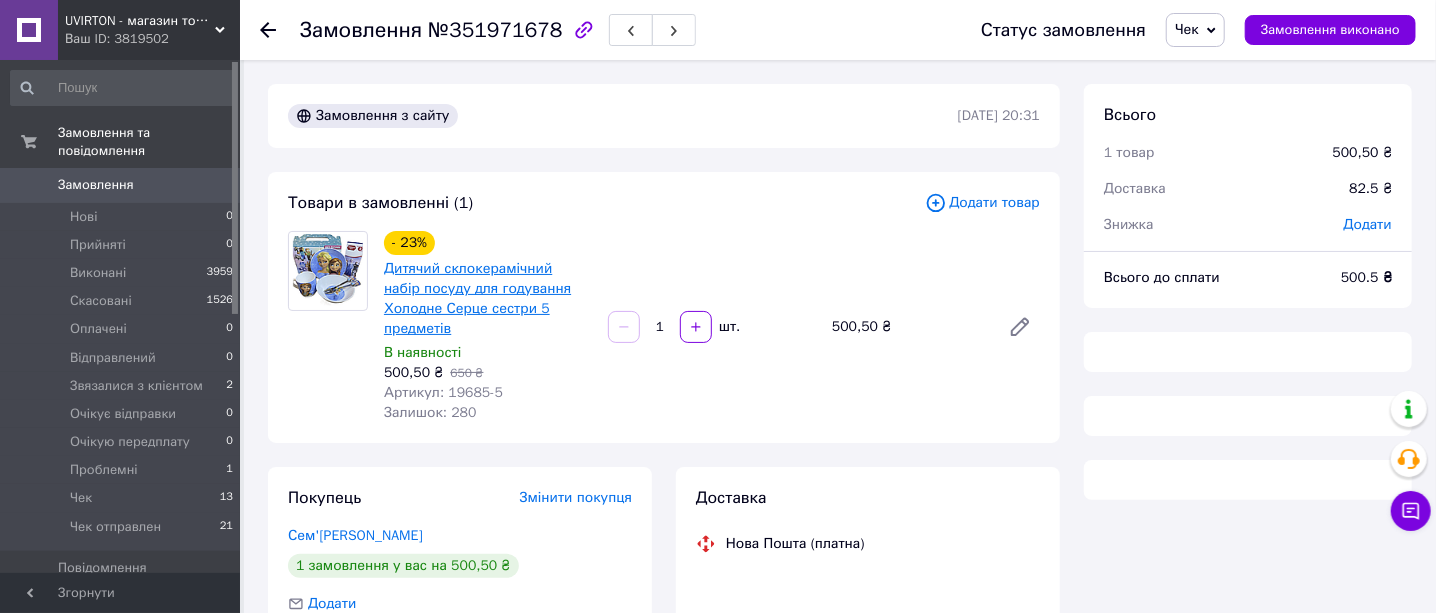 click on "Дитячий склокерамічний набір посуду для годування Холодне Серце сестри 5 предметів" at bounding box center (477, 298) 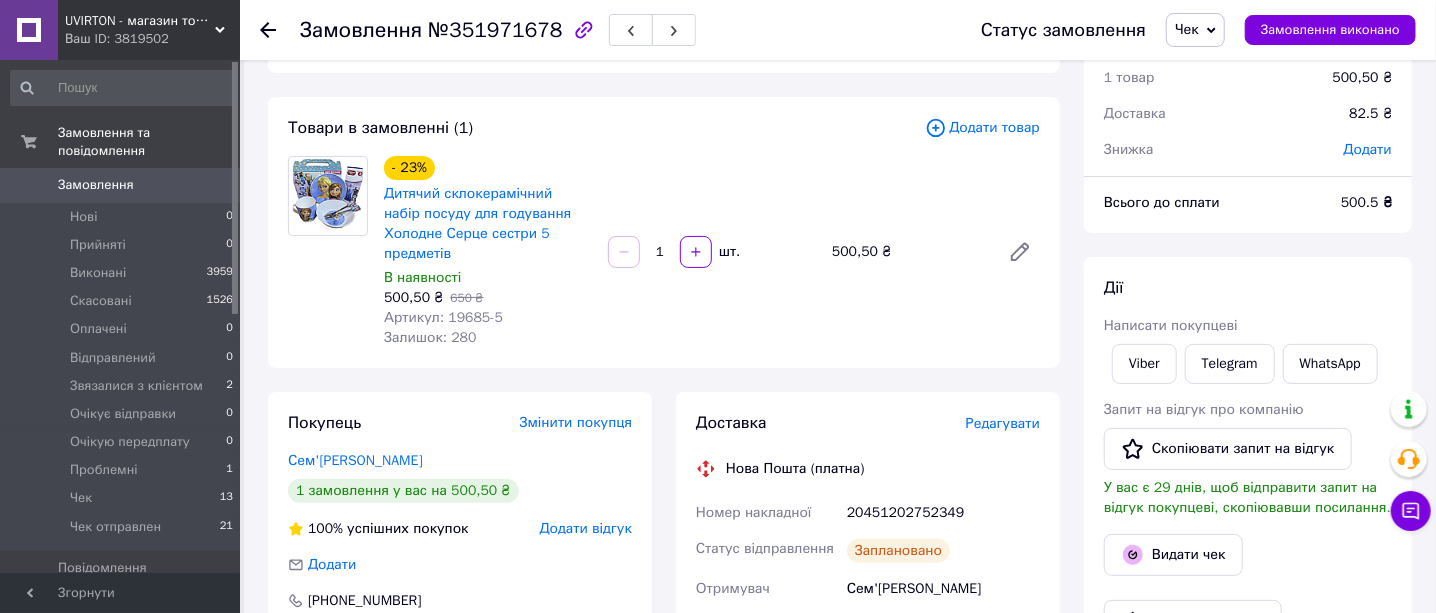 scroll, scrollTop: 124, scrollLeft: 0, axis: vertical 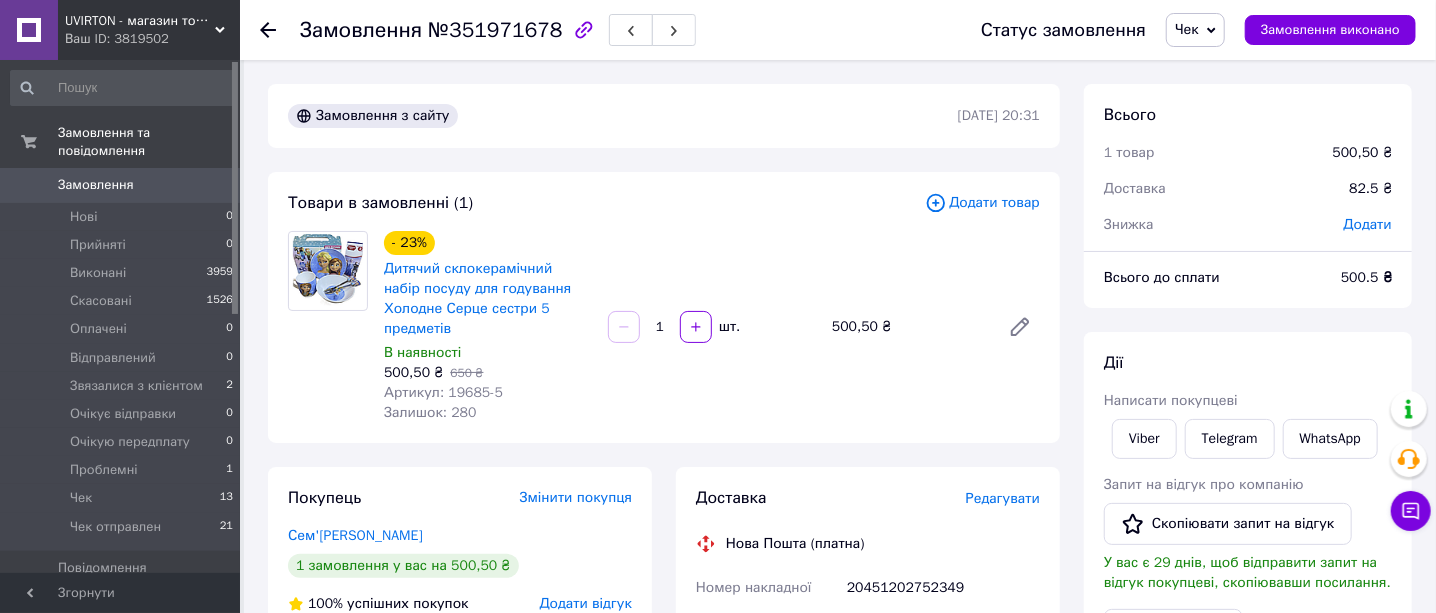 click 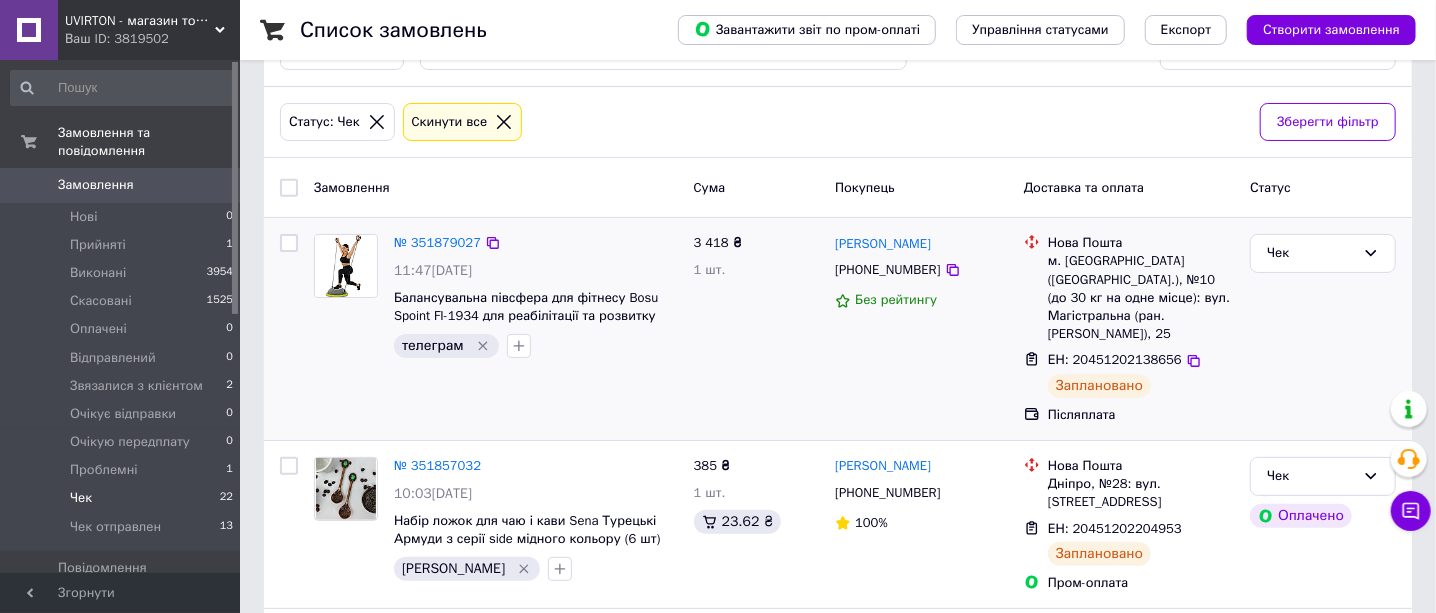 scroll, scrollTop: 0, scrollLeft: 0, axis: both 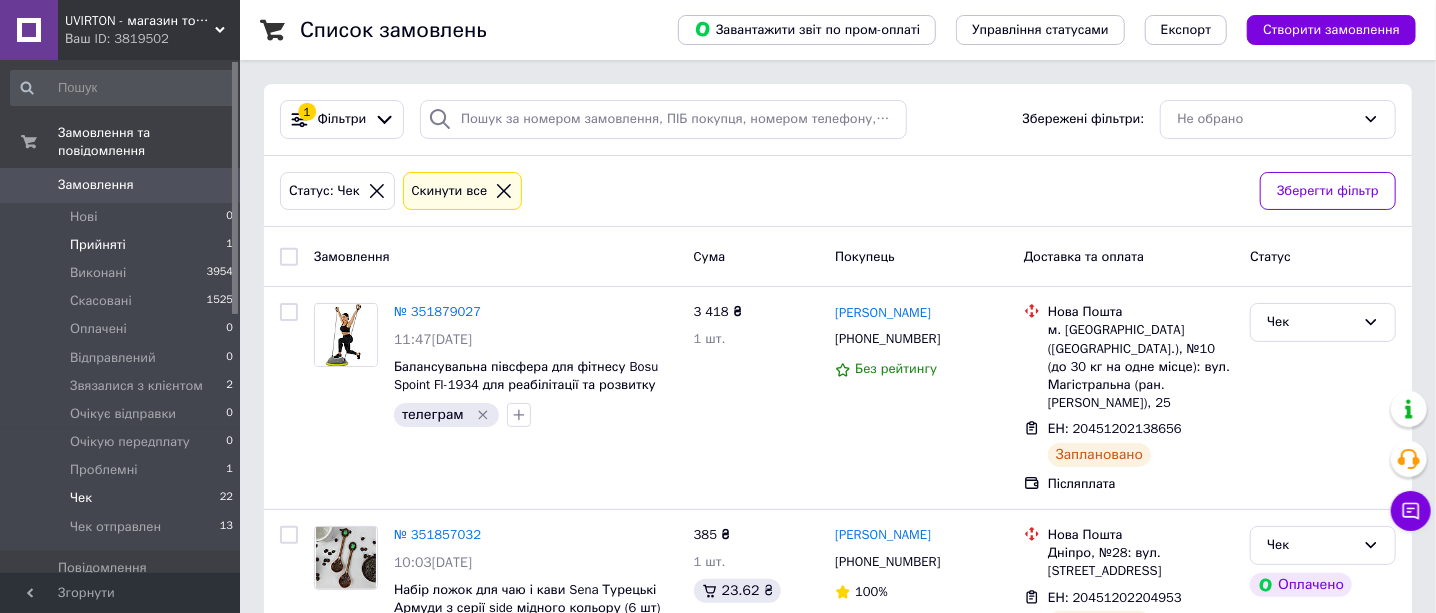 click on "Прийняті" at bounding box center (98, 245) 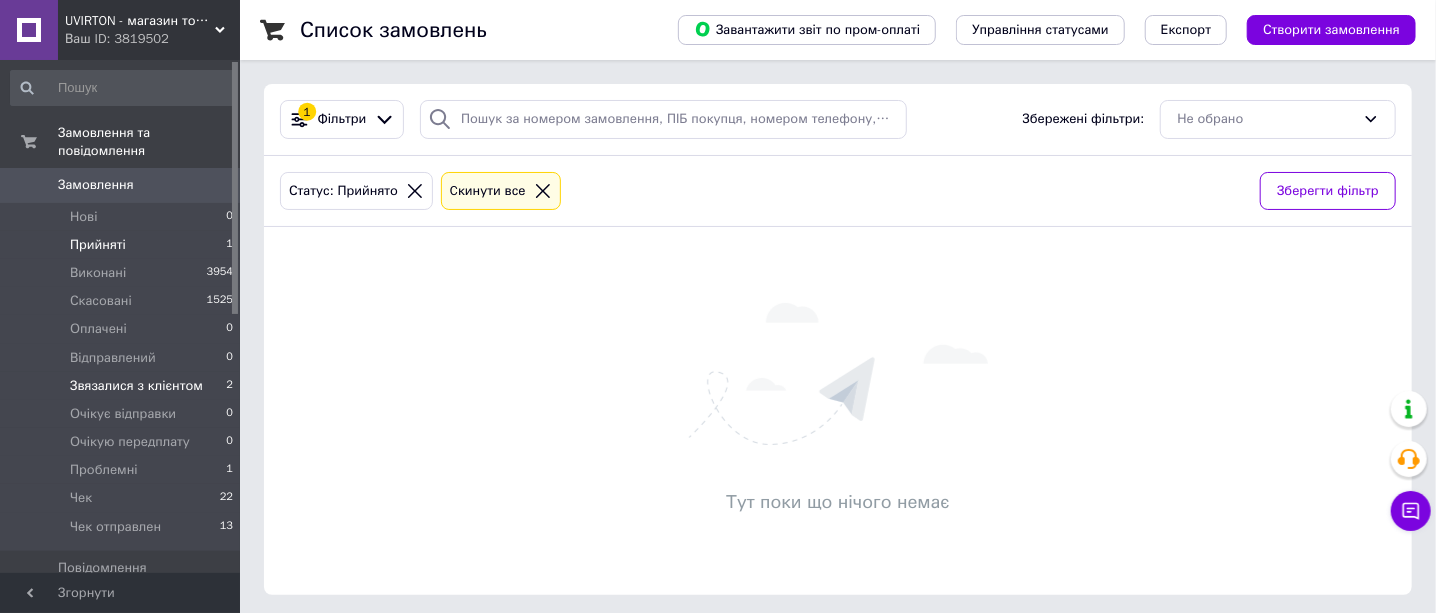 click on "Звязалися з клієнтом" at bounding box center [136, 386] 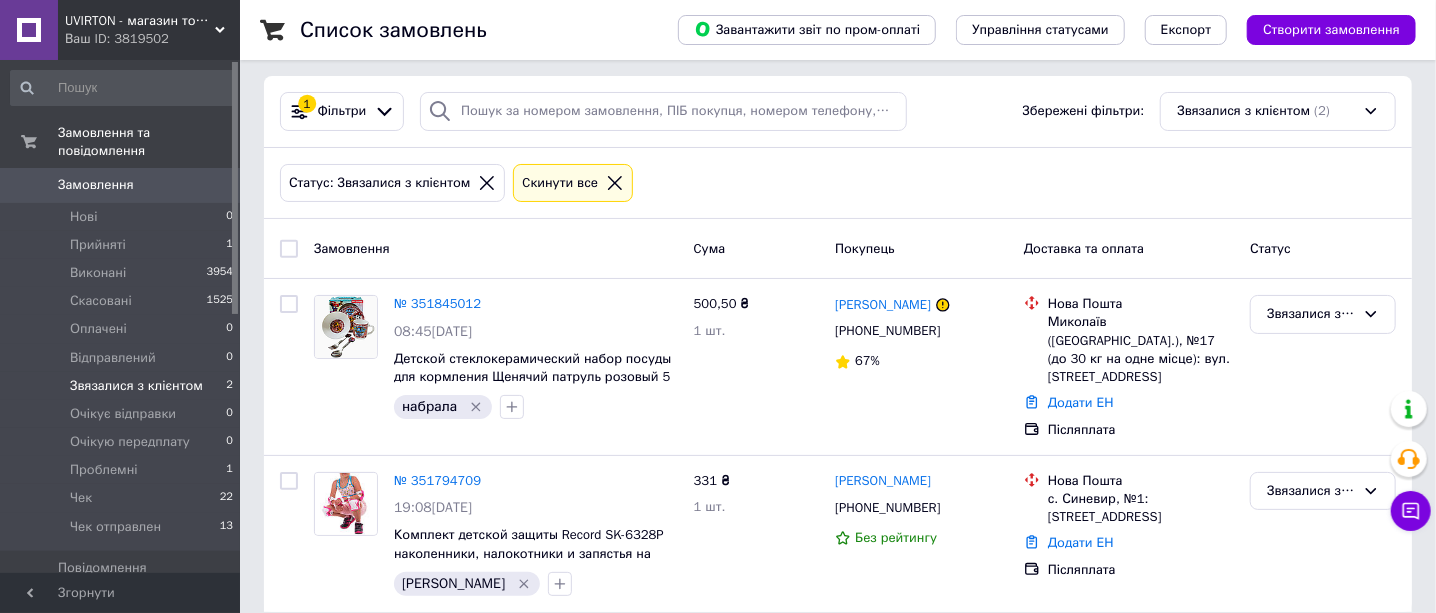 scroll, scrollTop: 10, scrollLeft: 0, axis: vertical 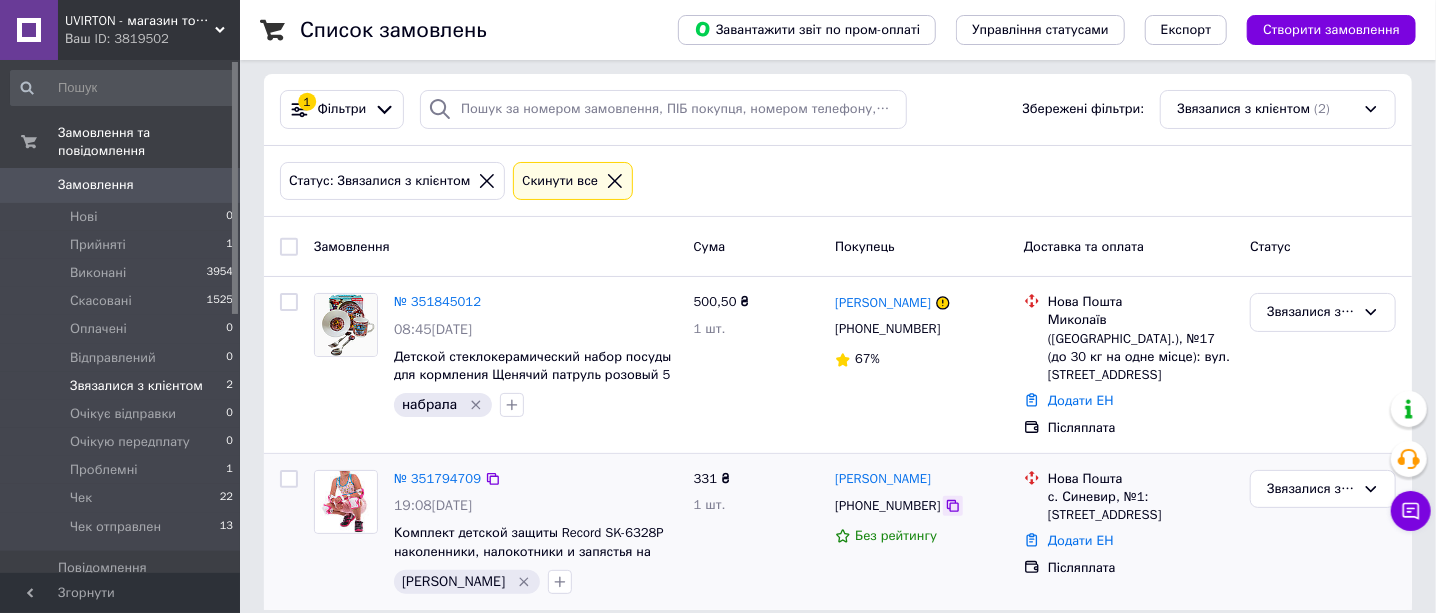 click 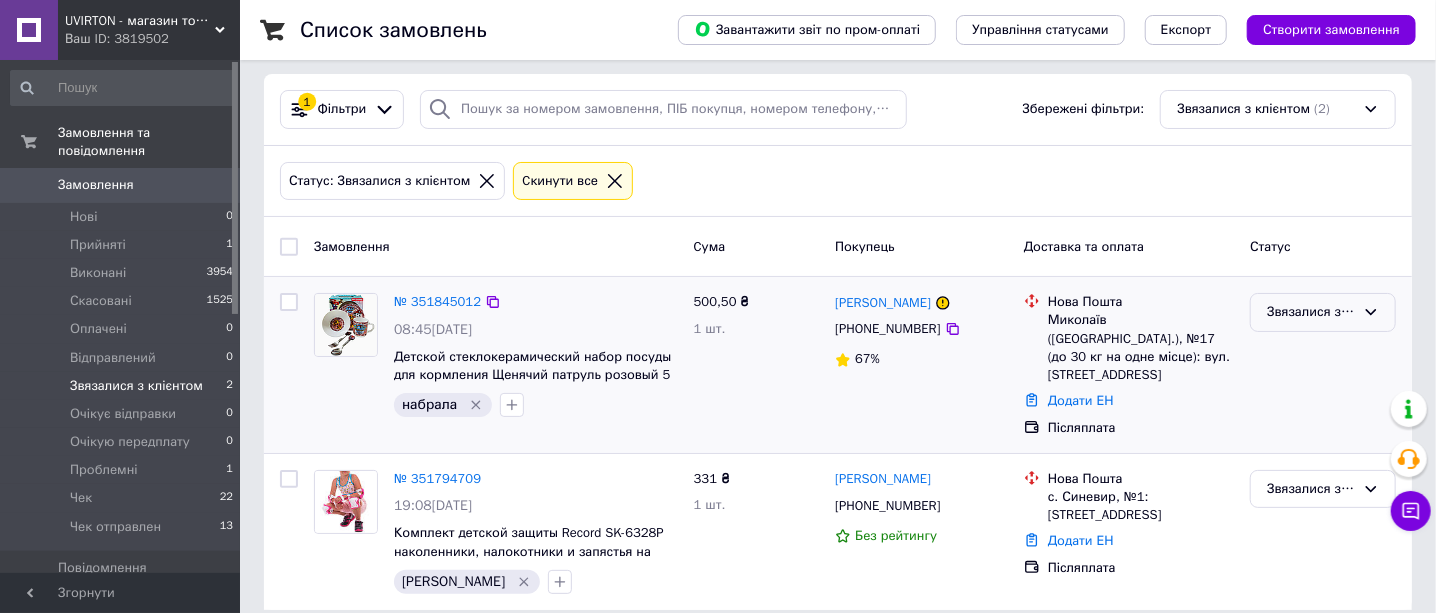 click on "Звязалися з клієнтом" at bounding box center [1311, 312] 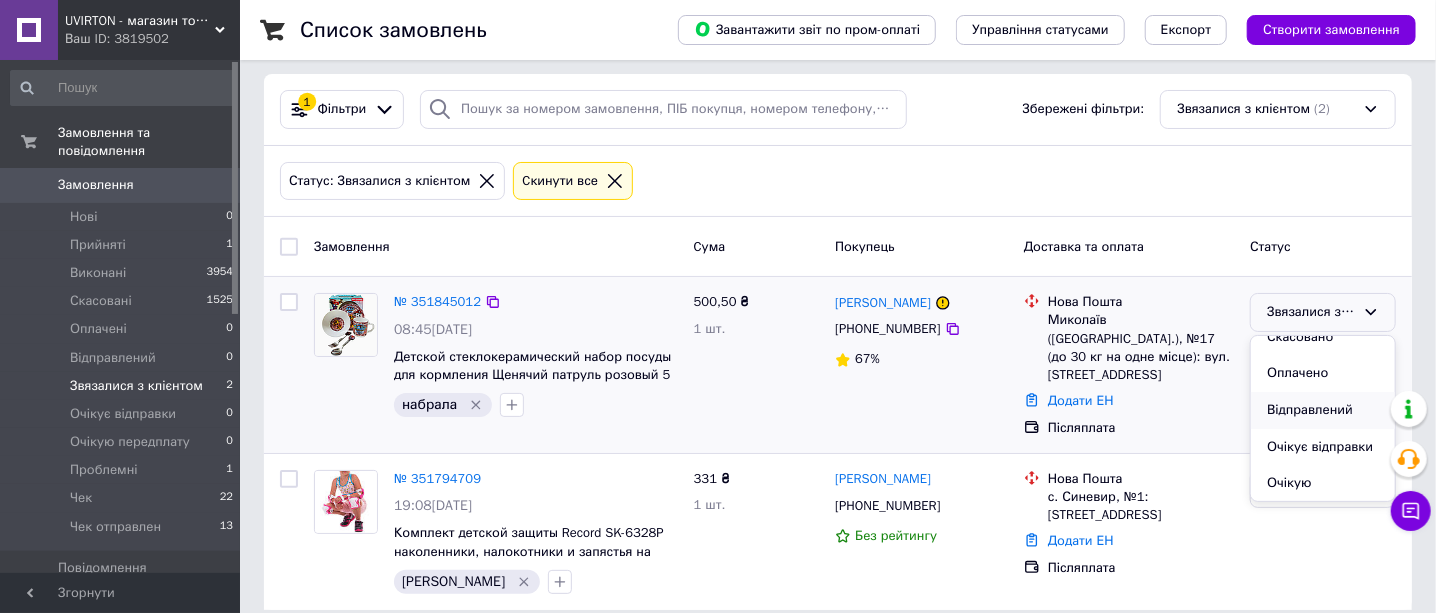 scroll, scrollTop: 0, scrollLeft: 0, axis: both 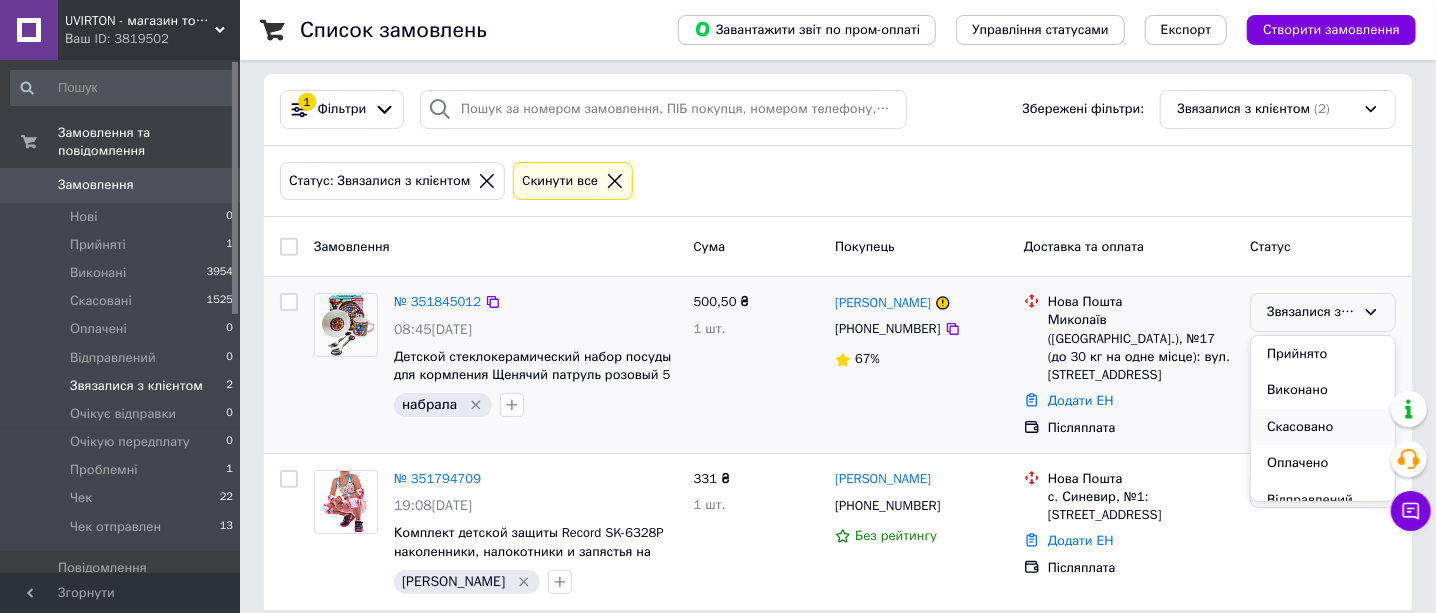 click on "Скасовано" at bounding box center [1323, 427] 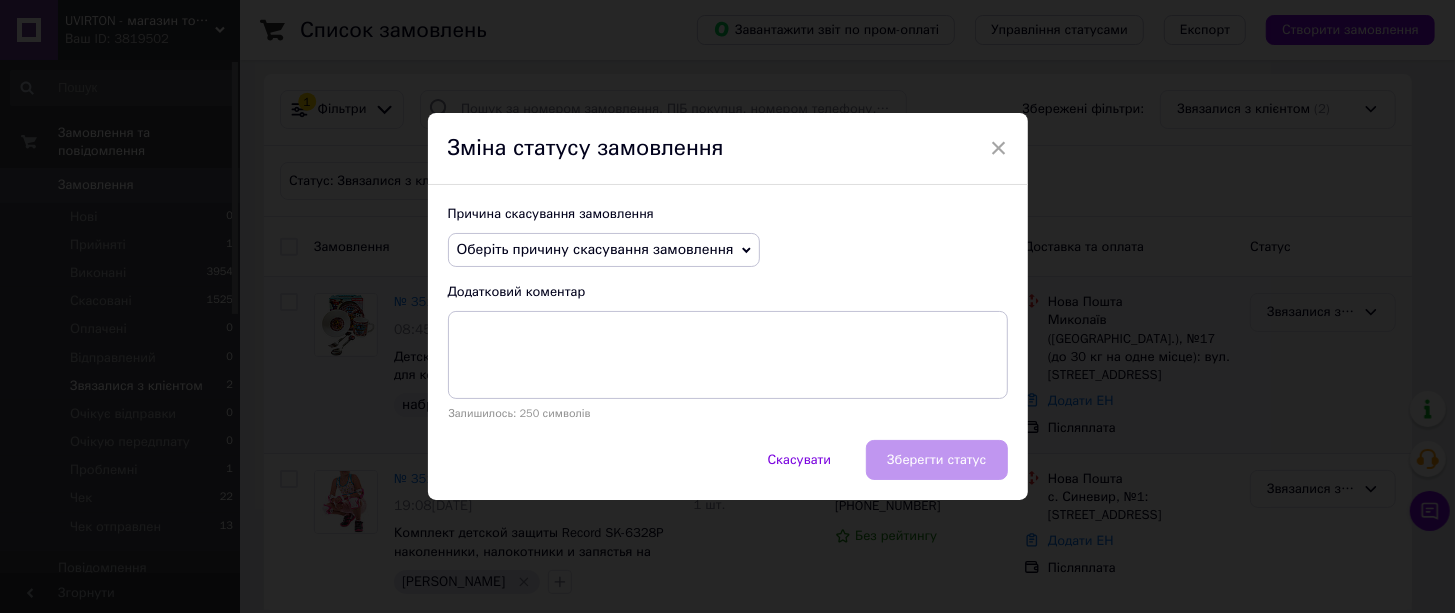 click on "Оберіть причину скасування замовлення" at bounding box center (604, 250) 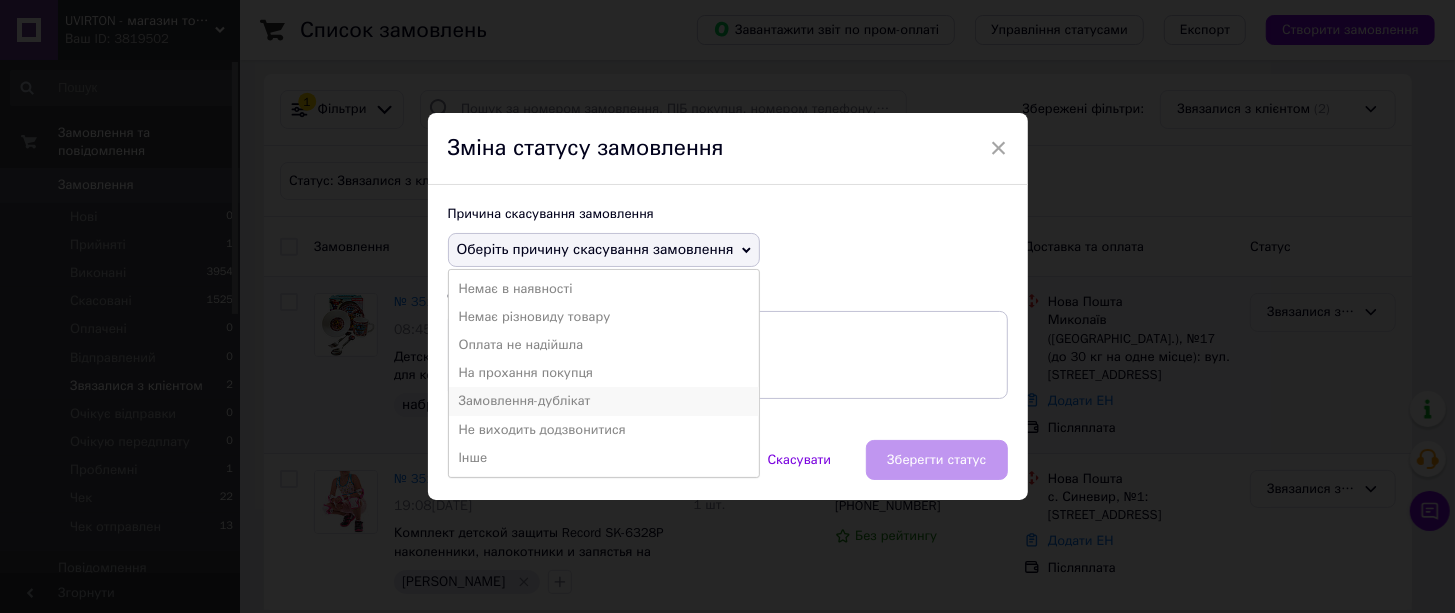 click on "Замовлення-дублікат" at bounding box center (604, 401) 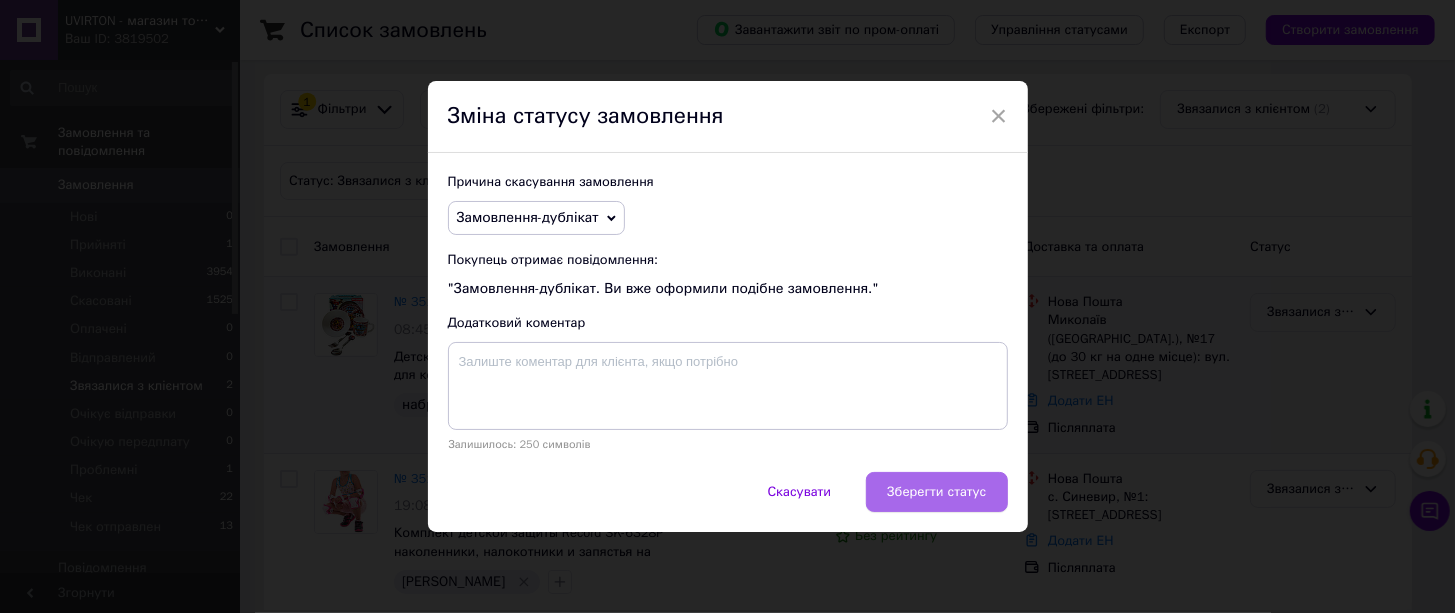 click on "Зберегти статус" at bounding box center [936, 492] 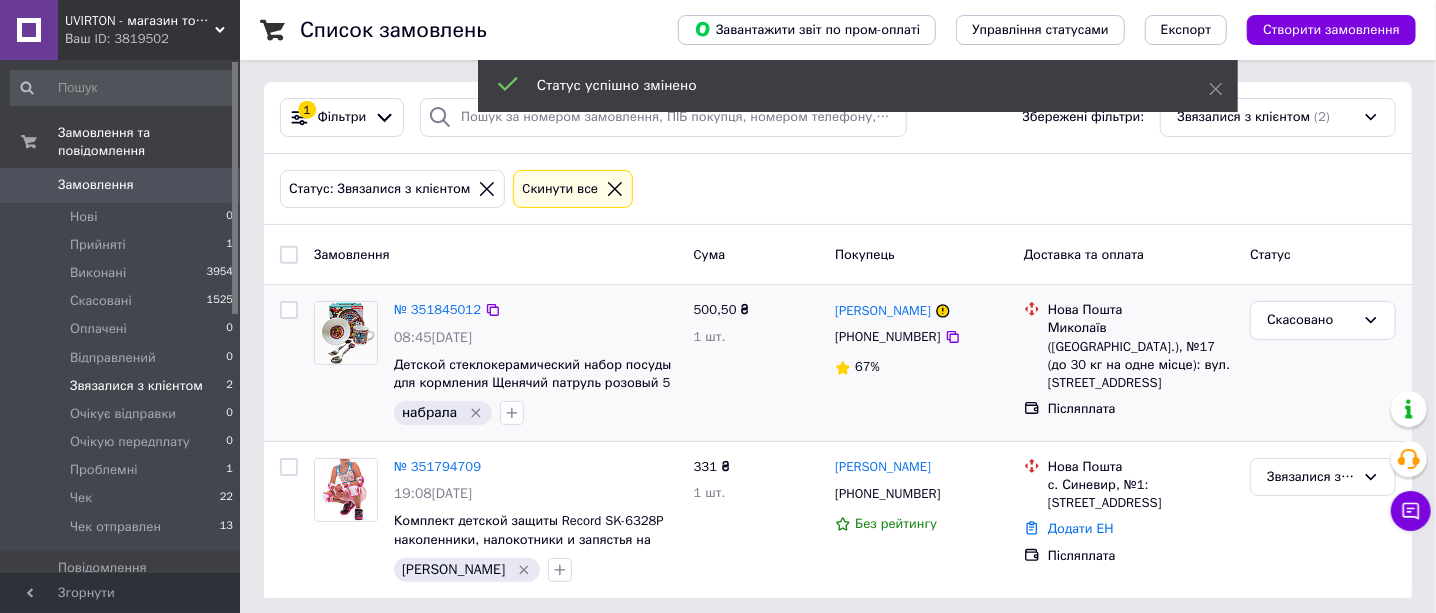 scroll, scrollTop: 0, scrollLeft: 0, axis: both 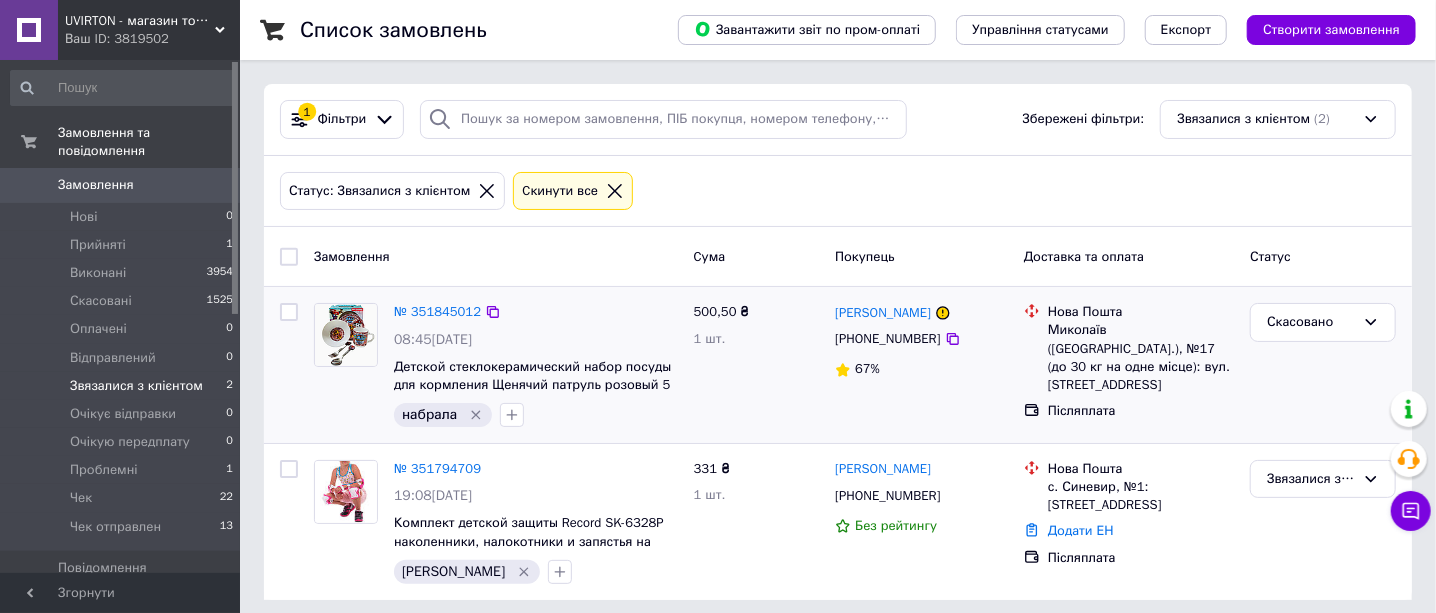 click on "Ваш ID: 3819502" at bounding box center (152, 39) 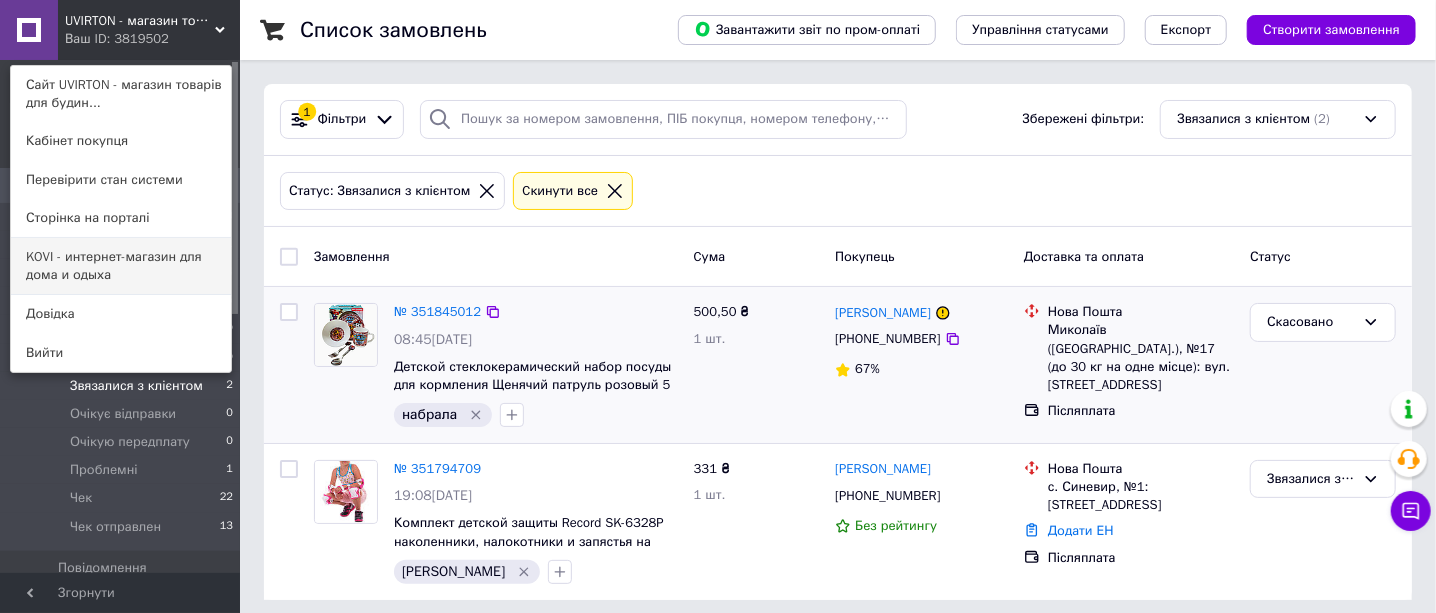click on "KOVI - интернет-магазин для дома и одыха" at bounding box center [121, 266] 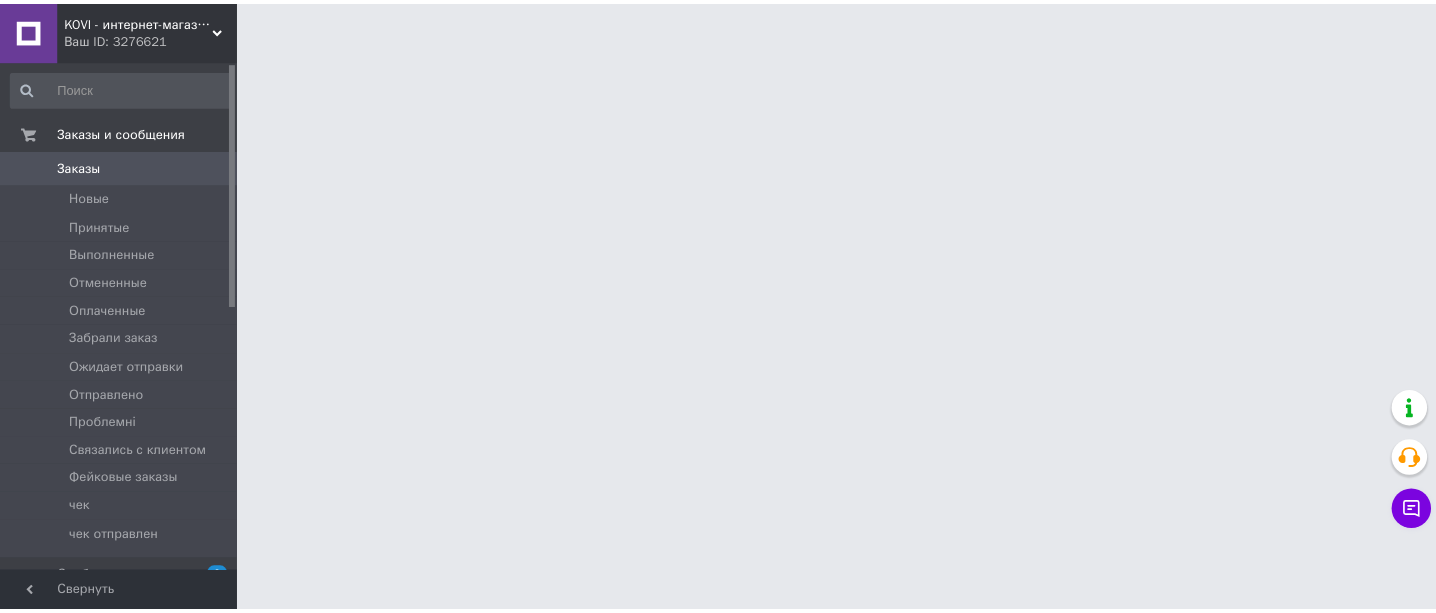 scroll, scrollTop: 0, scrollLeft: 0, axis: both 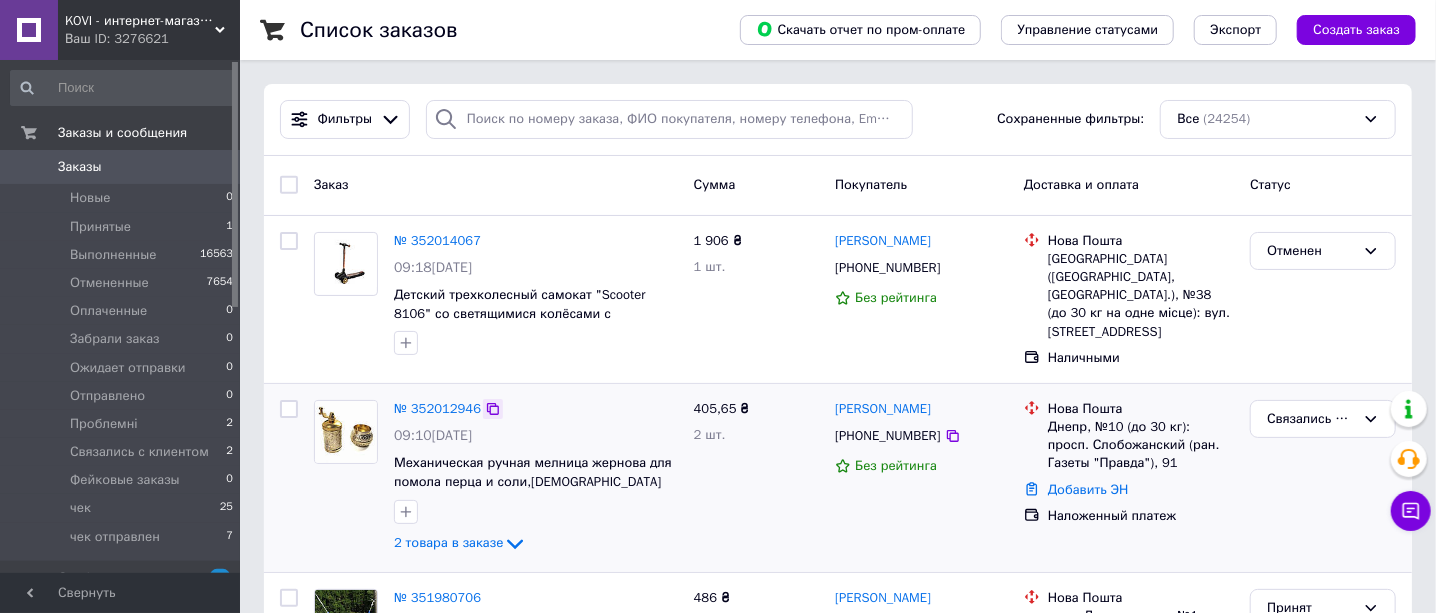 click 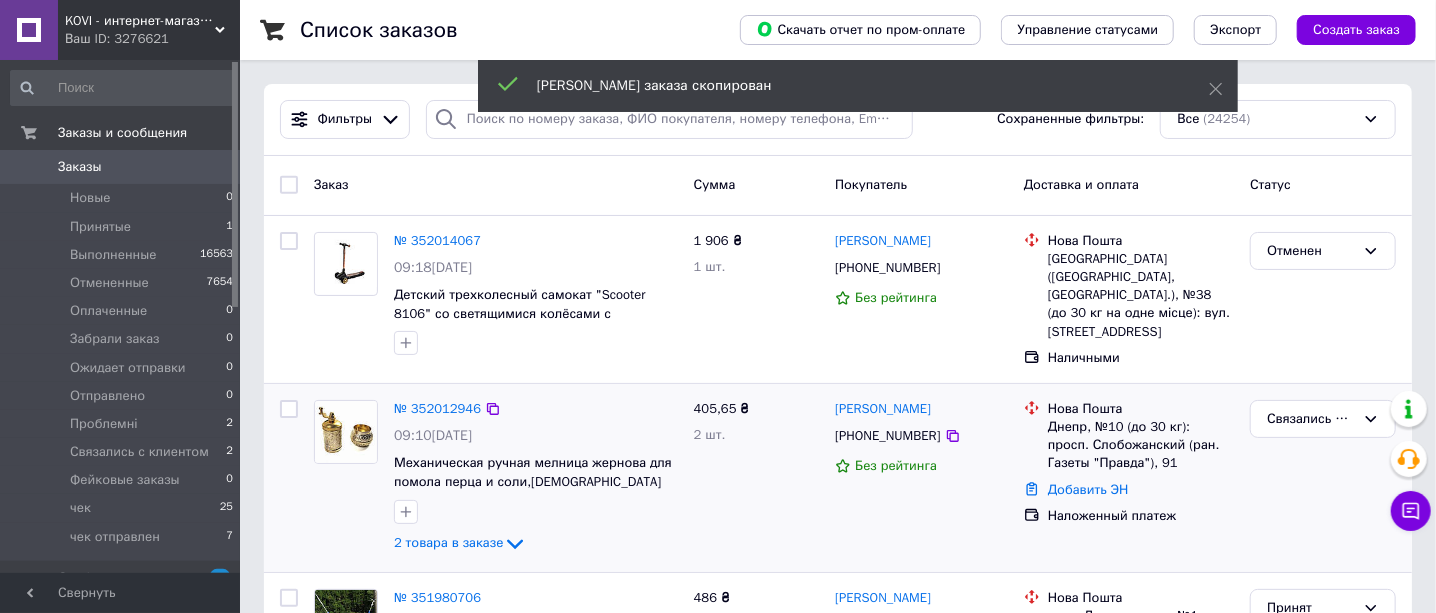click on "405,65 ₴ 2 шт." at bounding box center [757, 478] 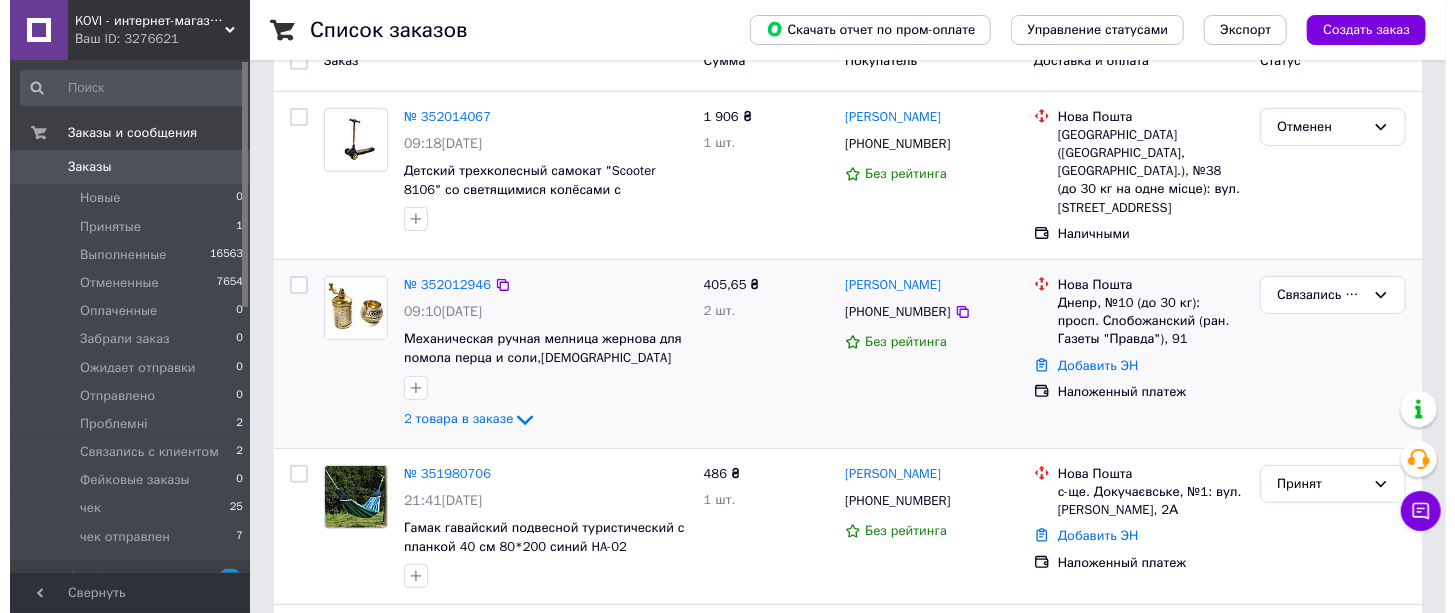 scroll, scrollTop: 0, scrollLeft: 0, axis: both 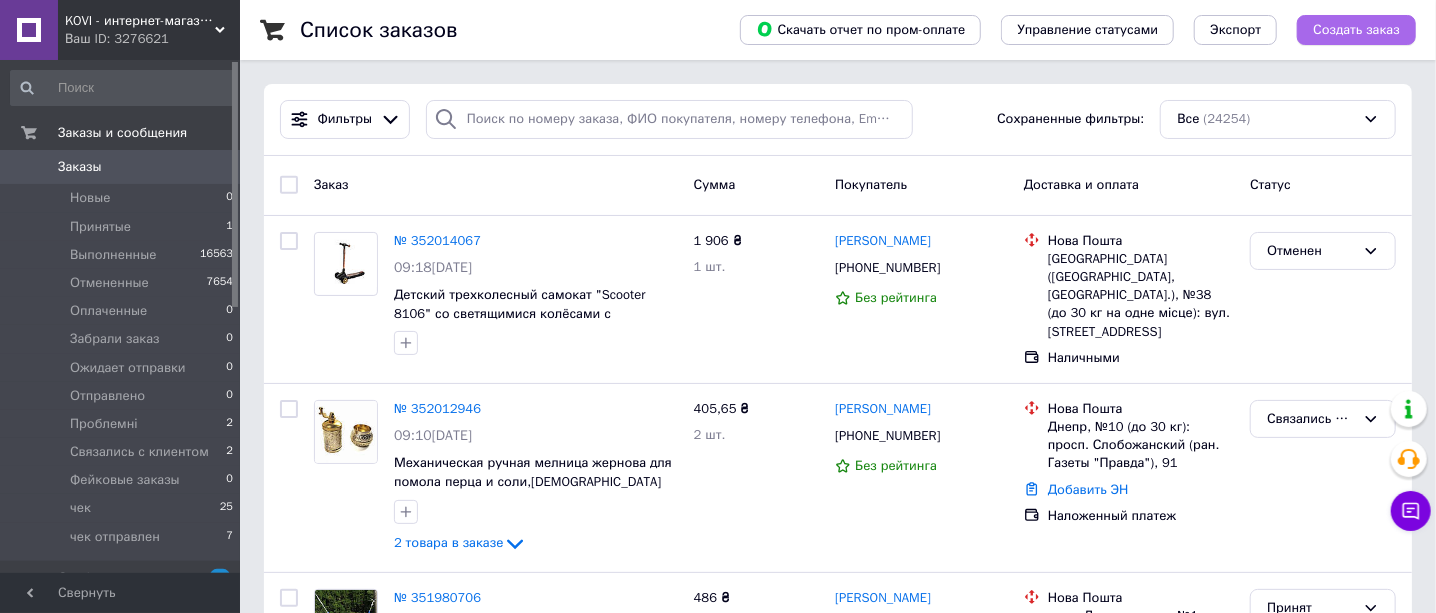 click on "Создать заказ" at bounding box center [1356, 30] 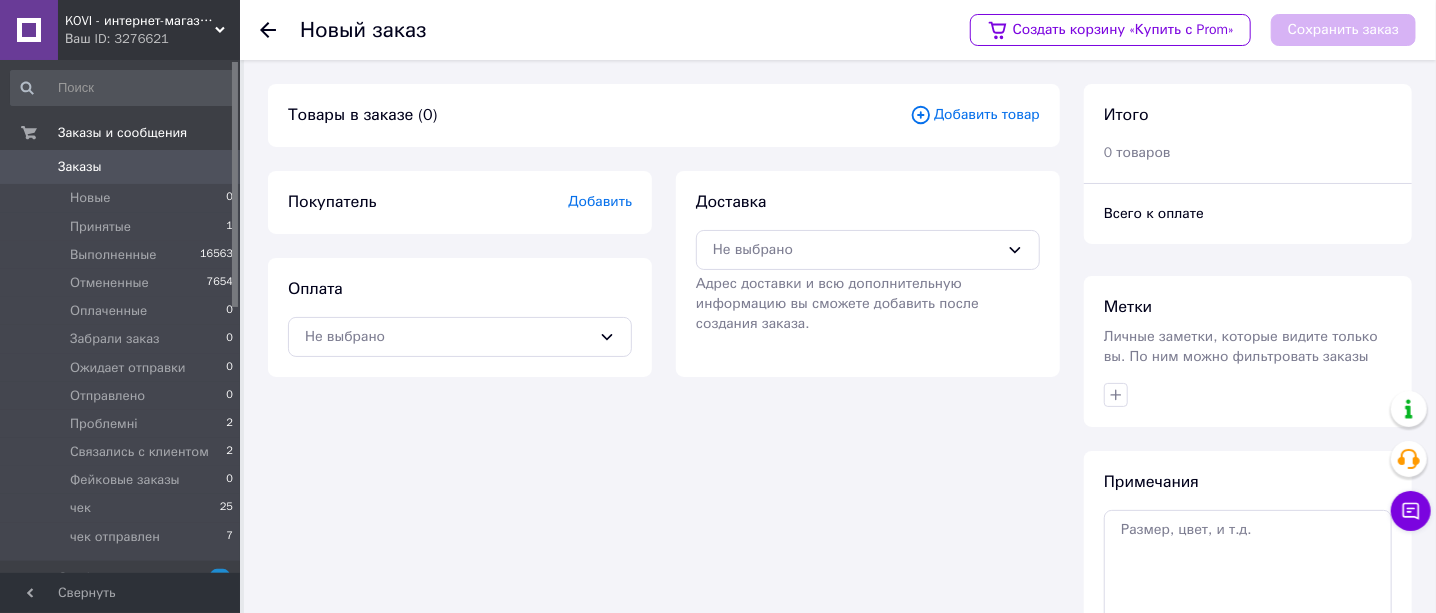 click on "Добавить товар" at bounding box center [975, 115] 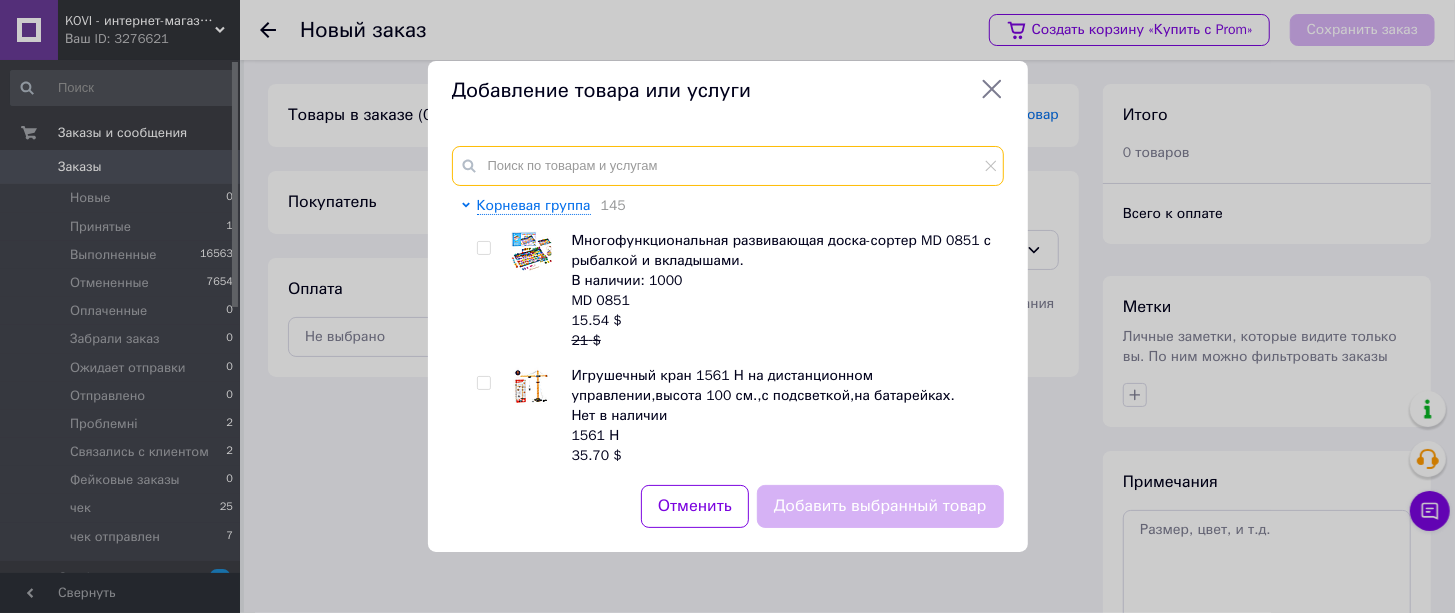click at bounding box center [728, 166] 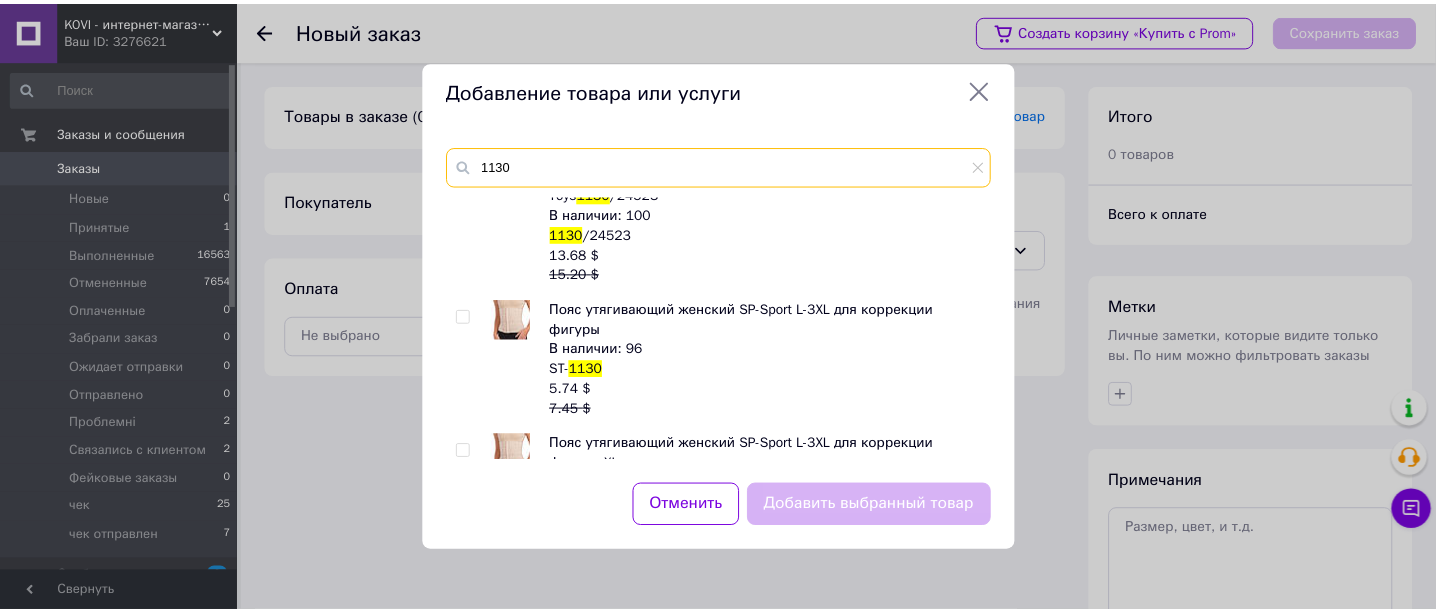 scroll, scrollTop: 0, scrollLeft: 0, axis: both 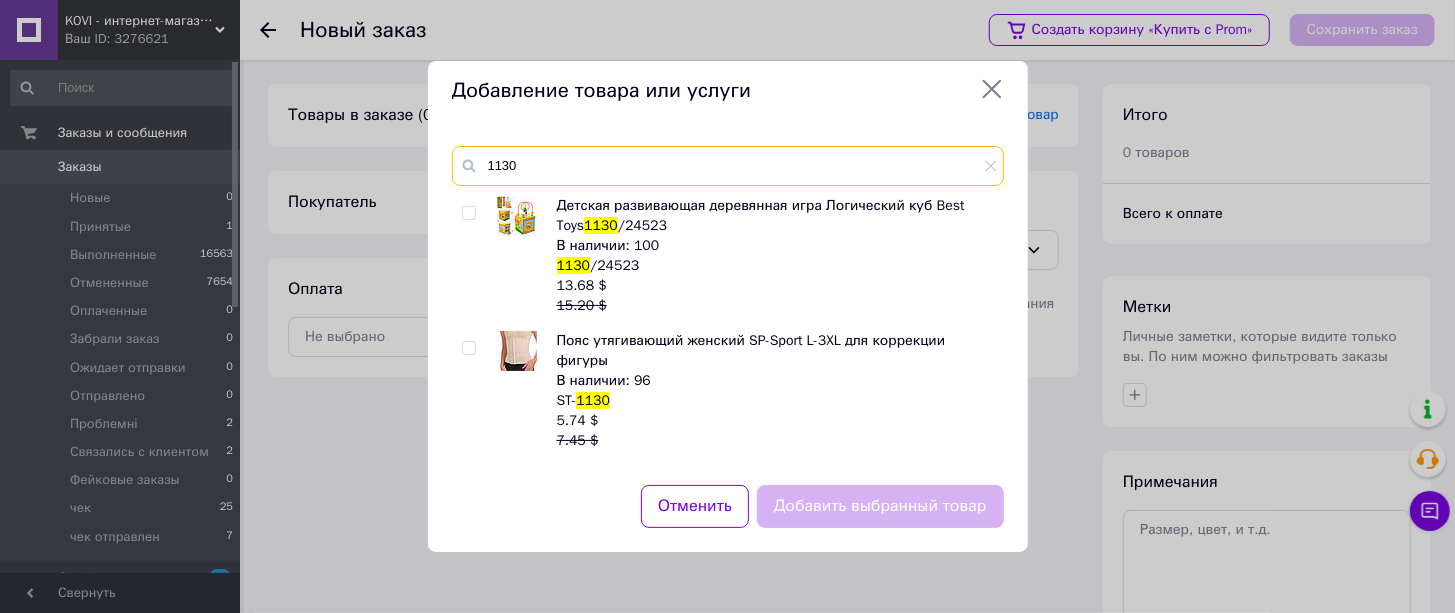 type on "1130" 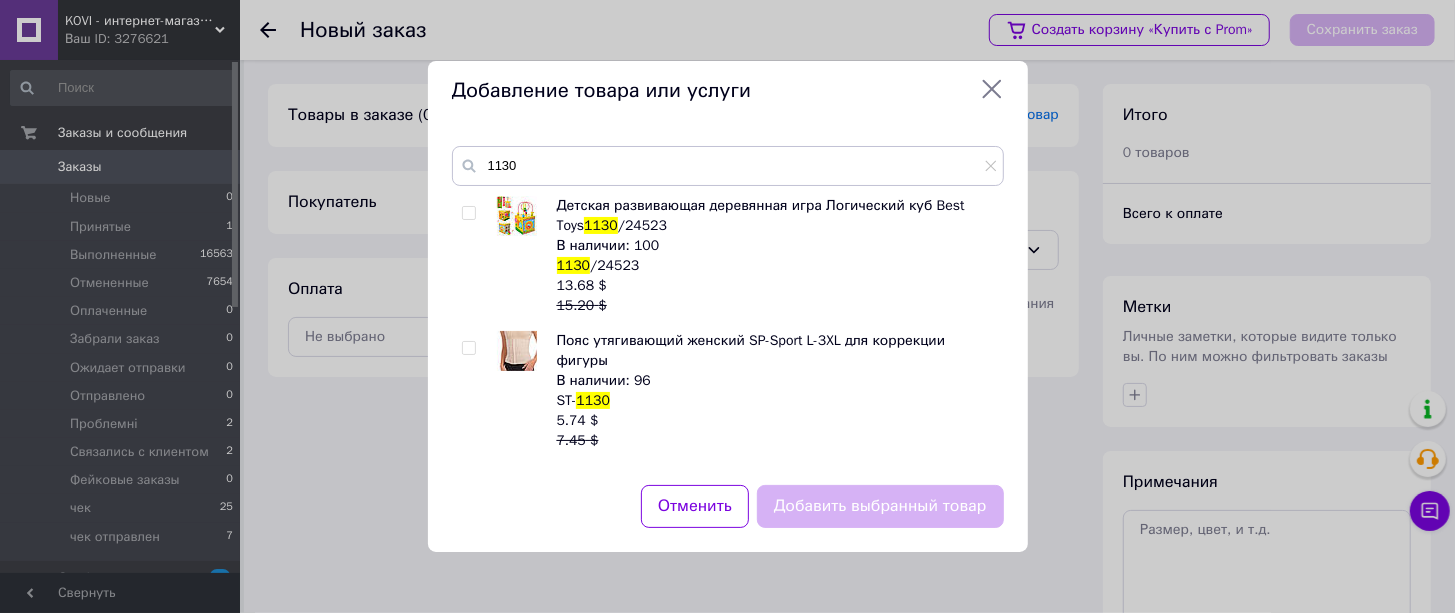 click at bounding box center (468, 348) 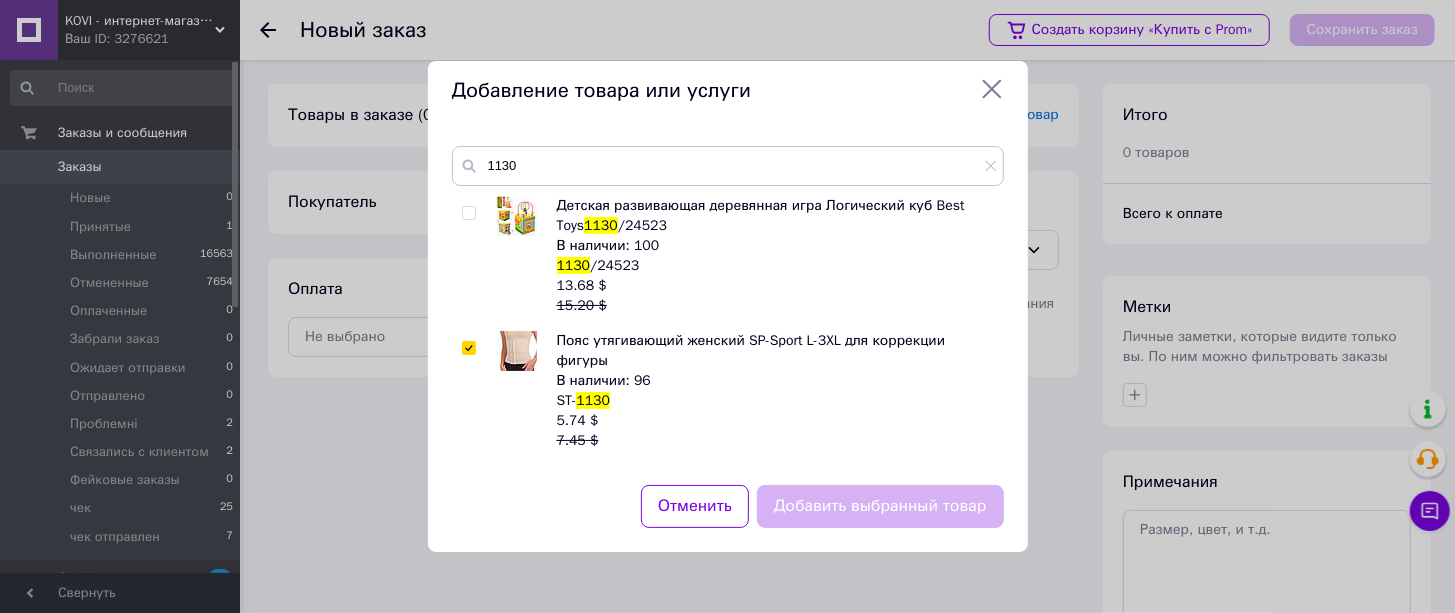 checkbox on "true" 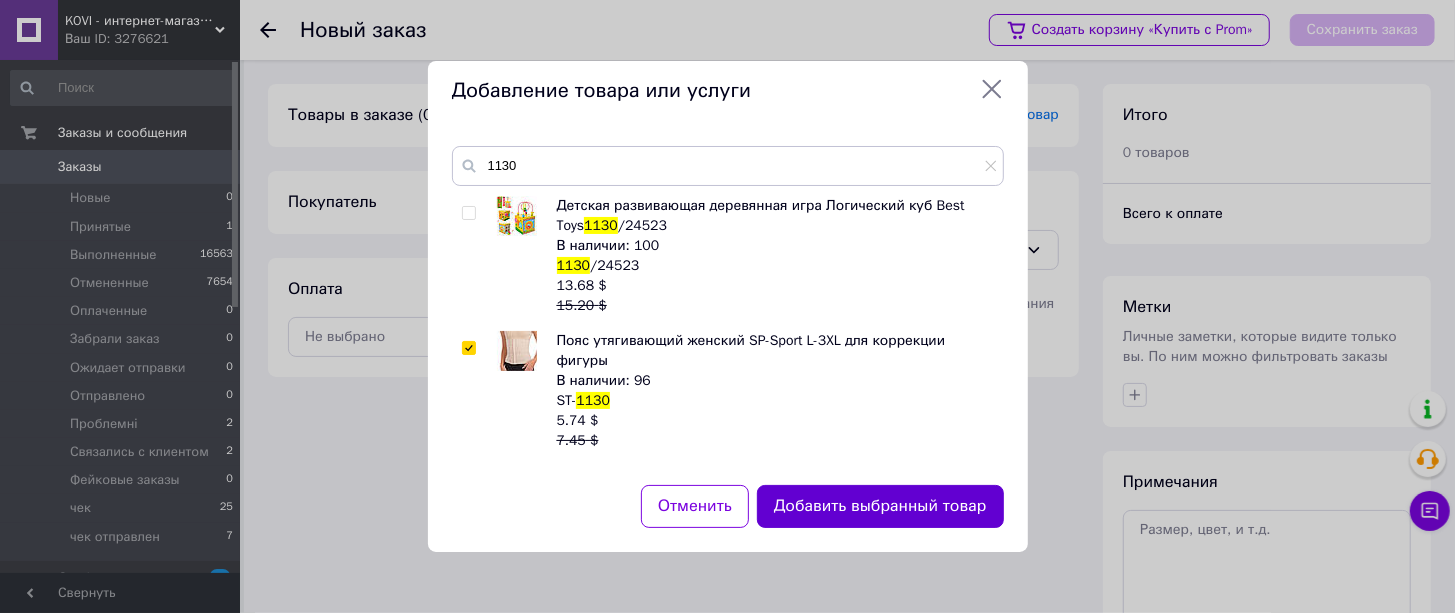 click on "Добавить выбранный товар" at bounding box center [880, 506] 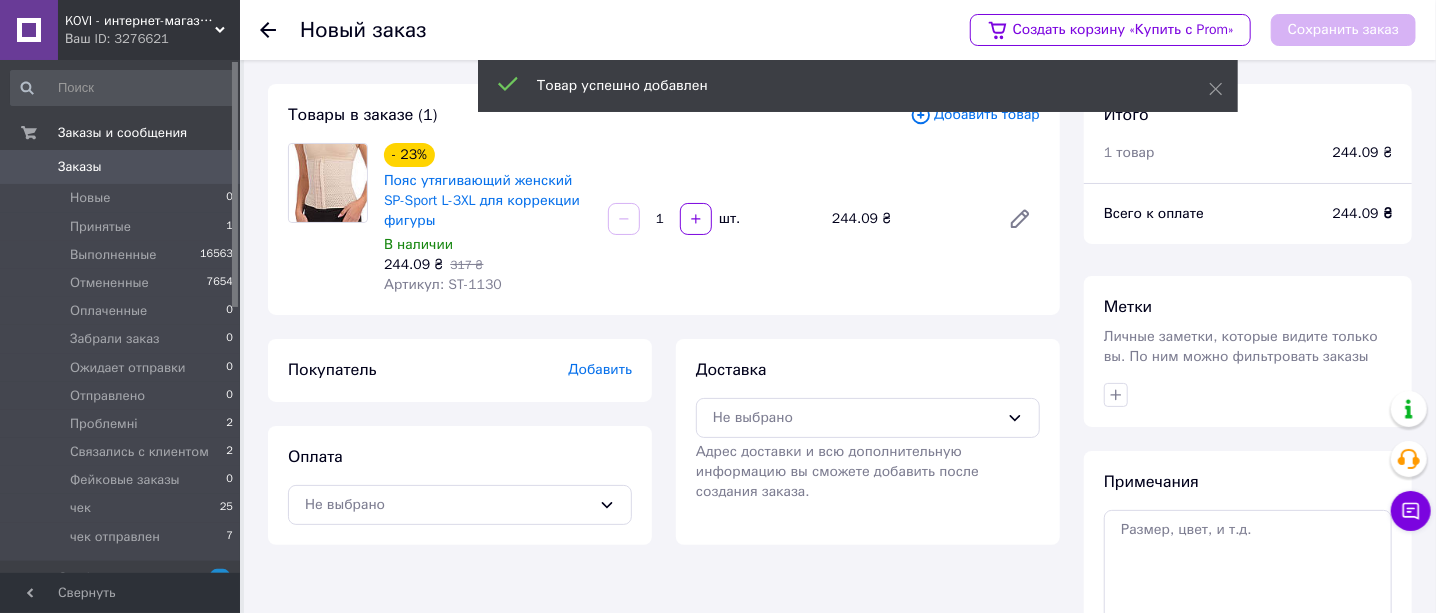 click on "Добавить" at bounding box center (600, 369) 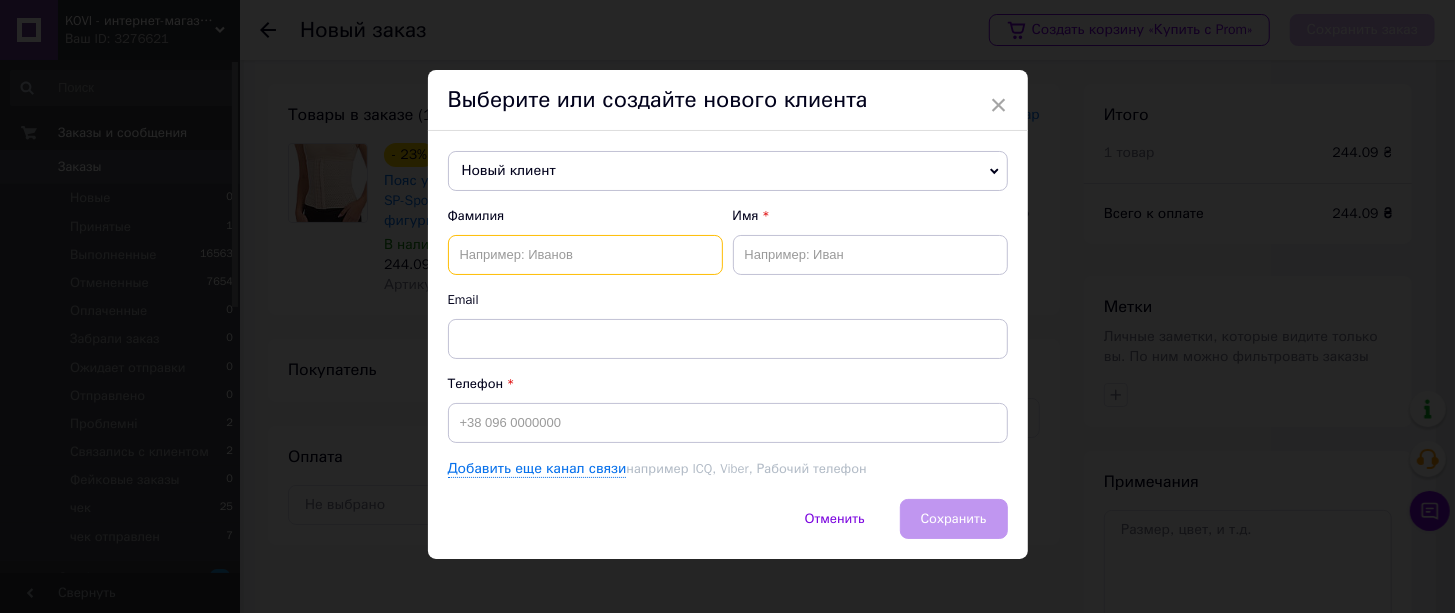 click at bounding box center [585, 255] 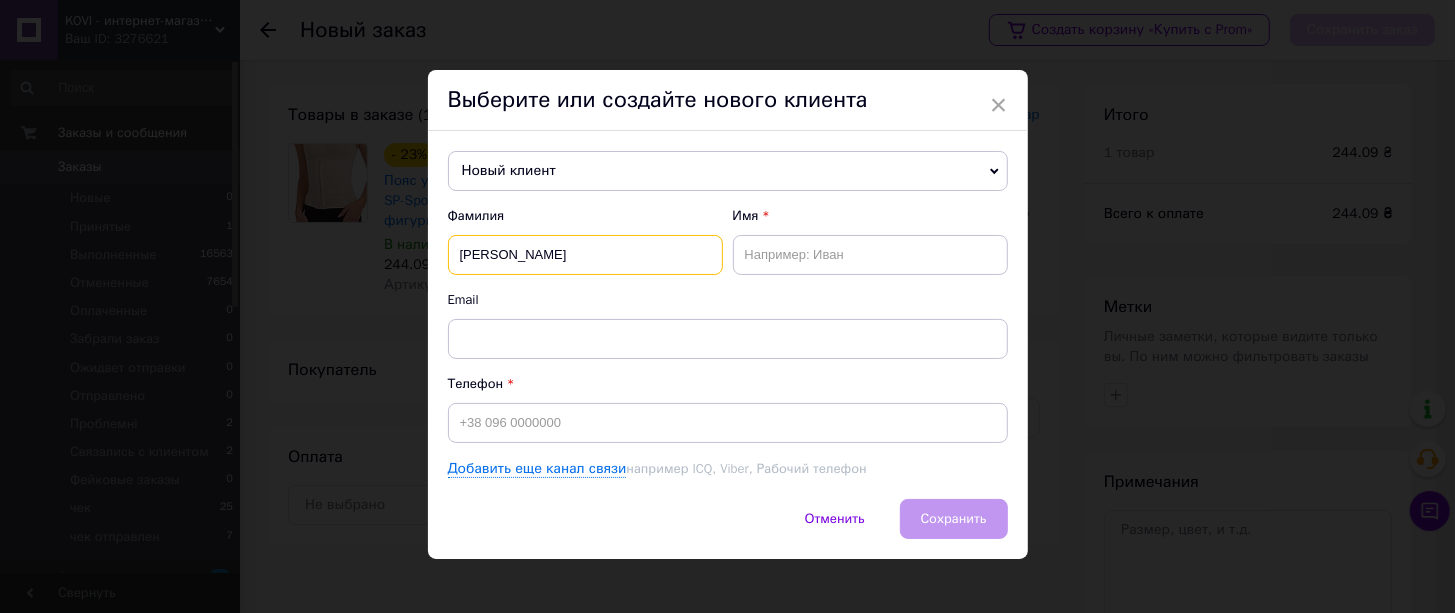 type on "Кобища" 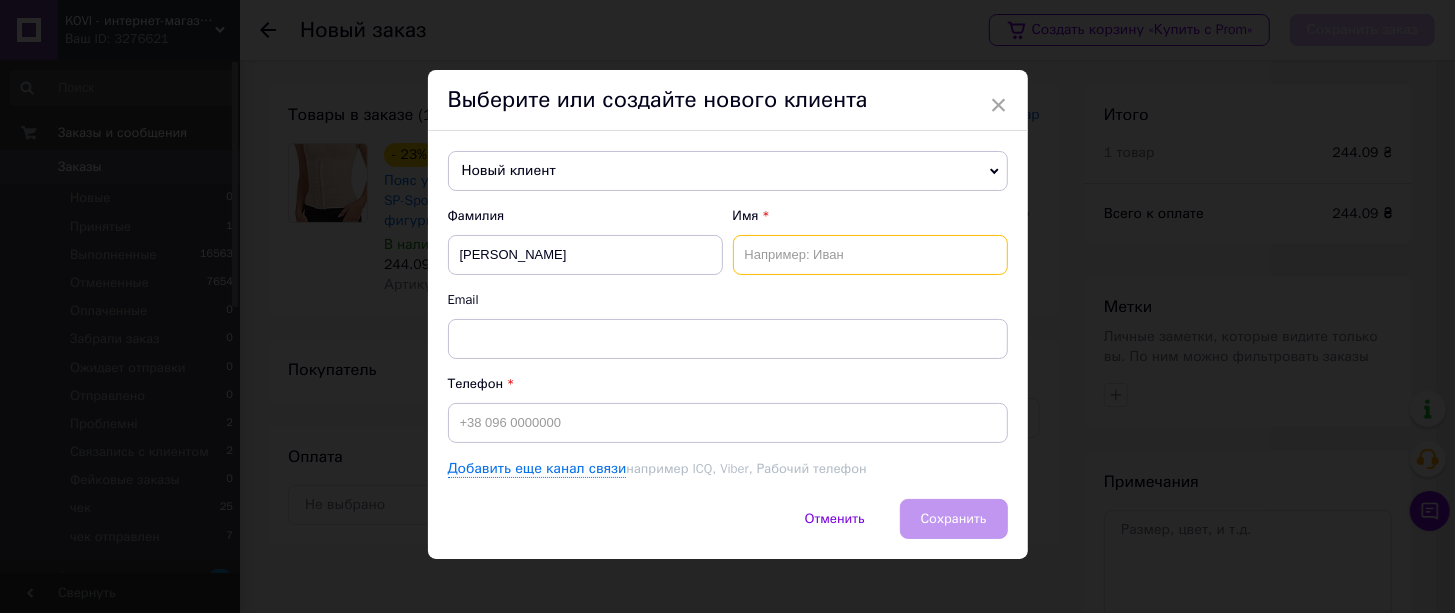 click at bounding box center [870, 255] 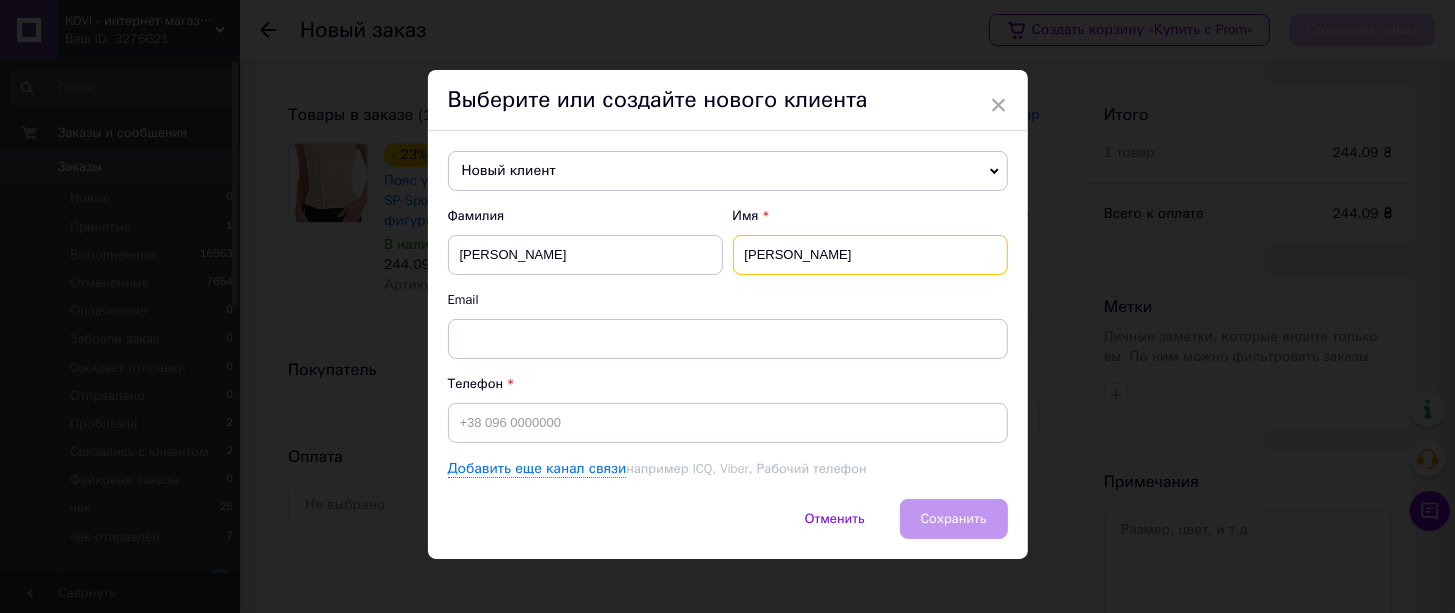 type on "Юрій" 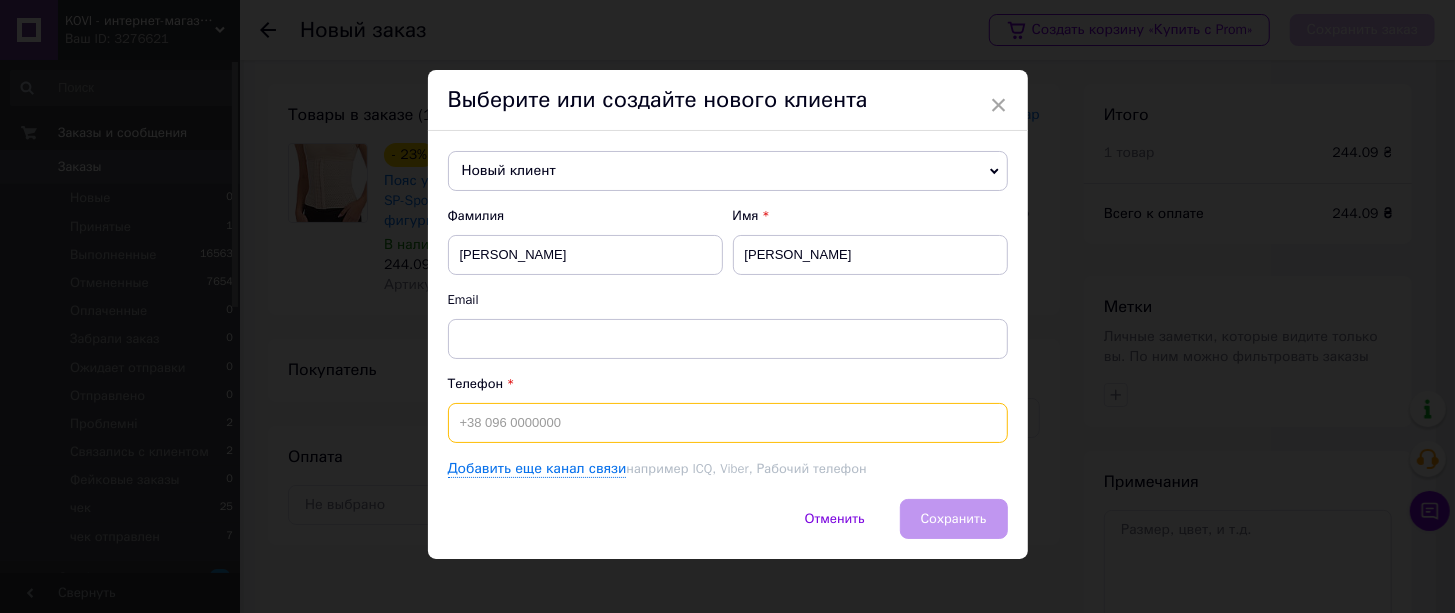 click at bounding box center [728, 423] 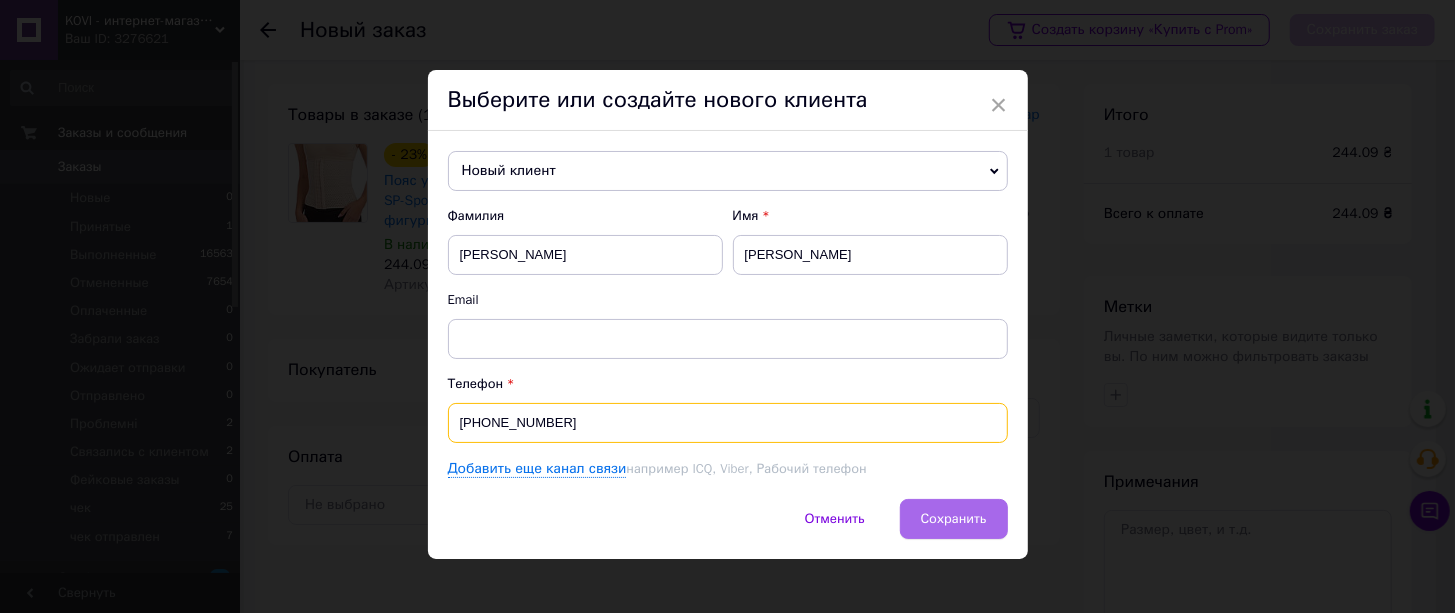 type on "[PHONE_NUMBER]" 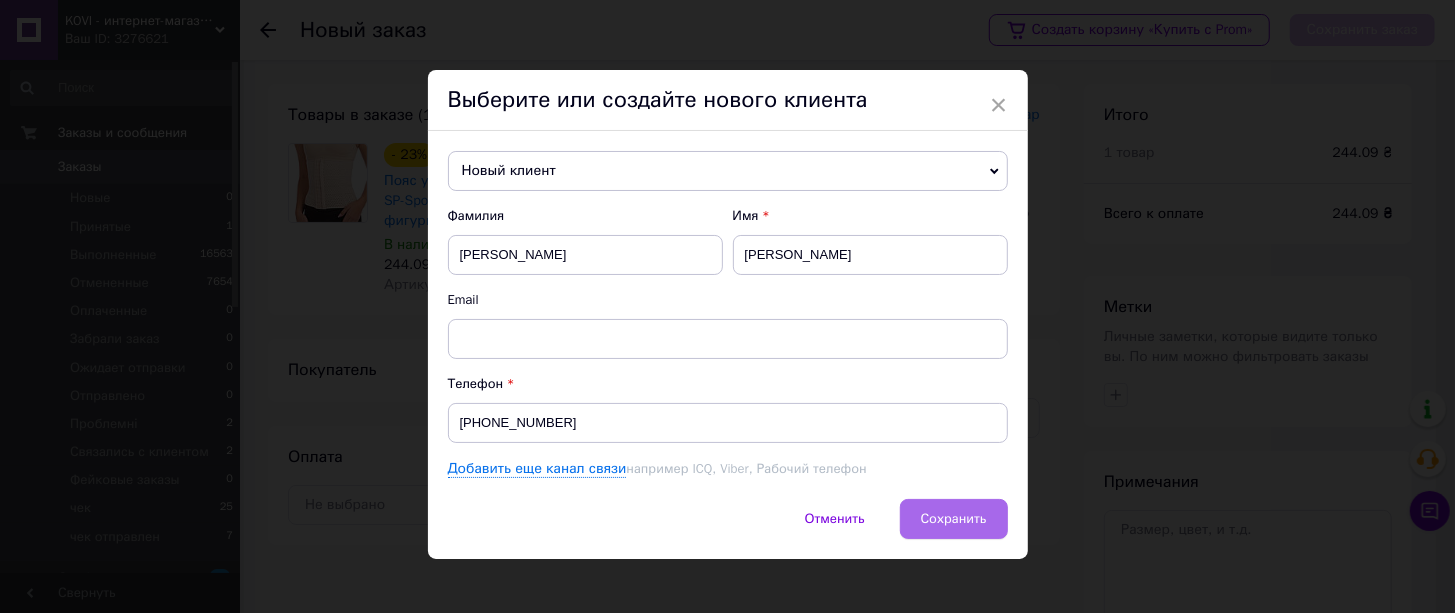 click on "Сохранить" at bounding box center (954, 518) 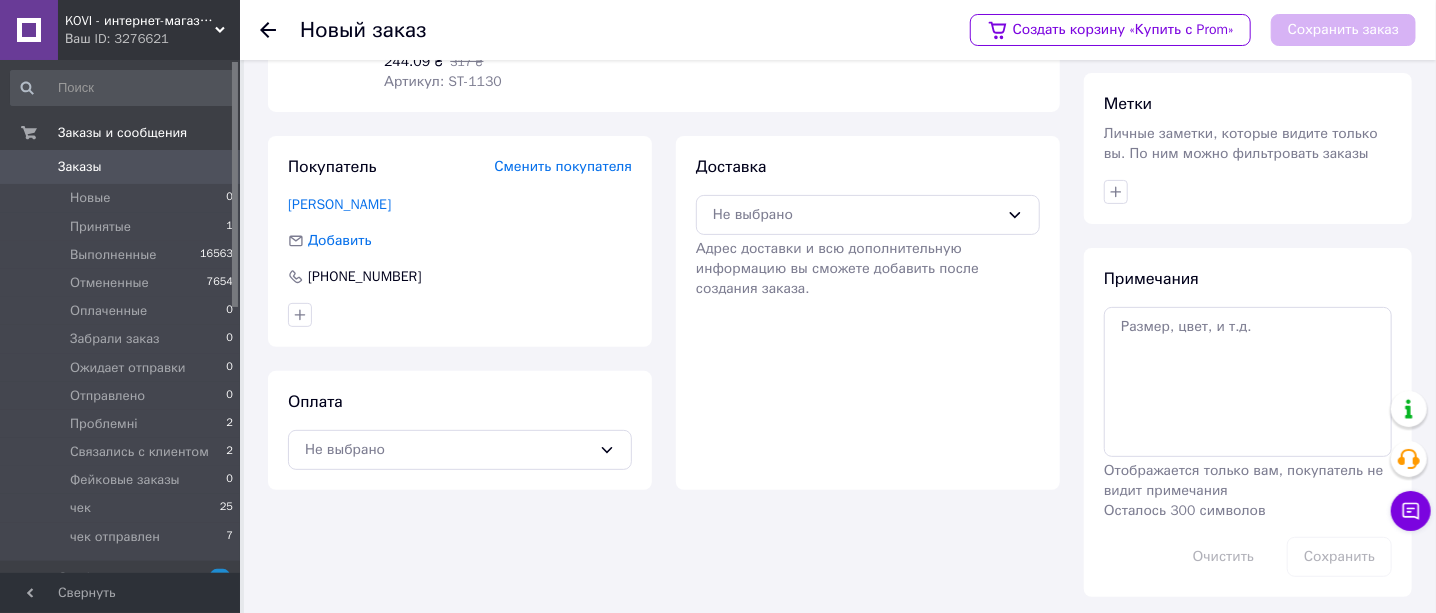 scroll, scrollTop: 209, scrollLeft: 0, axis: vertical 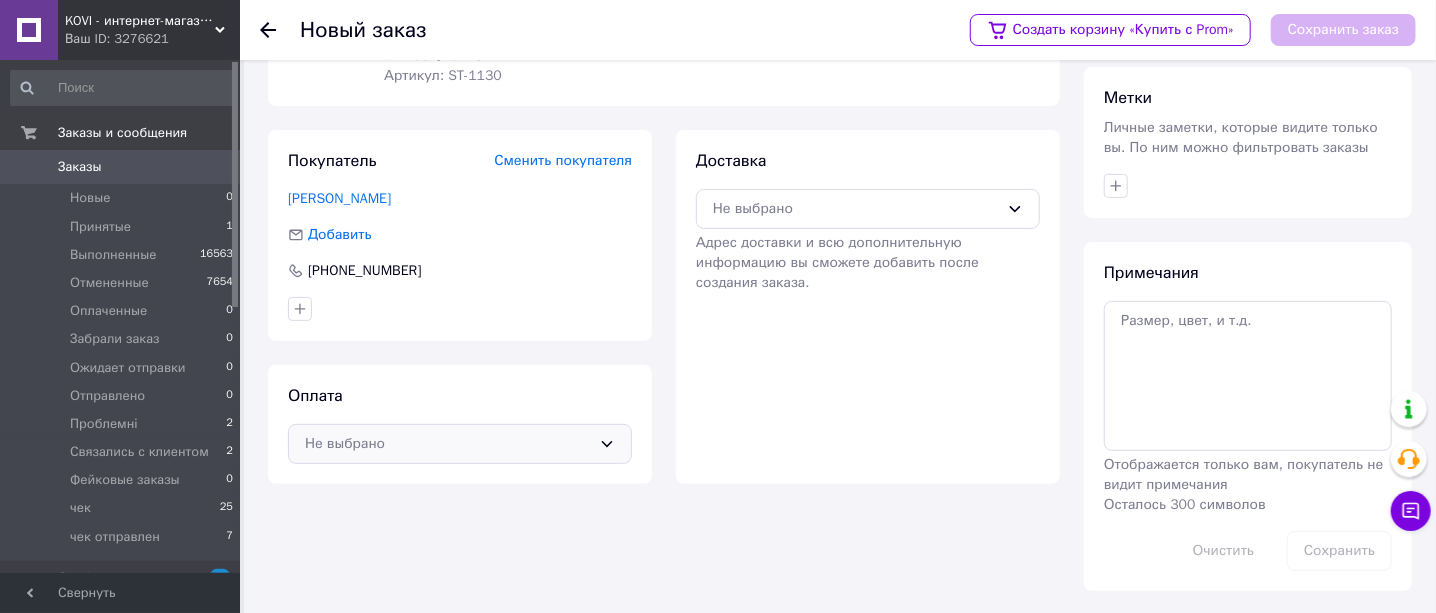 click on "Не выбрано" at bounding box center (448, 444) 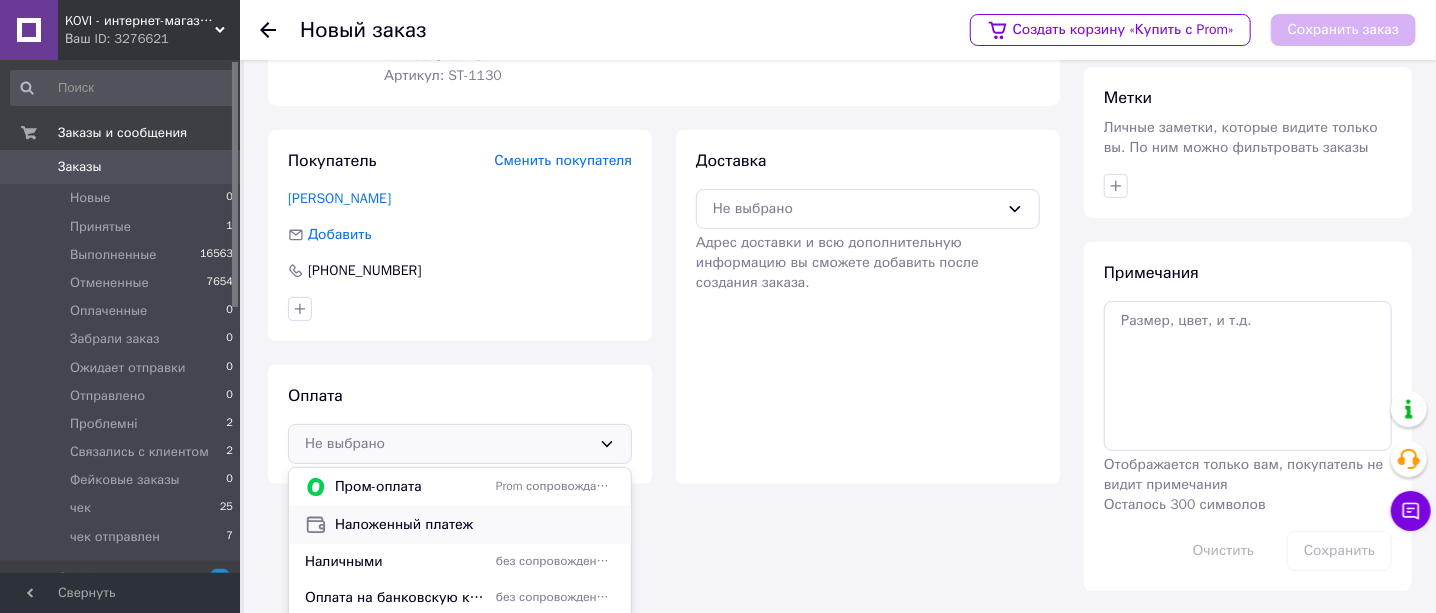 click on "Наложенный платеж" at bounding box center (475, 525) 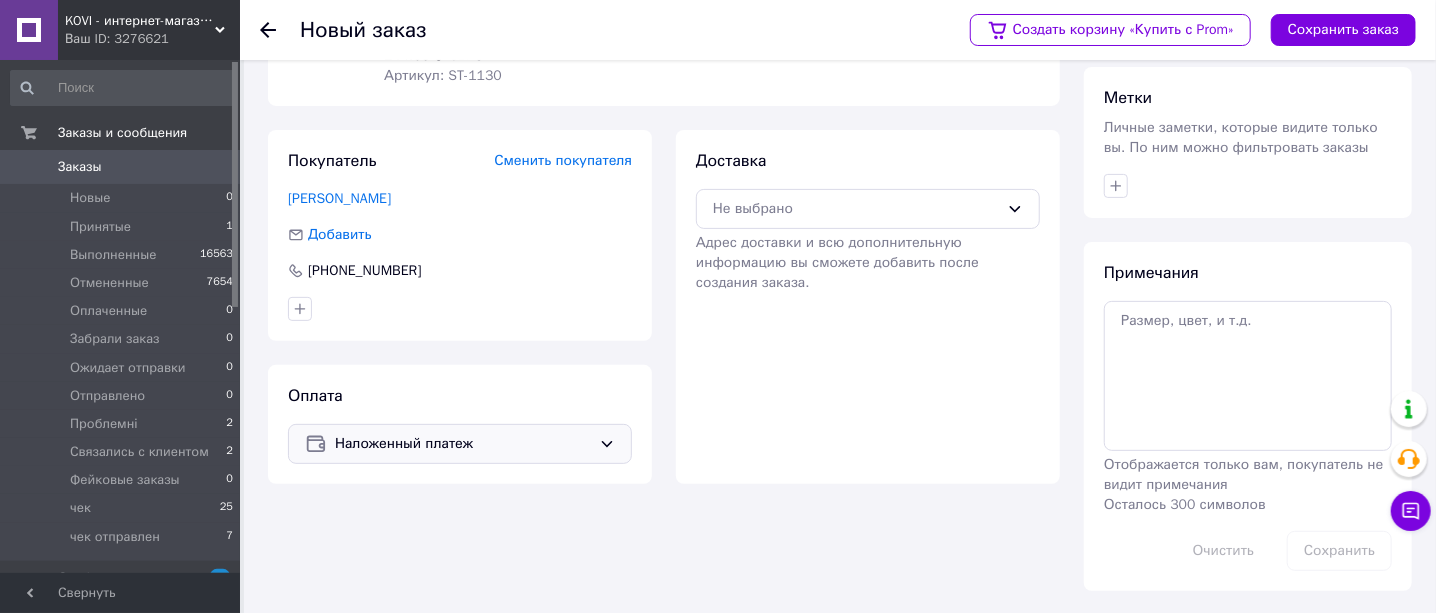 click on "Наложенный платеж" at bounding box center (460, 444) 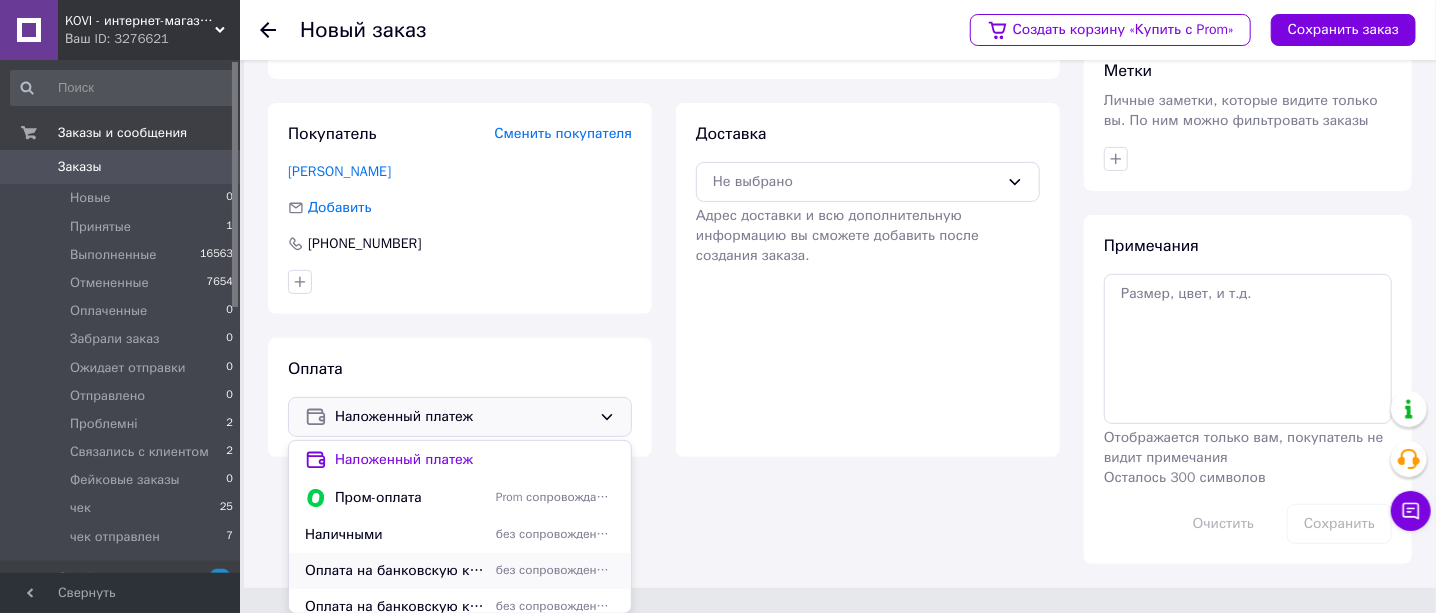 click on "Оплата на банковскую карту MonoBank ([CREDIT_CARD_NUMBER] Получатель: [PERSON_NAME])" at bounding box center [396, 571] 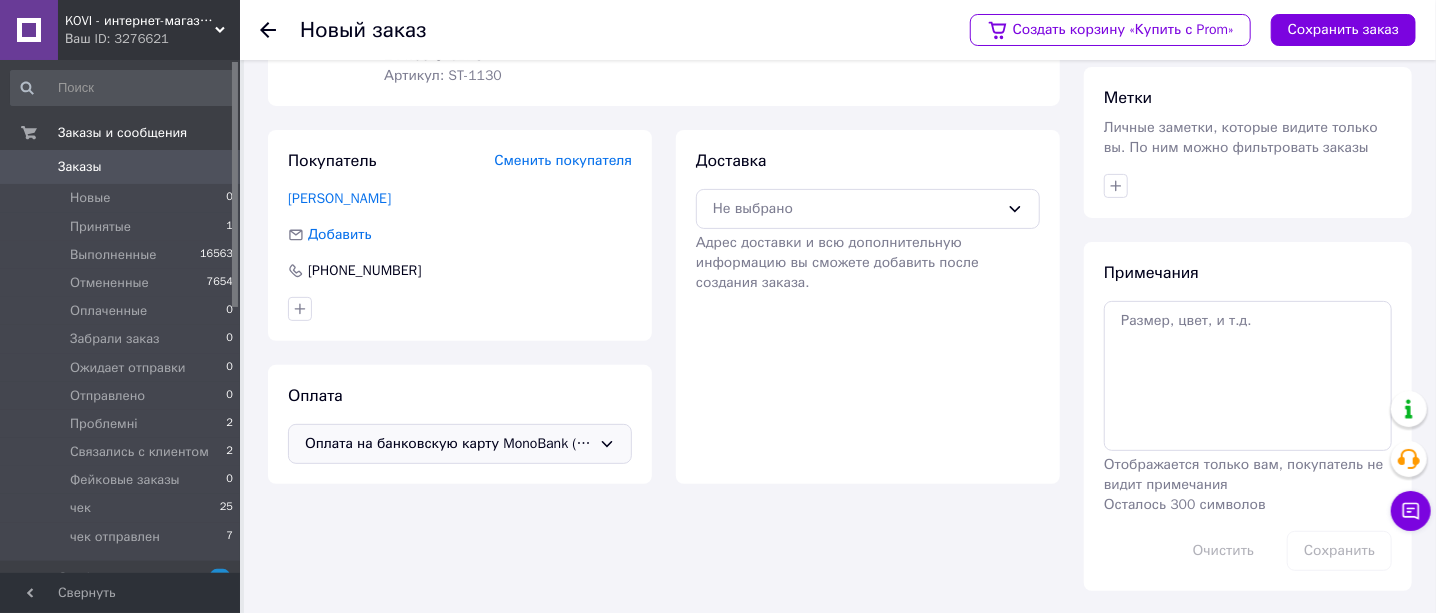 scroll, scrollTop: 84, scrollLeft: 0, axis: vertical 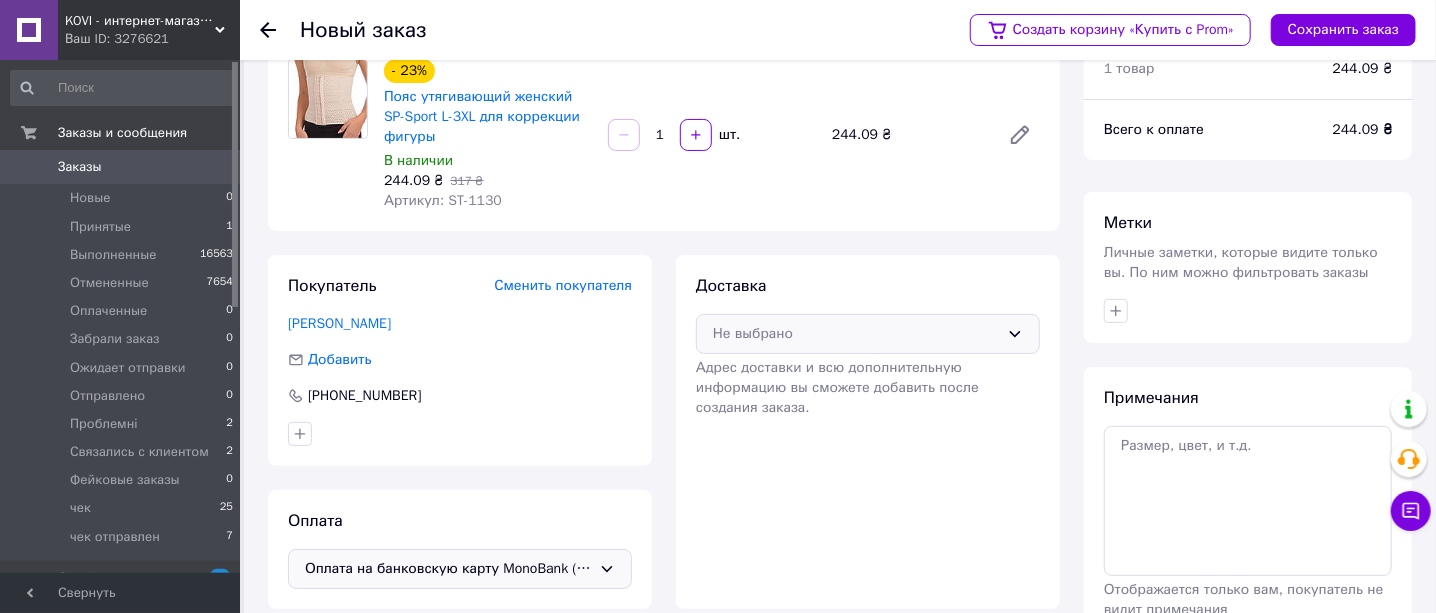 click on "Не выбрано" at bounding box center (856, 334) 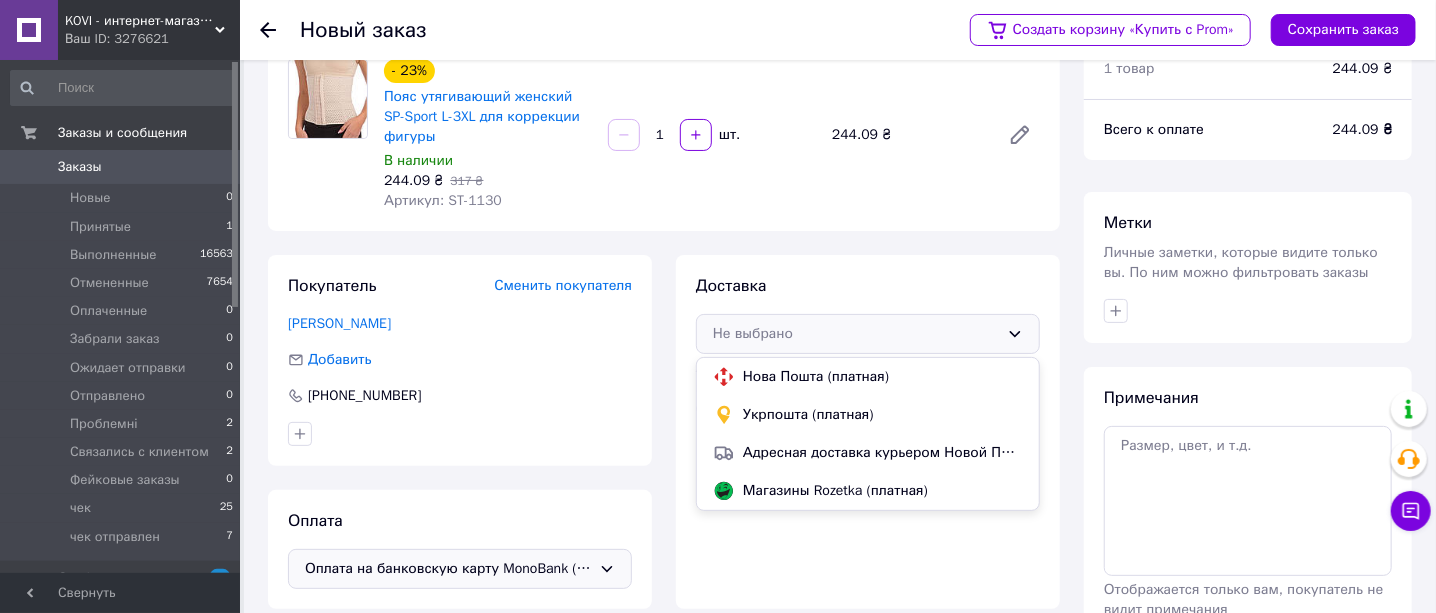 drag, startPoint x: 828, startPoint y: 381, endPoint x: 950, endPoint y: 276, distance: 160.96272 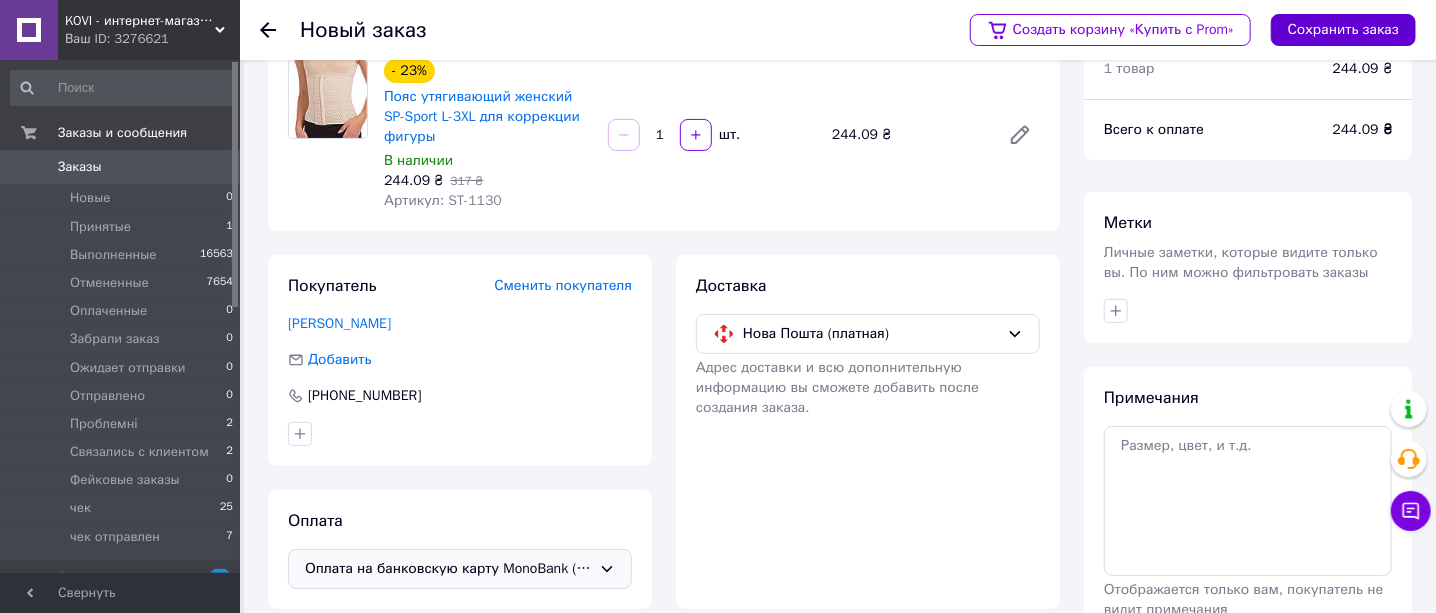 click on "Сохранить заказ" at bounding box center [1343, 30] 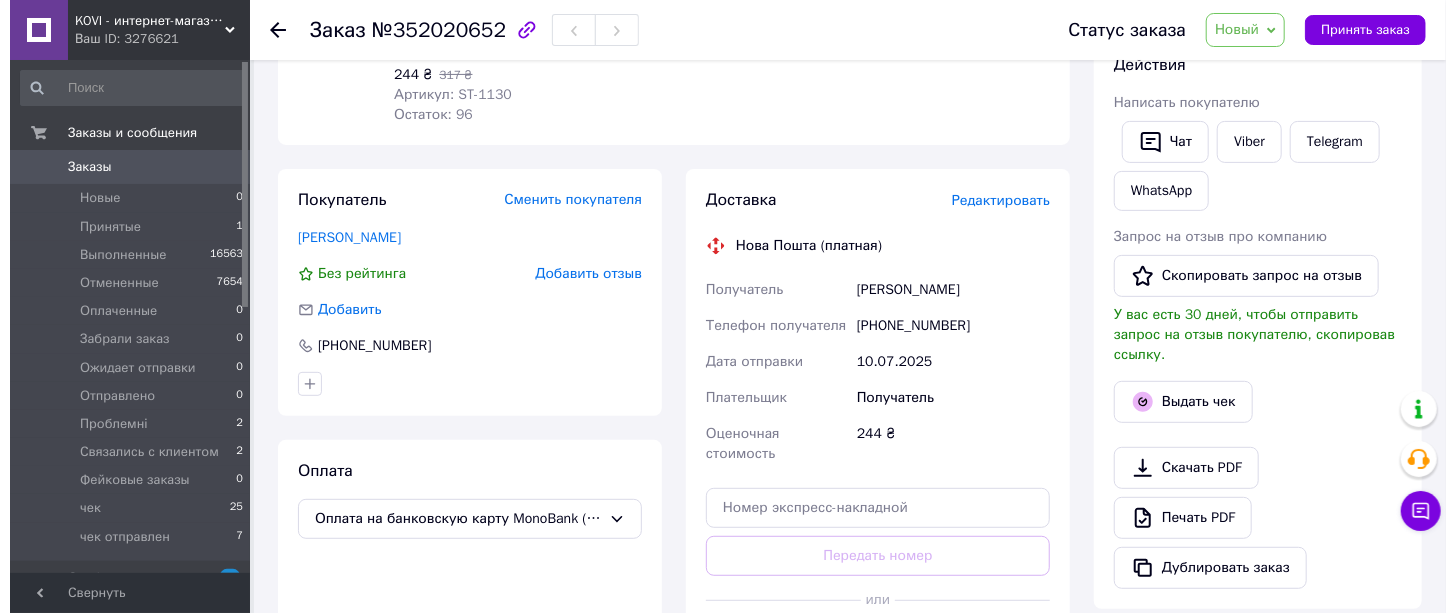scroll, scrollTop: 334, scrollLeft: 0, axis: vertical 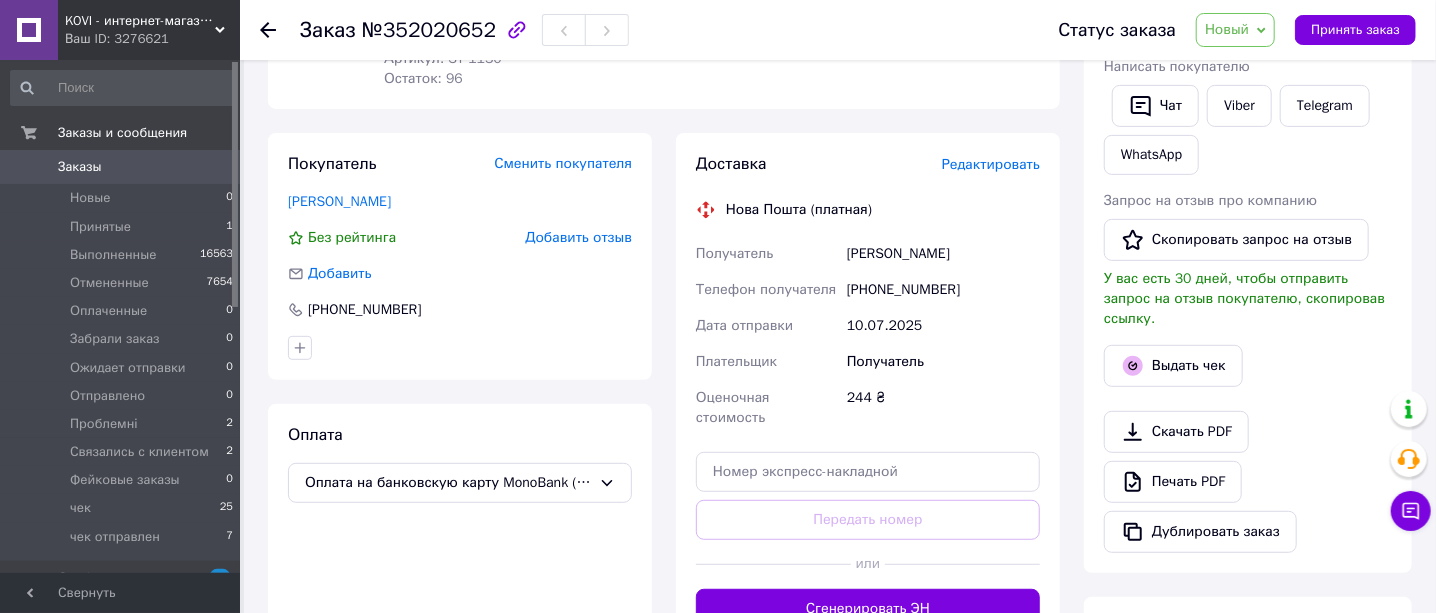click on "Редактировать" at bounding box center [991, 164] 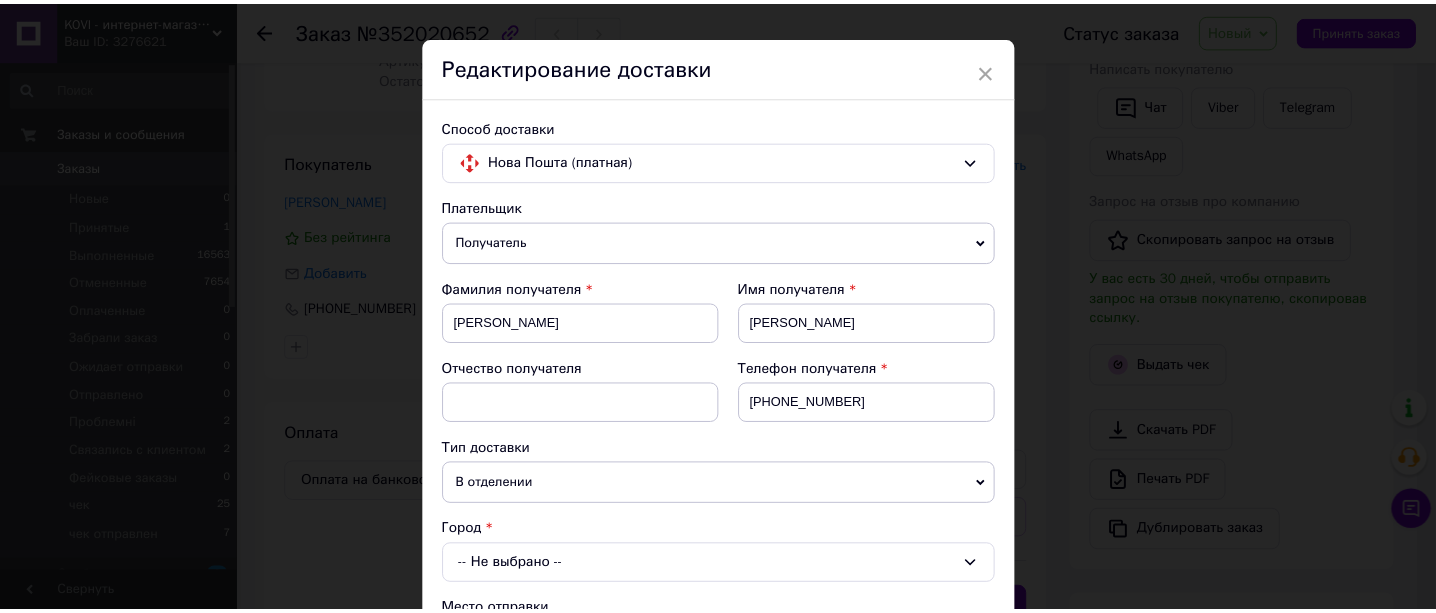 scroll, scrollTop: 0, scrollLeft: 0, axis: both 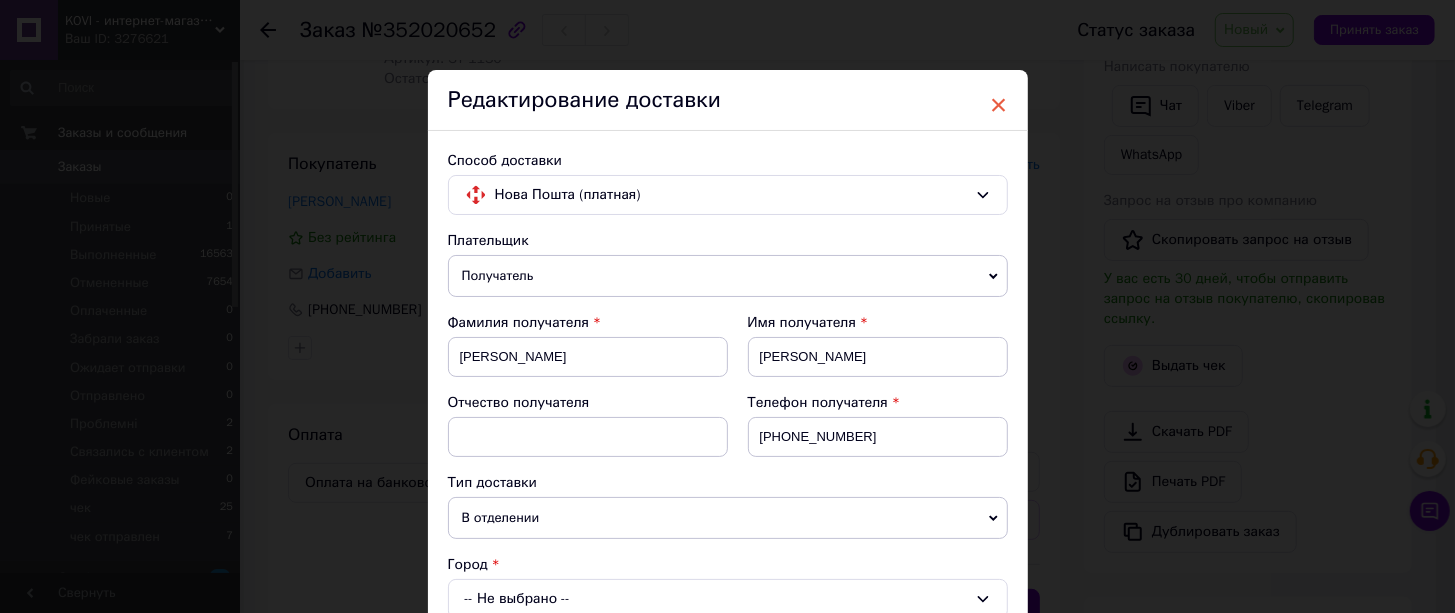 click on "×" at bounding box center (999, 105) 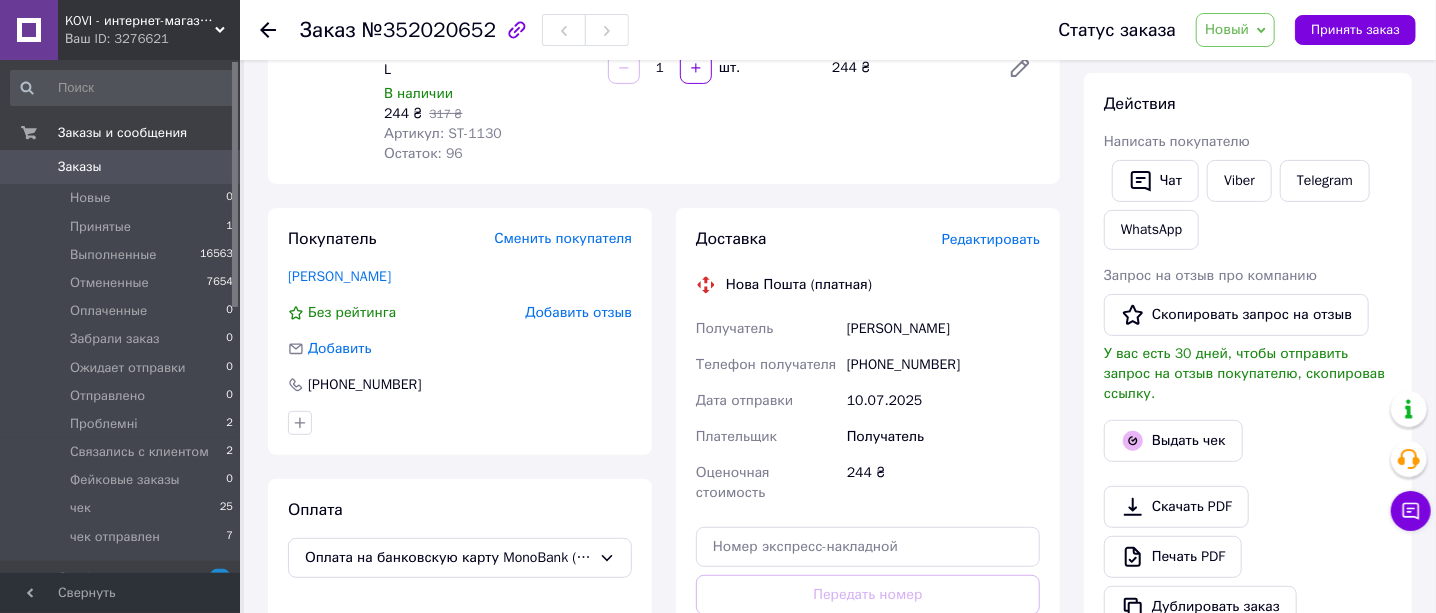 scroll, scrollTop: 209, scrollLeft: 0, axis: vertical 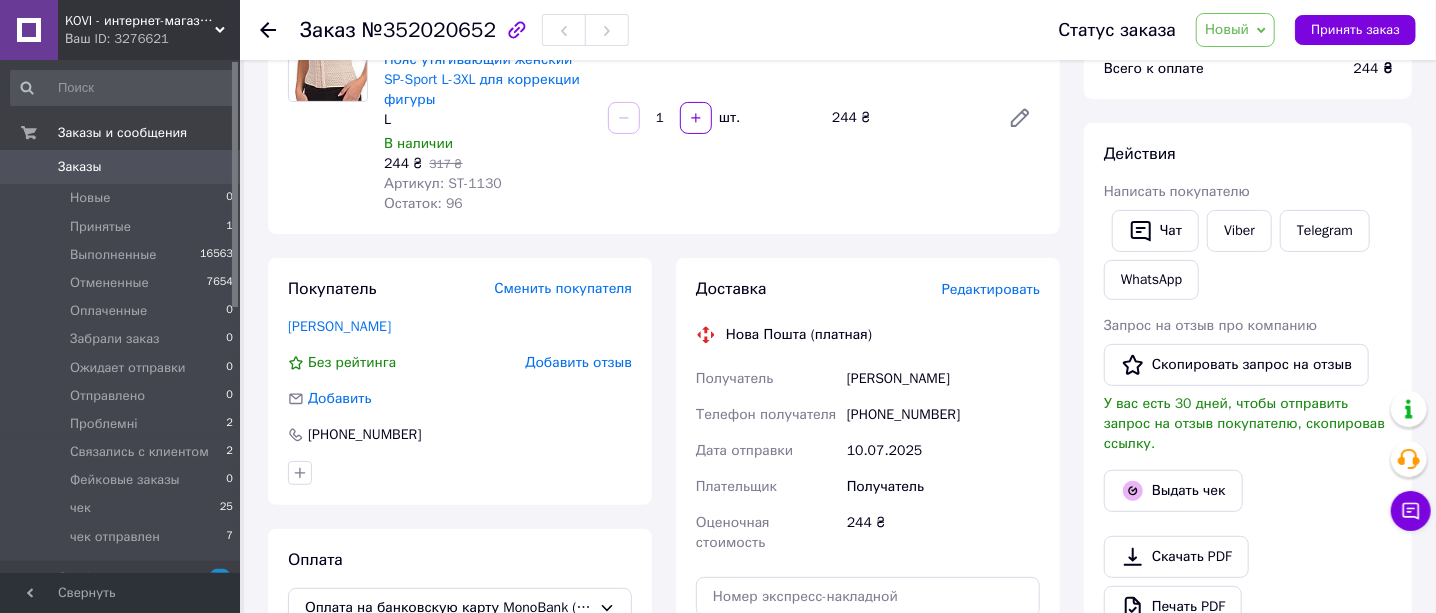 click on "Новый" at bounding box center [1227, 29] 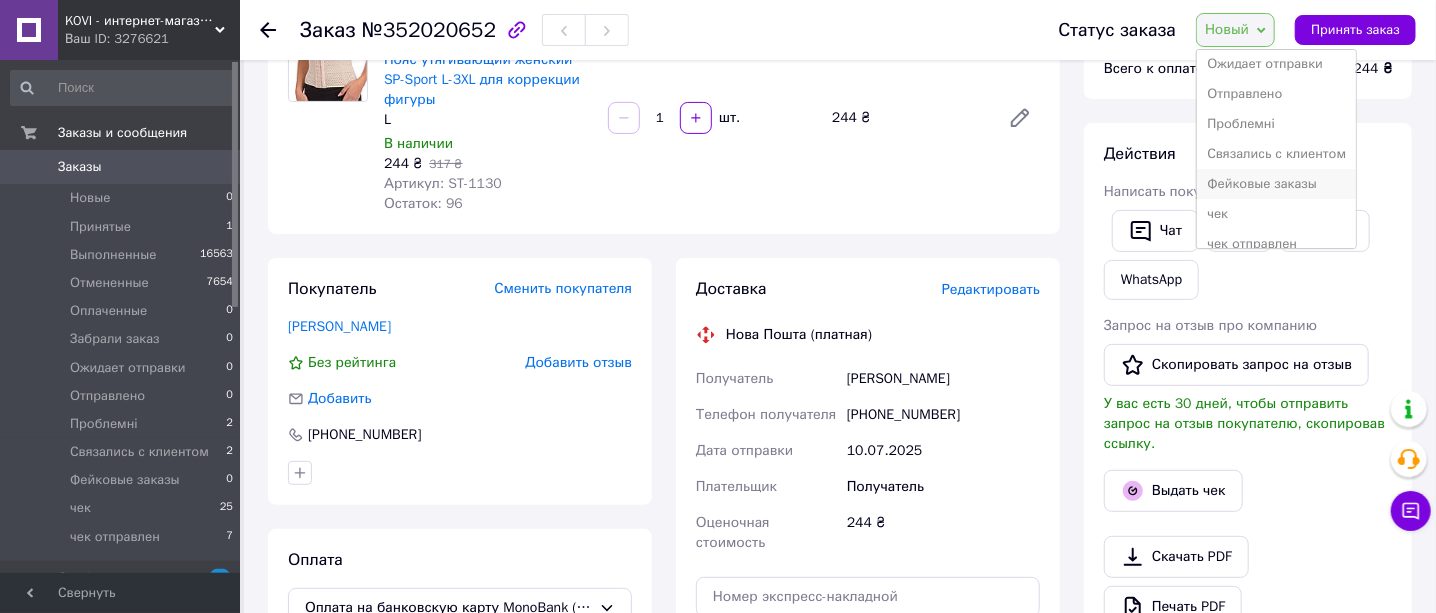 scroll, scrollTop: 171, scrollLeft: 0, axis: vertical 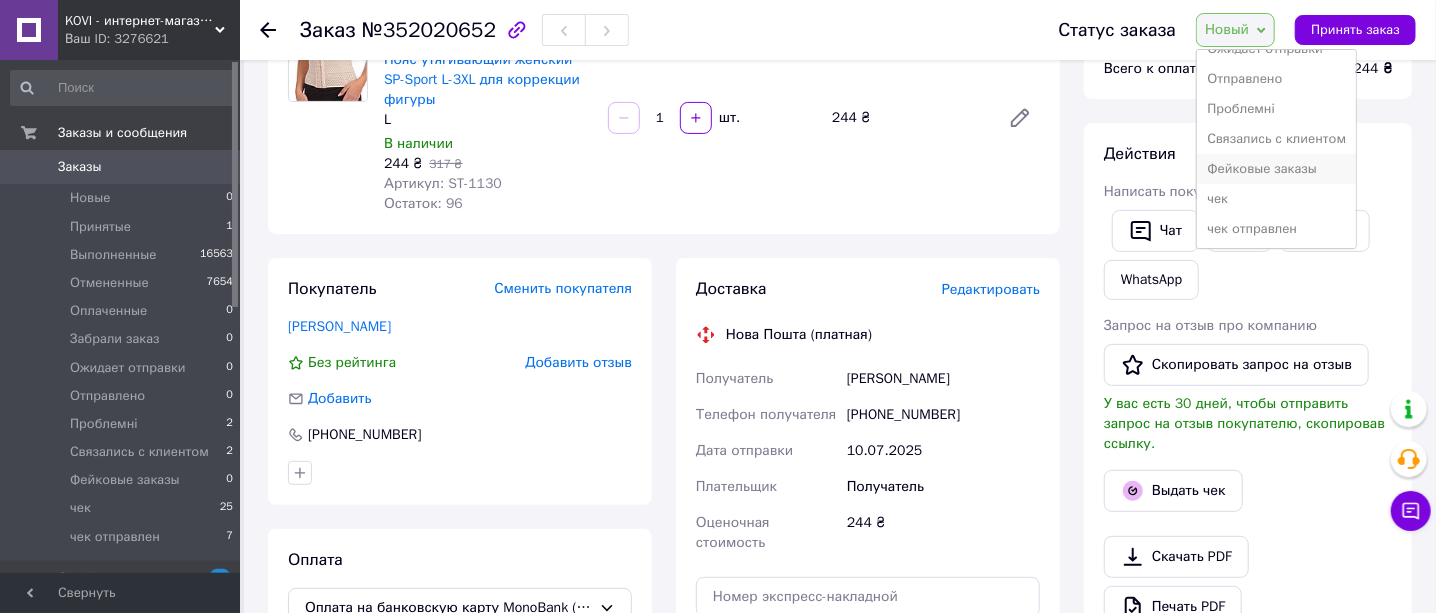 click on "чек" at bounding box center (1276, 199) 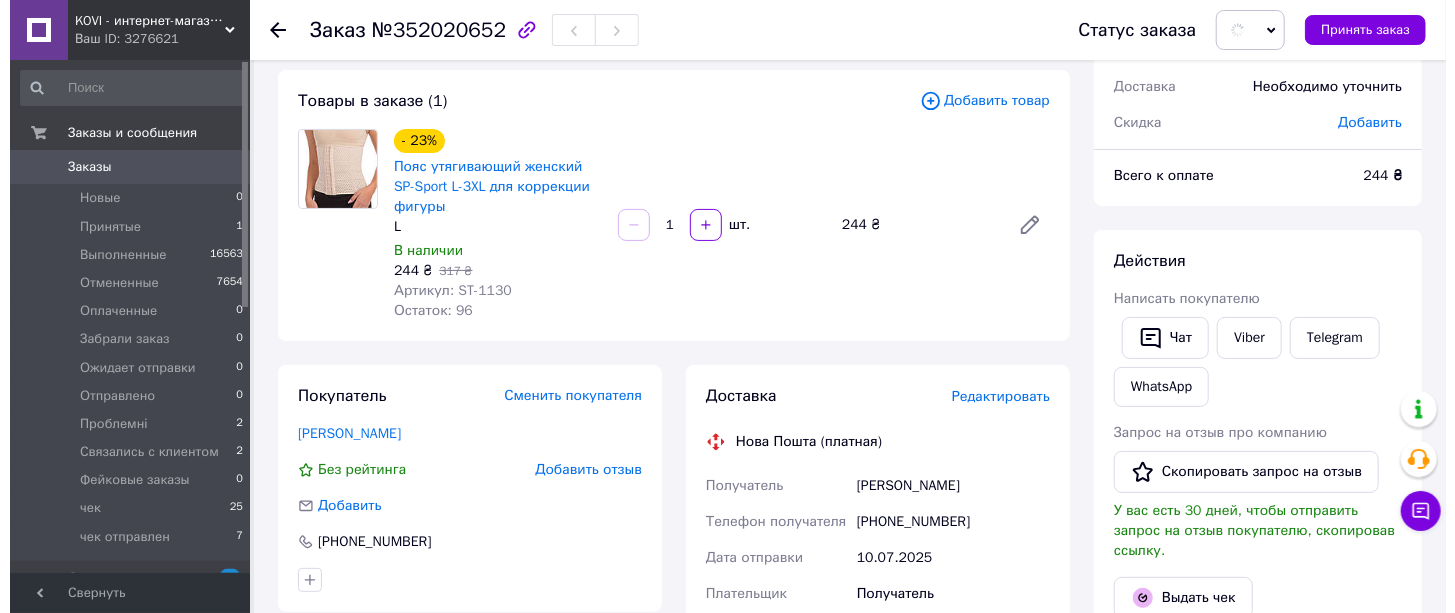 scroll, scrollTop: 0, scrollLeft: 0, axis: both 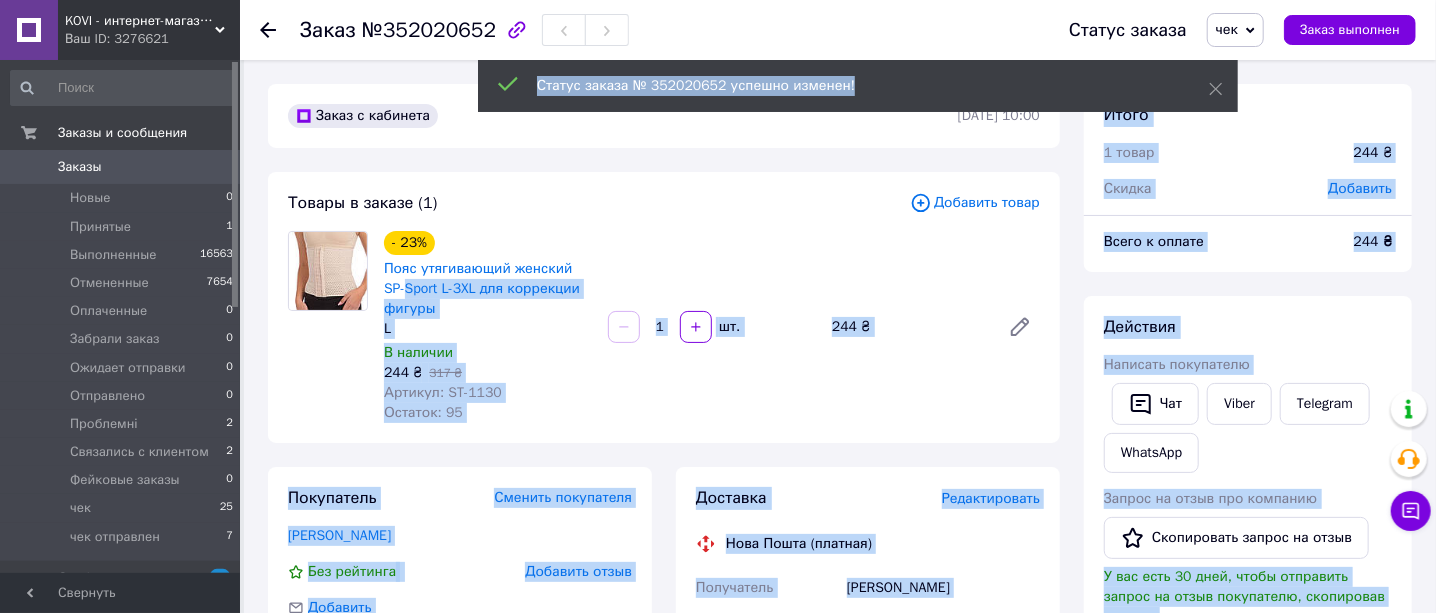 drag, startPoint x: 419, startPoint y: 332, endPoint x: 382, endPoint y: 288, distance: 57.48913 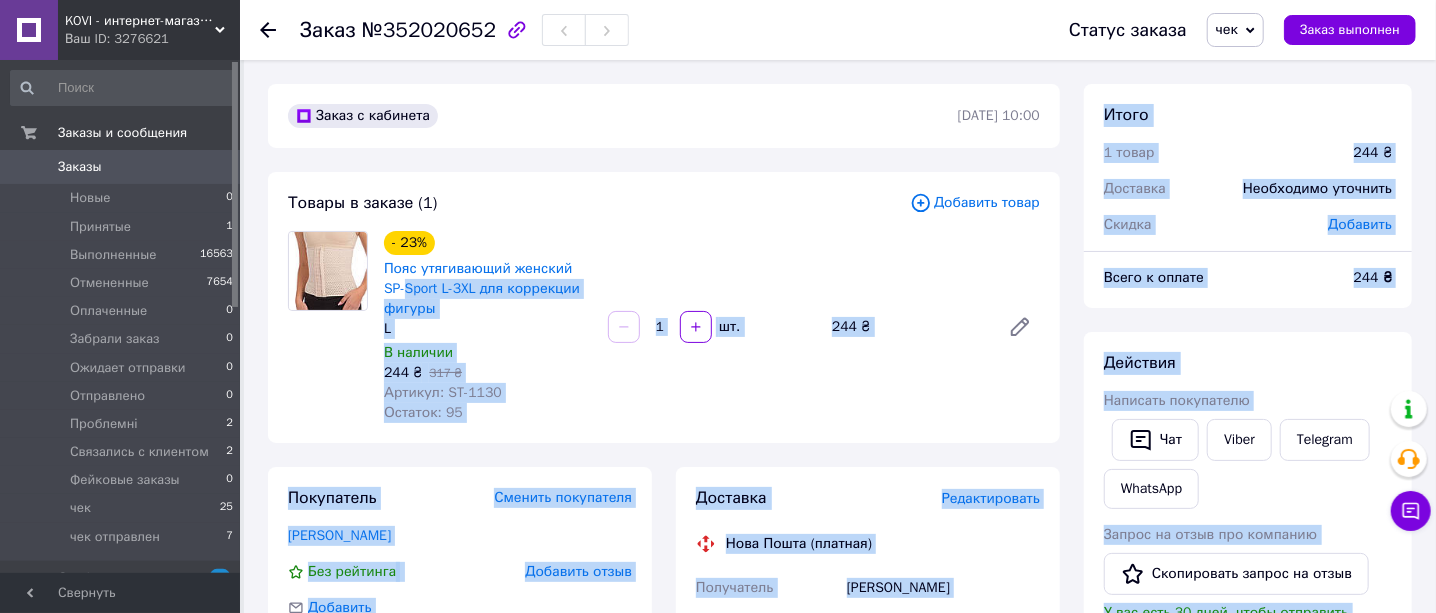 click on "- 23% Пояс утягивающий женский SP-Sport L-3XL для коррекции фигуры L В наличии 244 ₴   317 ₴ Артикул: ST-1130 Остаток: 95 1   шт. 244 ₴" at bounding box center (712, 327) 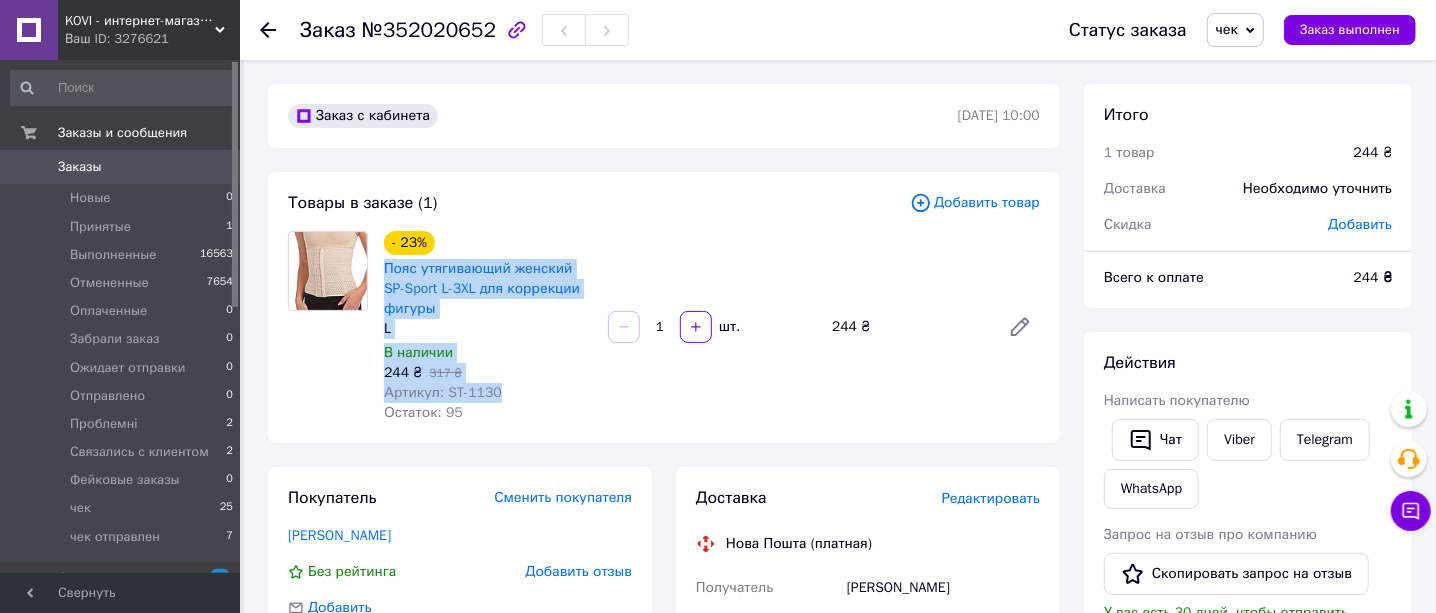 drag, startPoint x: 511, startPoint y: 391, endPoint x: 378, endPoint y: 274, distance: 177.13837 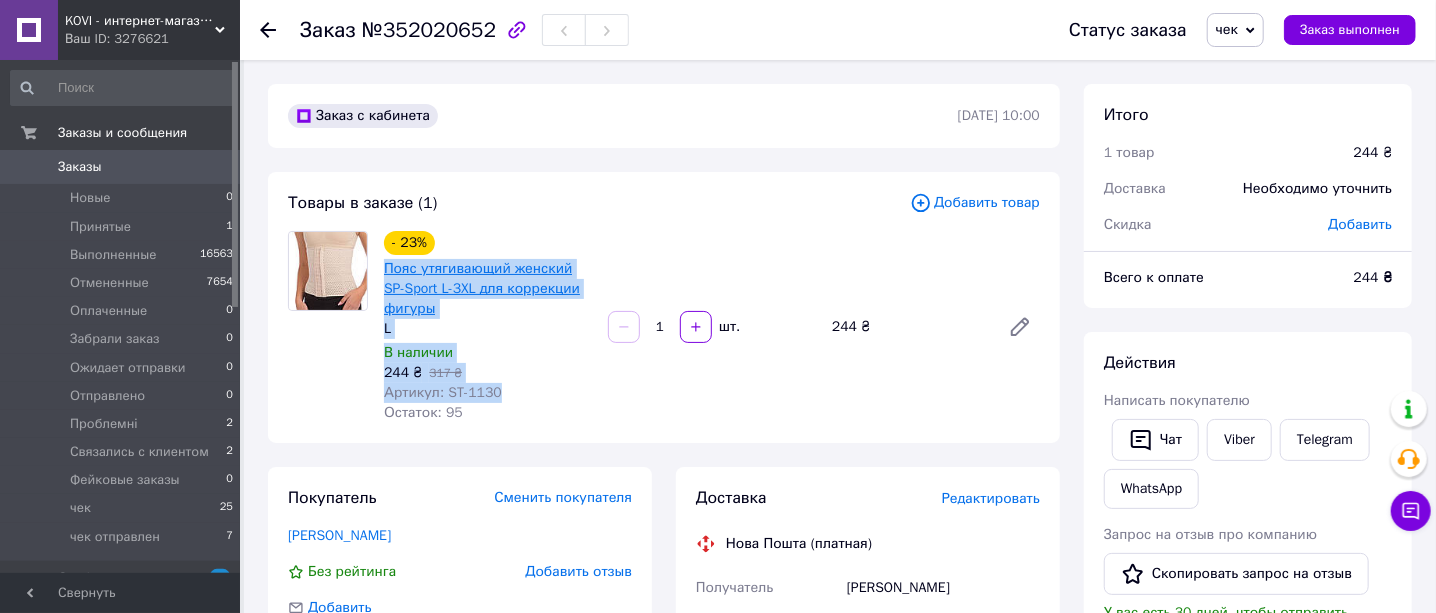 copy on "Пояс утягивающий женский SP-Sport L-3XL для коррекции фигуры L В наличии 244 ₴   317 ₴ Артикул: ST-1130" 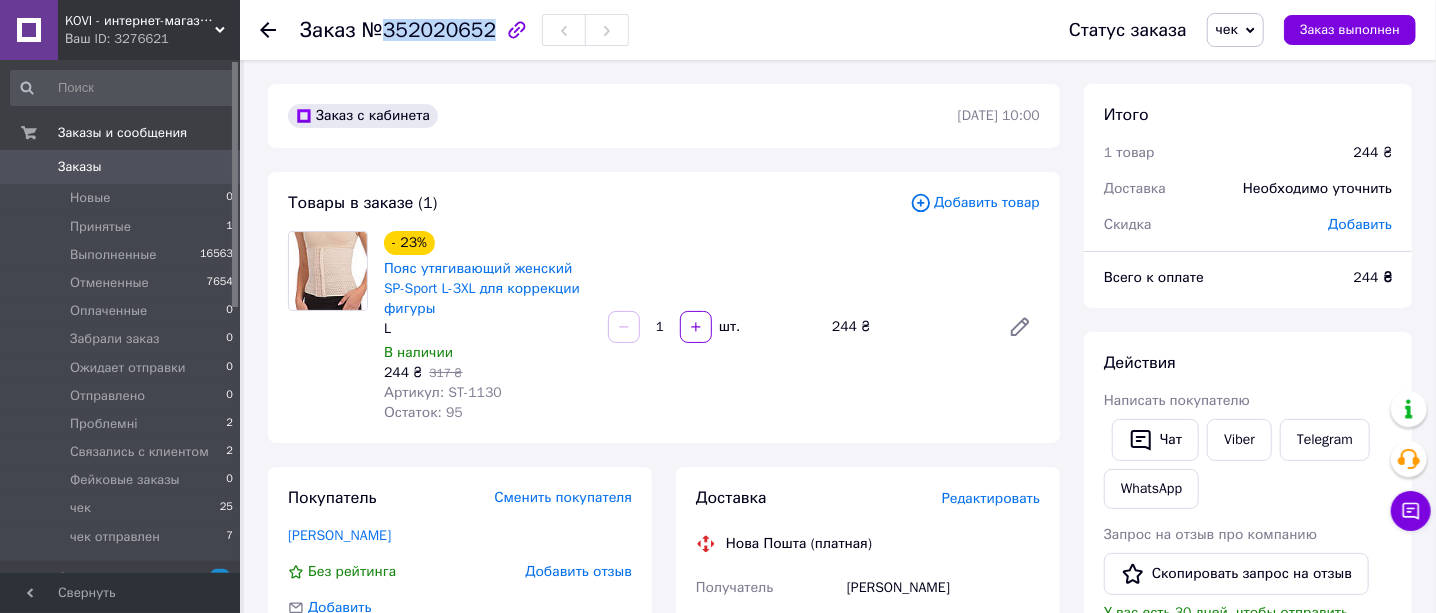 drag, startPoint x: 378, startPoint y: 29, endPoint x: 478, endPoint y: 26, distance: 100.04499 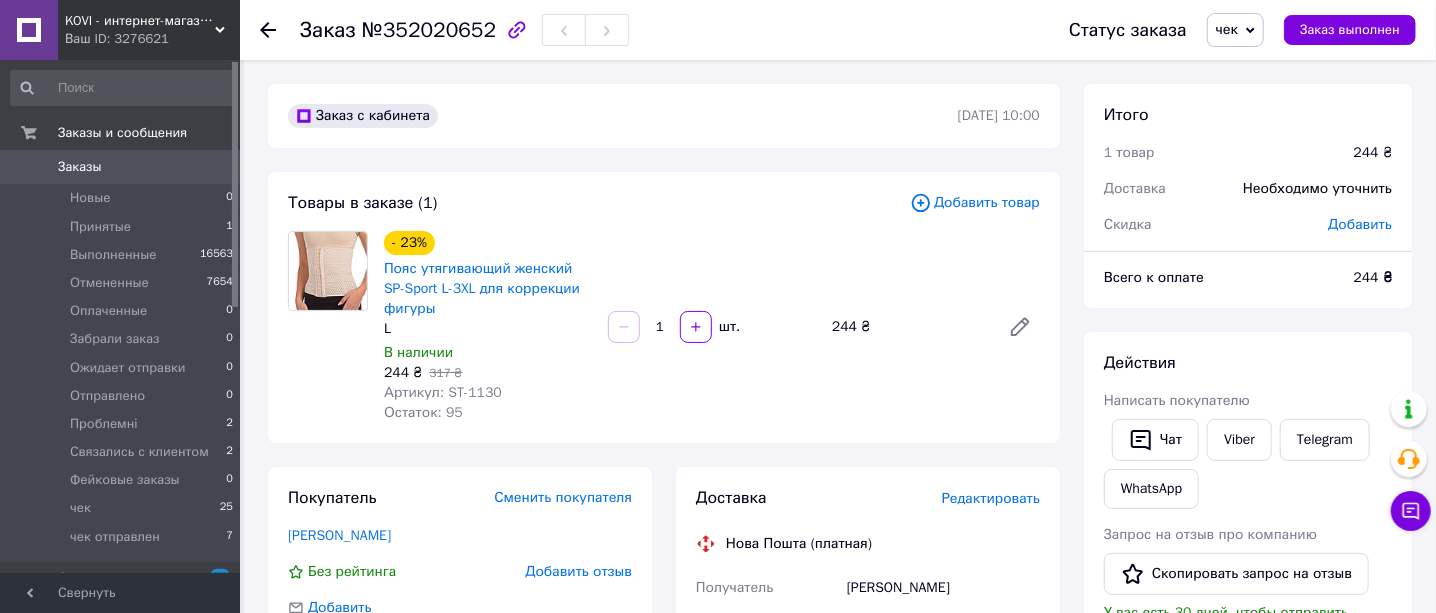 click 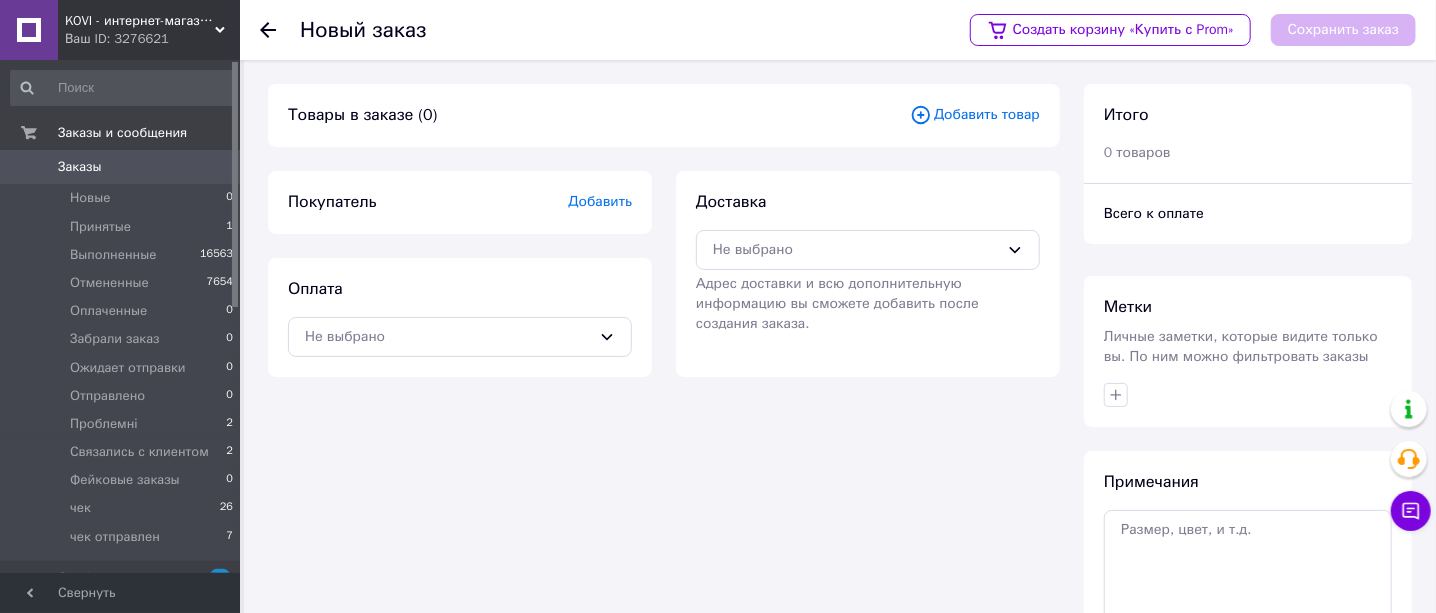 click 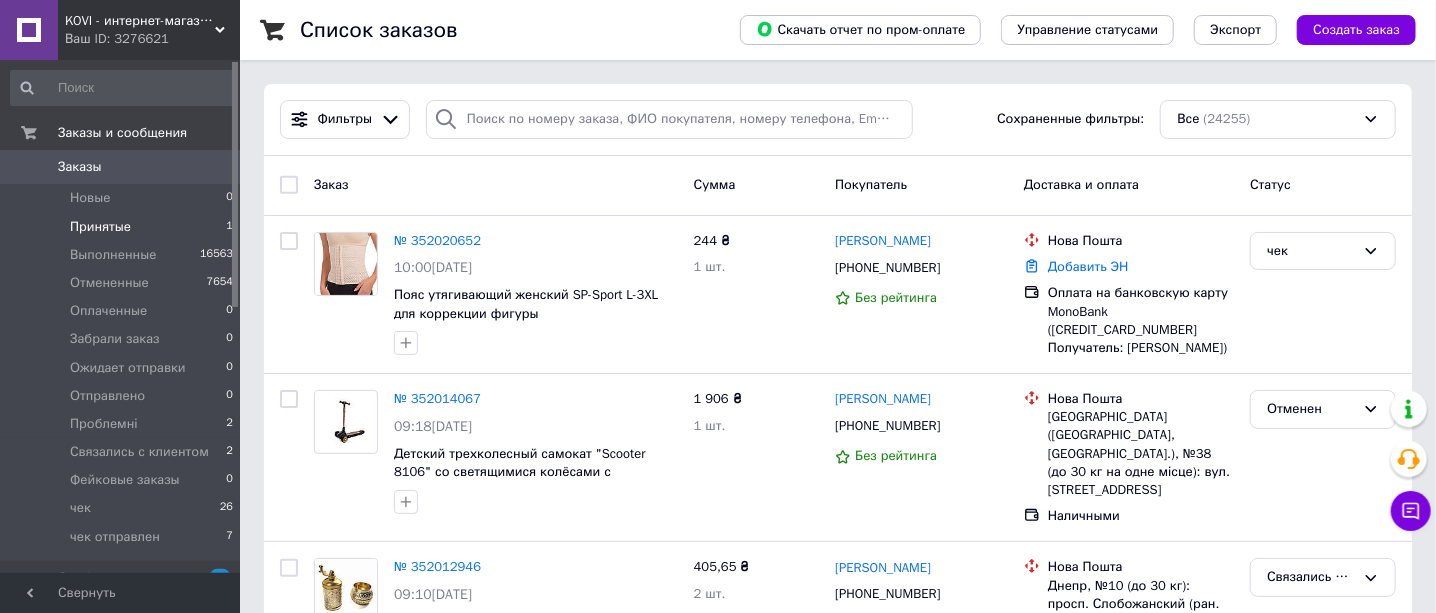 click on "Принятые" at bounding box center [100, 227] 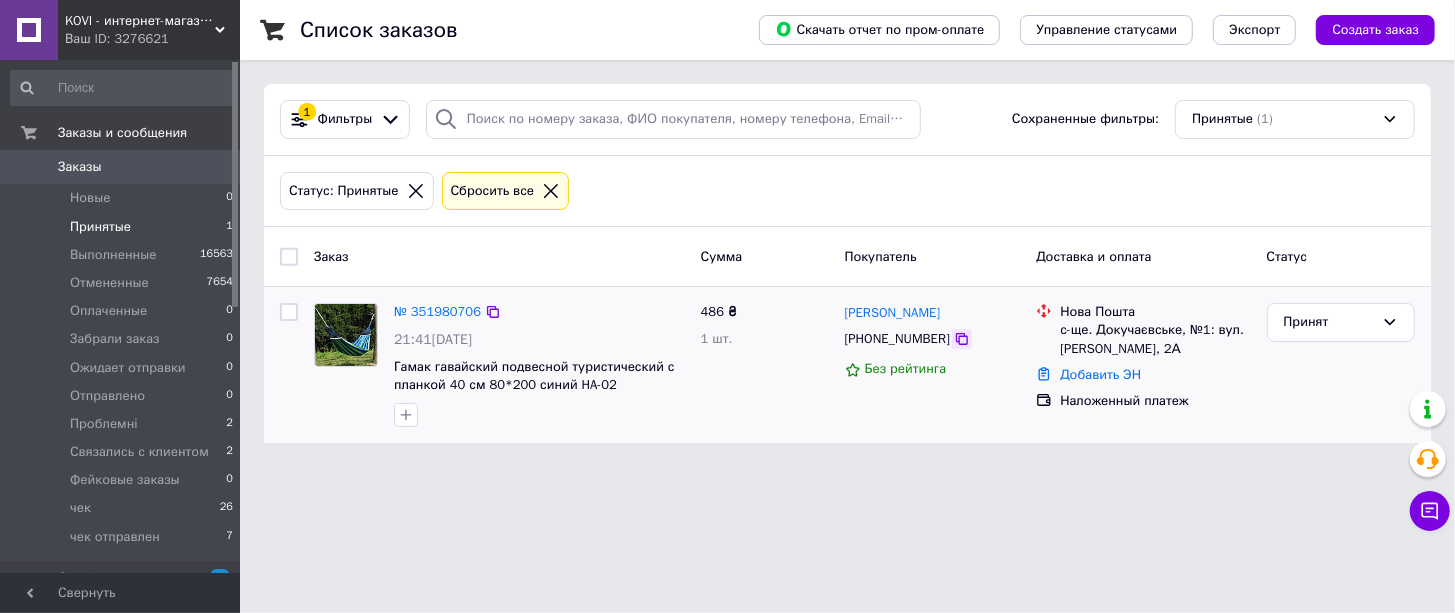 click 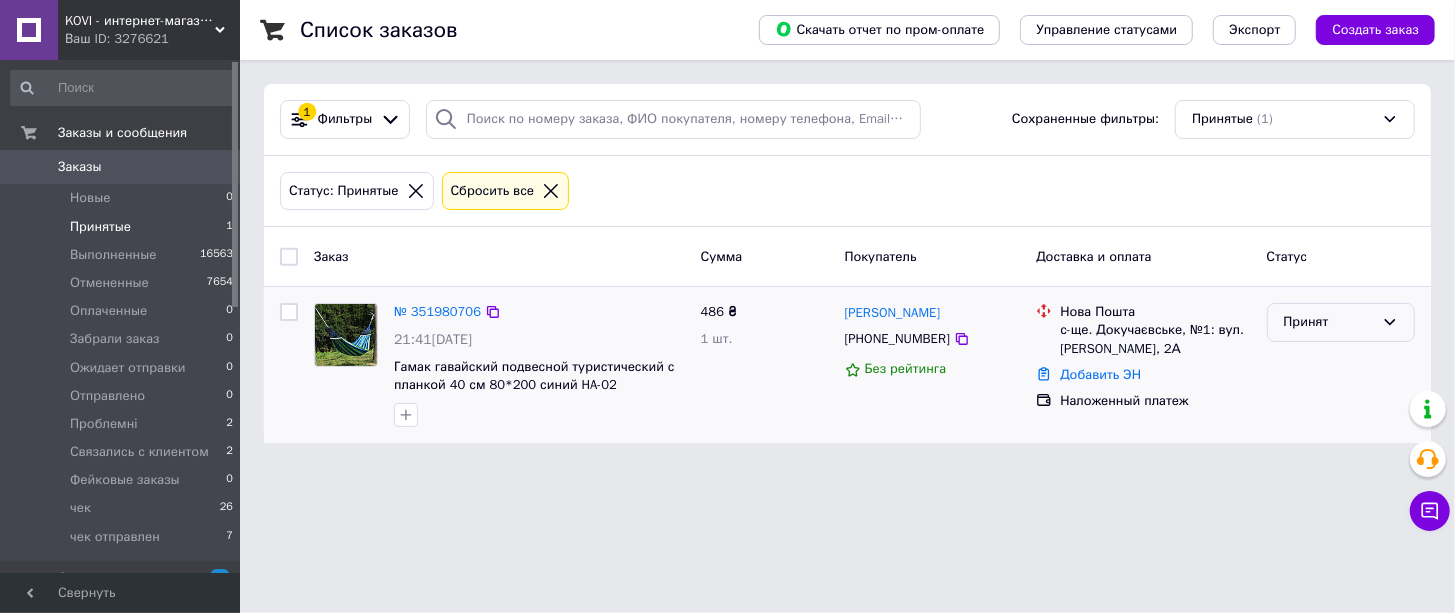 click on "Принят" at bounding box center [1329, 322] 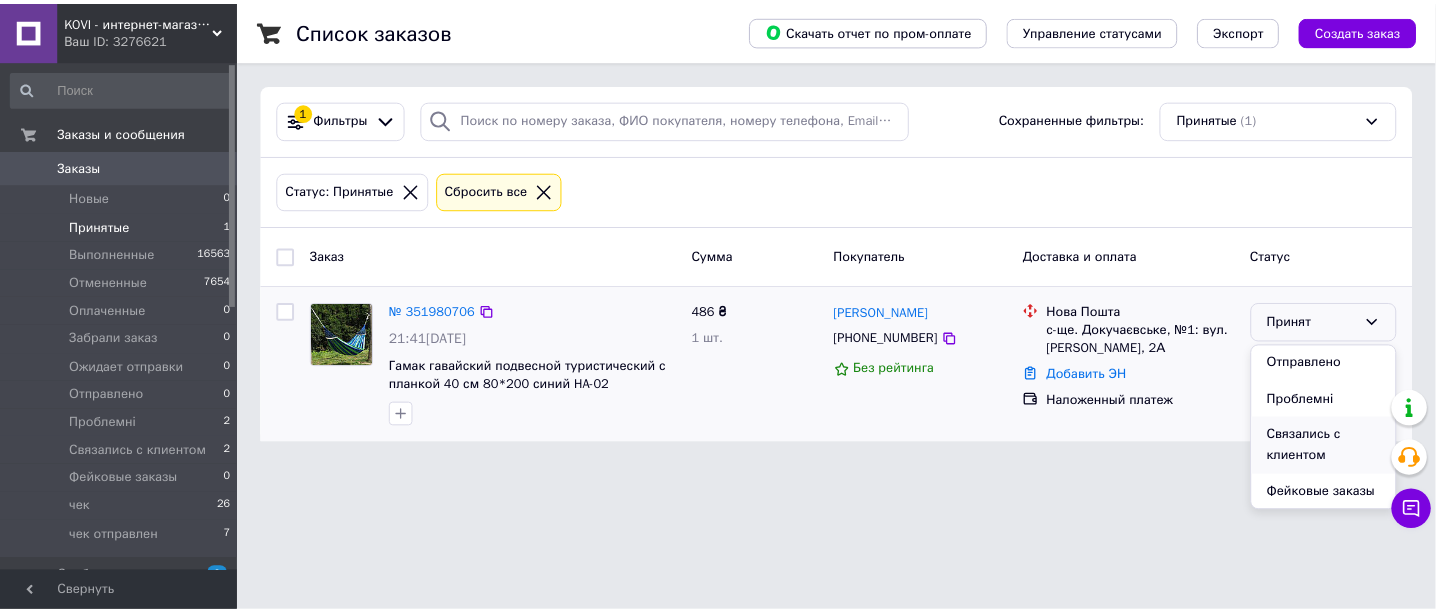 scroll, scrollTop: 249, scrollLeft: 0, axis: vertical 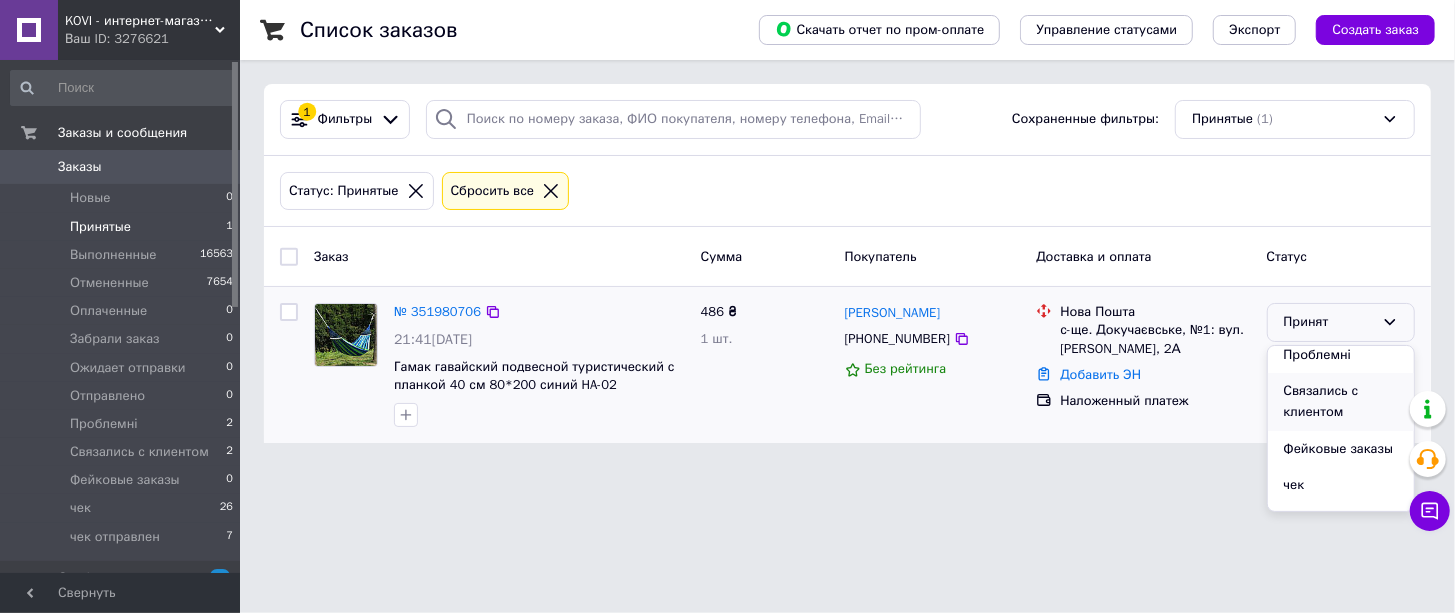 click on "Связались с клиентом" at bounding box center [1341, 401] 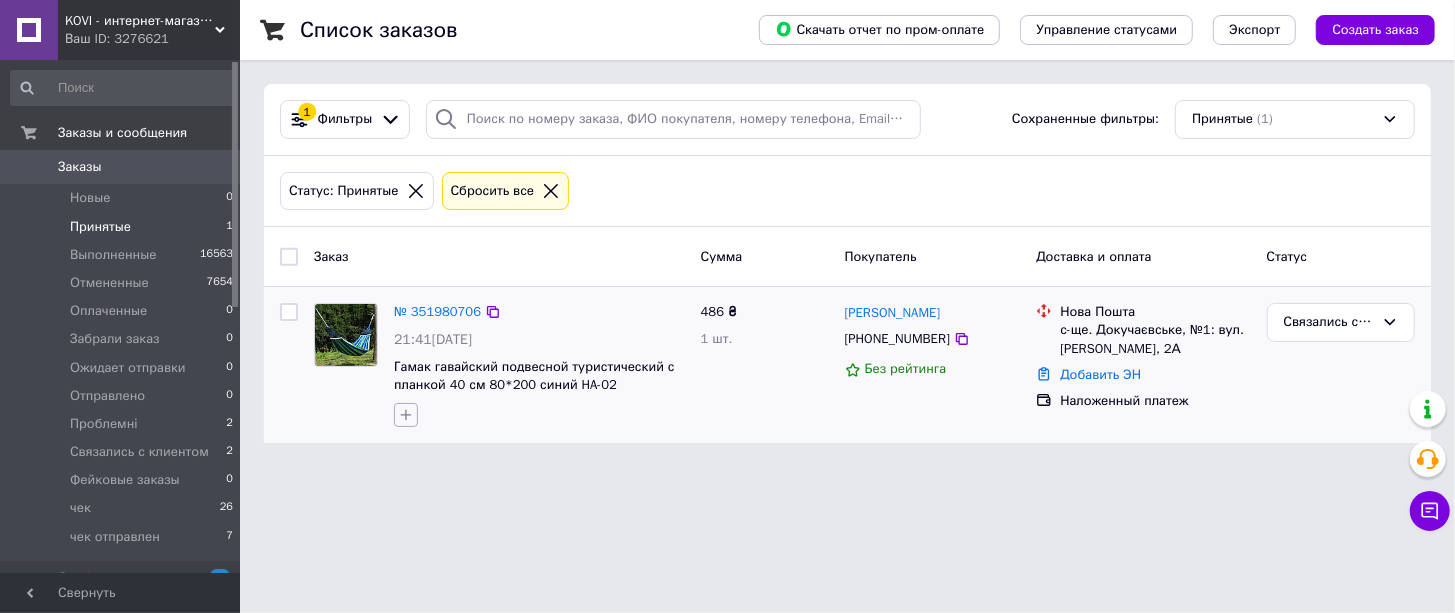 click at bounding box center [406, 415] 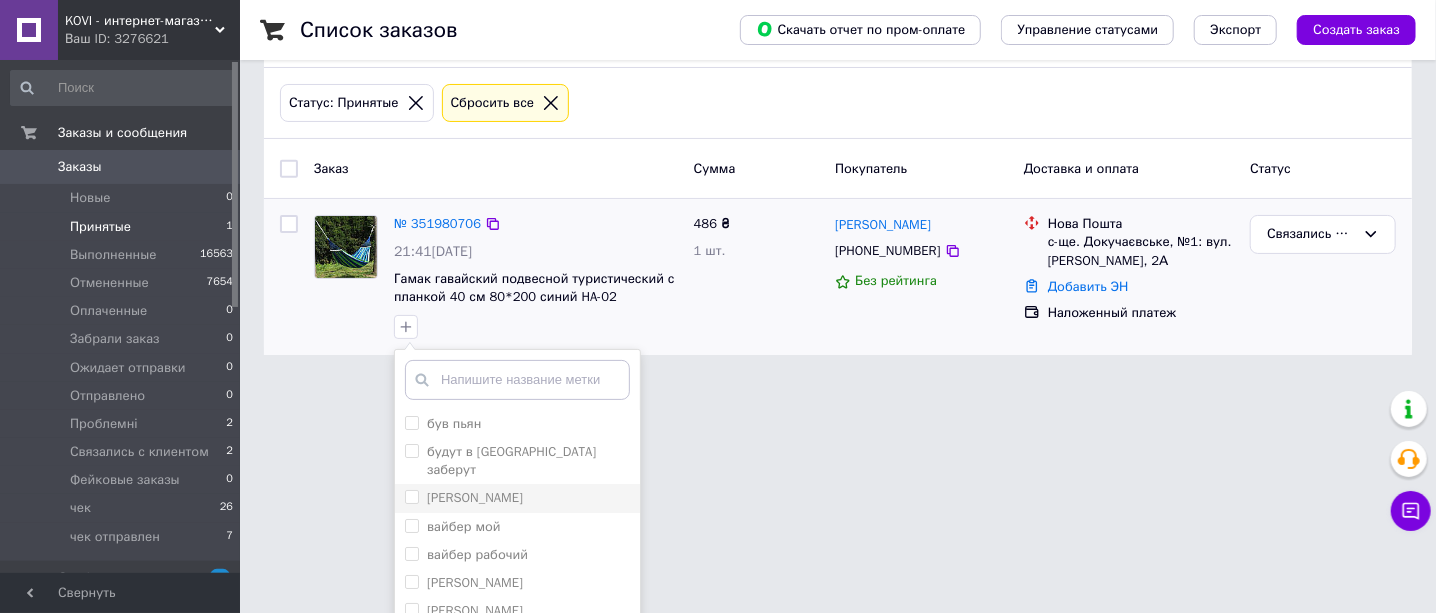 scroll, scrollTop: 124, scrollLeft: 0, axis: vertical 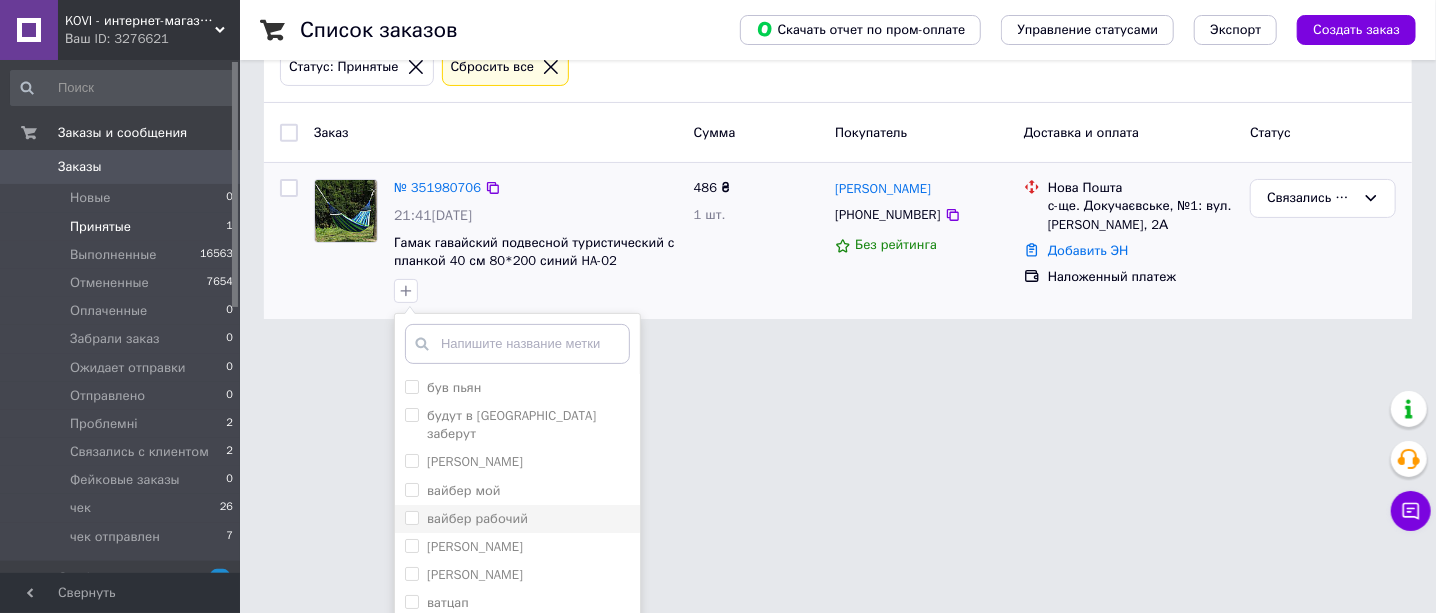 click on "вайбер рабочий" at bounding box center [411, 517] 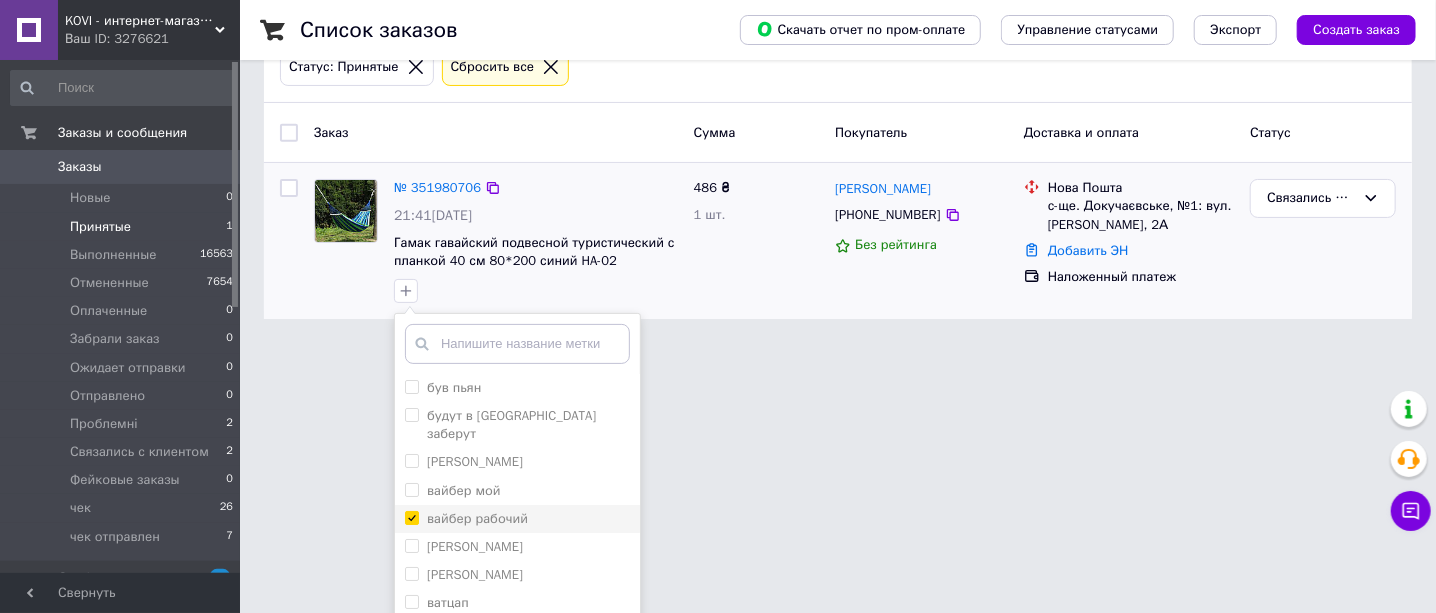 checkbox on "true" 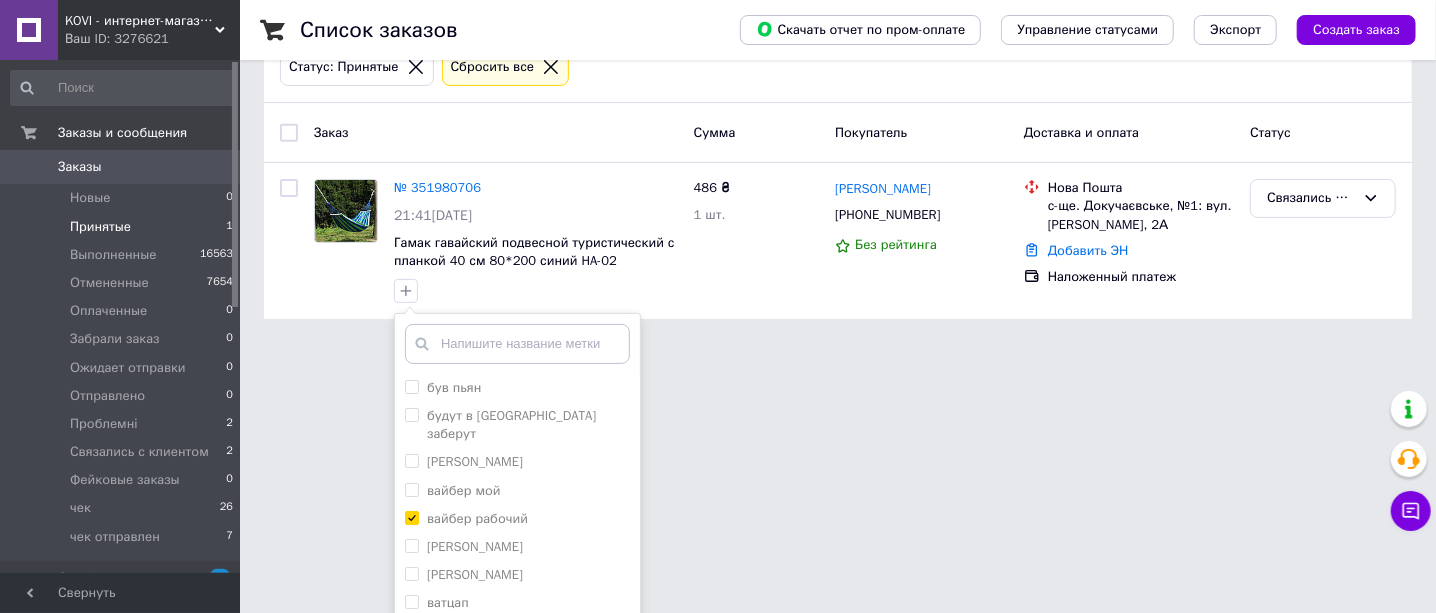 scroll, scrollTop: 248, scrollLeft: 0, axis: vertical 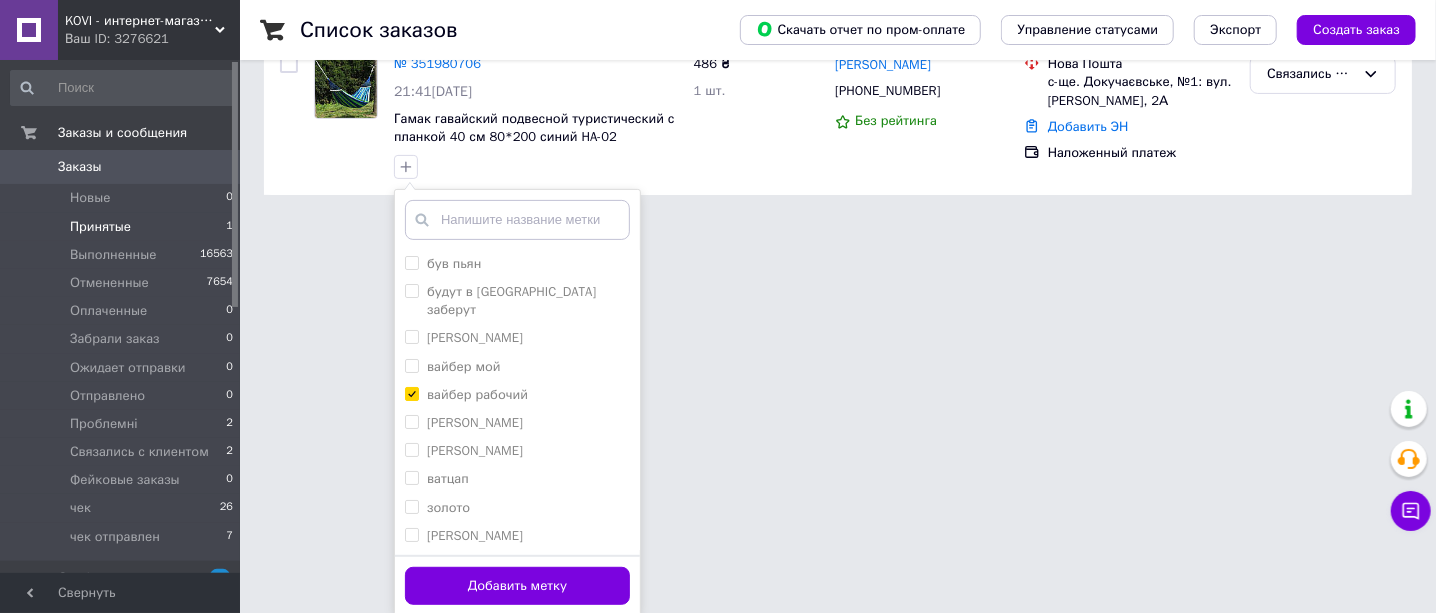 click on "Добавить метку" at bounding box center (517, 586) 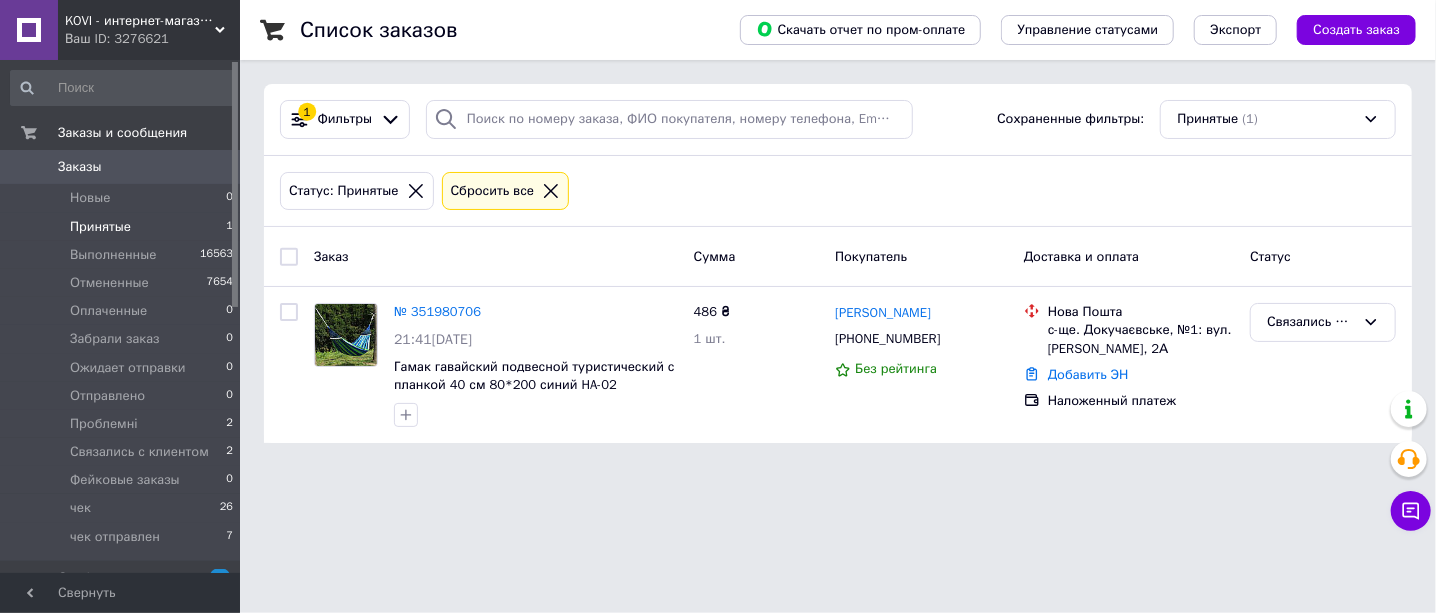 scroll, scrollTop: 0, scrollLeft: 0, axis: both 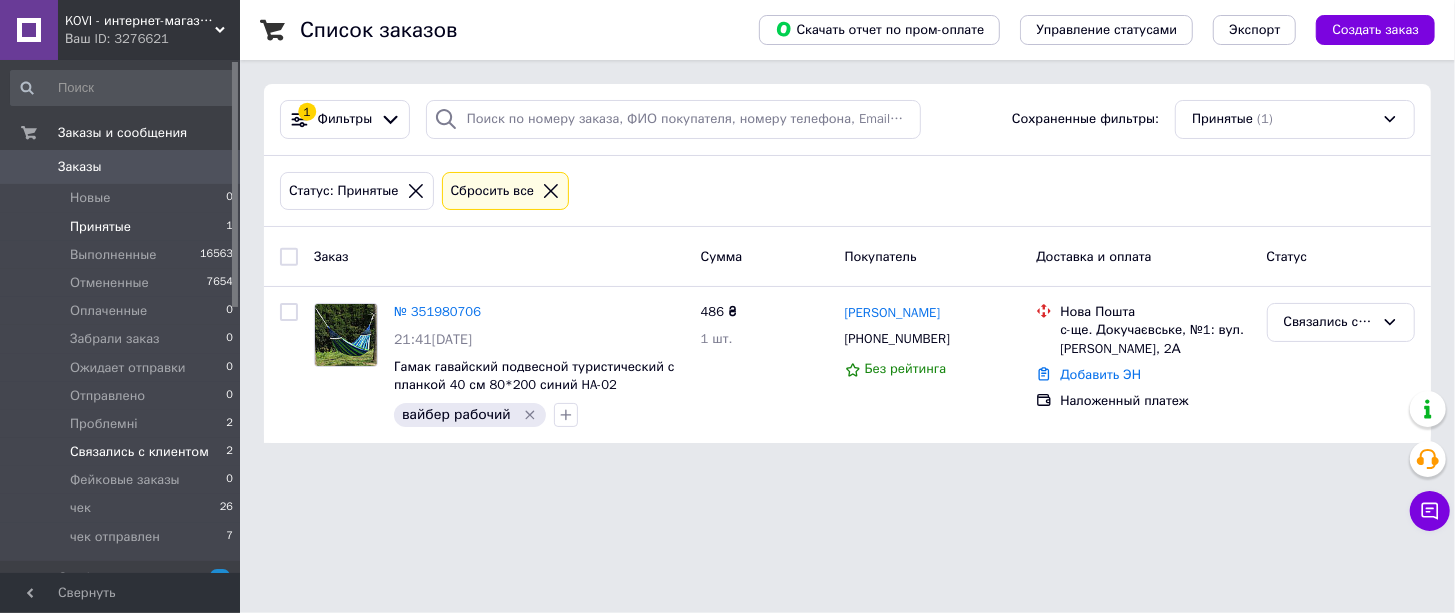 click on "Связались с клиентом" at bounding box center [139, 452] 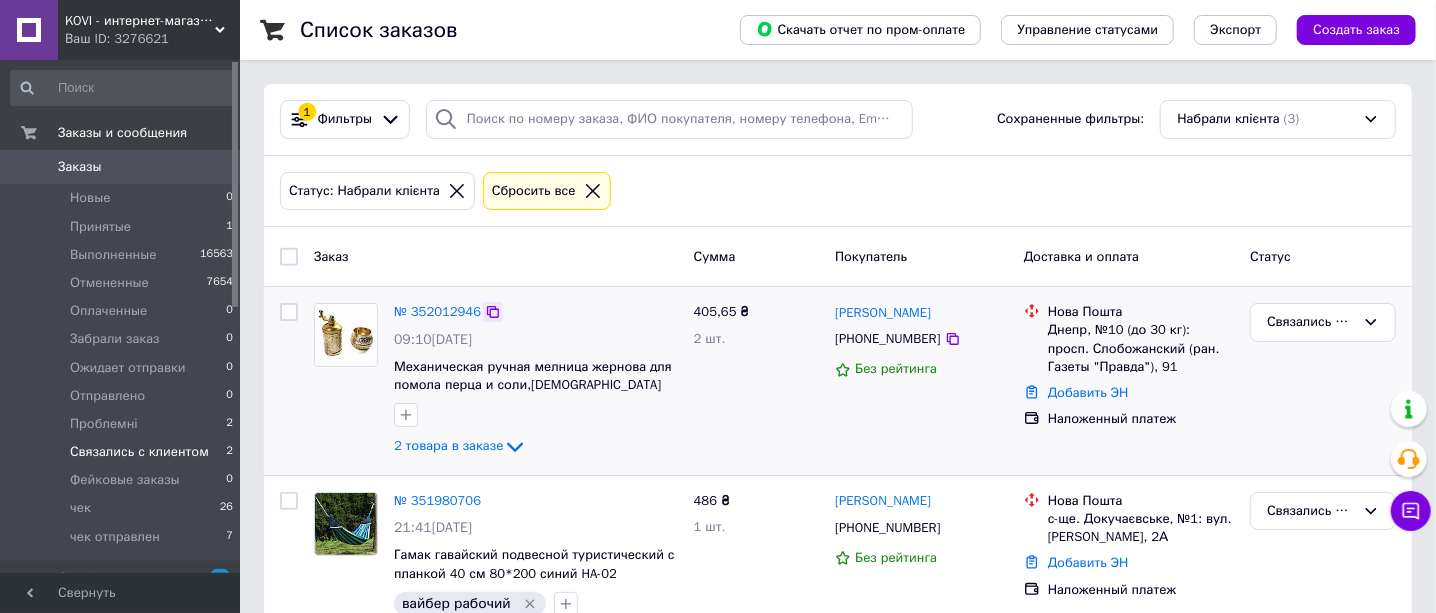 click 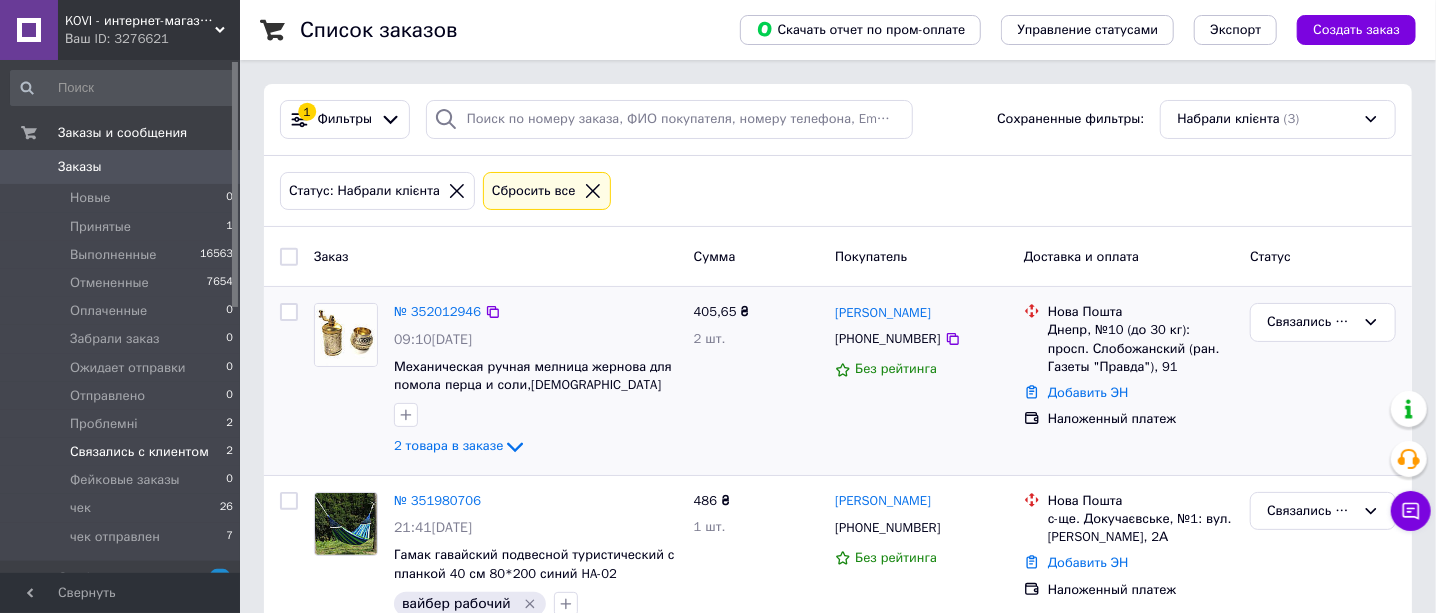 click on "№ 352012946 09:10, 10.07.2025 Механическая ручная мелница жернова для помола перца и соли,турецкая перцемолка серебристая 2 товара в заказе" at bounding box center (536, 381) 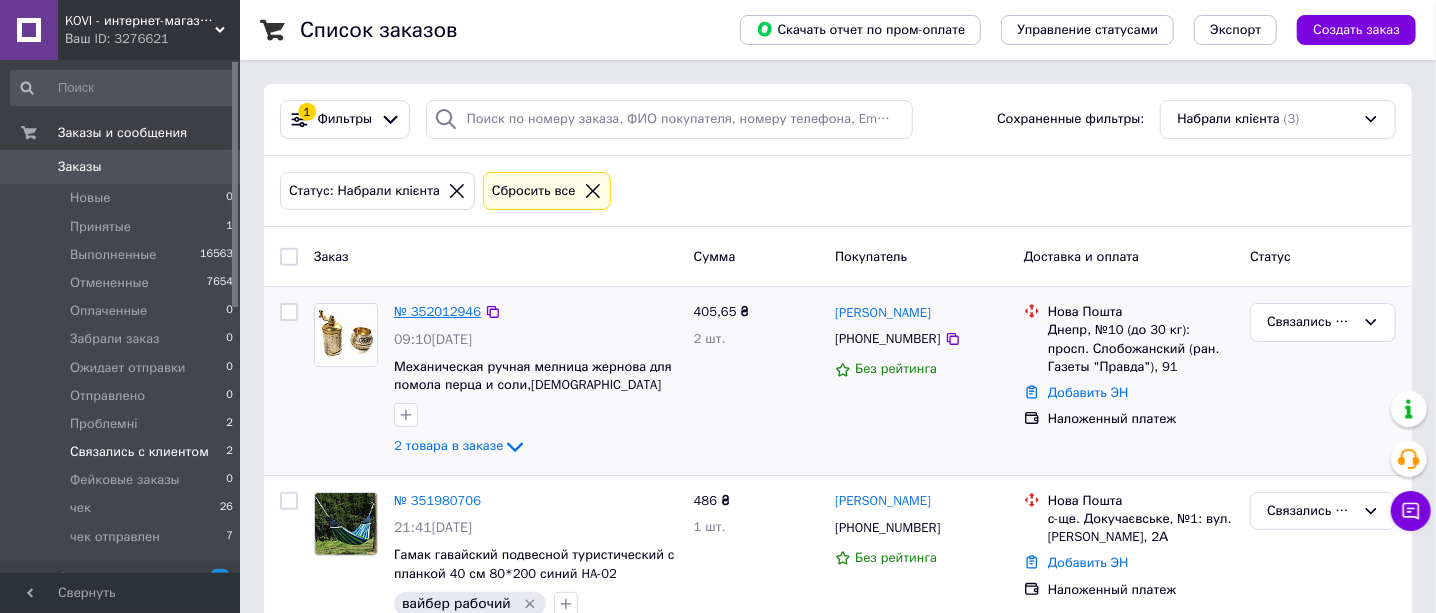 click on "№ 352012946" at bounding box center [437, 311] 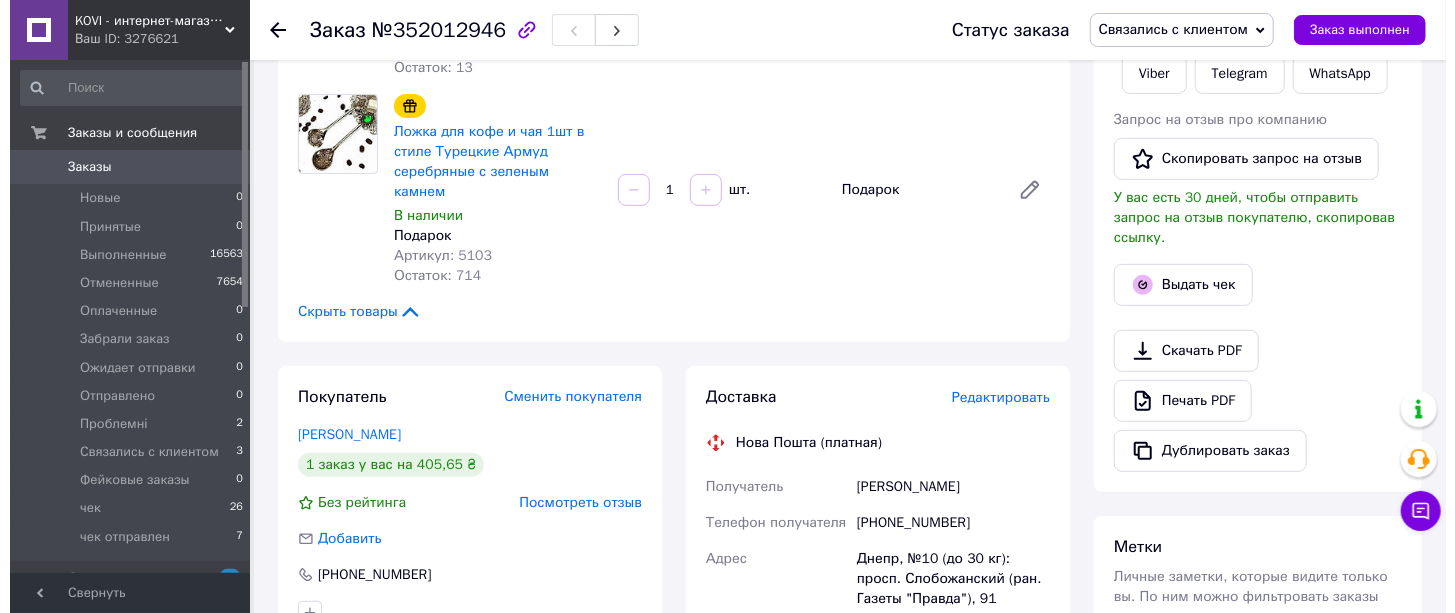 scroll, scrollTop: 375, scrollLeft: 0, axis: vertical 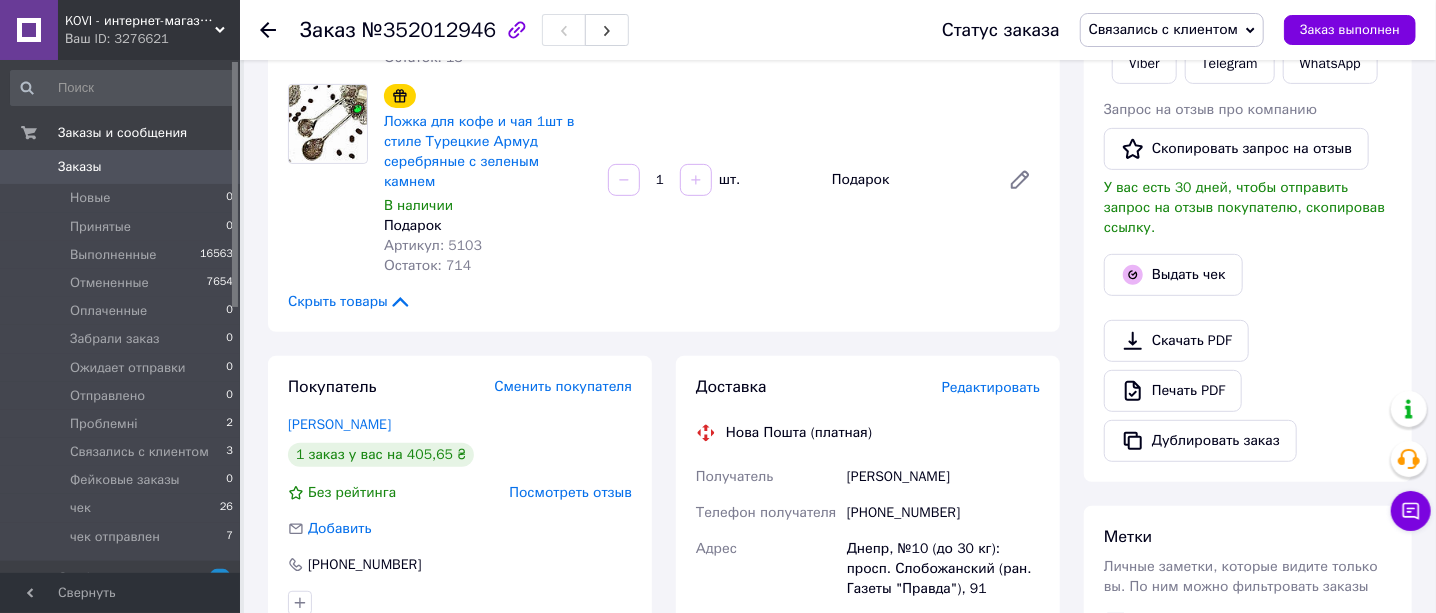 click on "Редактировать" at bounding box center (991, 387) 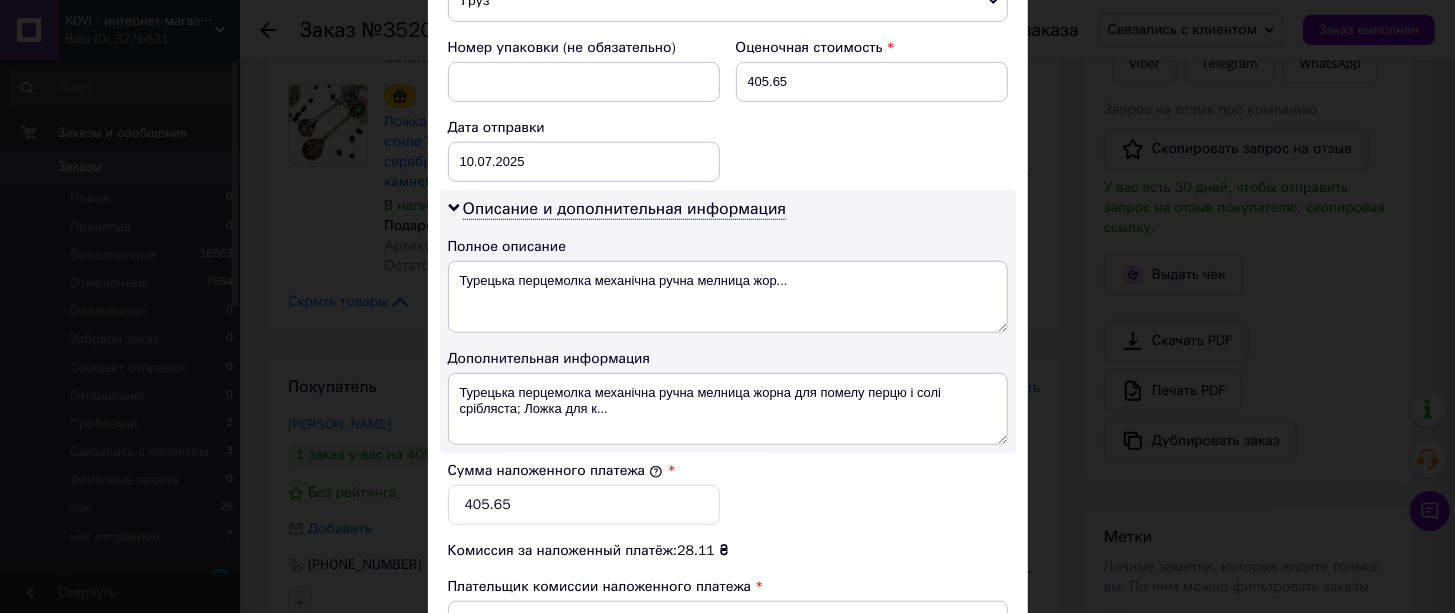 scroll, scrollTop: 999, scrollLeft: 0, axis: vertical 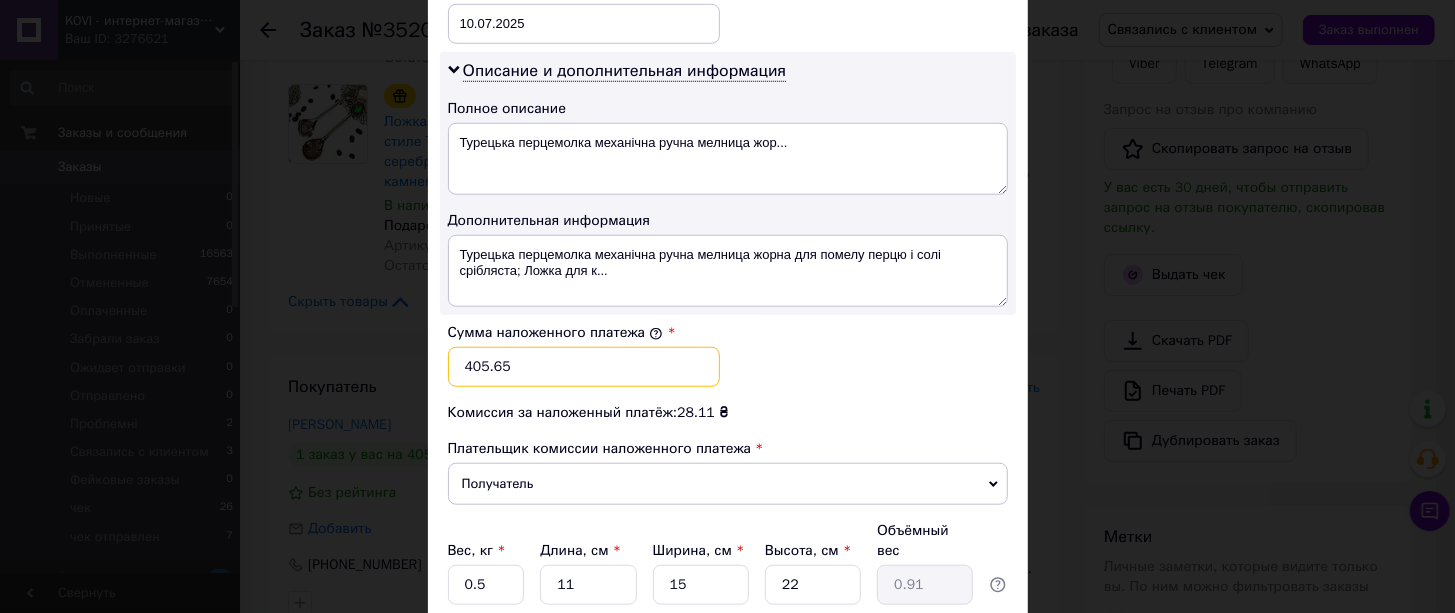 click on "405.65" at bounding box center [584, 367] 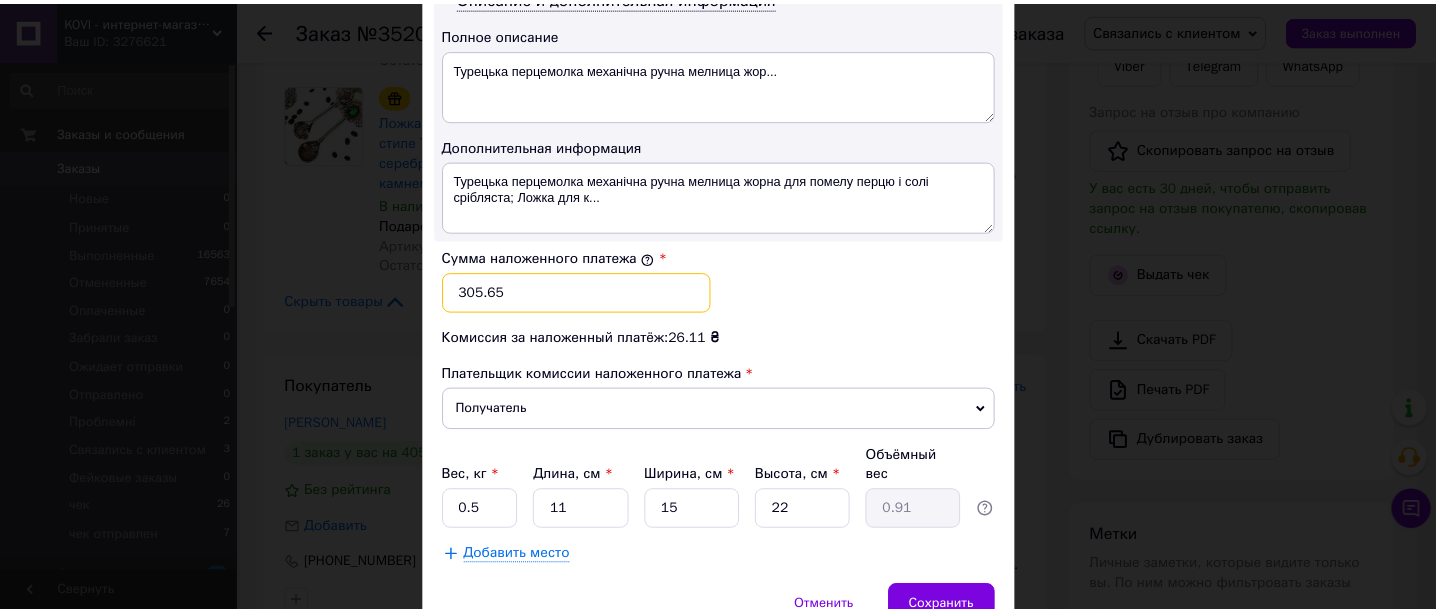scroll, scrollTop: 1128, scrollLeft: 0, axis: vertical 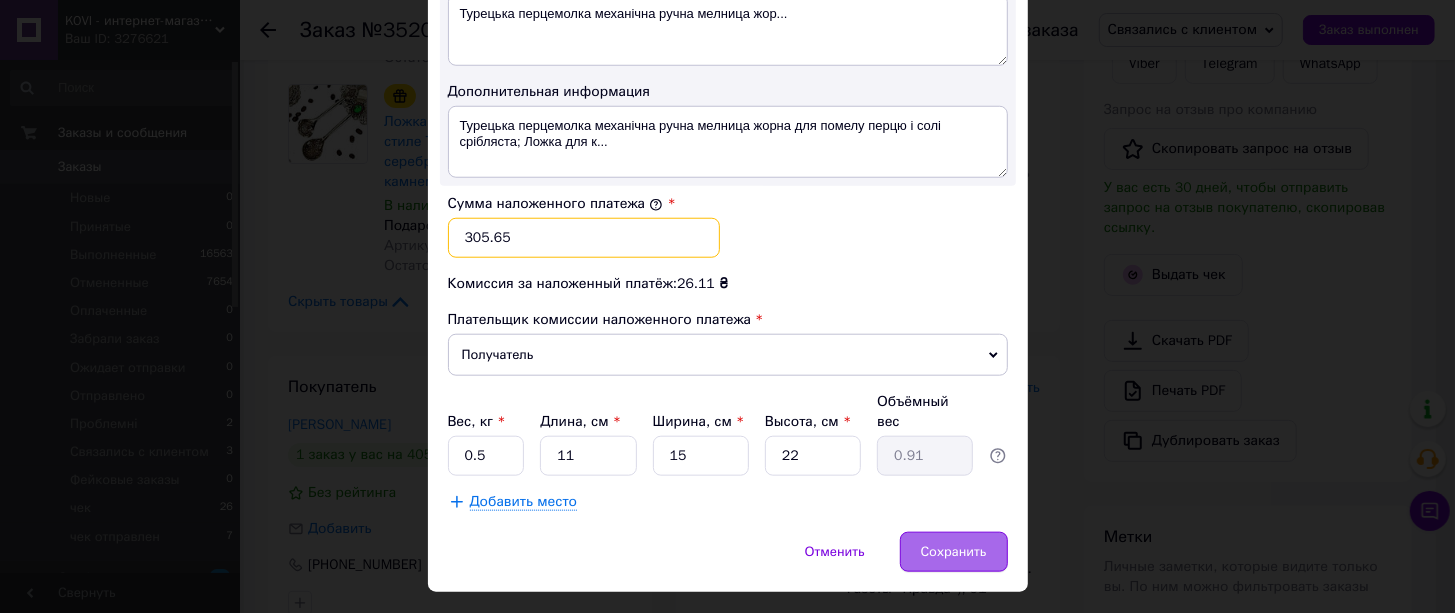 type on "305.65" 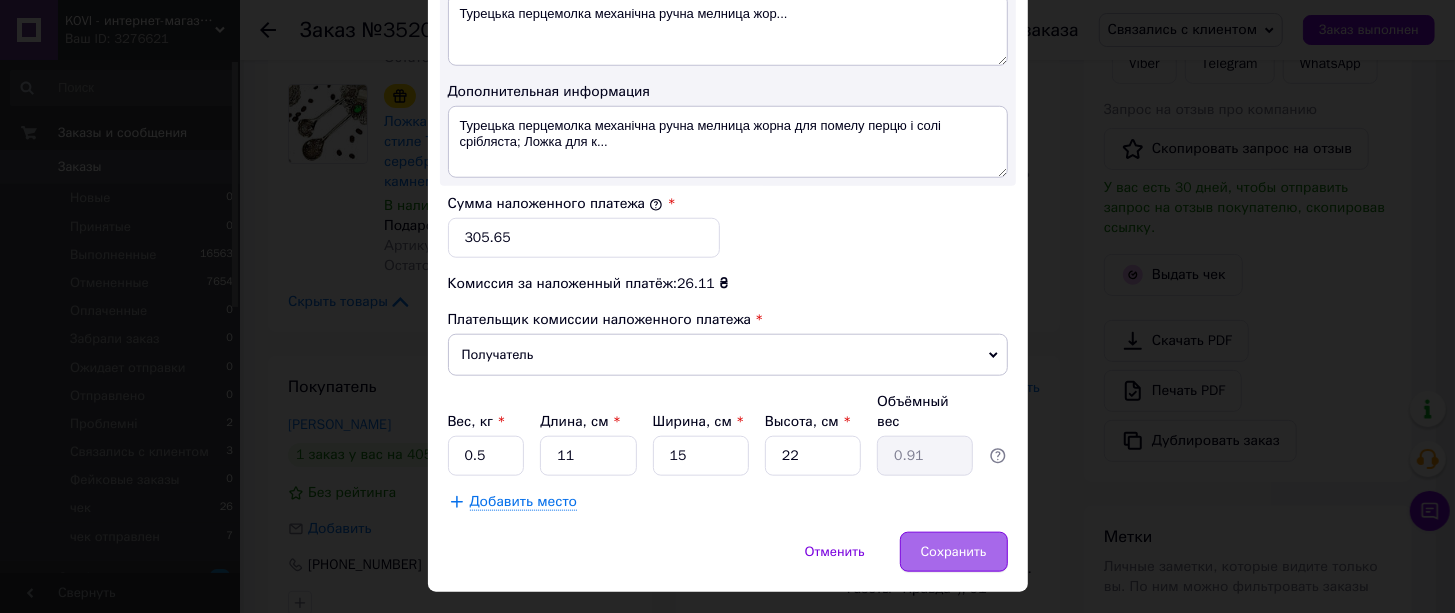 click on "Сохранить" at bounding box center [954, 552] 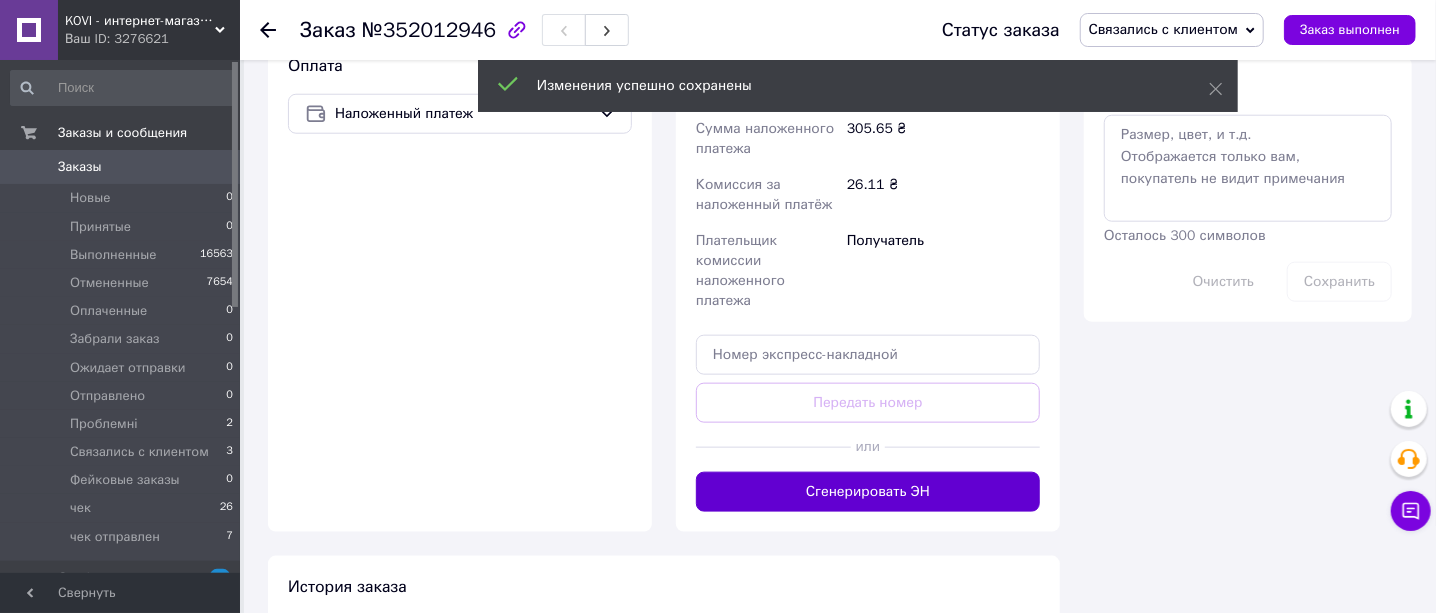 click on "Сгенерировать ЭН" at bounding box center (868, 492) 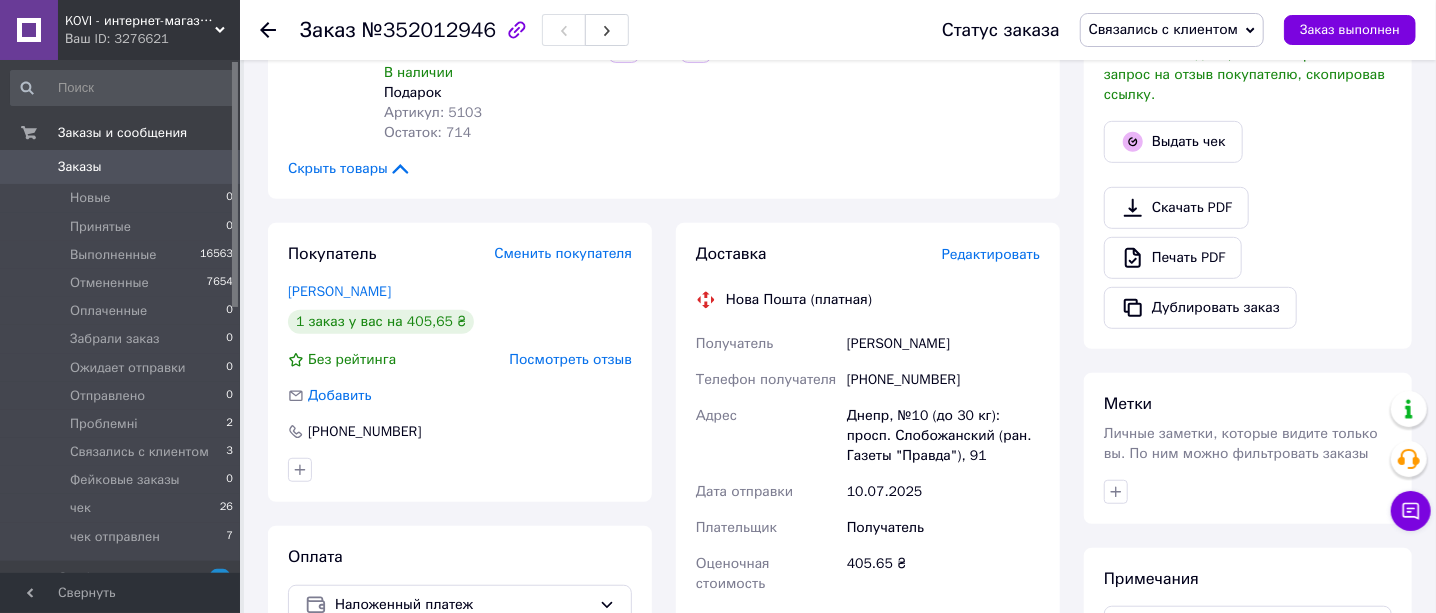 scroll, scrollTop: 499, scrollLeft: 0, axis: vertical 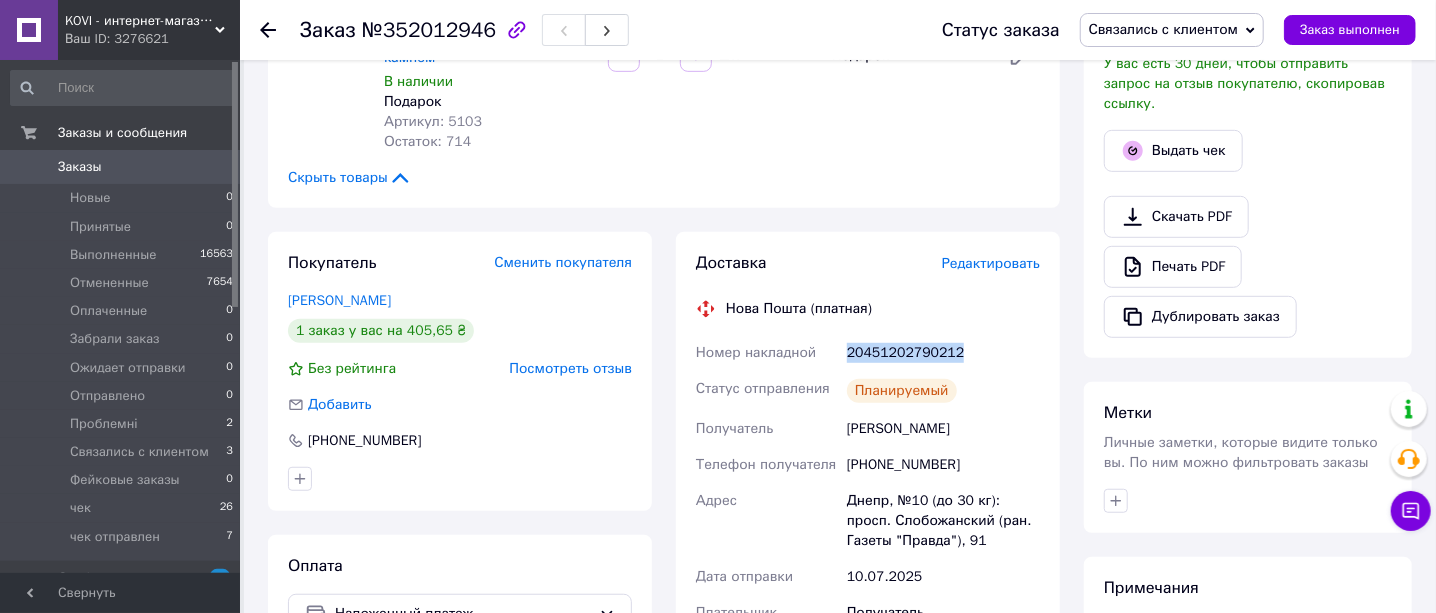 drag, startPoint x: 978, startPoint y: 308, endPoint x: 850, endPoint y: 308, distance: 128 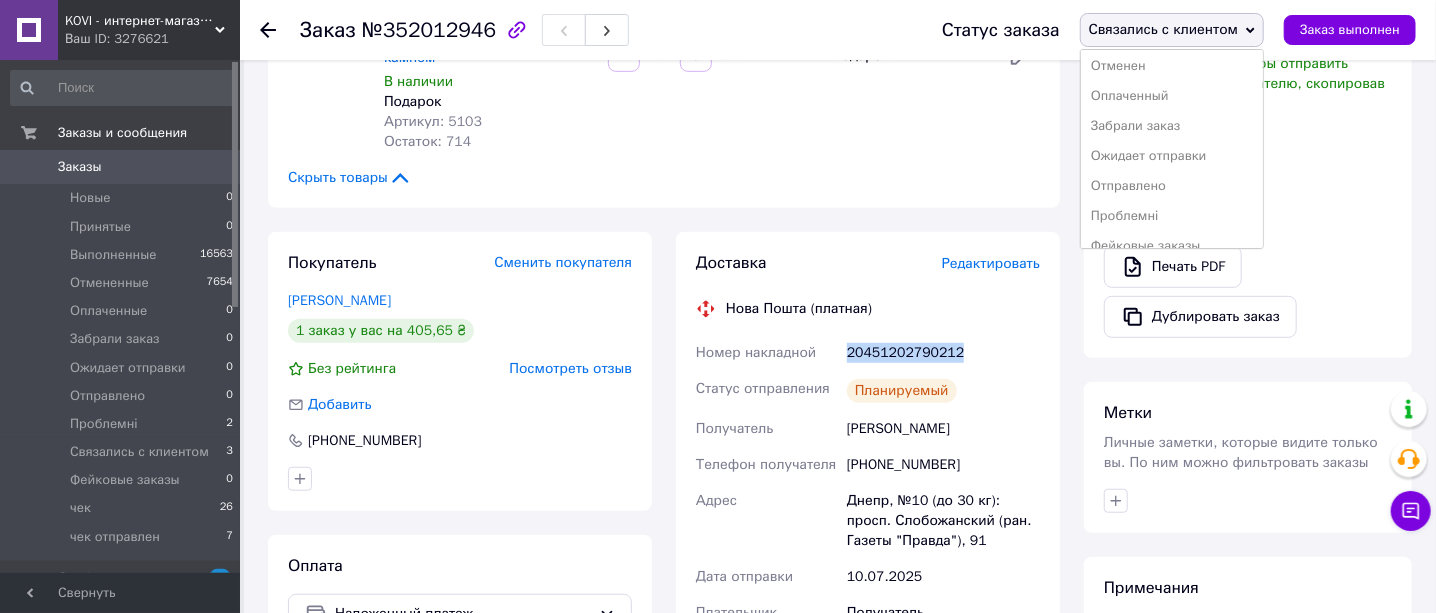 scroll, scrollTop: 141, scrollLeft: 0, axis: vertical 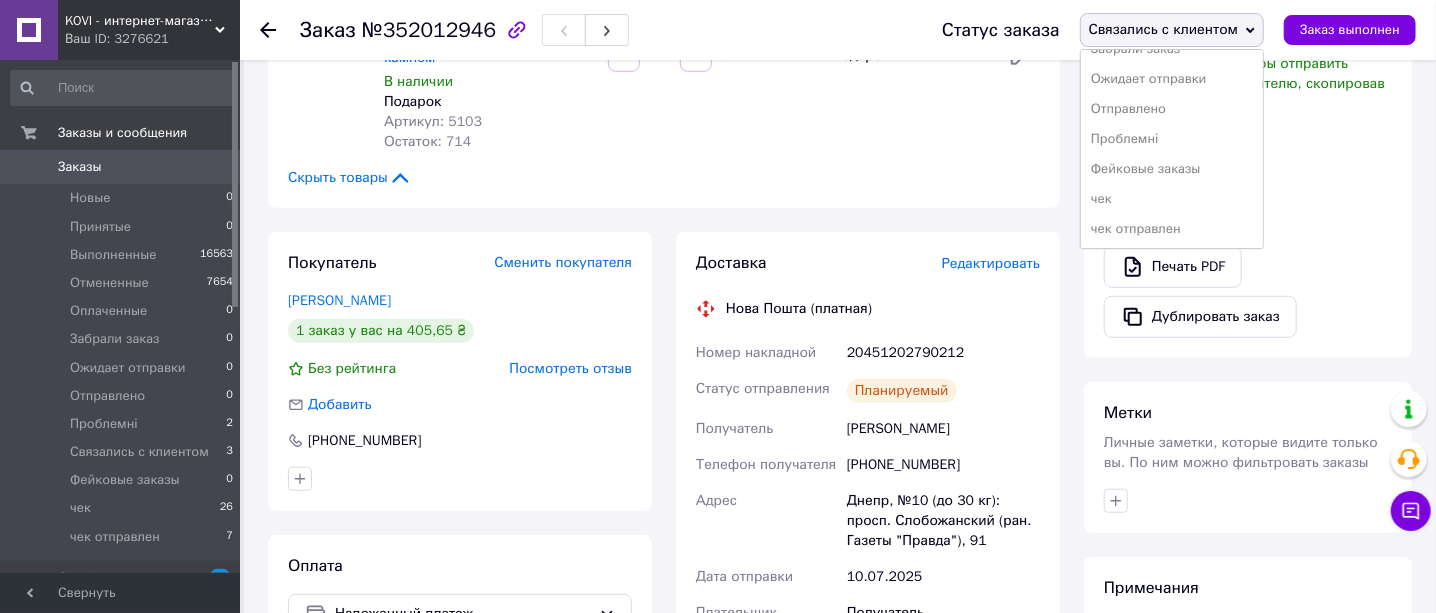 click on "чек" at bounding box center [1172, 199] 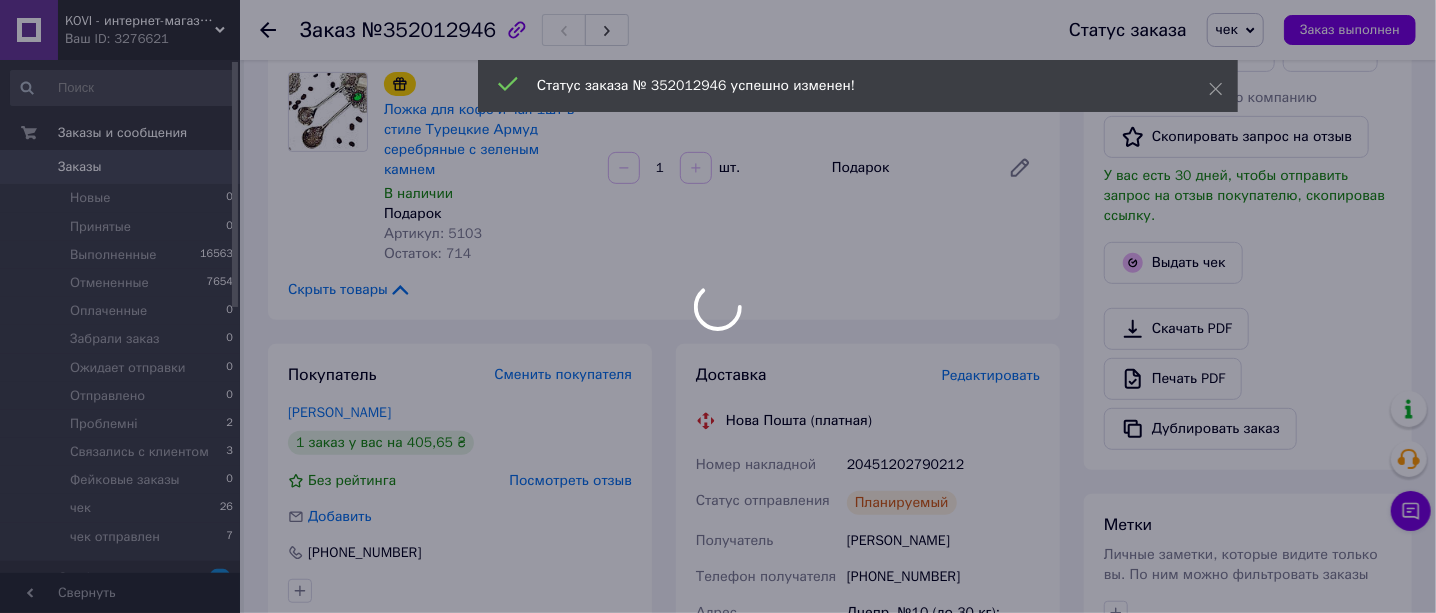 scroll, scrollTop: 249, scrollLeft: 0, axis: vertical 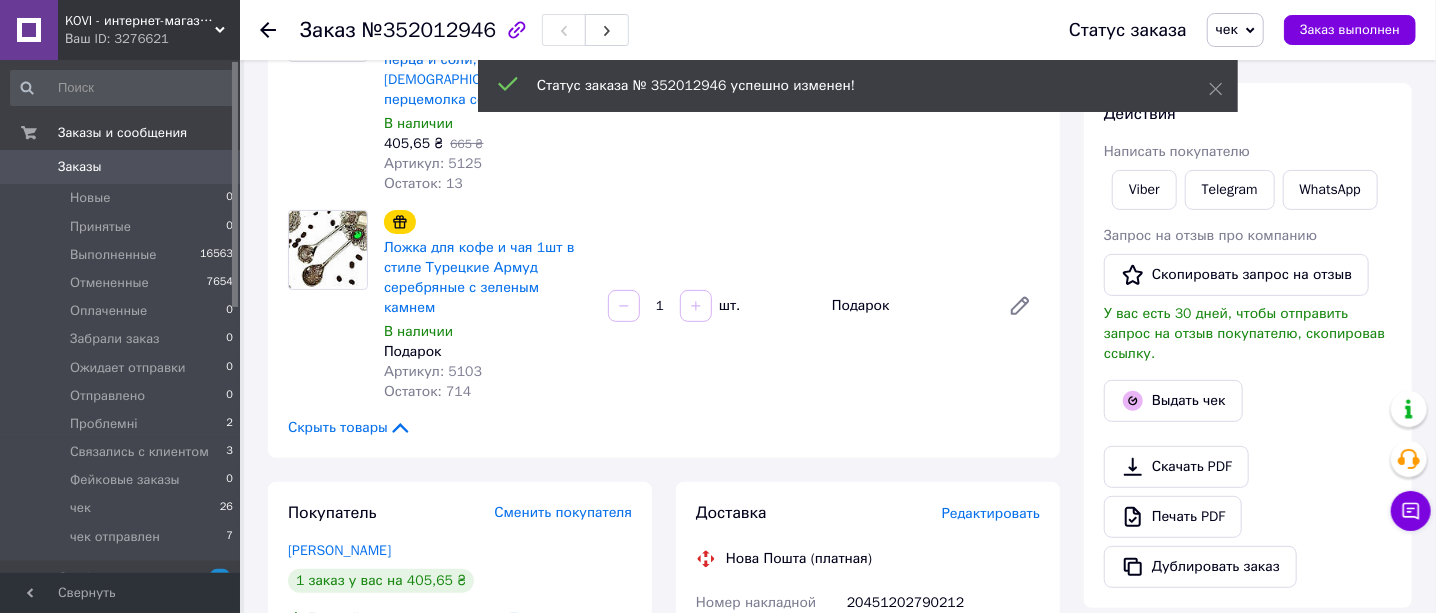 click 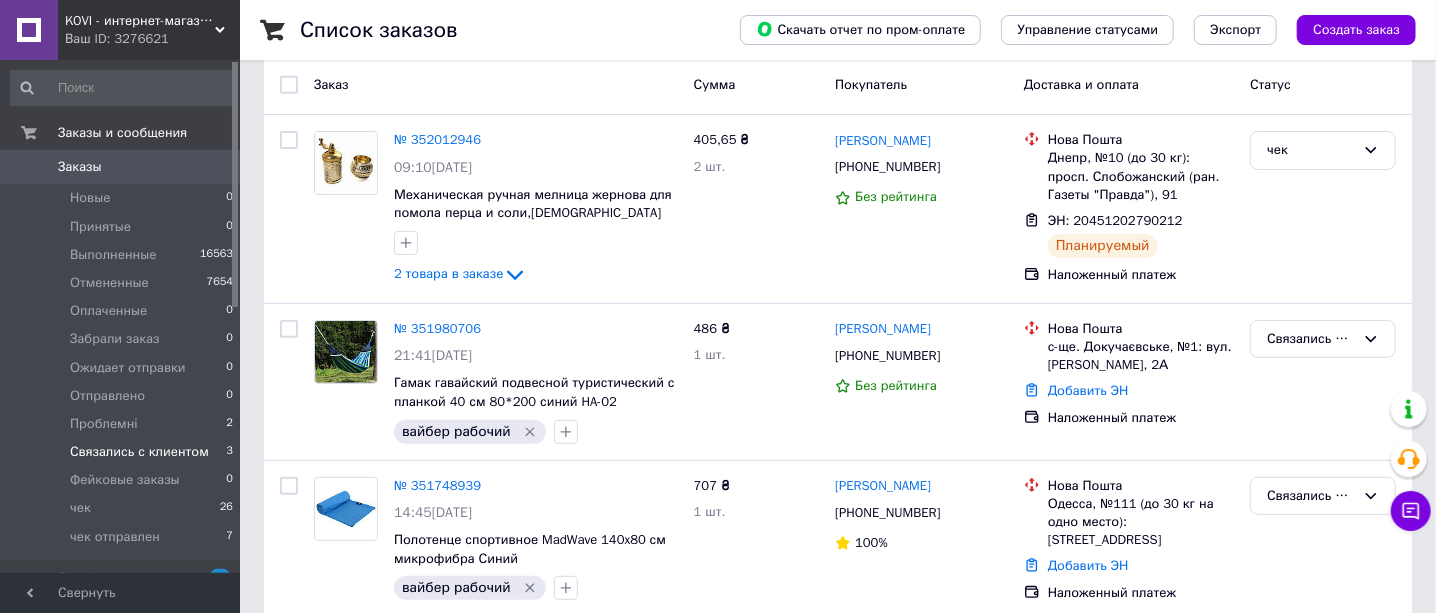 scroll, scrollTop: 196, scrollLeft: 0, axis: vertical 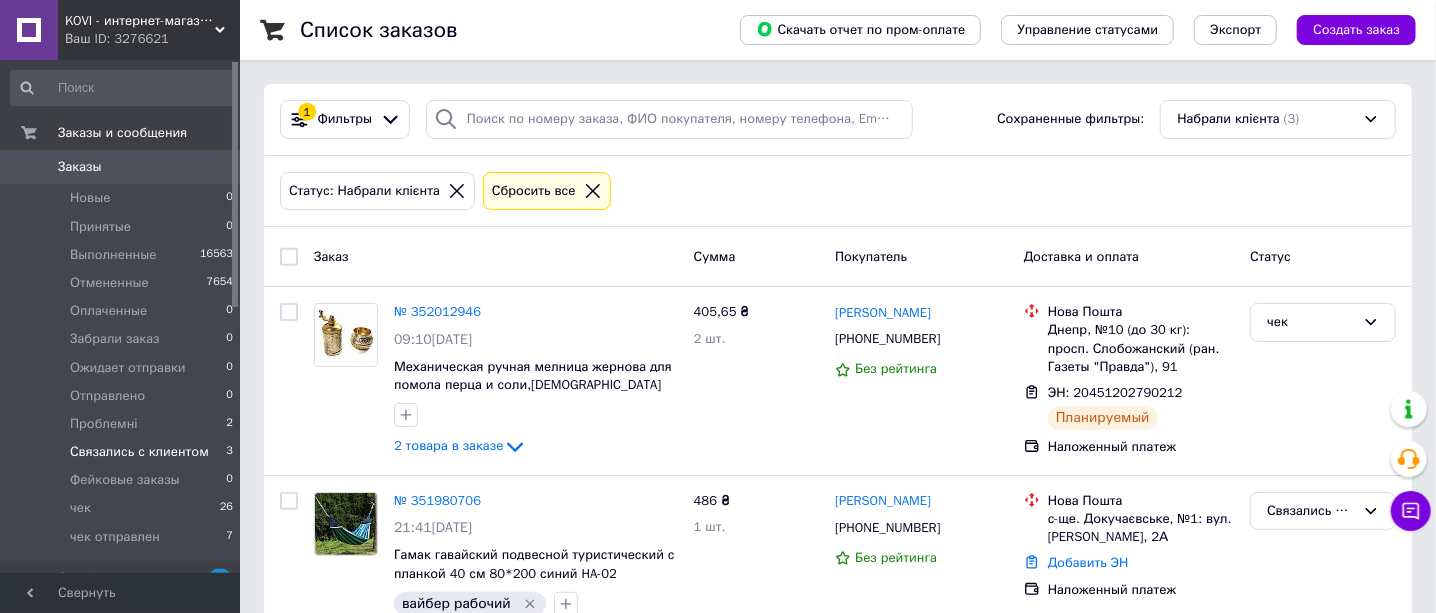 click on "Заказы и сообщения Заказы 0 Новые 0 Принятые 0 Выполненные 16563 Отмененные 7654 Оплаченные 0 Забрали заказ 0 Ожидает отправки 0 Отправлено  0 Проблемні 2 Связались с клиентом 3 Фейковые заказы 0 чек 26 чек отправлен 7 Сообщения 2 Товары и услуги Уведомления 8 2 Показатели работы компании Панель управления Отзывы Клиенты Каталог ProSale Аналитика Инструменты вебмастера и SEO Управление сайтом Кошелек компании Маркет Настройки Тарифы и счета Prom топ" at bounding box center (122, 319) 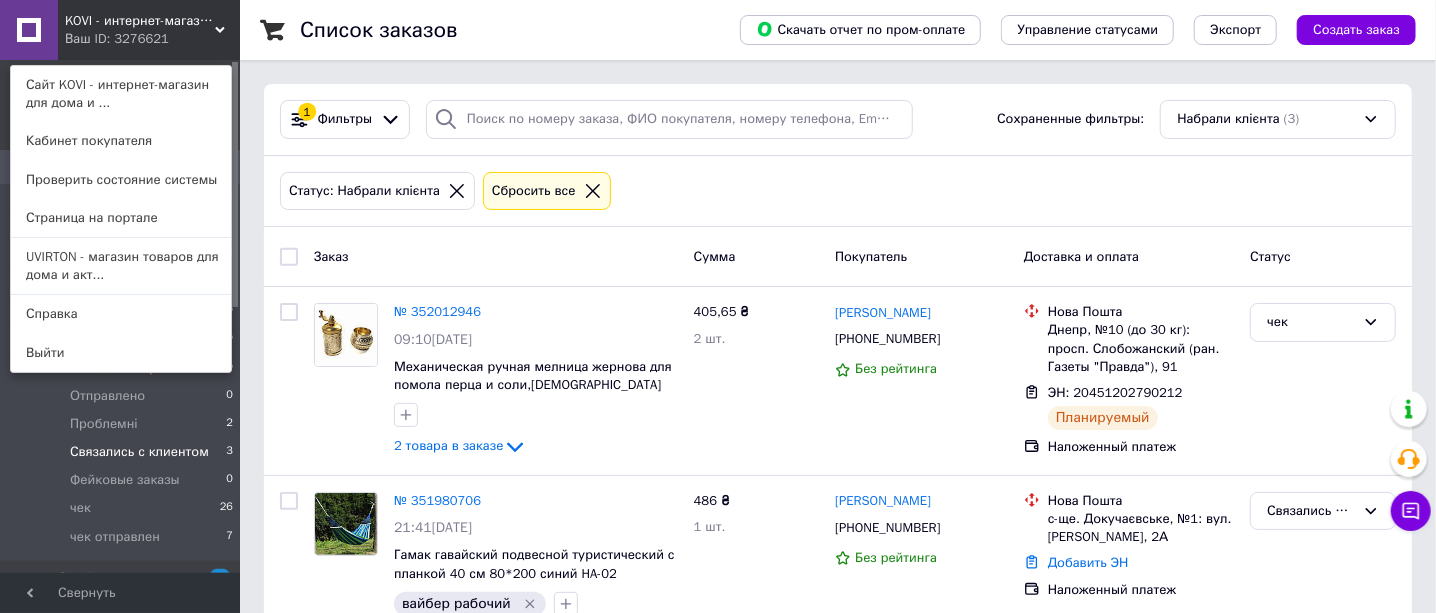 click on "UVIRTON - магазин товаров для дома и акт..." at bounding box center [121, 266] 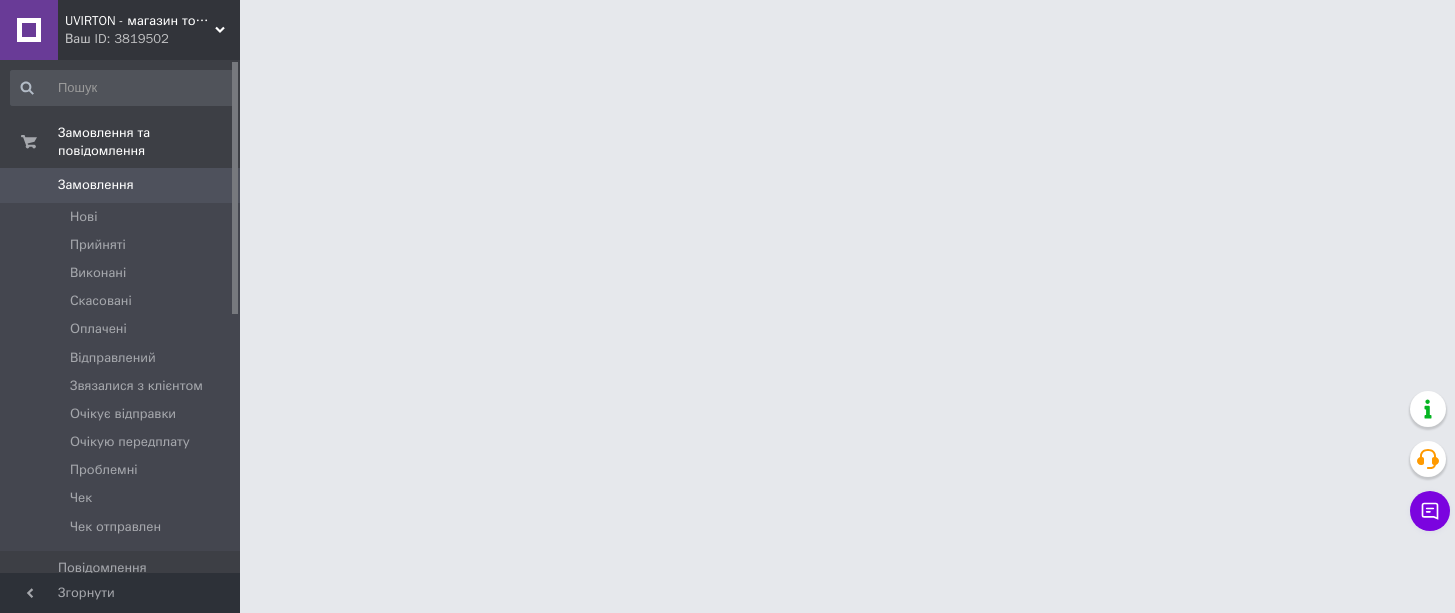 scroll, scrollTop: 0, scrollLeft: 0, axis: both 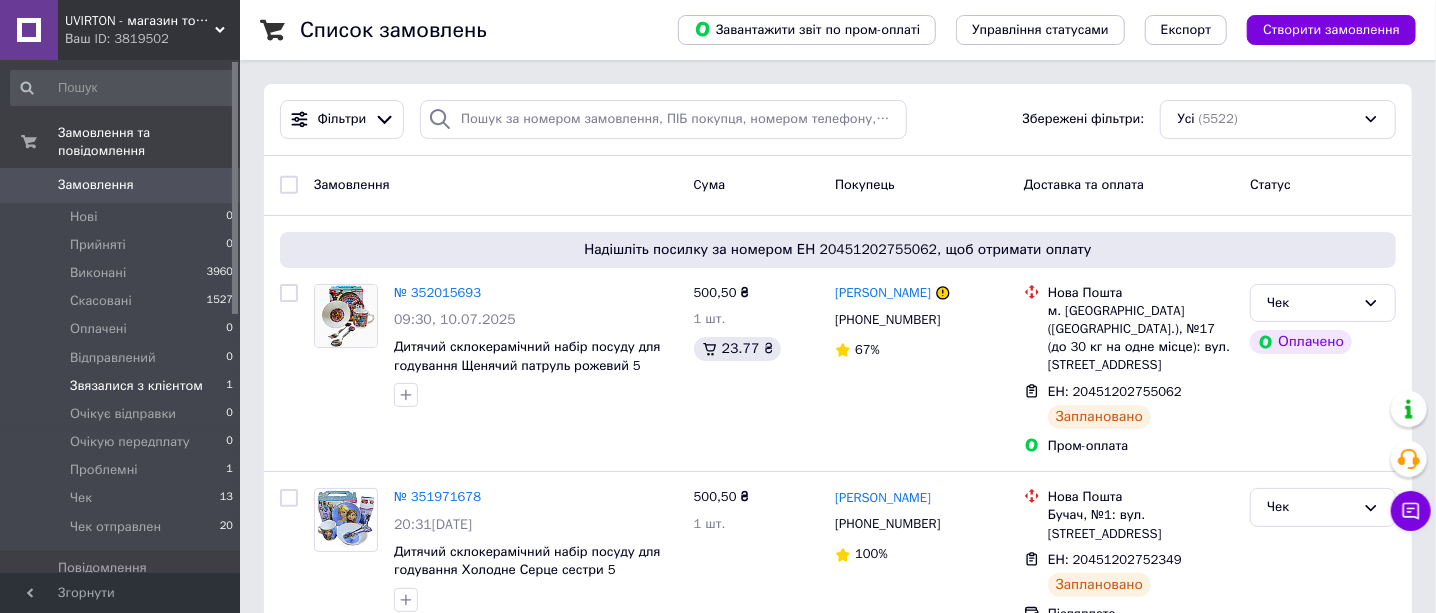 click on "Звязалися з клієнтом" at bounding box center [136, 386] 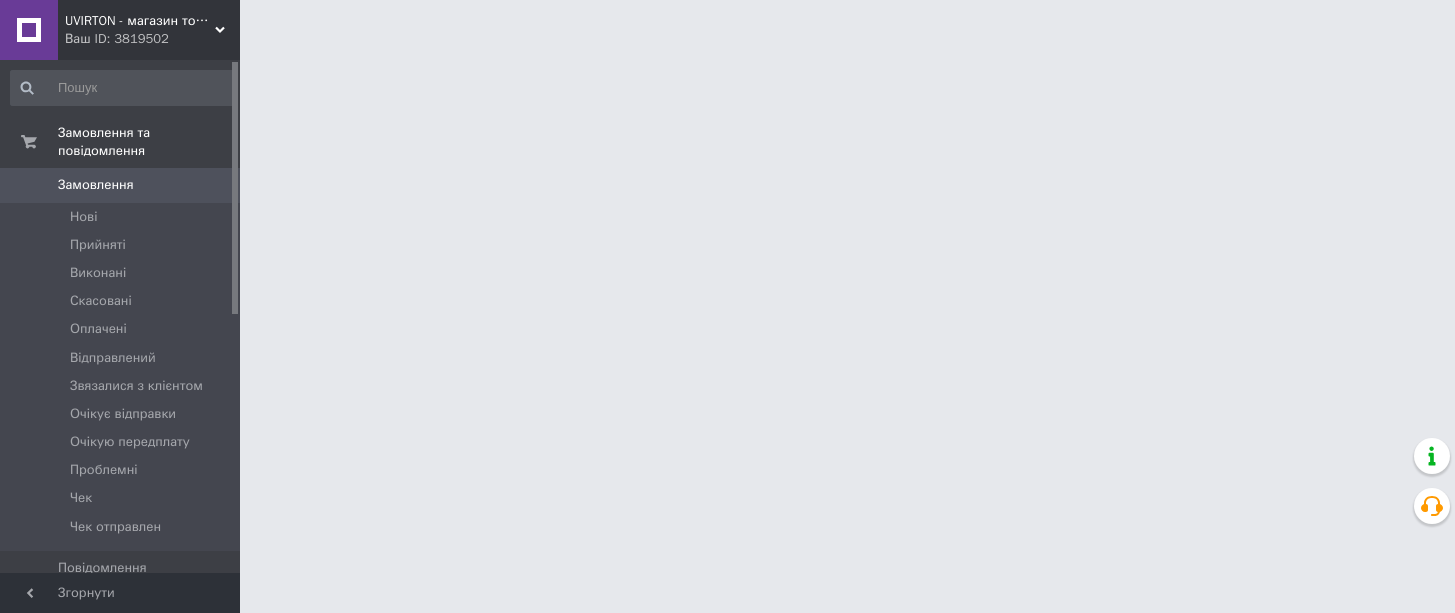 scroll, scrollTop: 0, scrollLeft: 0, axis: both 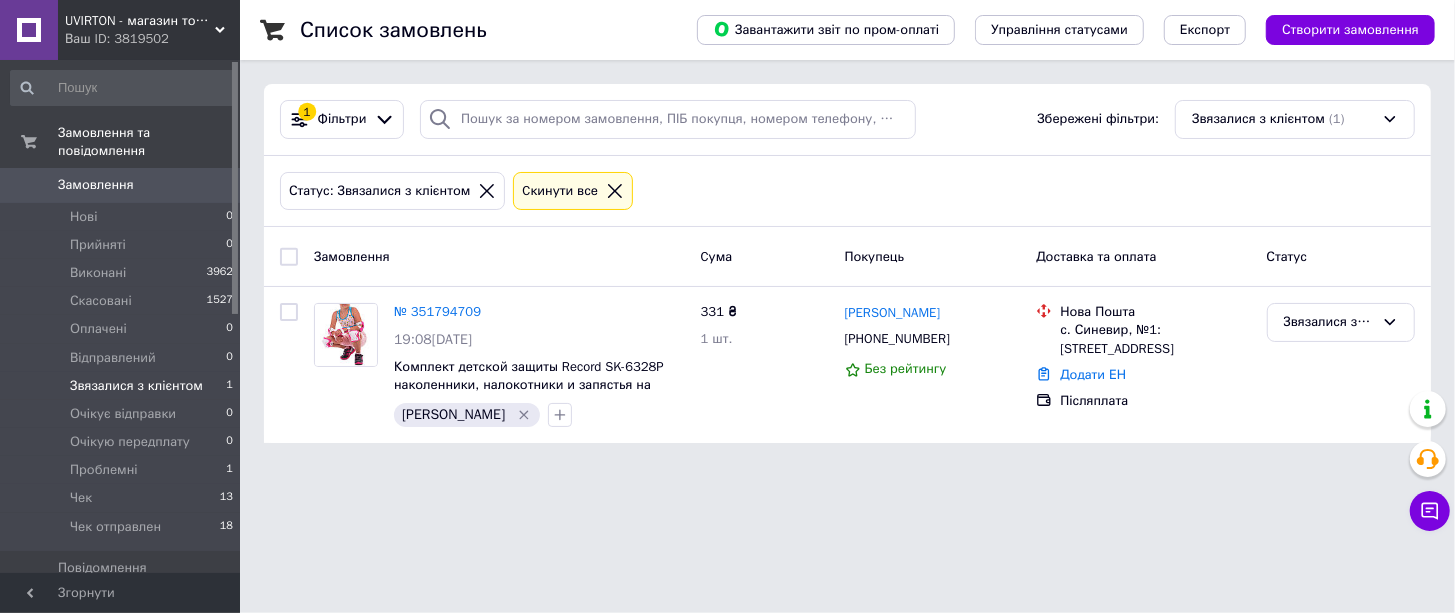click on "Ваш ID: 3819502" at bounding box center (152, 39) 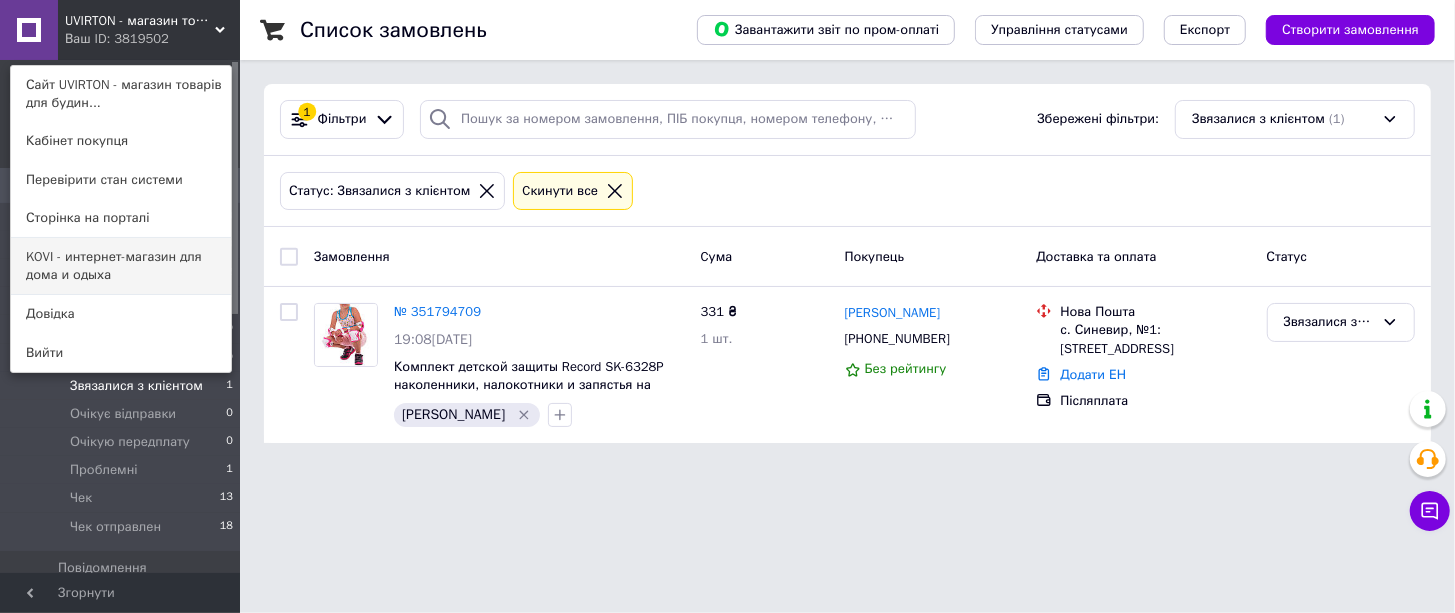 click on "KOVI - интернет-магазин для дома и одыха" at bounding box center (121, 266) 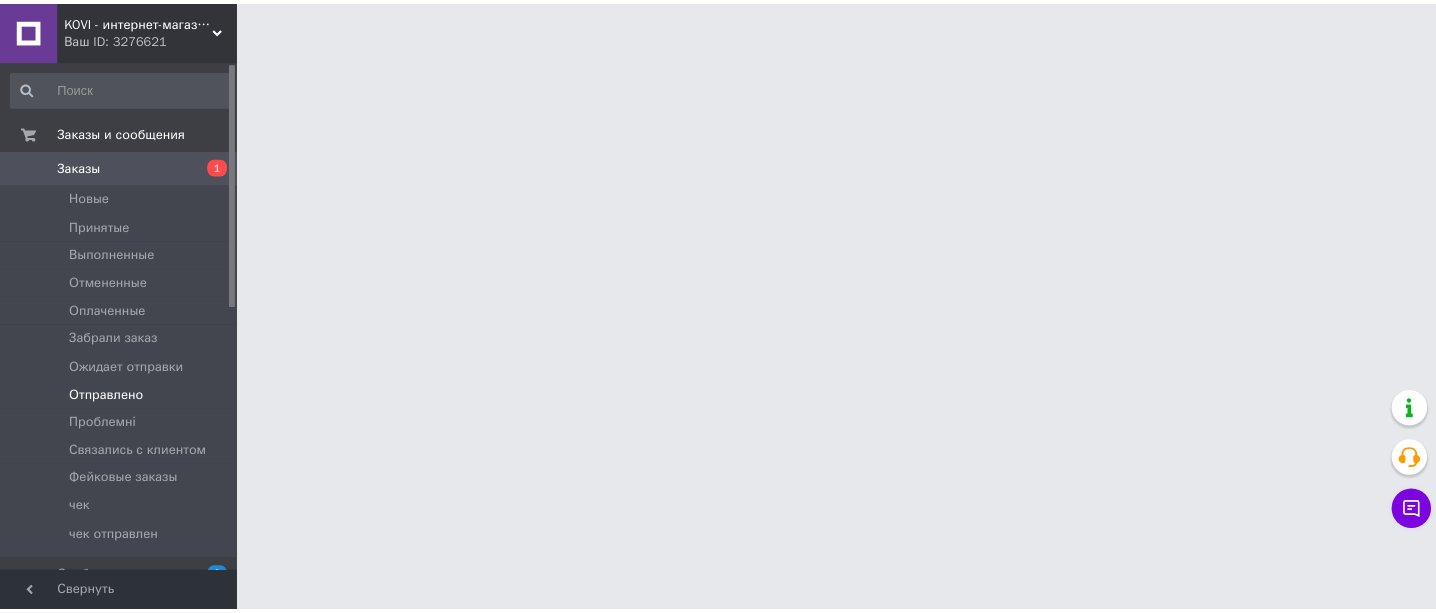 scroll, scrollTop: 0, scrollLeft: 0, axis: both 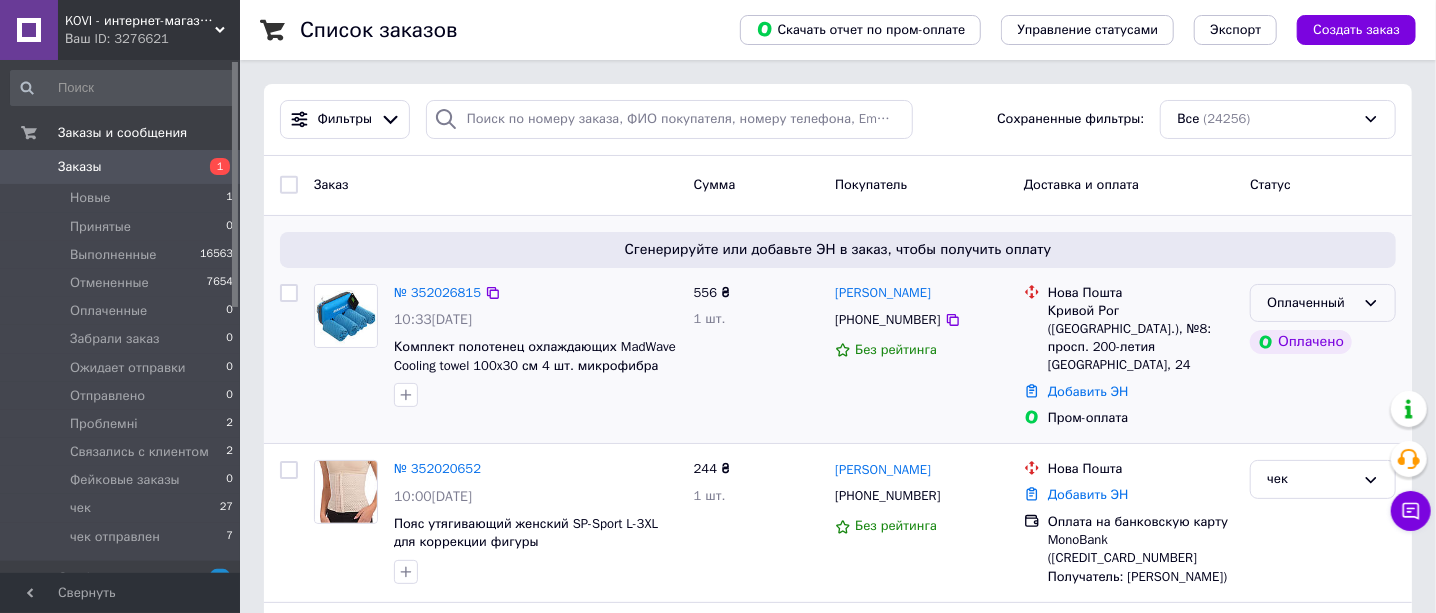 drag, startPoint x: 1297, startPoint y: 302, endPoint x: 1292, endPoint y: 315, distance: 13.928389 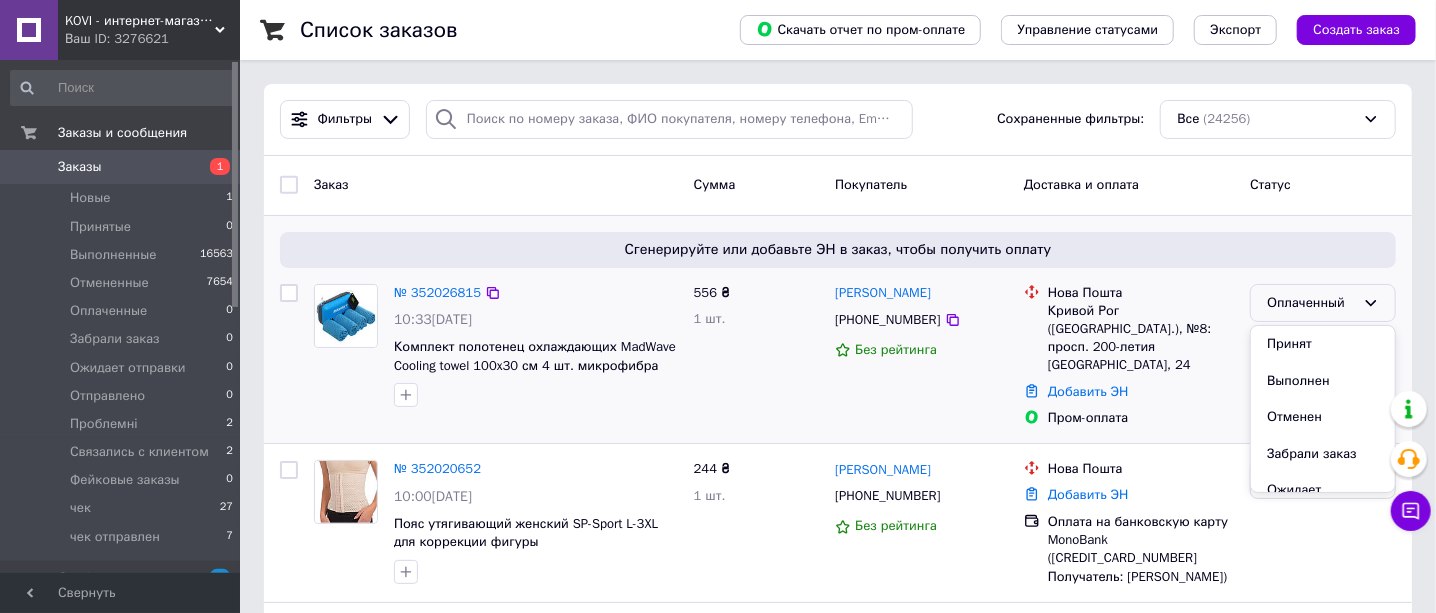drag, startPoint x: 1295, startPoint y: 345, endPoint x: 1241, endPoint y: 360, distance: 56.044624 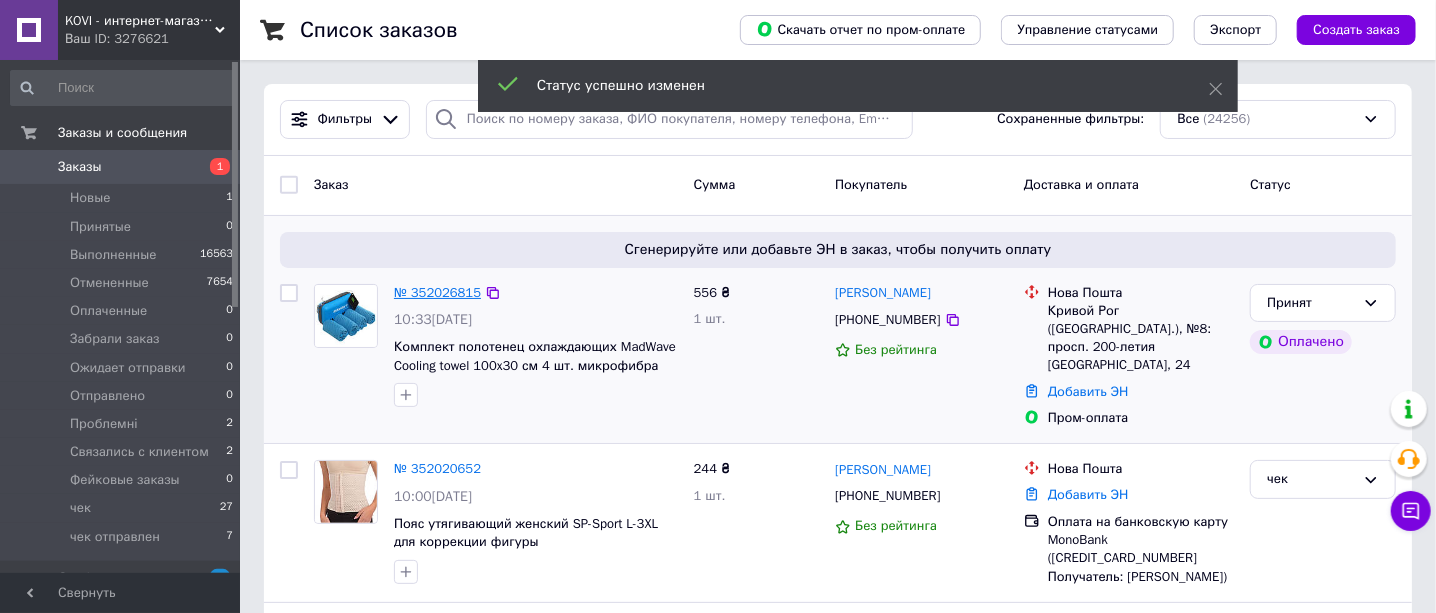 click on "№ 352026815" at bounding box center [437, 292] 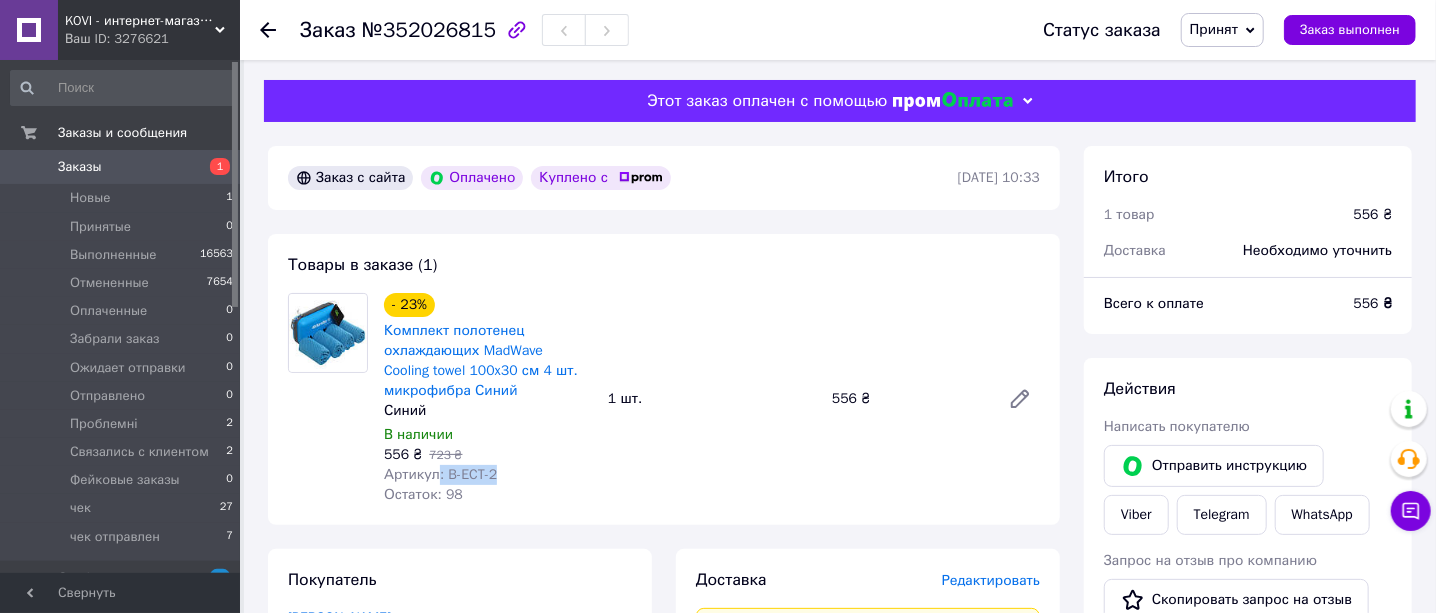 drag, startPoint x: 484, startPoint y: 476, endPoint x: 437, endPoint y: 476, distance: 47 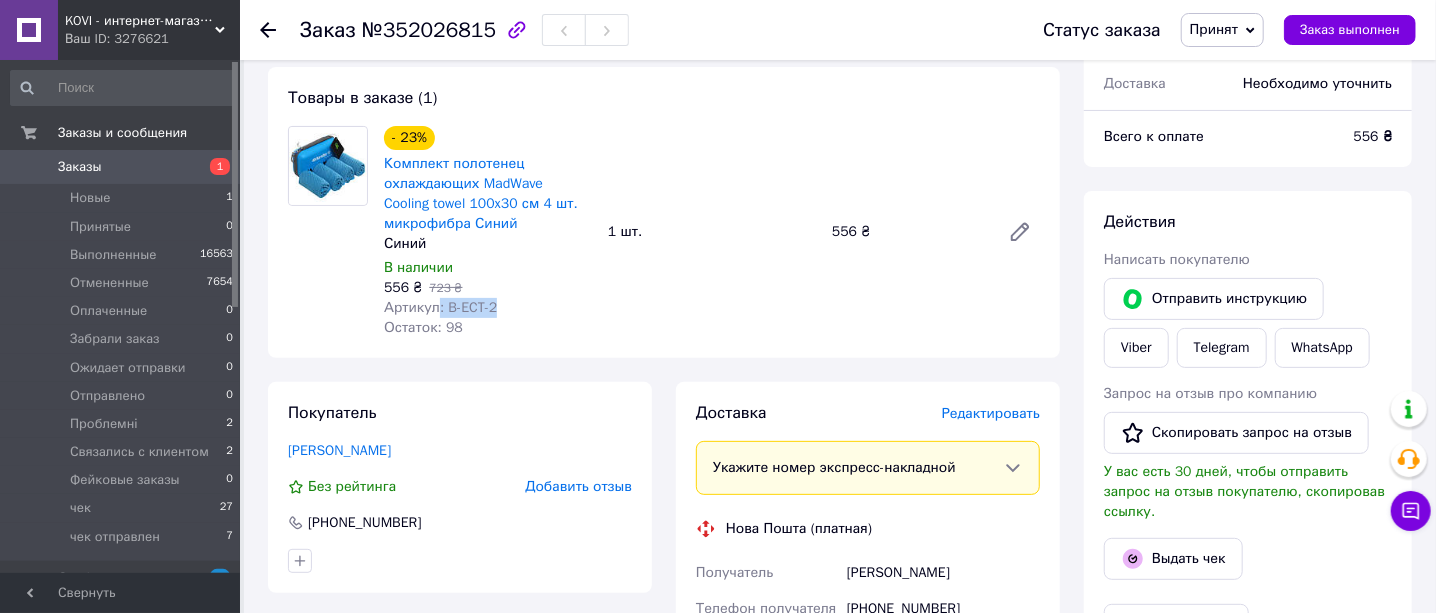 scroll, scrollTop: 0, scrollLeft: 0, axis: both 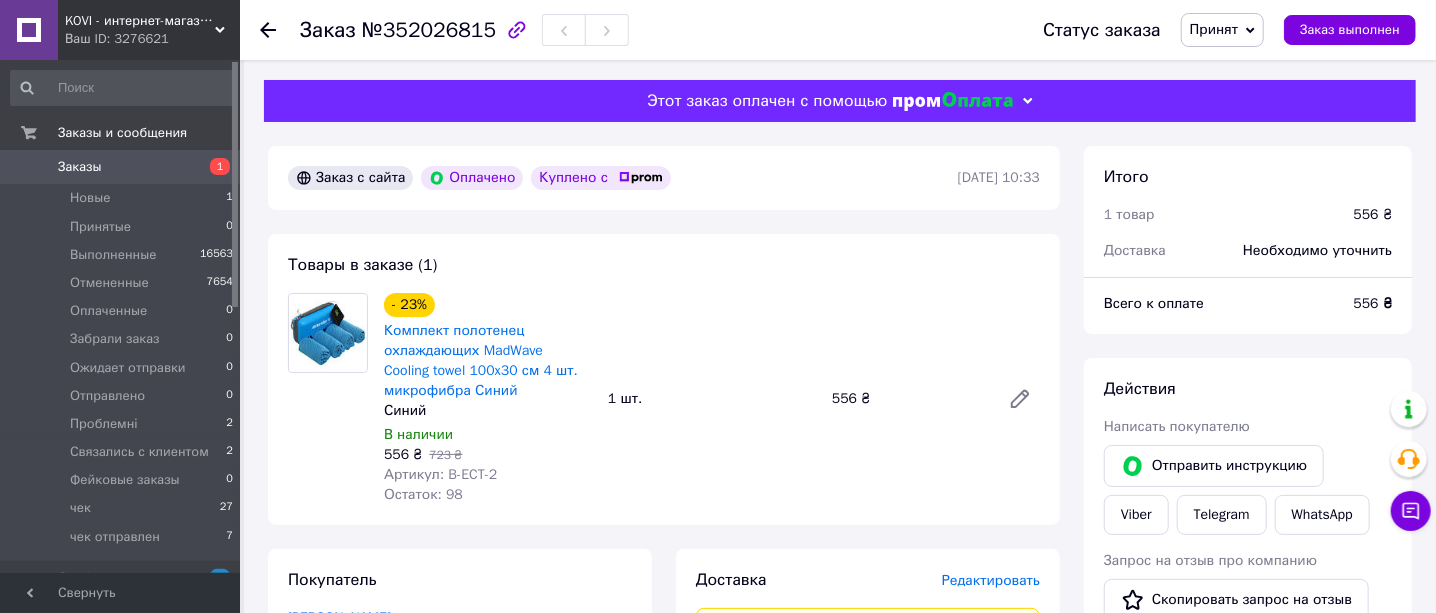 click on "Остаток: 98" at bounding box center (488, 495) 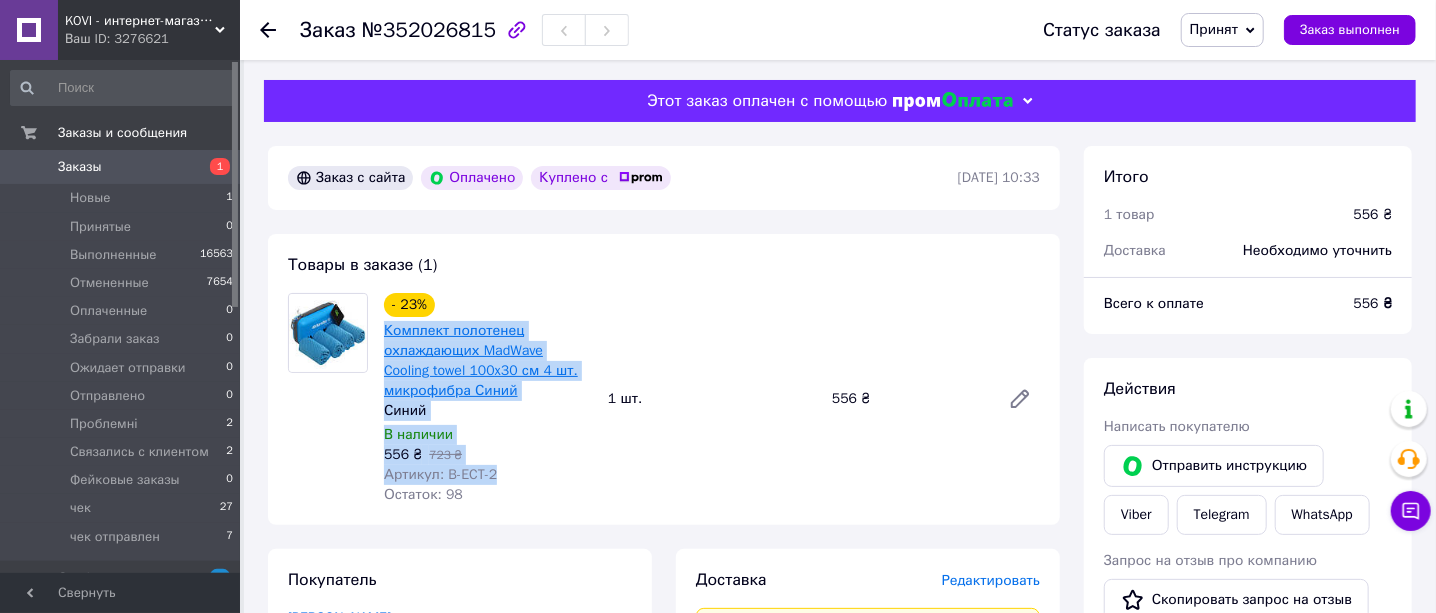 drag, startPoint x: 509, startPoint y: 476, endPoint x: 384, endPoint y: 329, distance: 192.96114 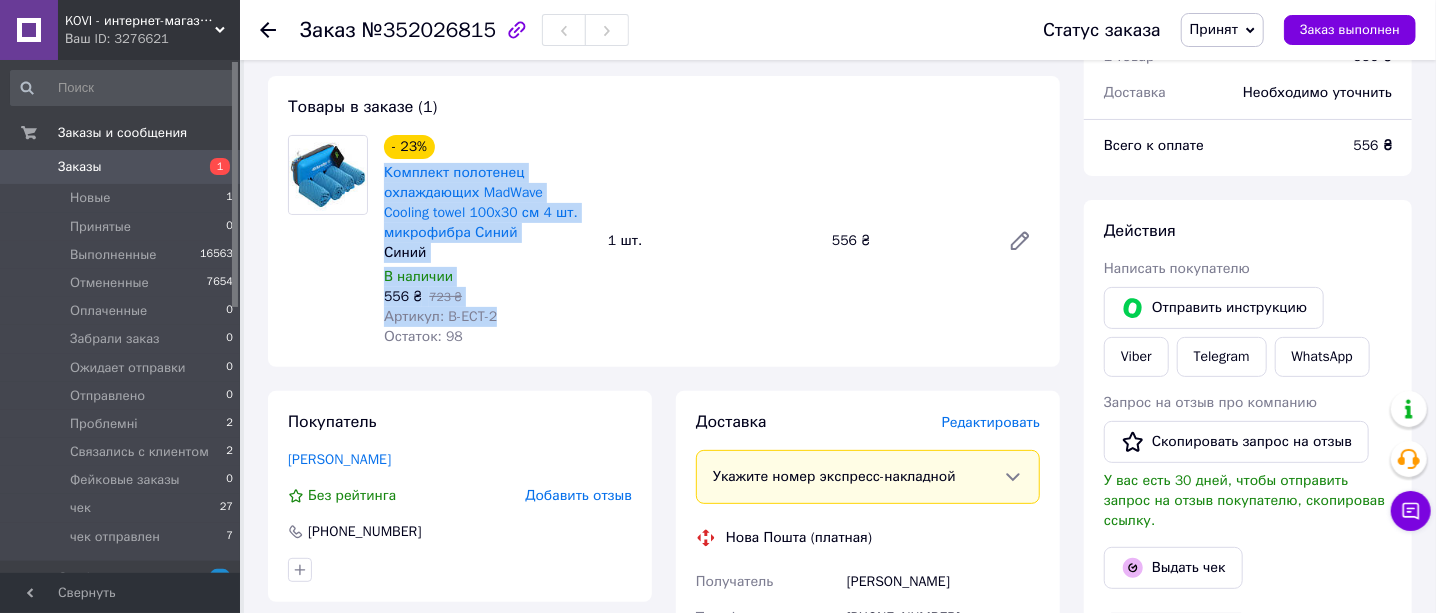 scroll, scrollTop: 0, scrollLeft: 0, axis: both 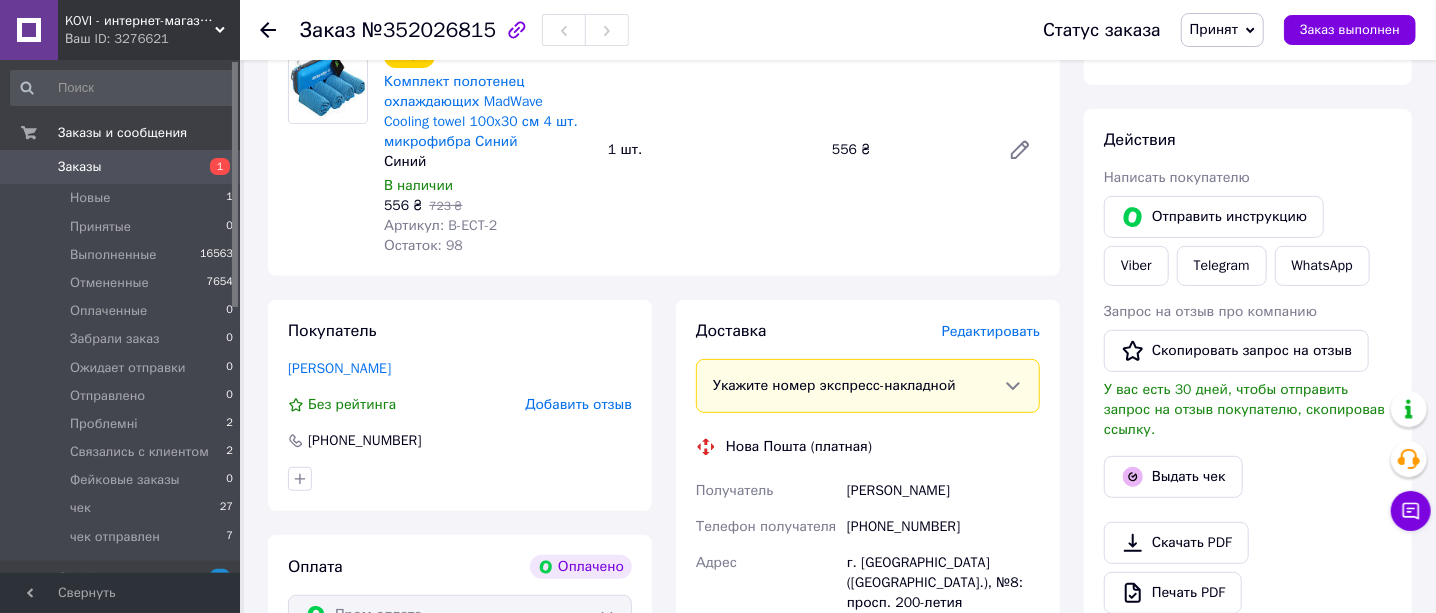 click on "- 23% Комплект полотенец охлаждающих MadWave Cooling towel 100x30 см 4 шт. микрофибра Синий Синий В наличии 556 ₴   723 ₴ Артикул: B-ECT-2 Остаток: 98 1 шт. 556 ₴" at bounding box center [712, 150] 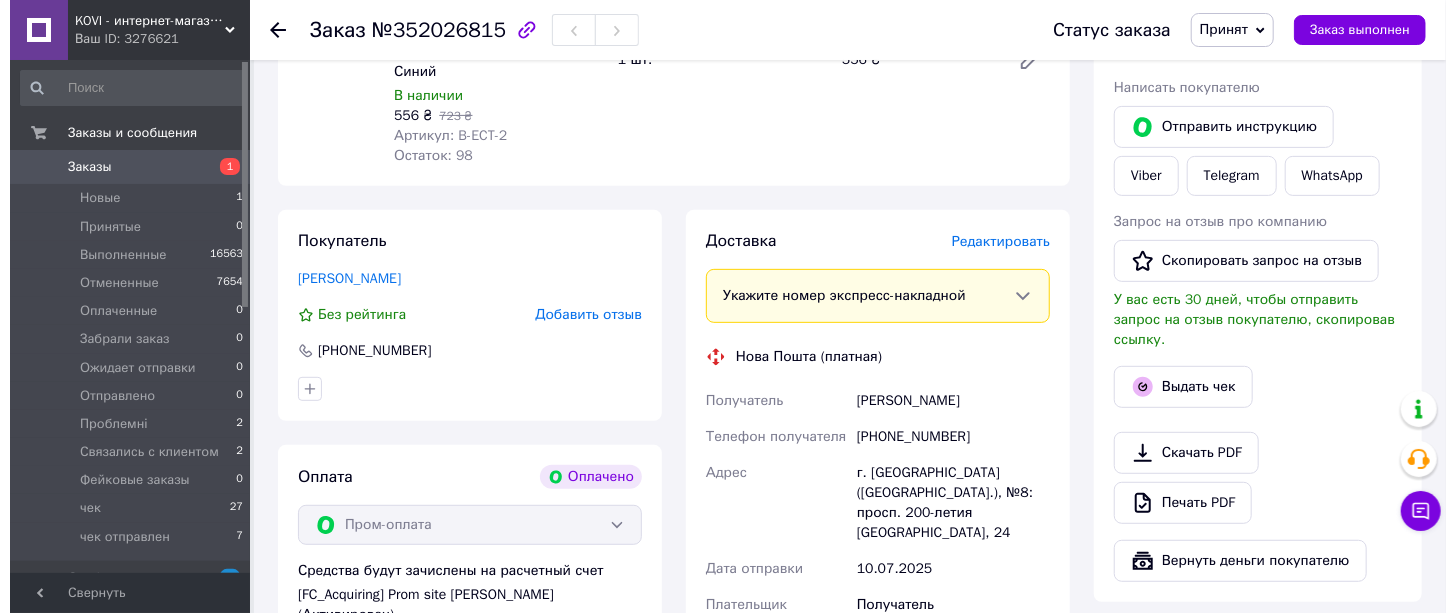 scroll, scrollTop: 375, scrollLeft: 0, axis: vertical 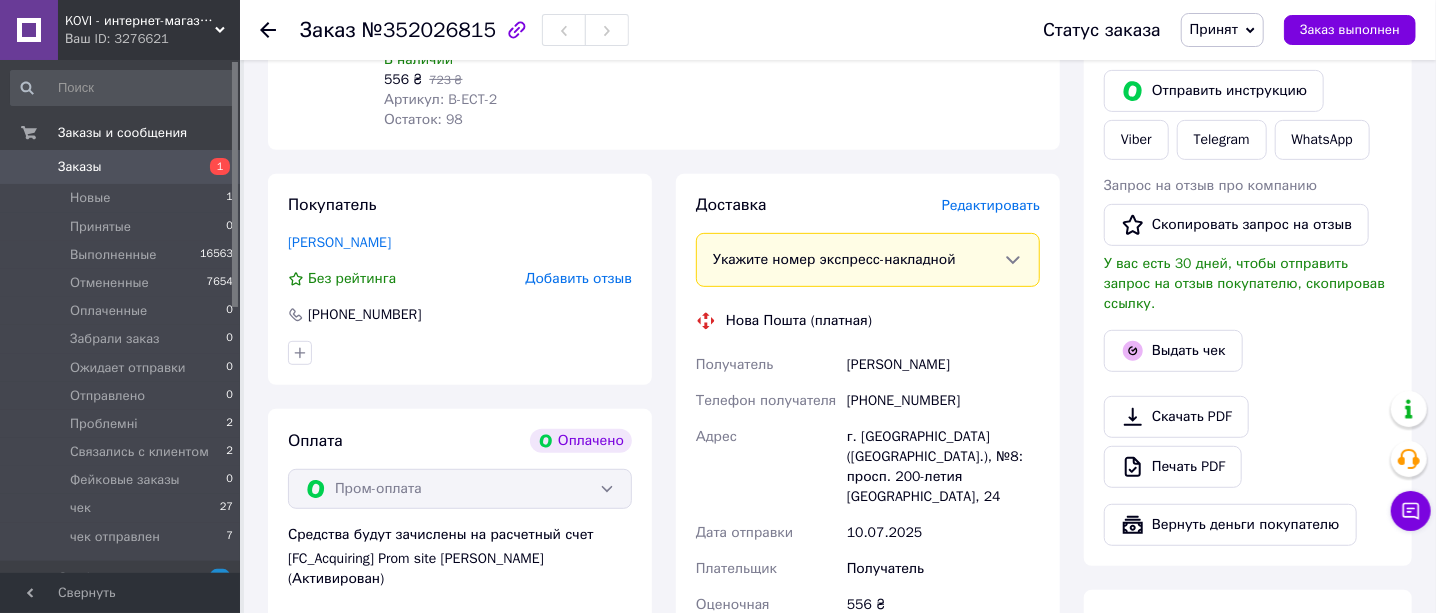 click on "Редактировать" at bounding box center [991, 205] 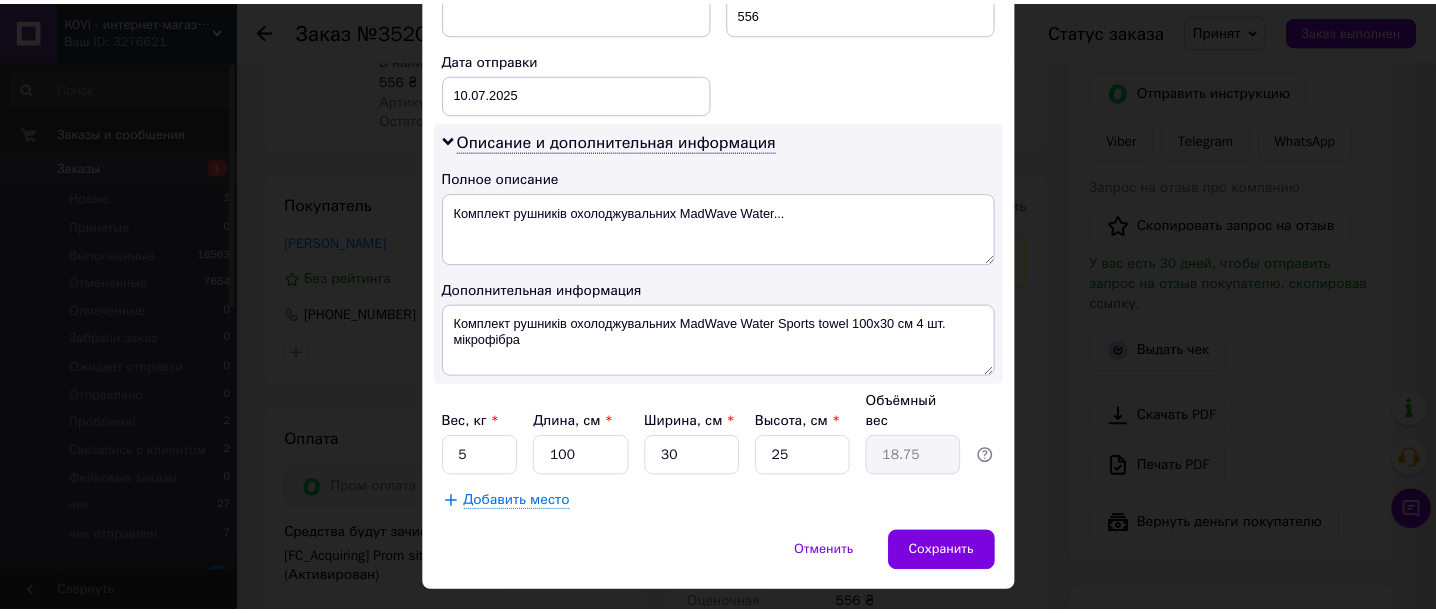 scroll, scrollTop: 931, scrollLeft: 0, axis: vertical 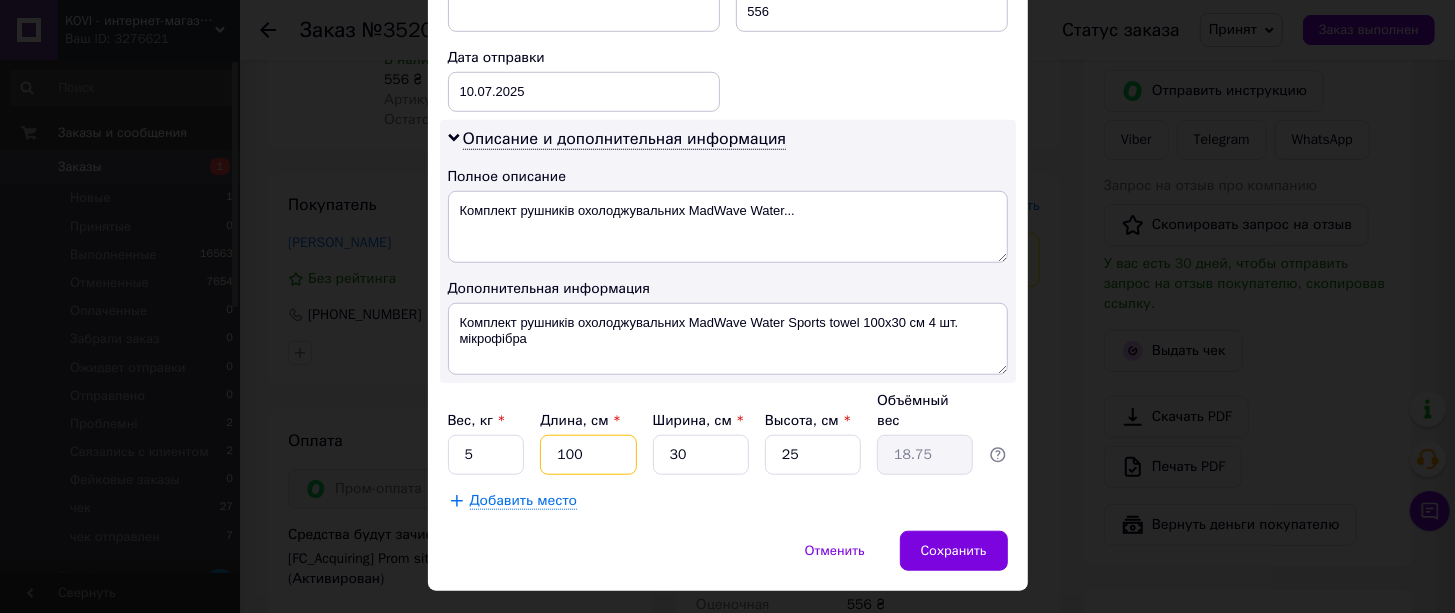 click on "100" at bounding box center [588, 455] 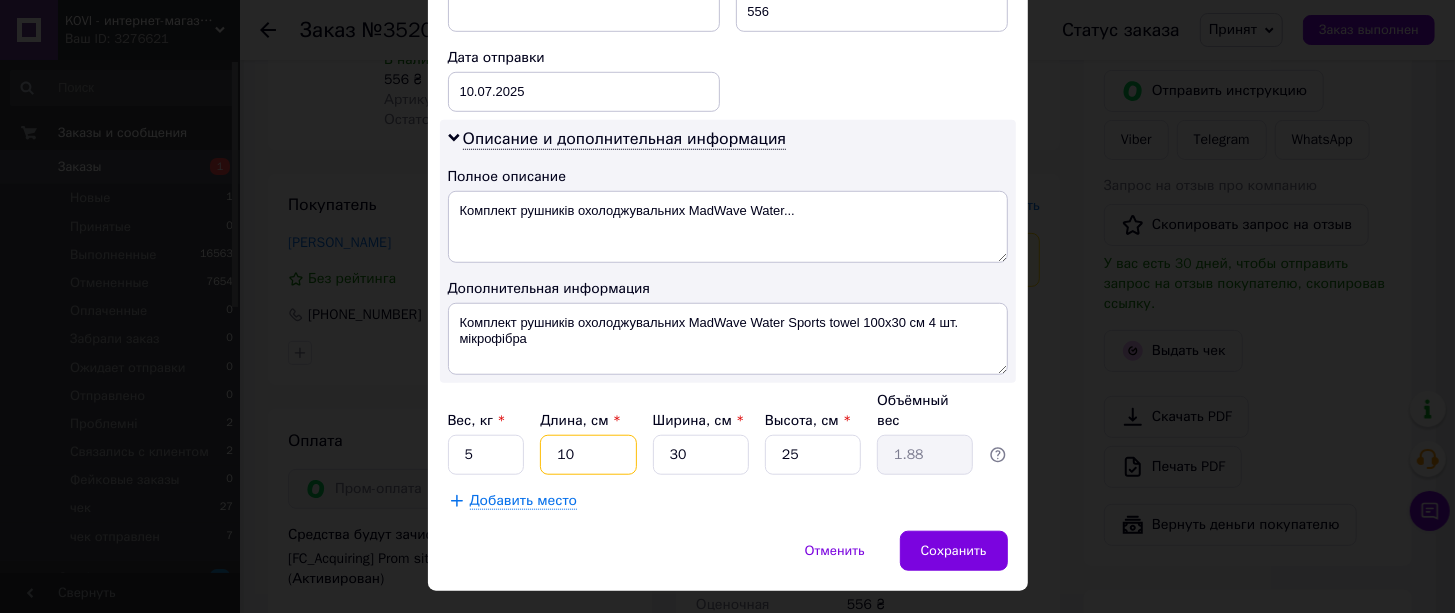 type on "1" 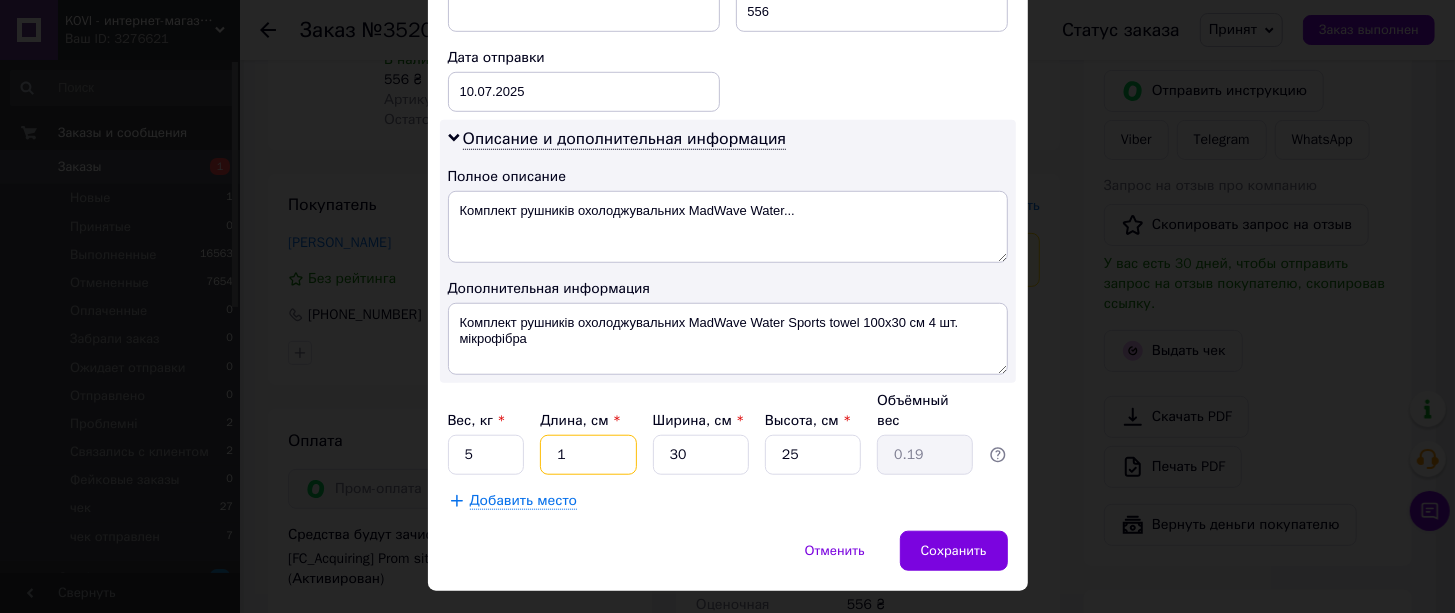 type 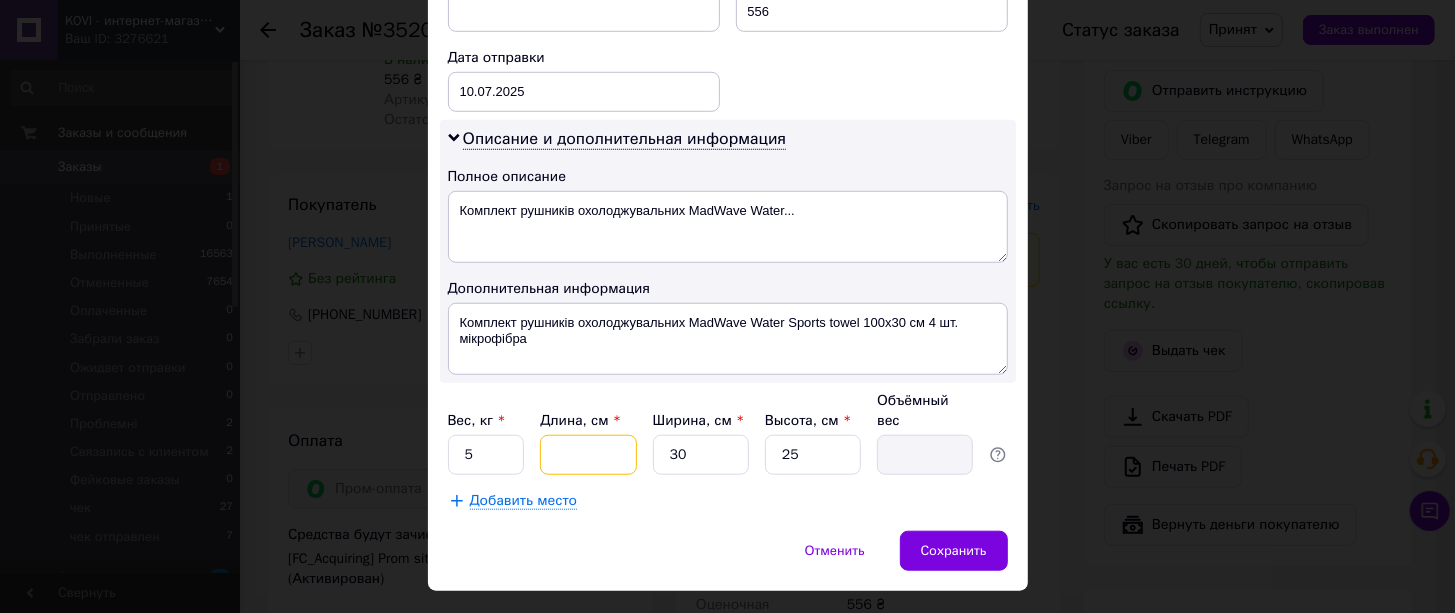 type on "1" 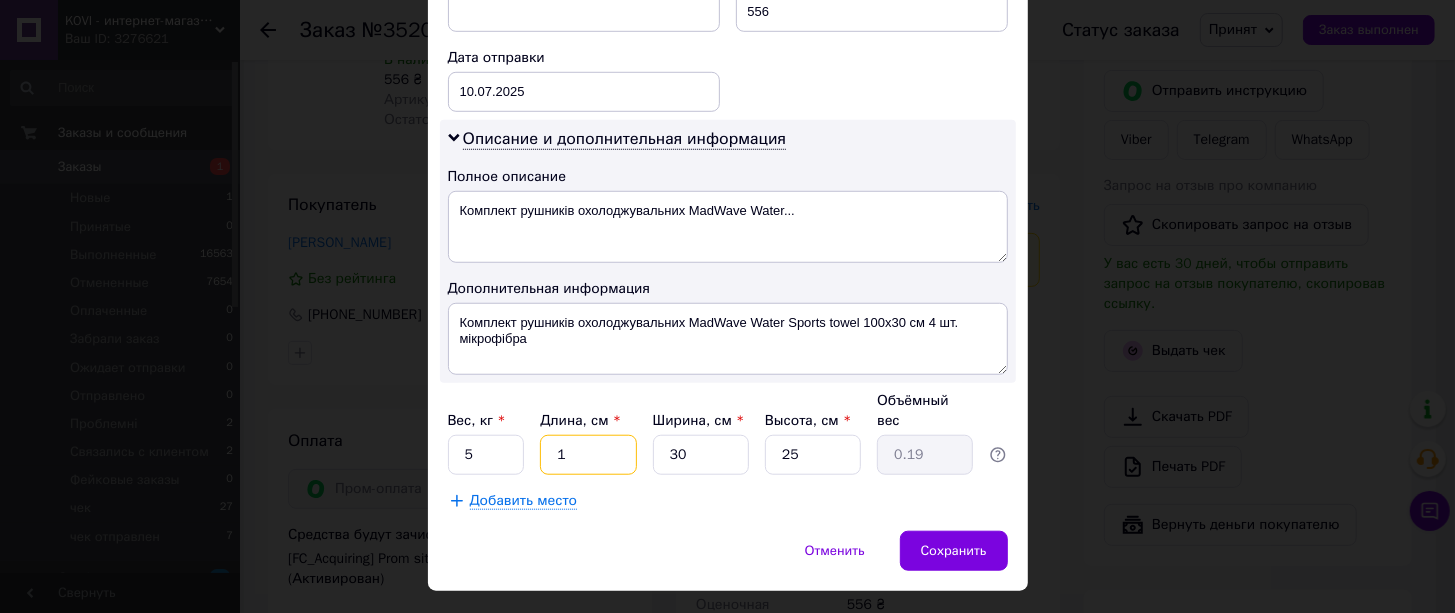 type on "10" 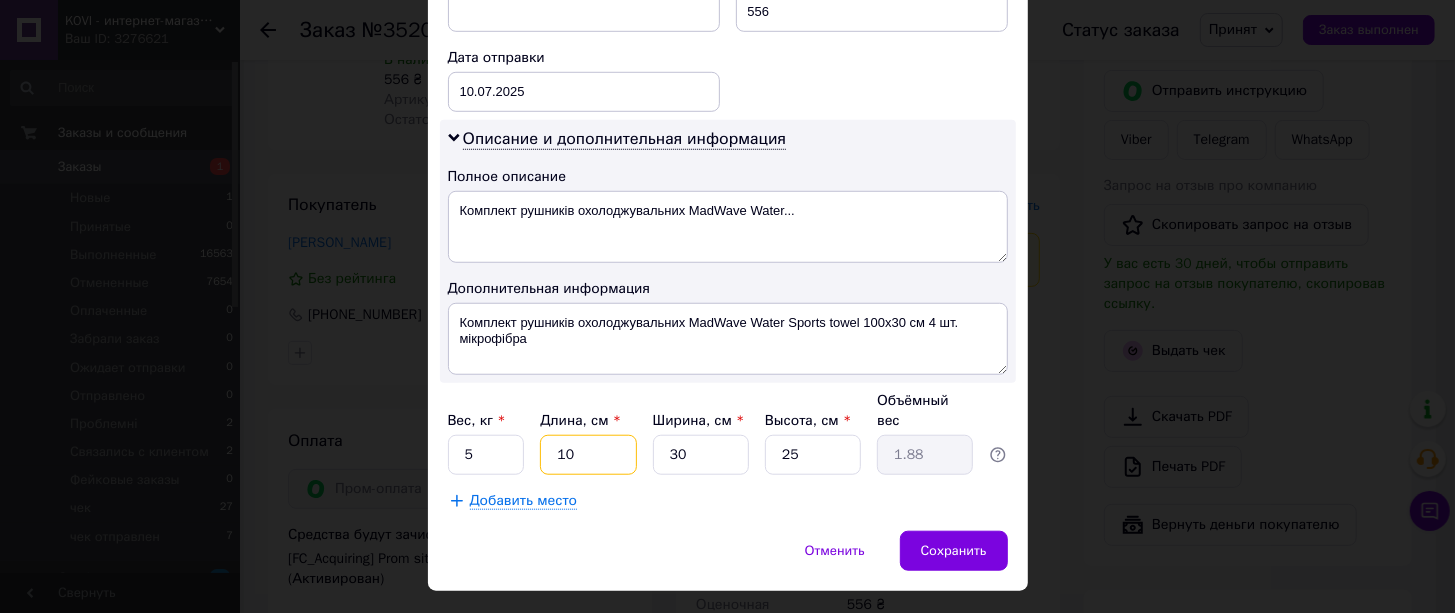 type on "10" 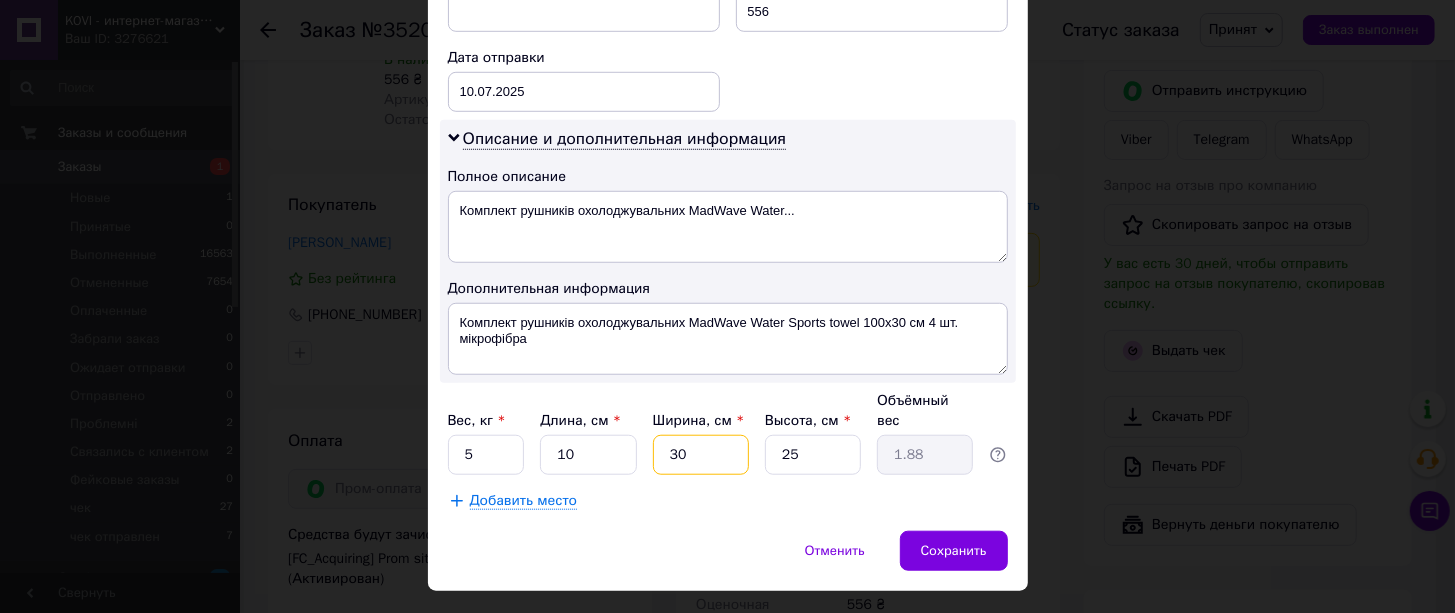 click on "30" at bounding box center (701, 455) 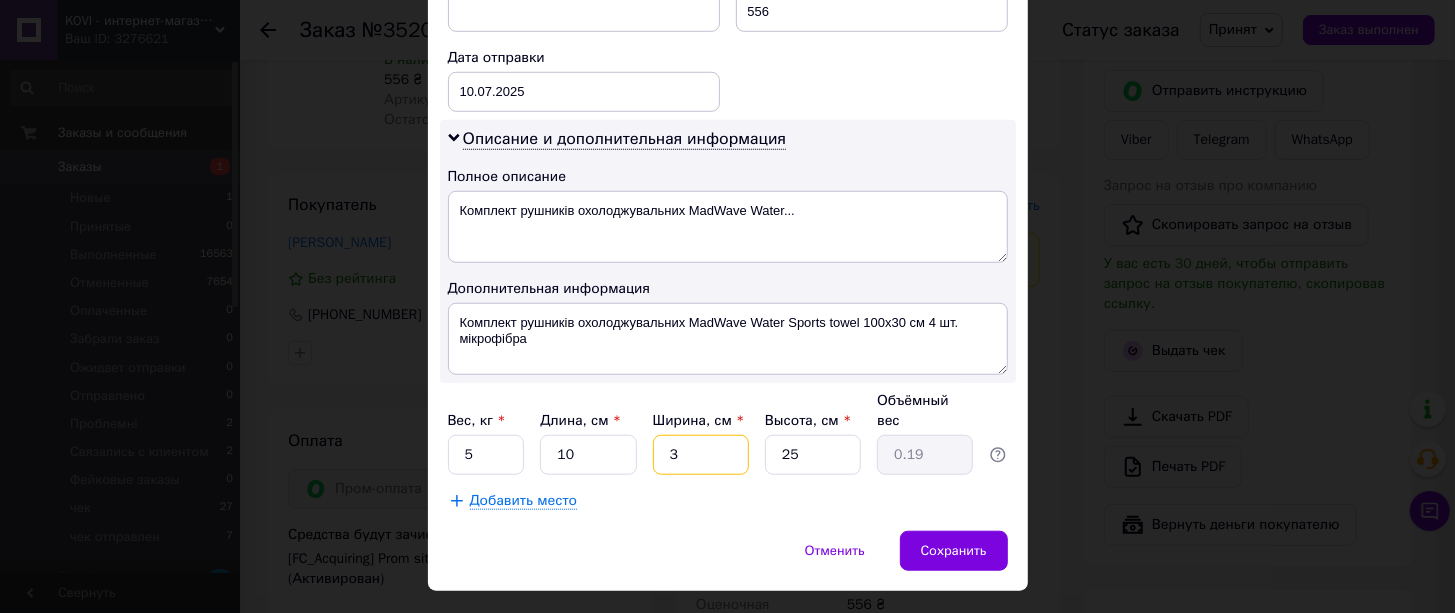 type 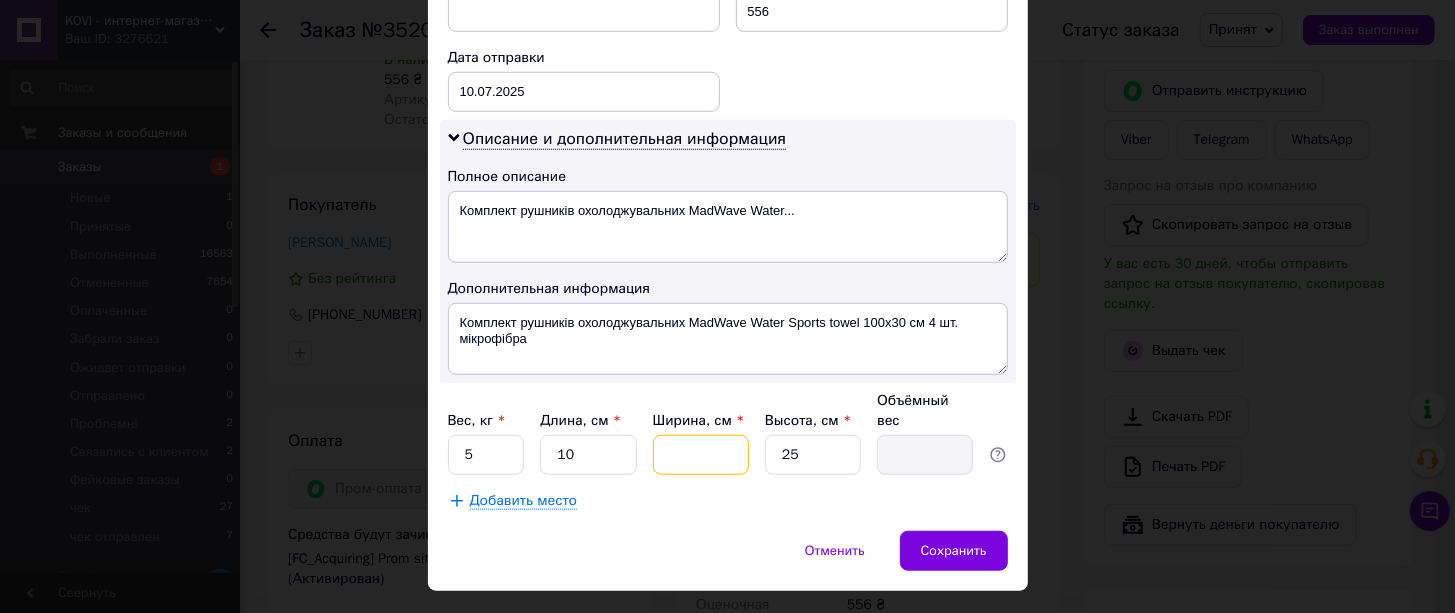 type on "2" 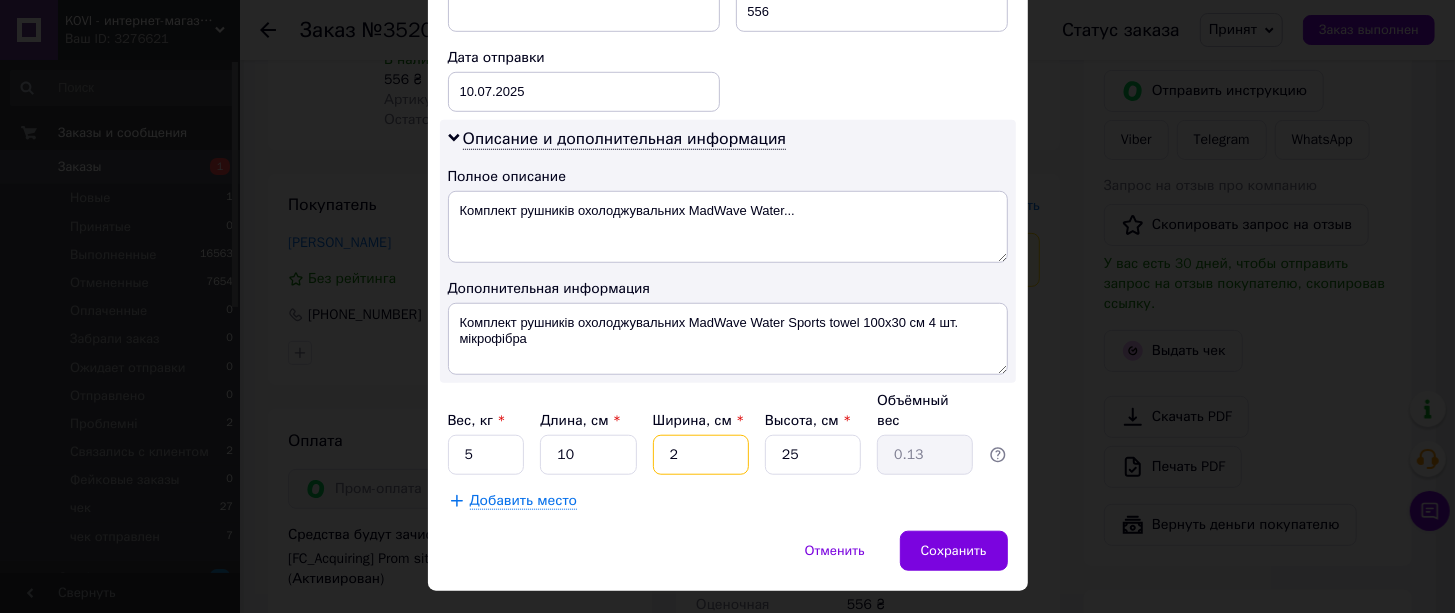 type on "20" 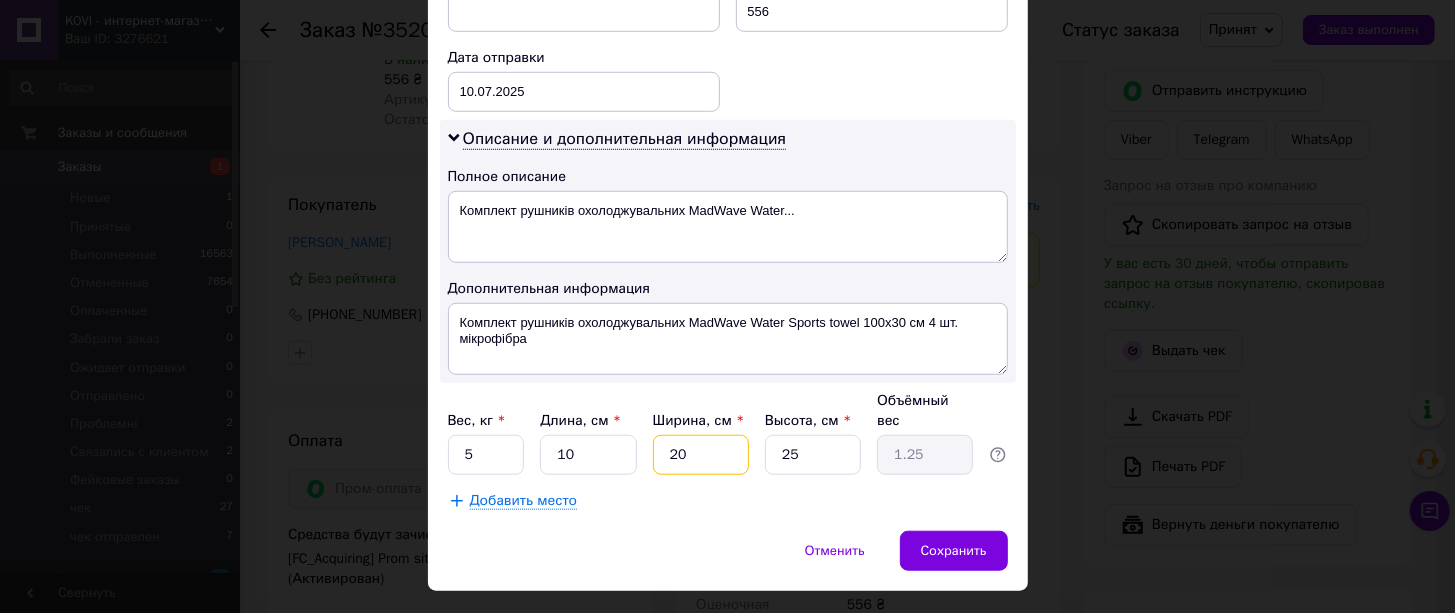 type on "20" 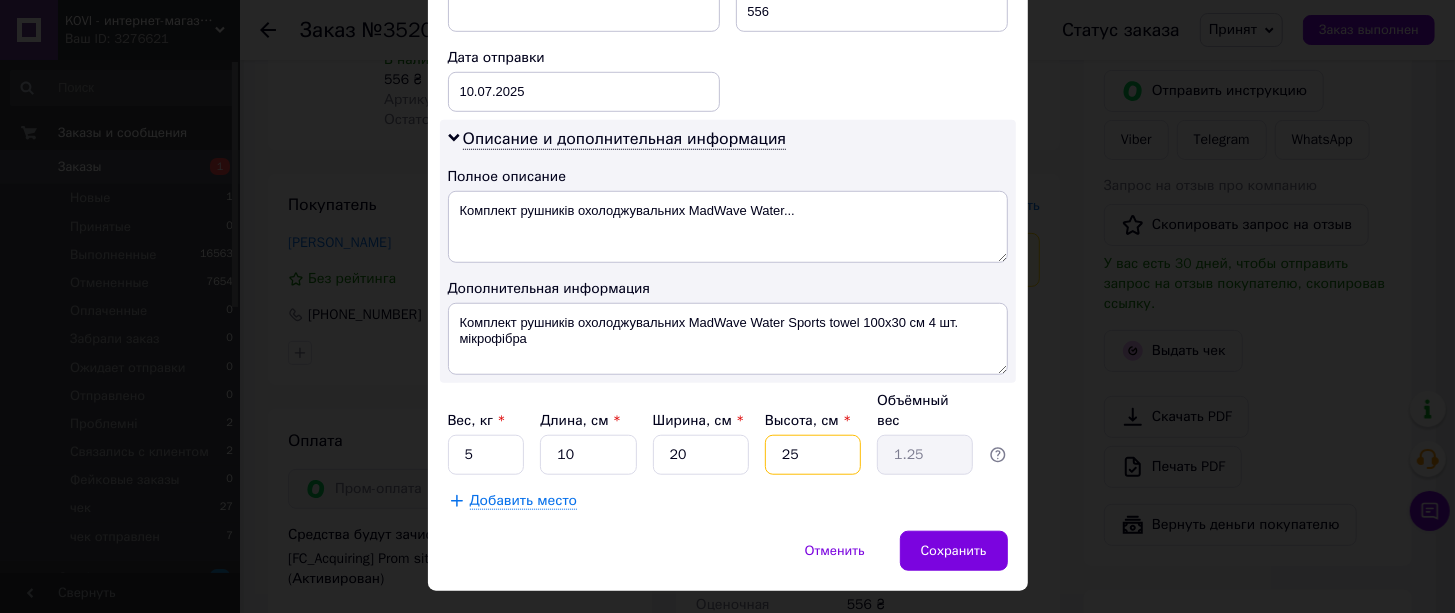 click on "25" at bounding box center [813, 455] 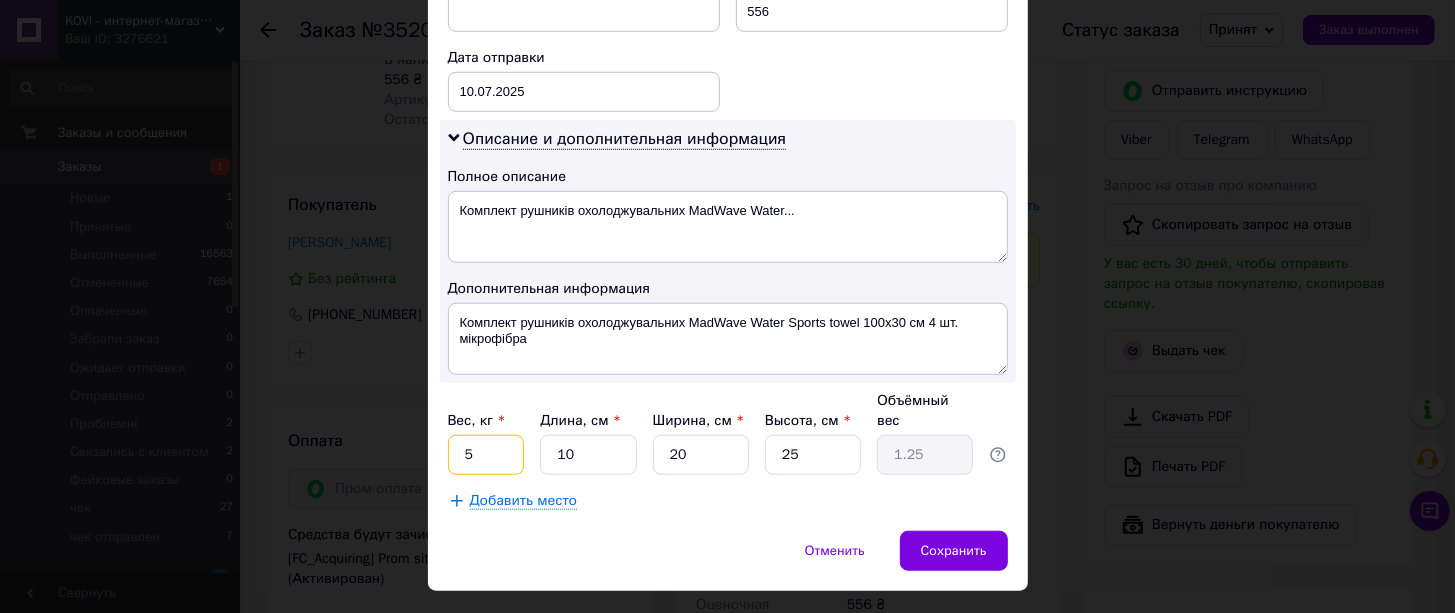 click on "5" at bounding box center (486, 455) 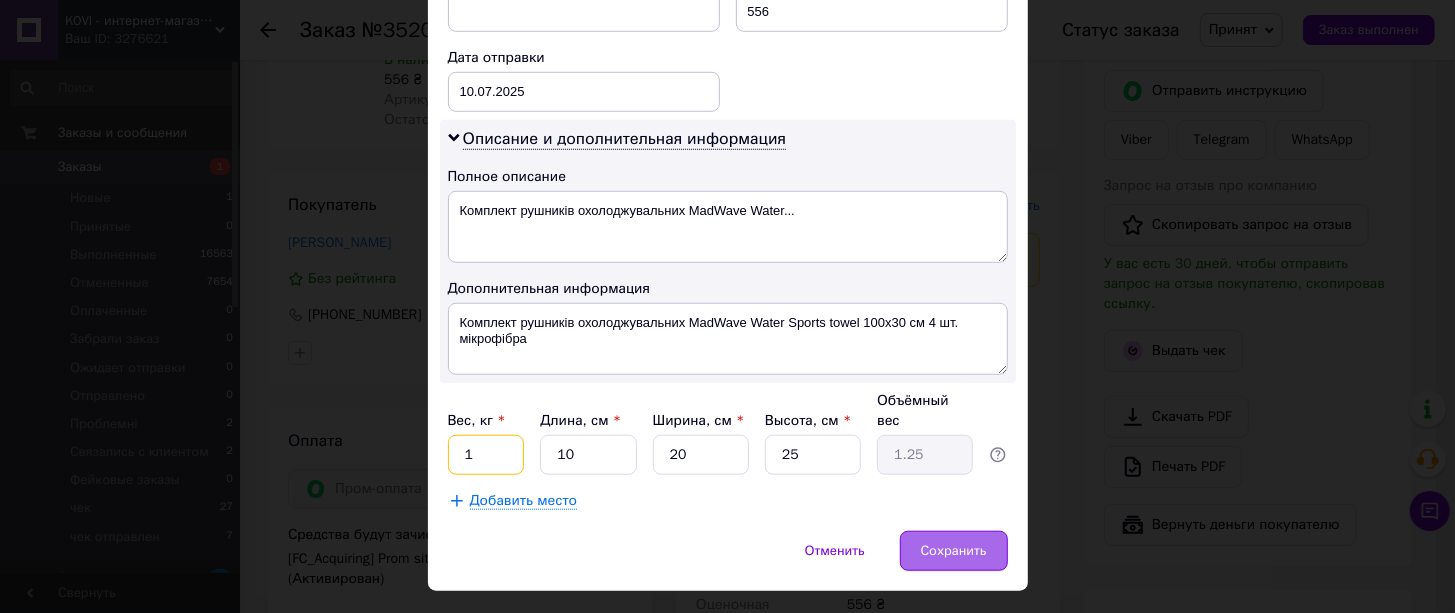 type on "1" 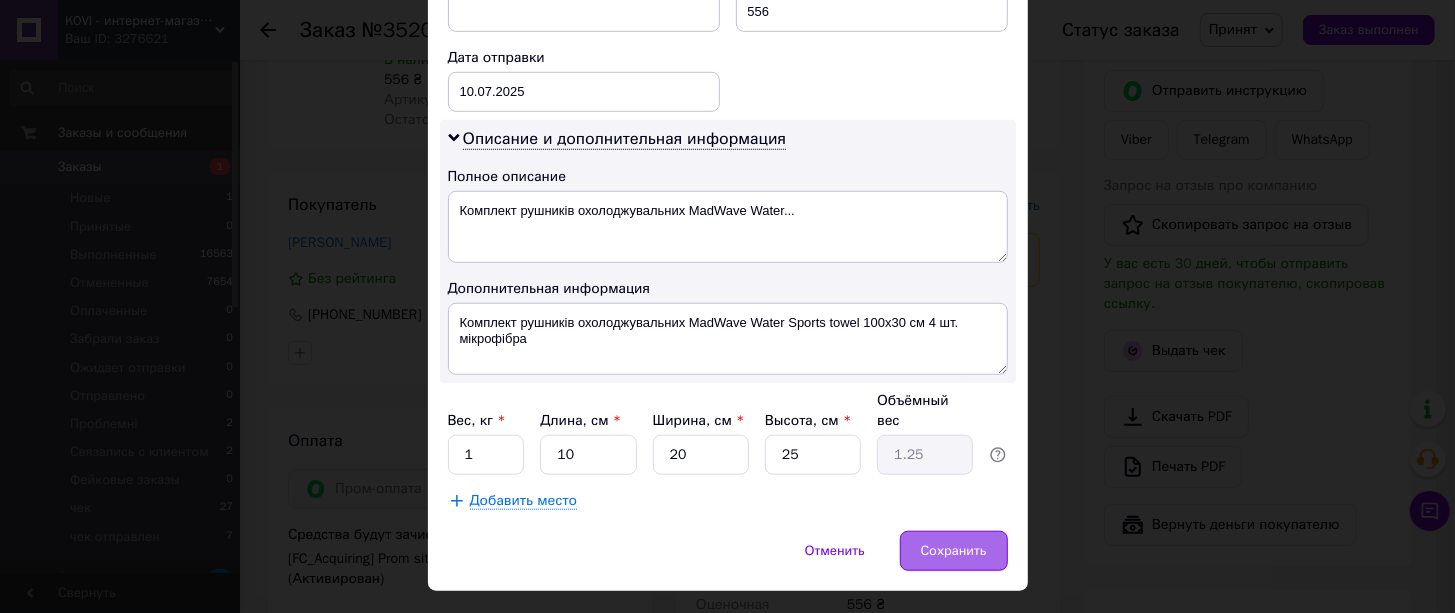click on "Сохранить" at bounding box center [954, 551] 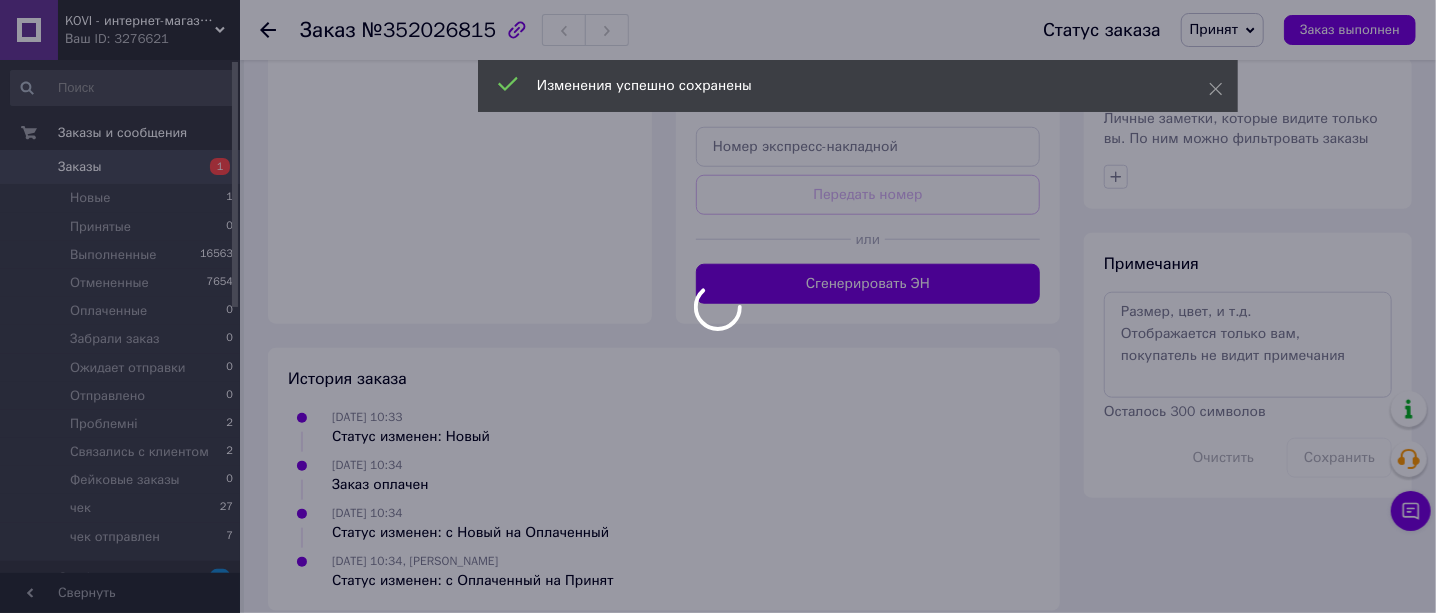 scroll, scrollTop: 940, scrollLeft: 0, axis: vertical 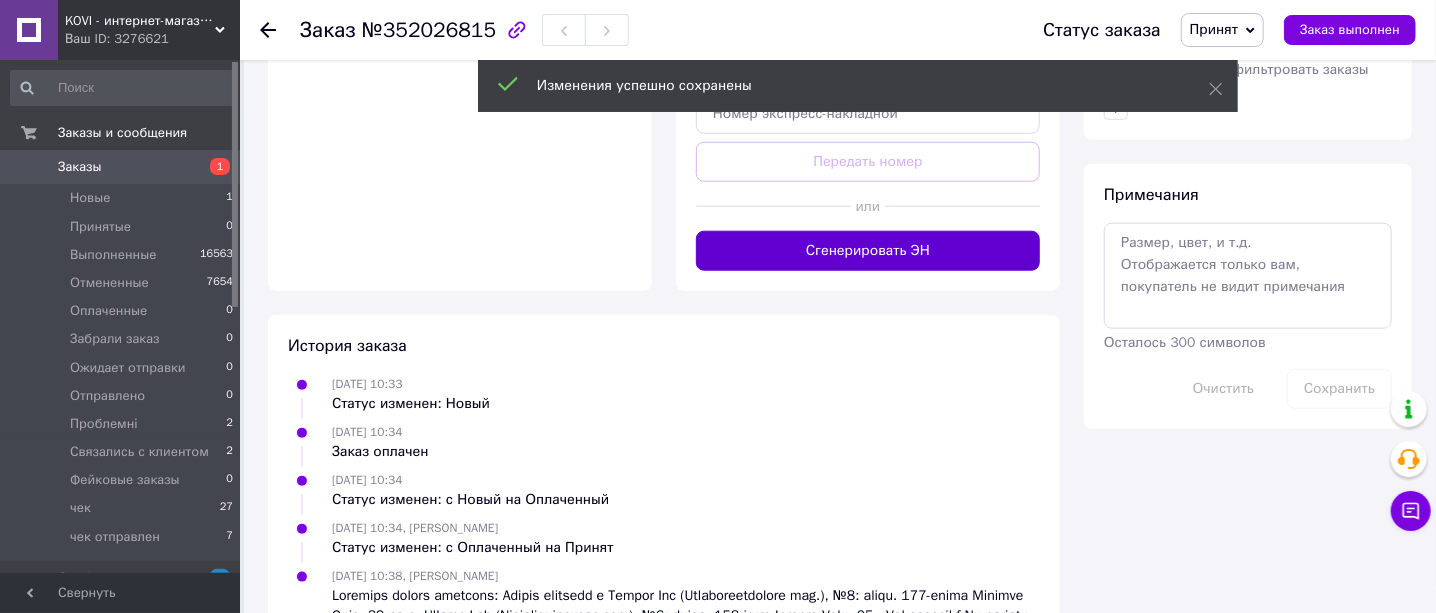 click on "Сгенерировать ЭН" at bounding box center (868, 251) 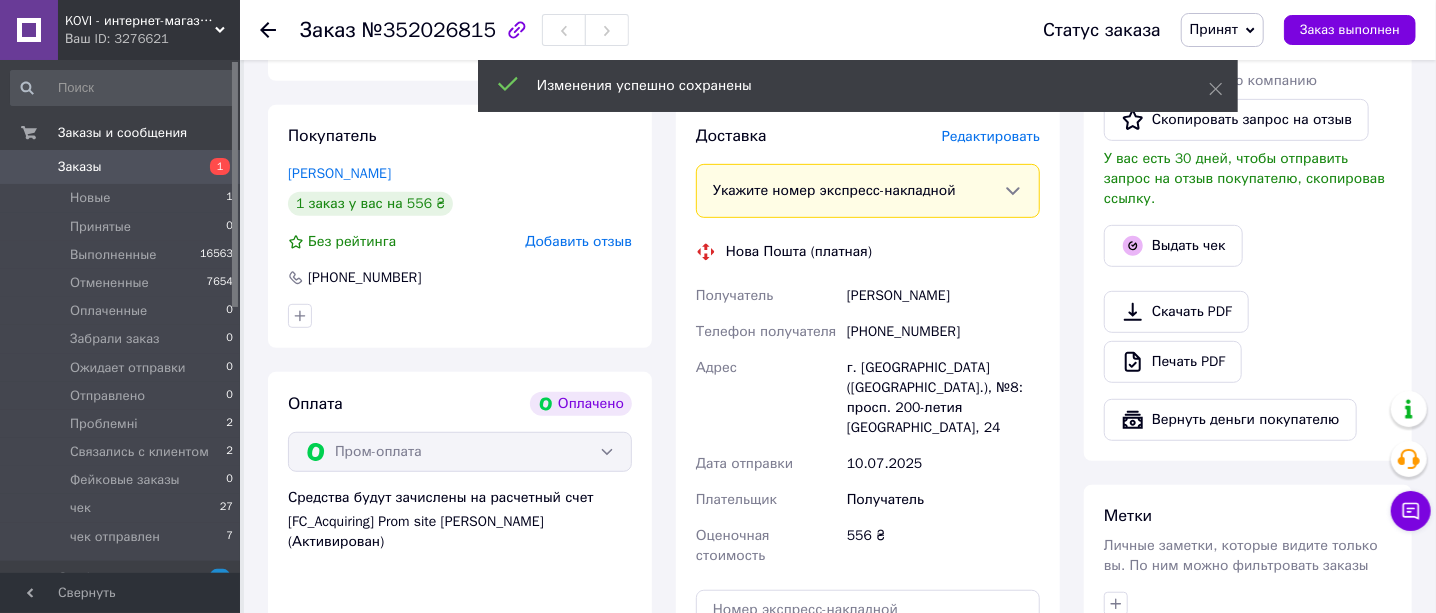 scroll, scrollTop: 440, scrollLeft: 0, axis: vertical 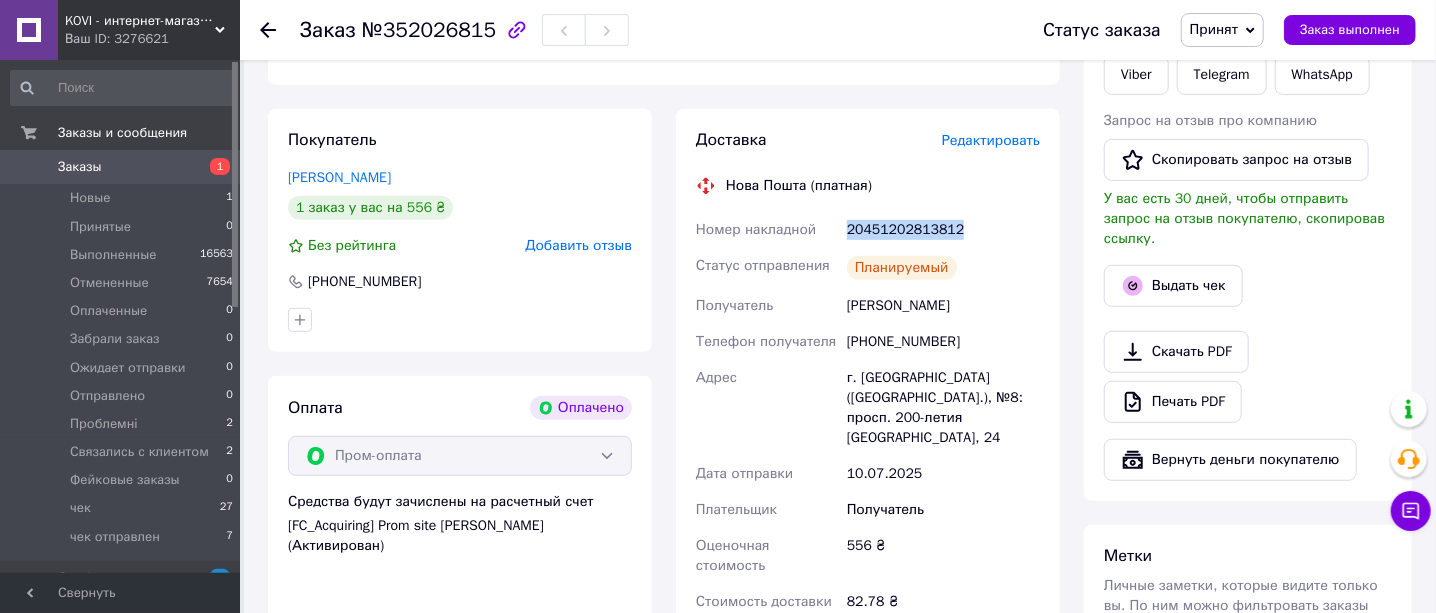 drag, startPoint x: 977, startPoint y: 224, endPoint x: 845, endPoint y: 234, distance: 132.37825 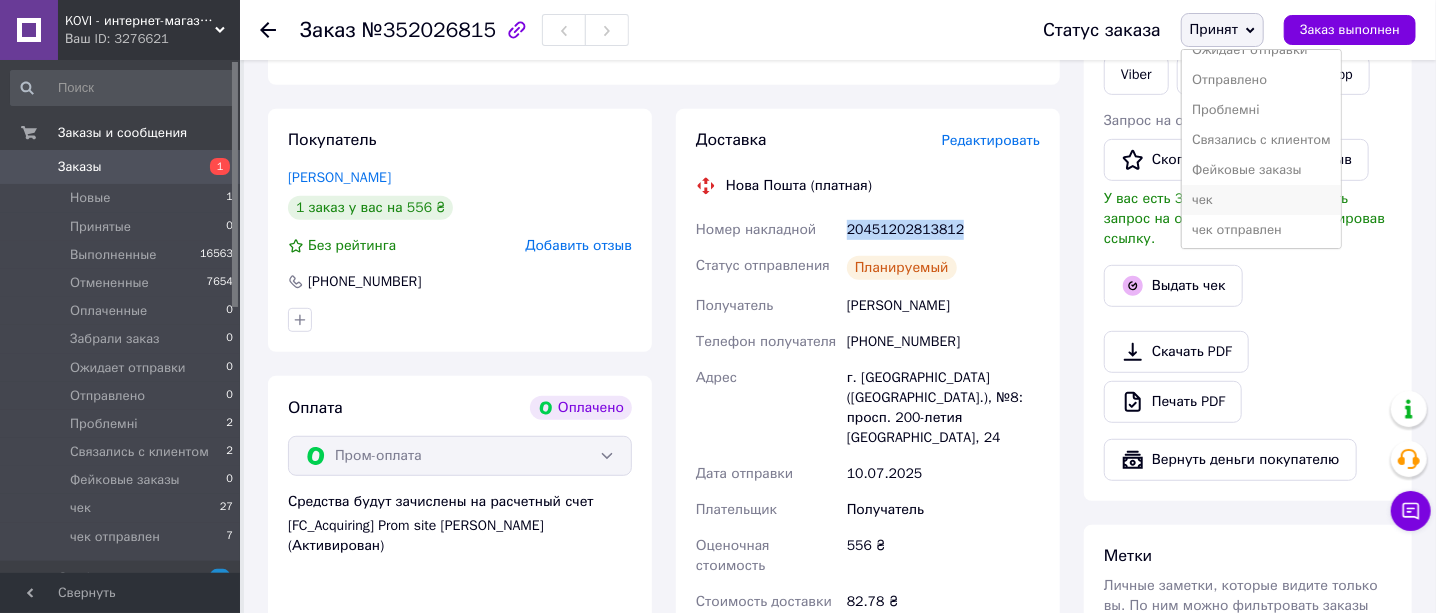 scroll, scrollTop: 141, scrollLeft: 0, axis: vertical 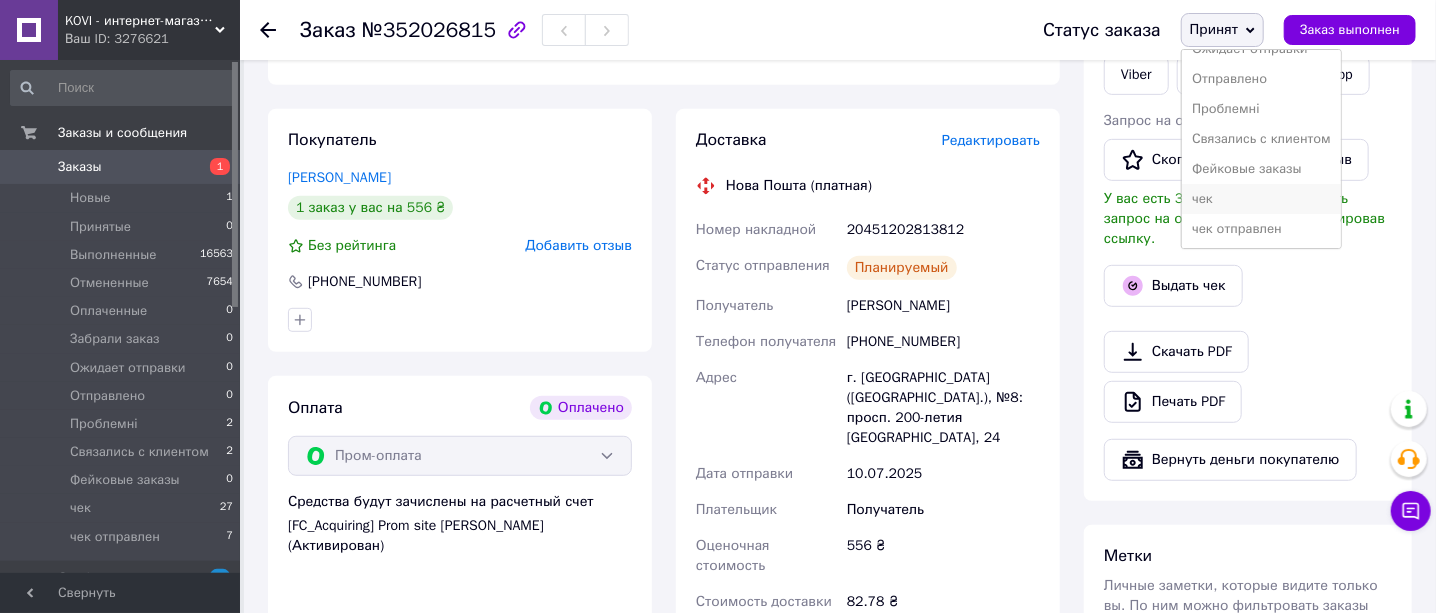 click on "чек" at bounding box center [1261, 199] 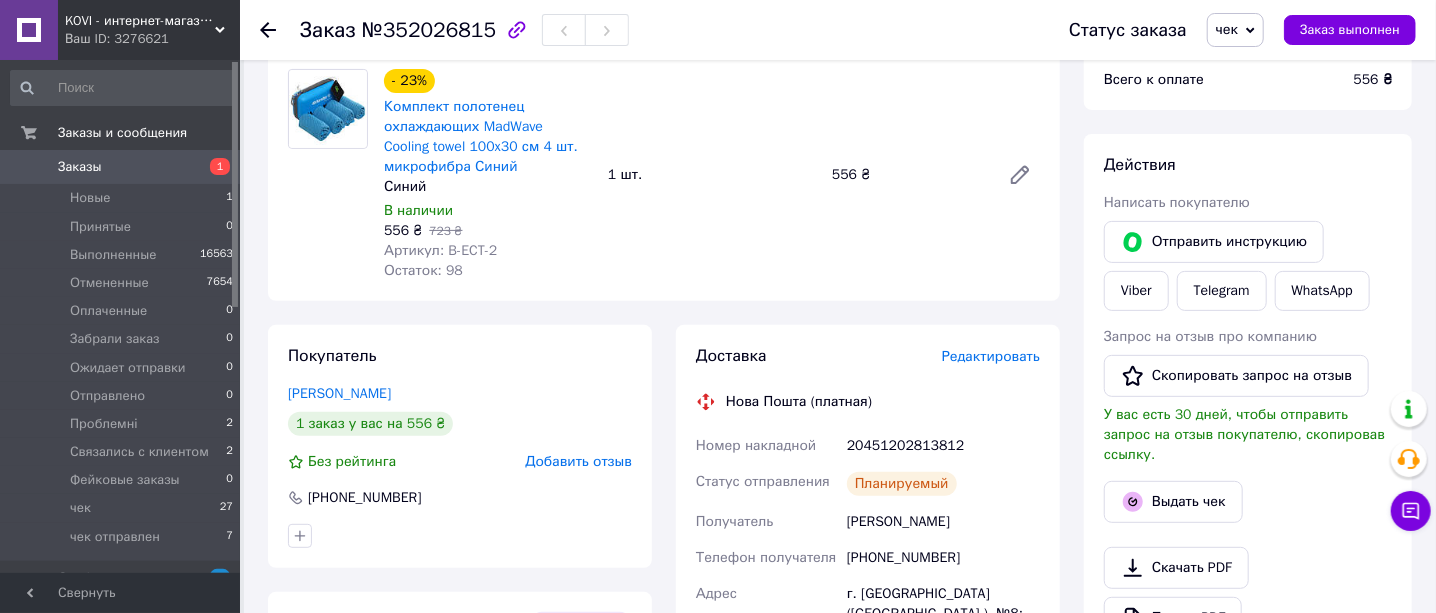 scroll, scrollTop: 190, scrollLeft: 0, axis: vertical 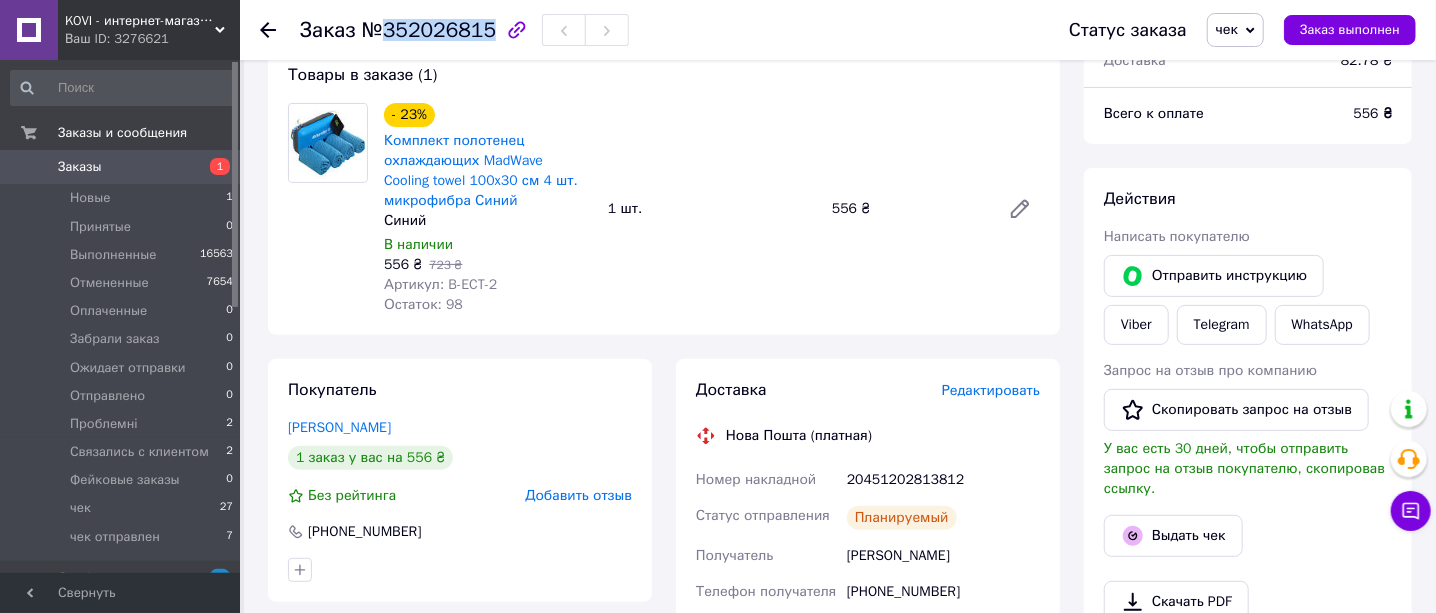 drag, startPoint x: 383, startPoint y: 30, endPoint x: 480, endPoint y: 24, distance: 97.18539 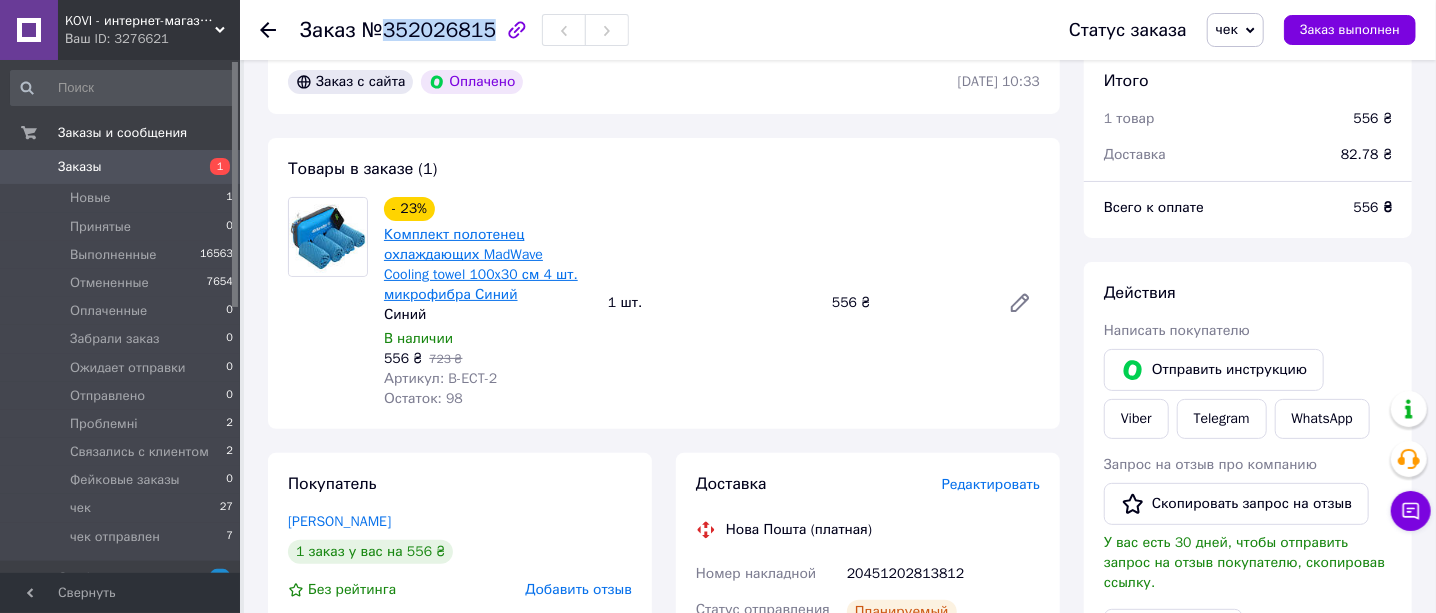 scroll, scrollTop: 65, scrollLeft: 0, axis: vertical 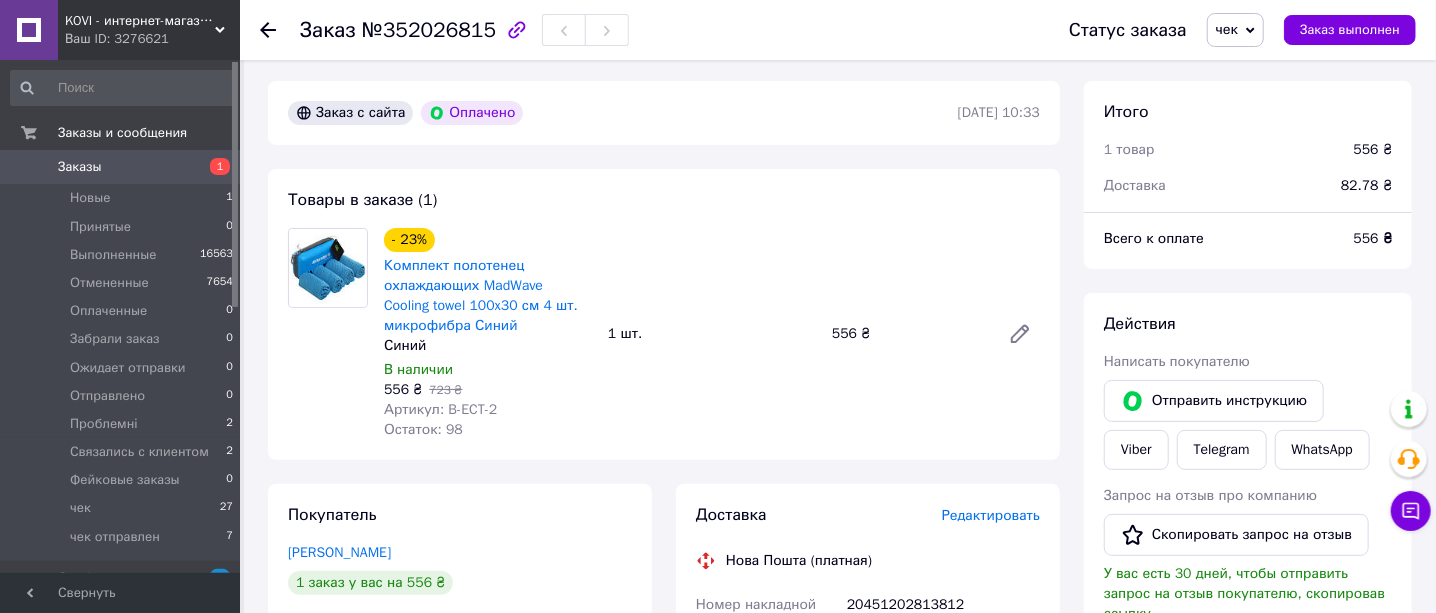click 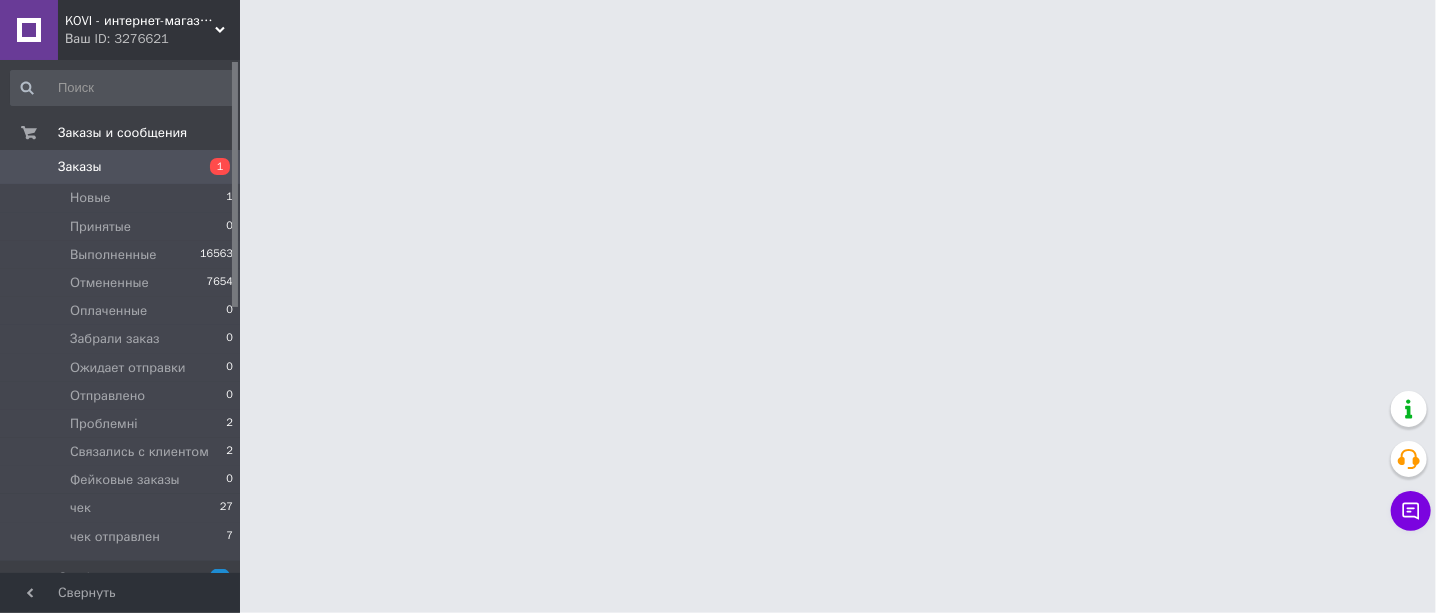 scroll, scrollTop: 0, scrollLeft: 0, axis: both 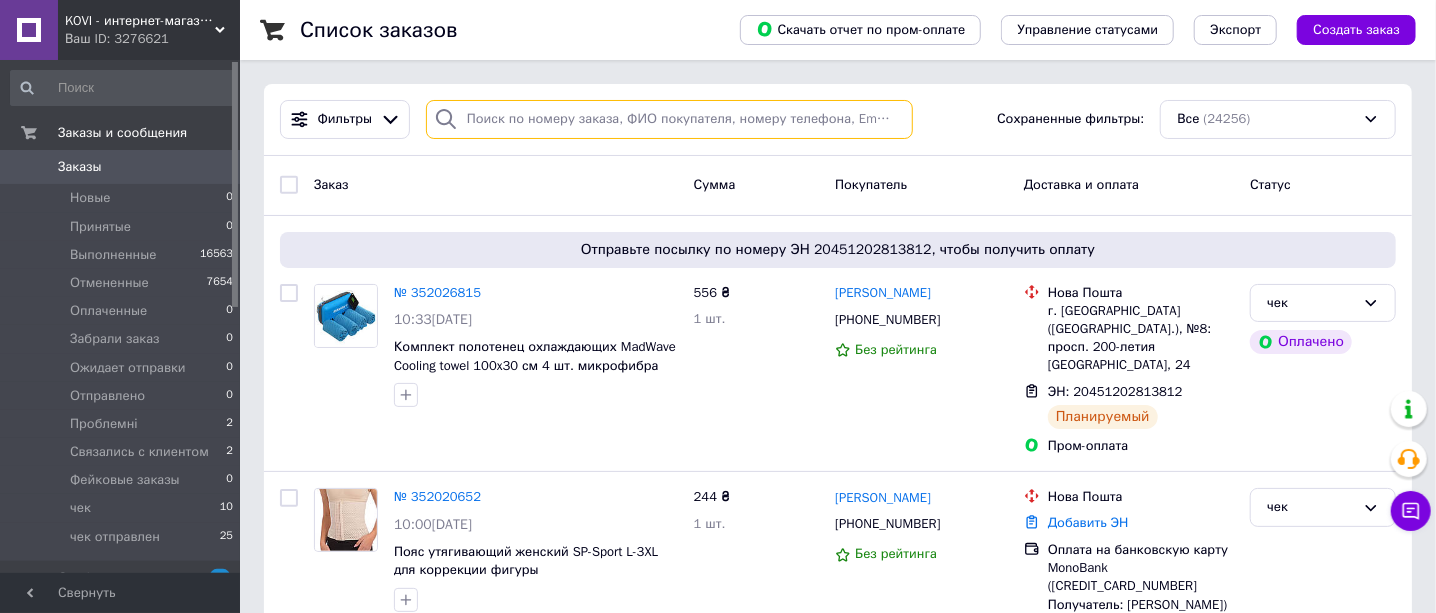 paste on "350379750" 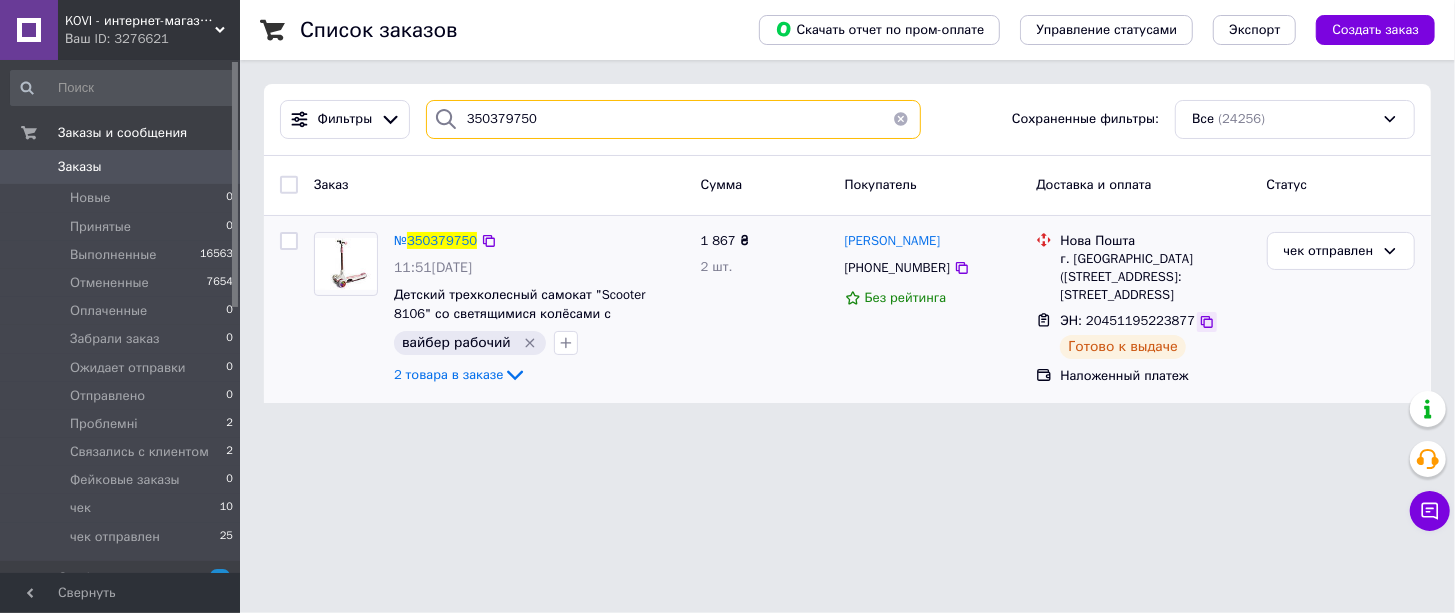 type on "350379750" 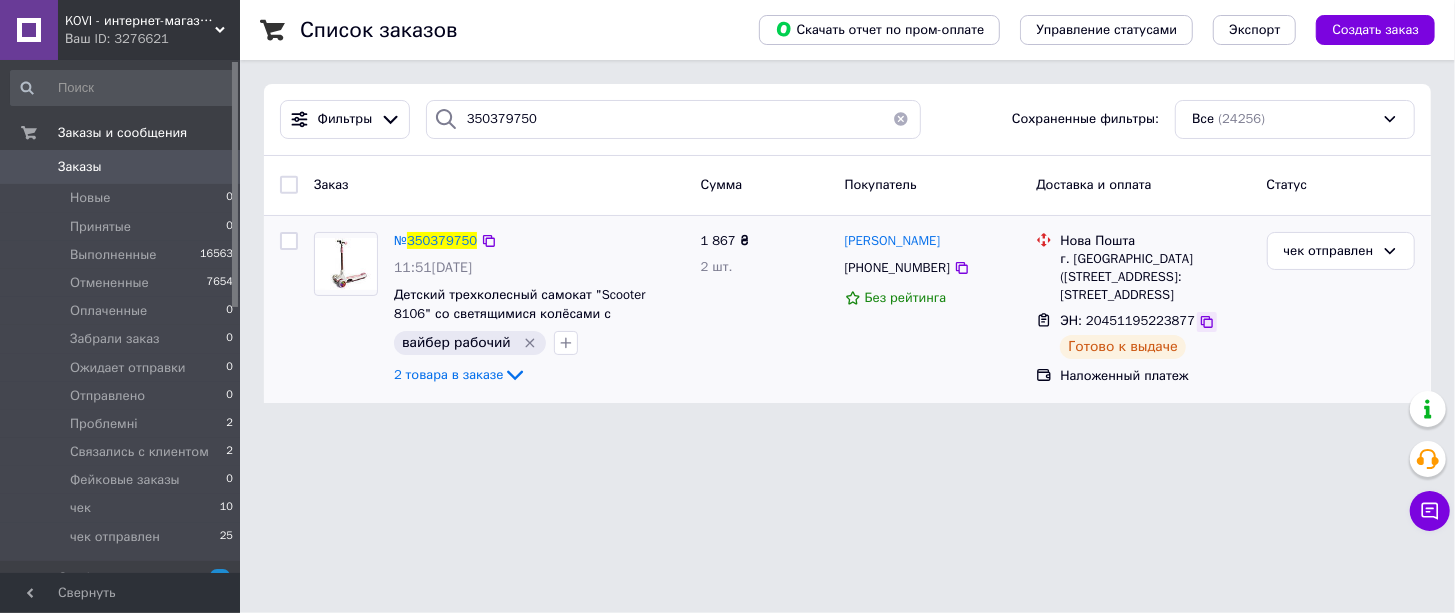 click 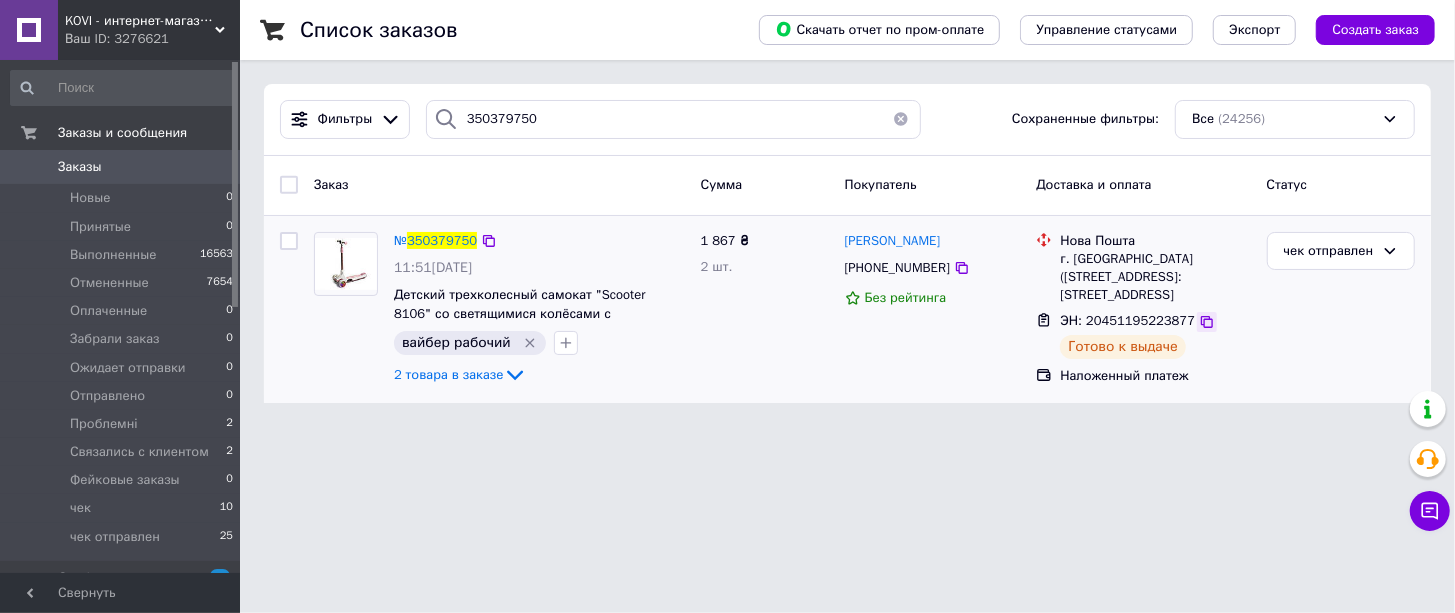 click 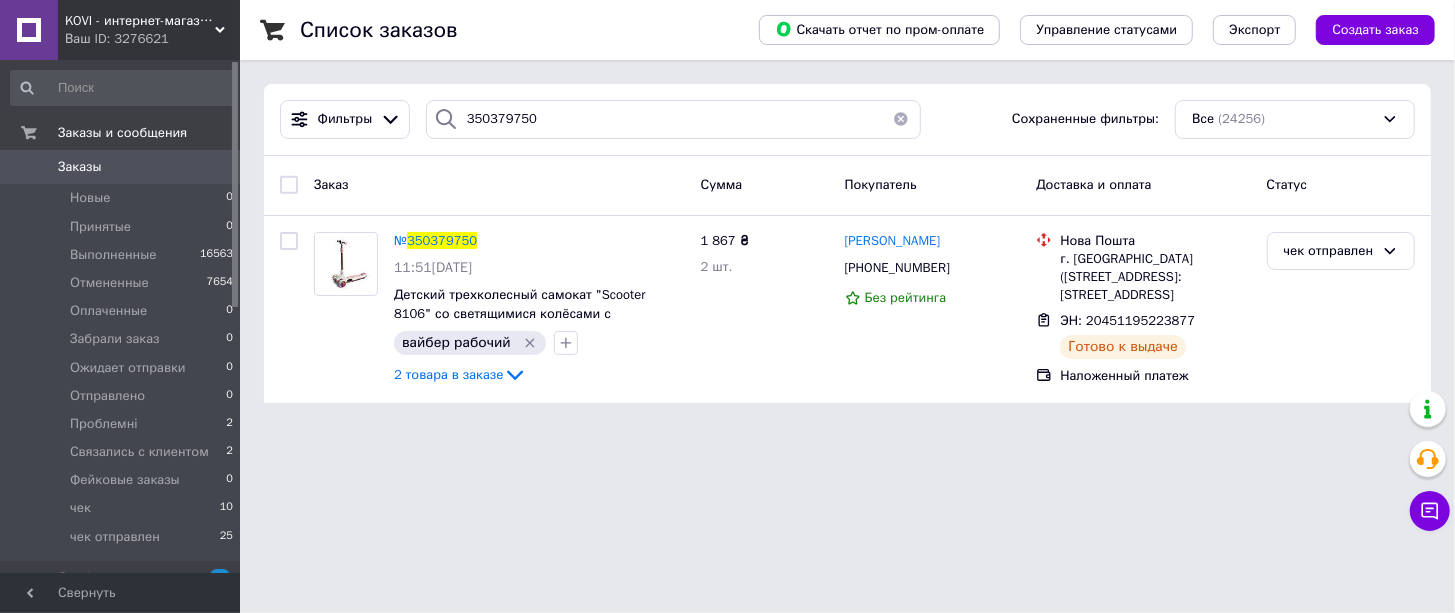 click on "Ваш ID: 3276621" at bounding box center [152, 39] 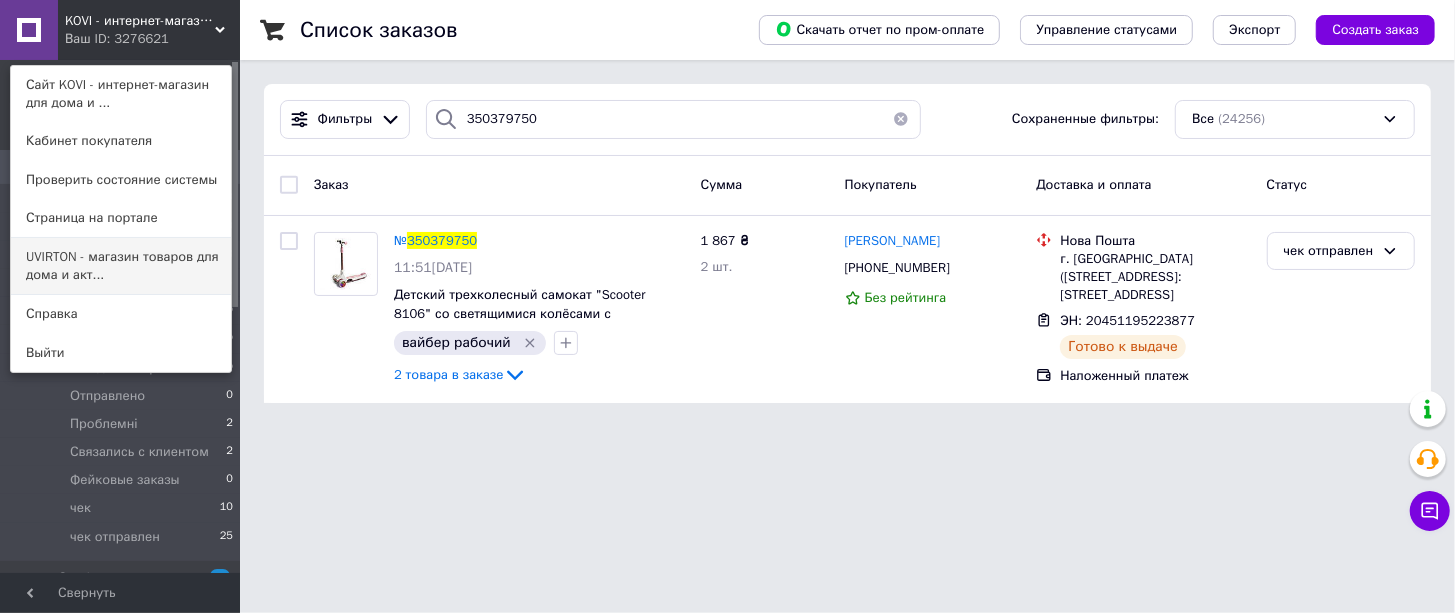 click on "UVIRTON - магазин товаров для дома и акт..." at bounding box center (121, 266) 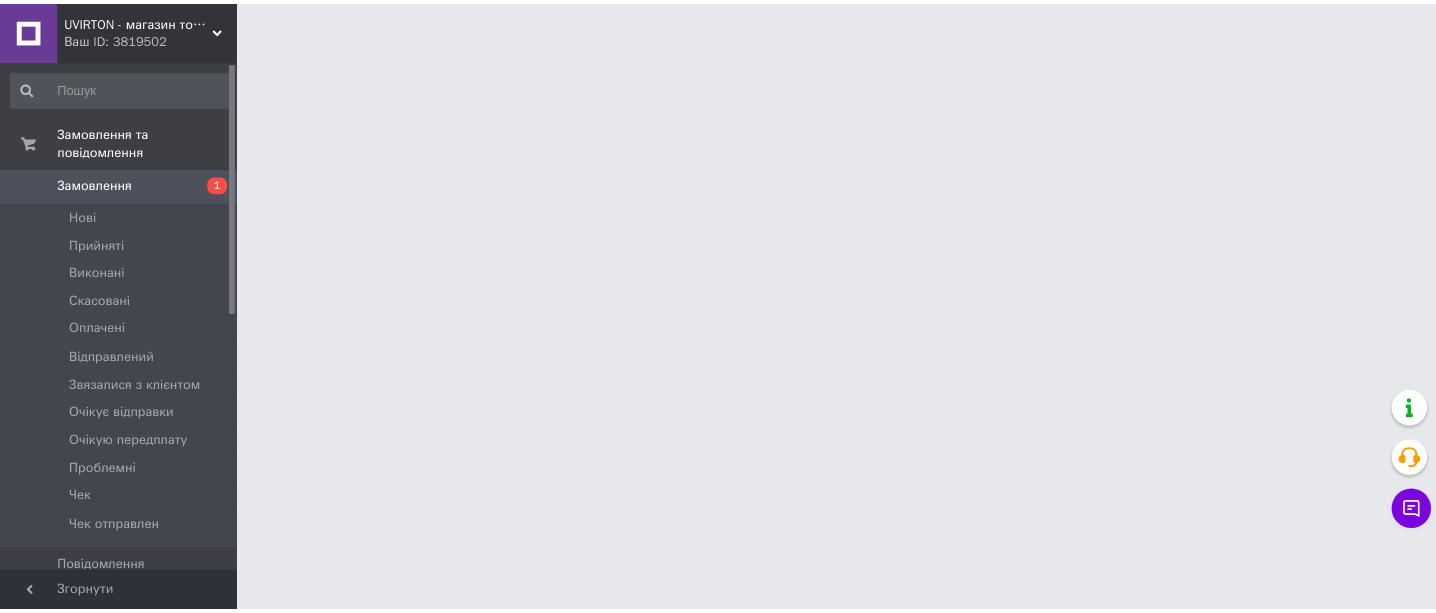 scroll, scrollTop: 0, scrollLeft: 0, axis: both 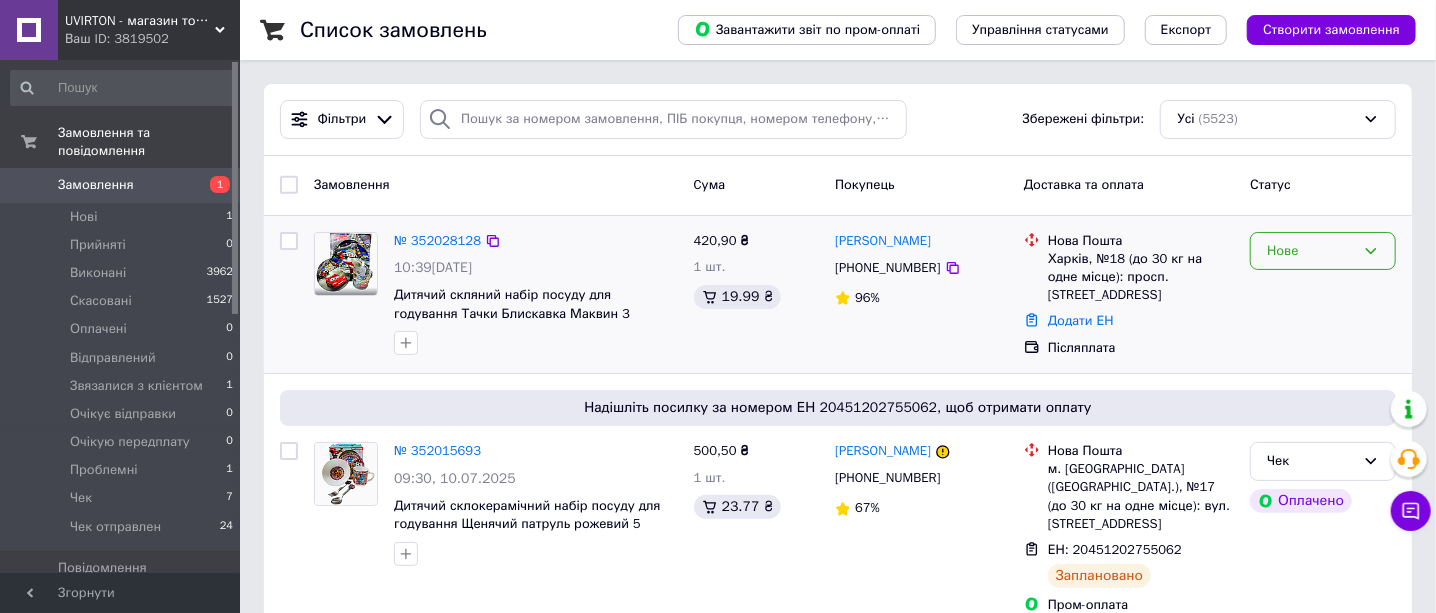 click on "Нове" at bounding box center (1311, 251) 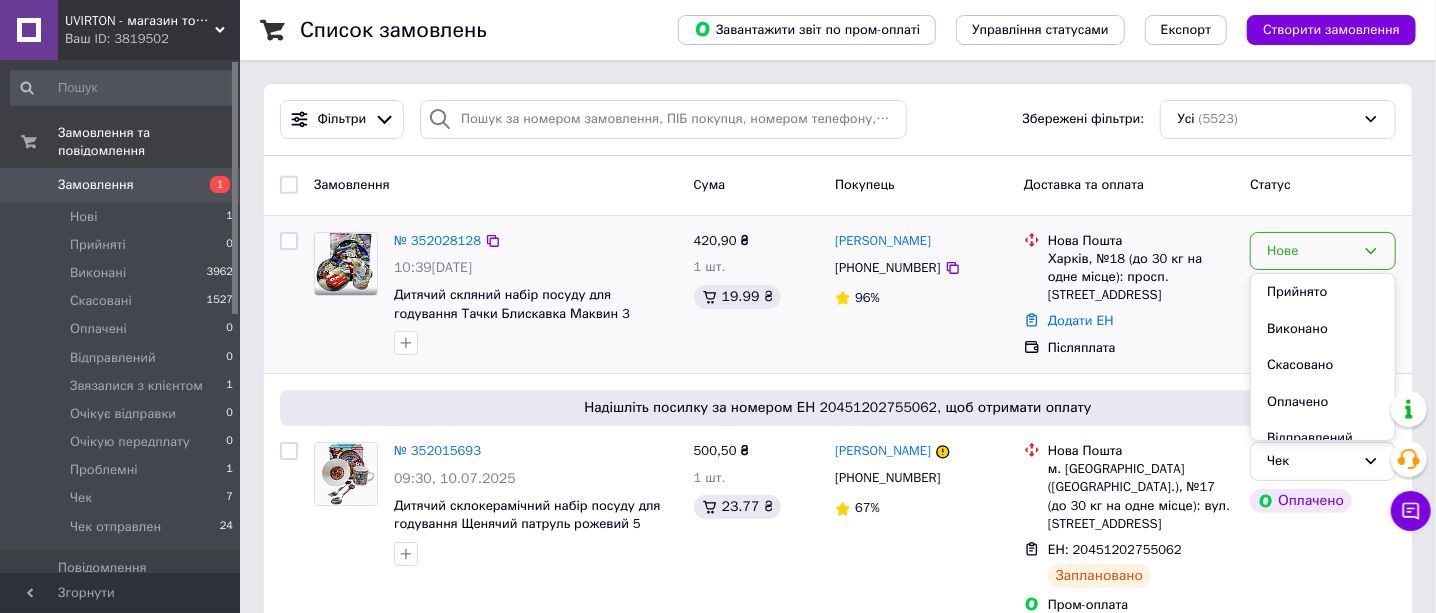 drag, startPoint x: 1284, startPoint y: 292, endPoint x: 1165, endPoint y: 326, distance: 123.76187 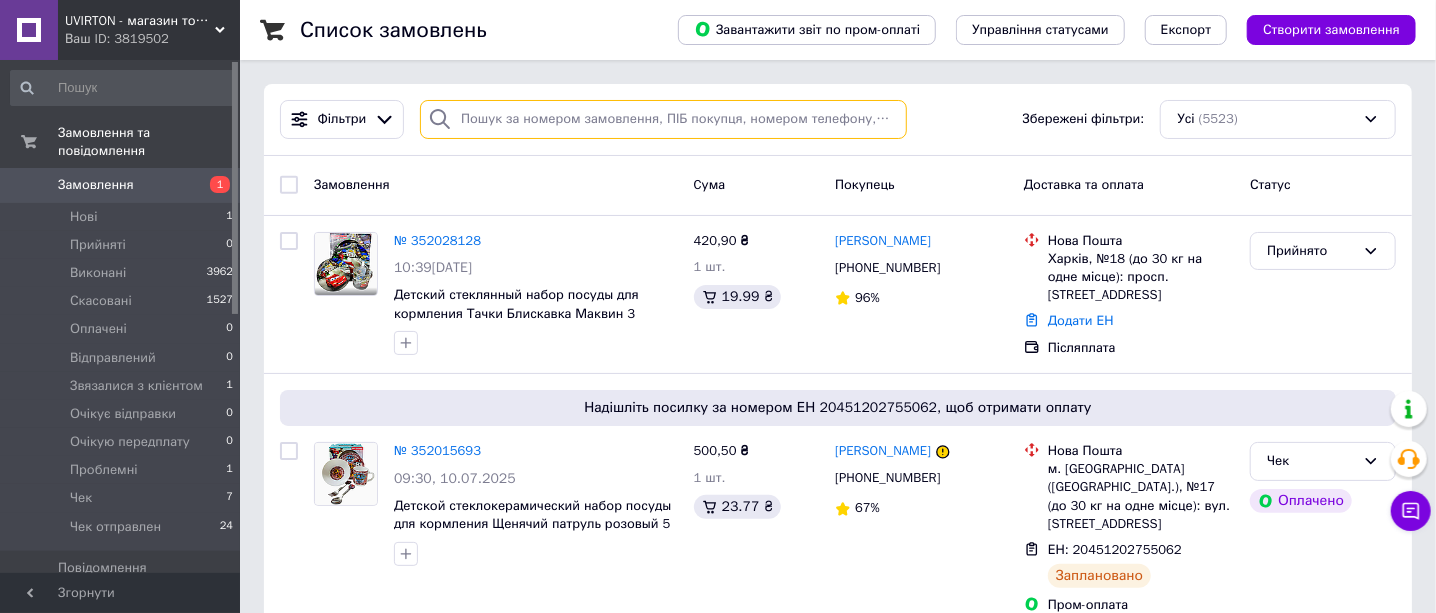 paste on "350691048" 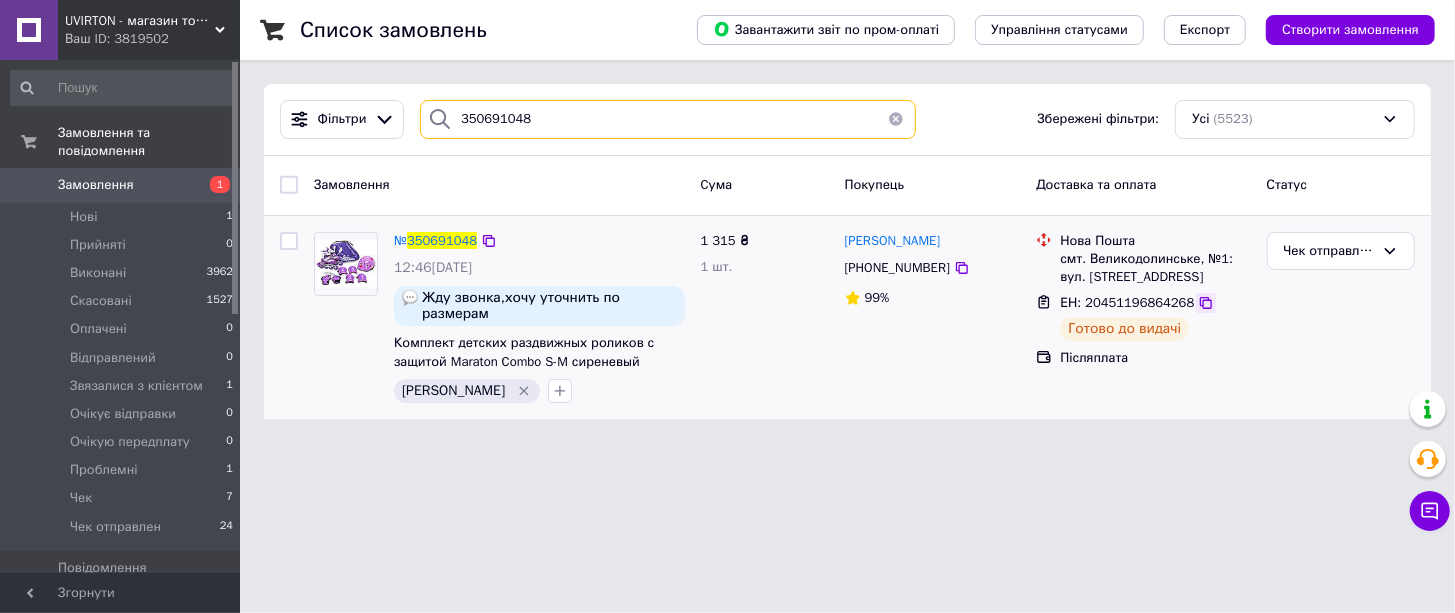 type on "350691048" 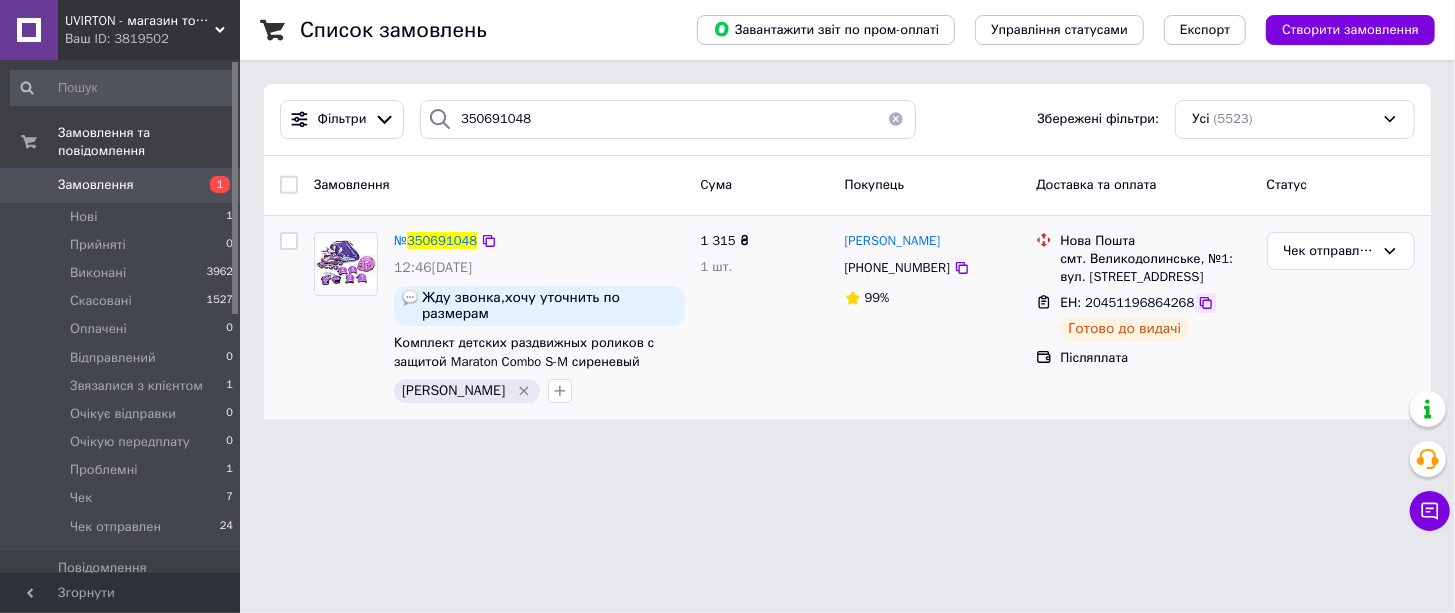 click 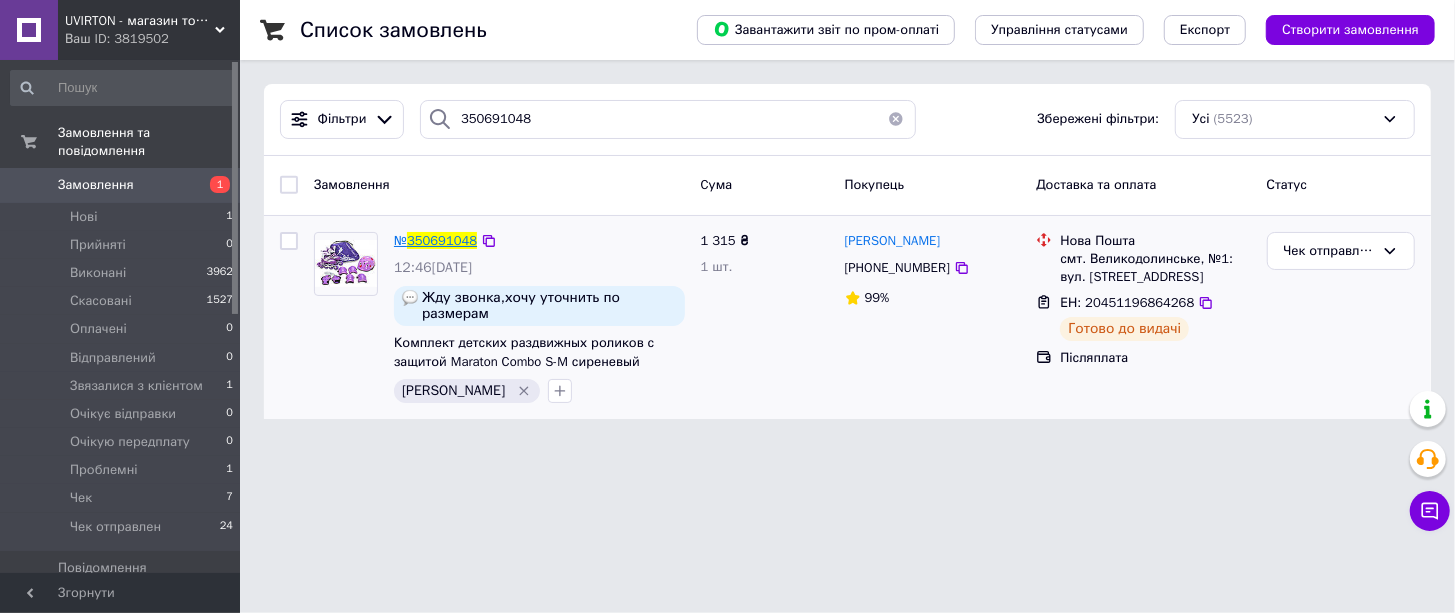 click on "350691048" at bounding box center [442, 240] 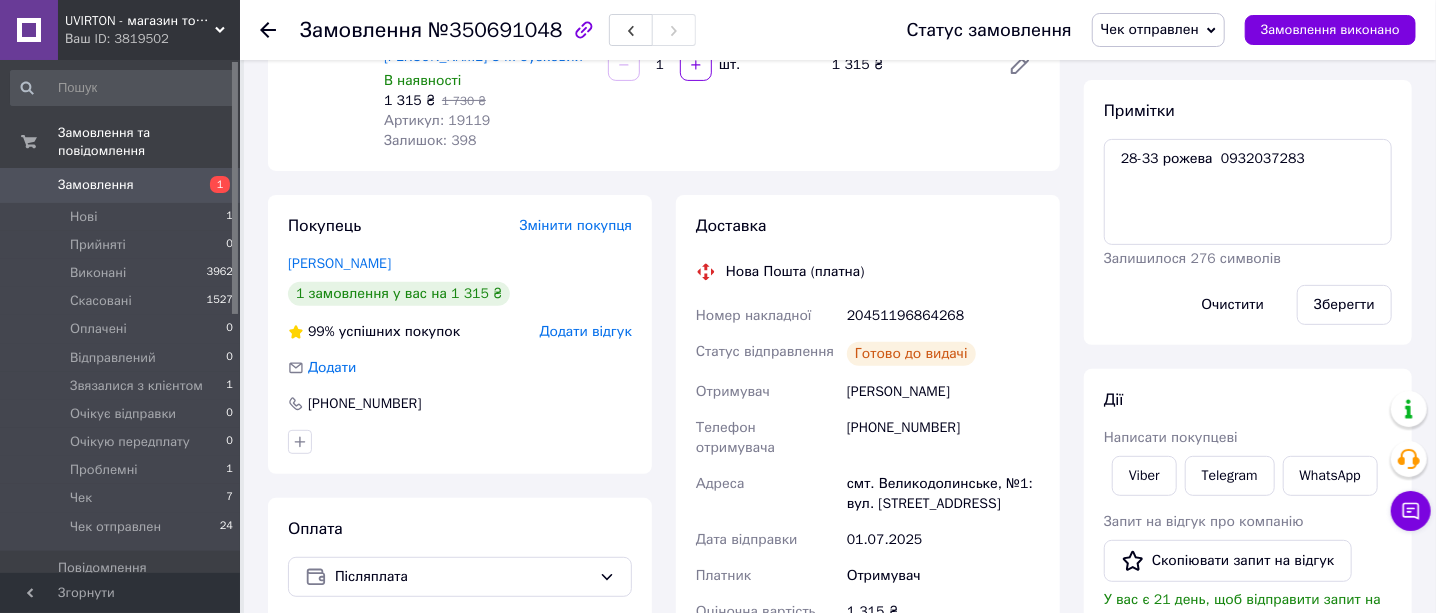 scroll, scrollTop: 339, scrollLeft: 0, axis: vertical 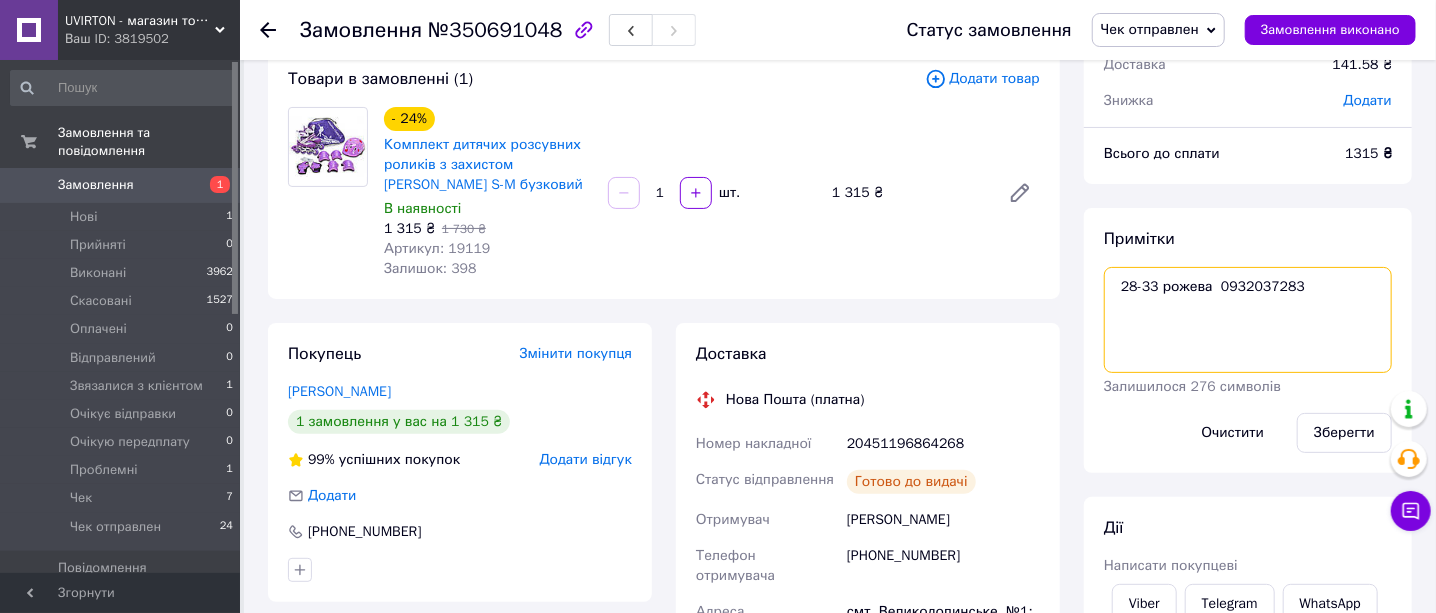 drag, startPoint x: 1306, startPoint y: 285, endPoint x: 1213, endPoint y: 281, distance: 93.08598 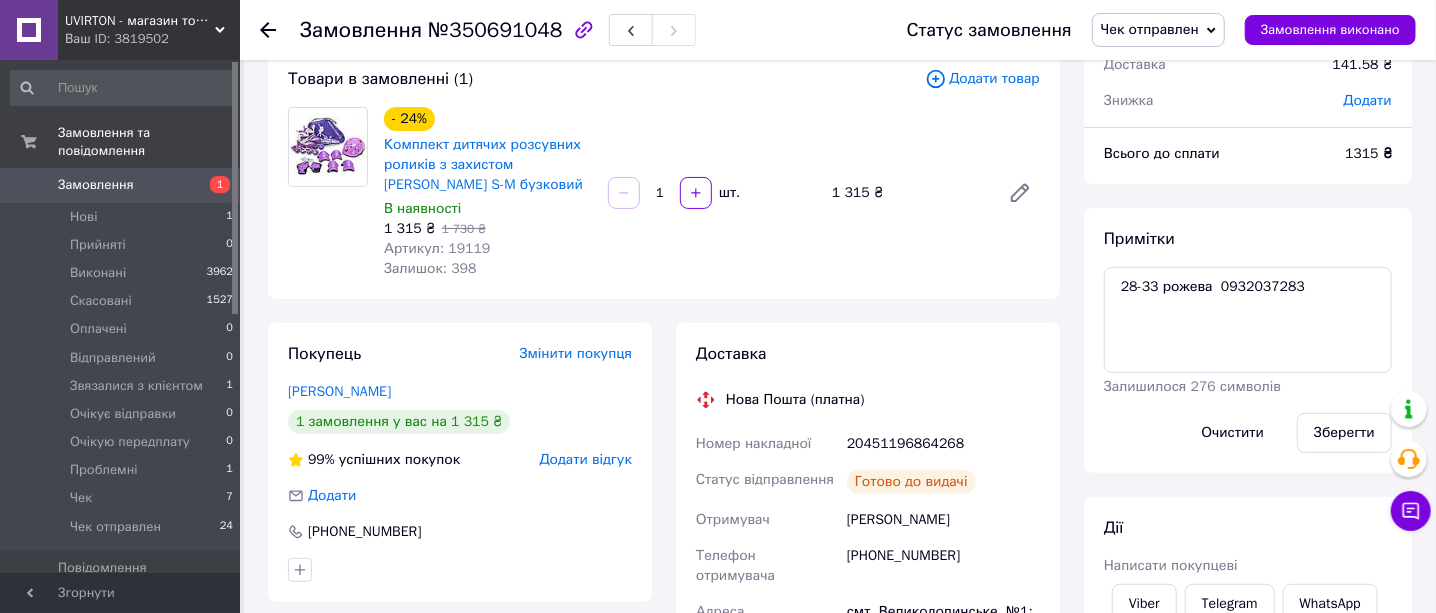 click 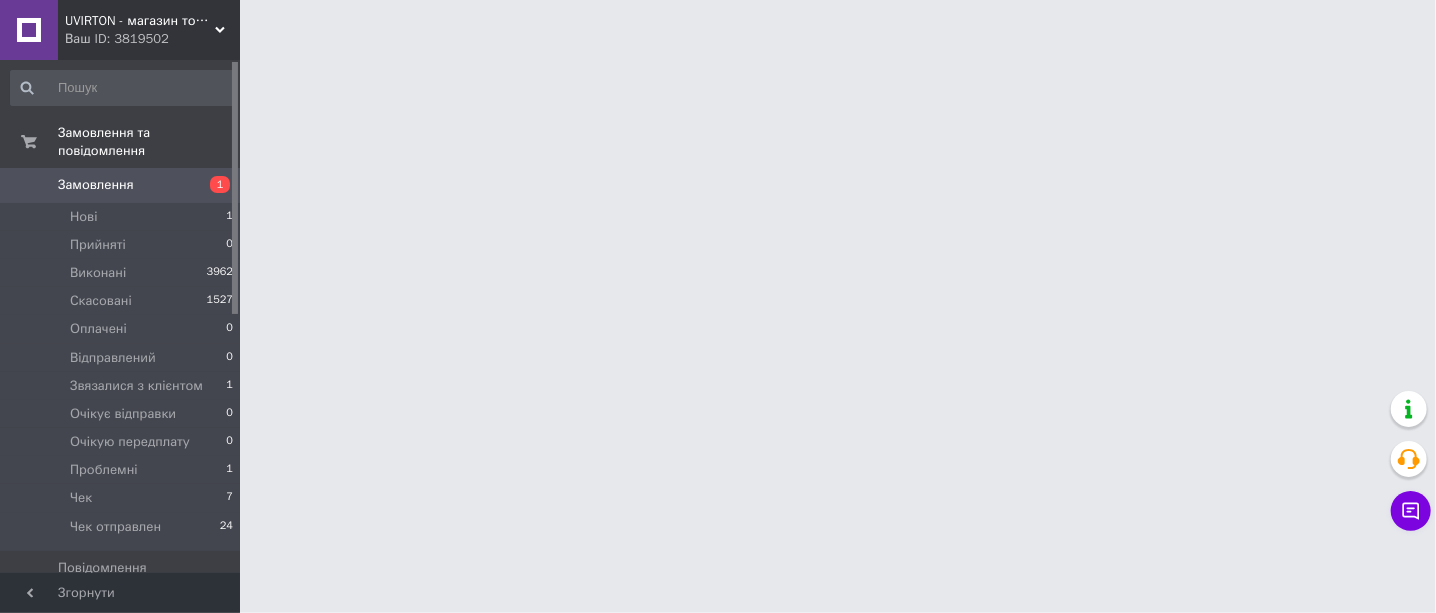 scroll, scrollTop: 0, scrollLeft: 0, axis: both 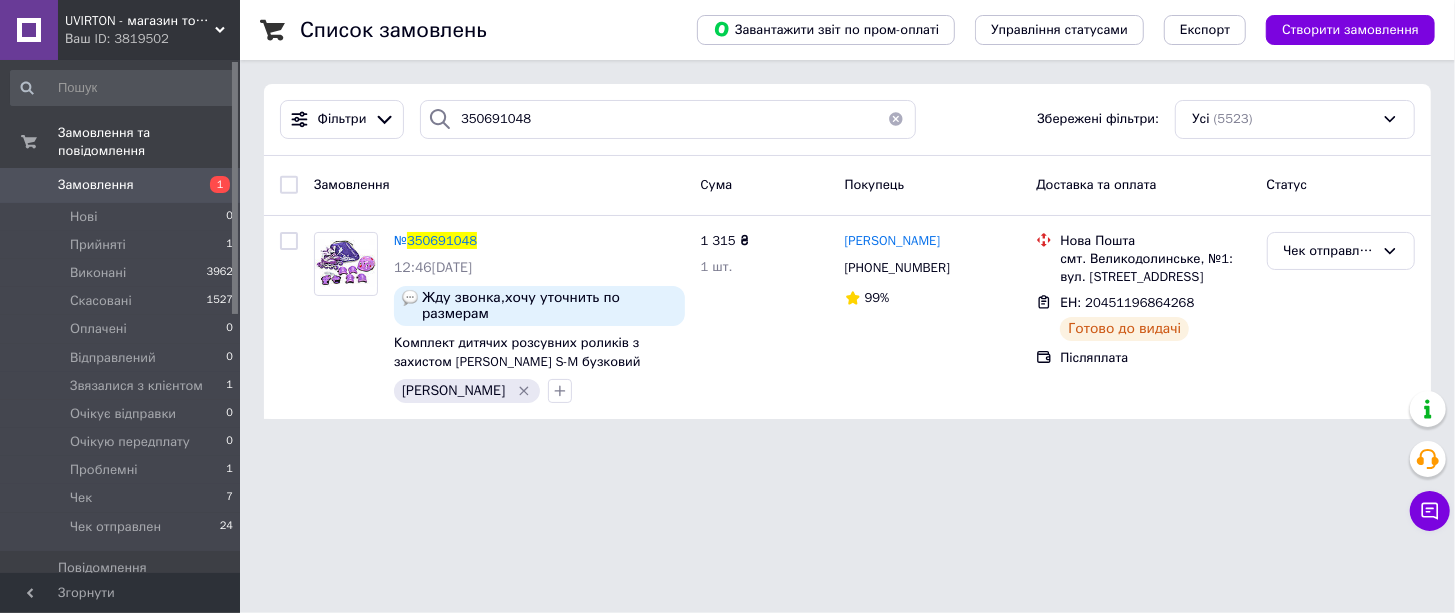 click on "Замовлення" at bounding box center (96, 185) 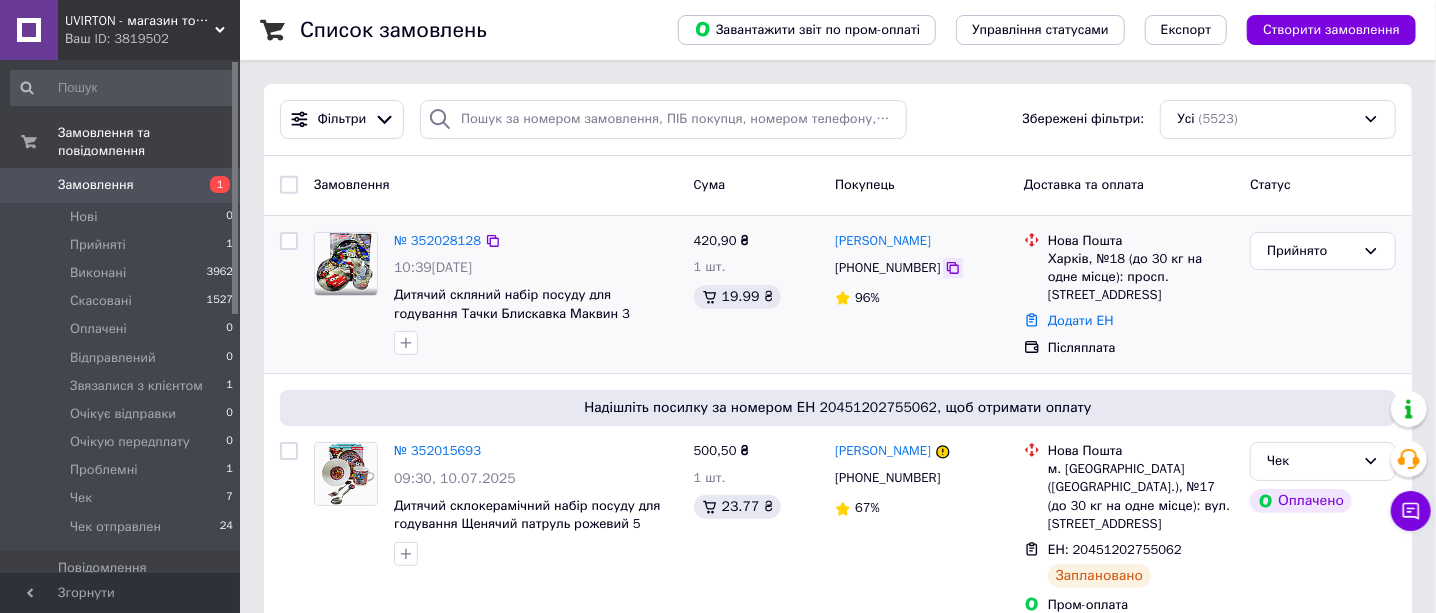 click 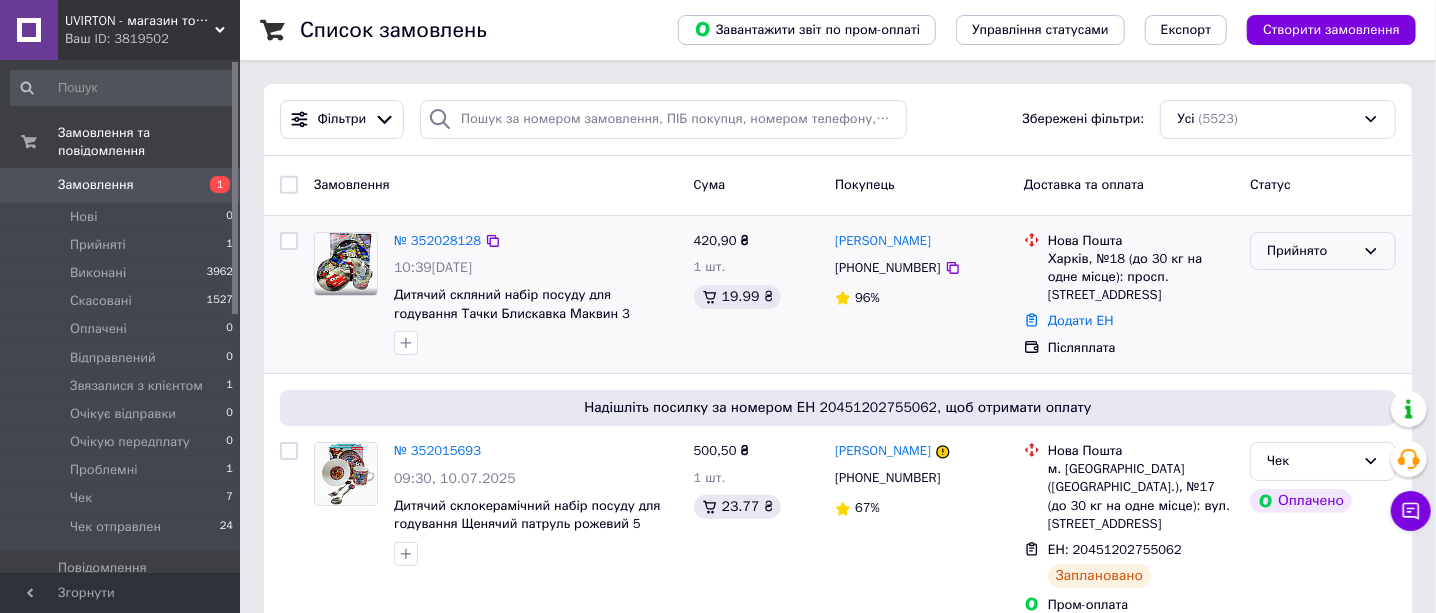 click on "Прийнято" at bounding box center [1311, 251] 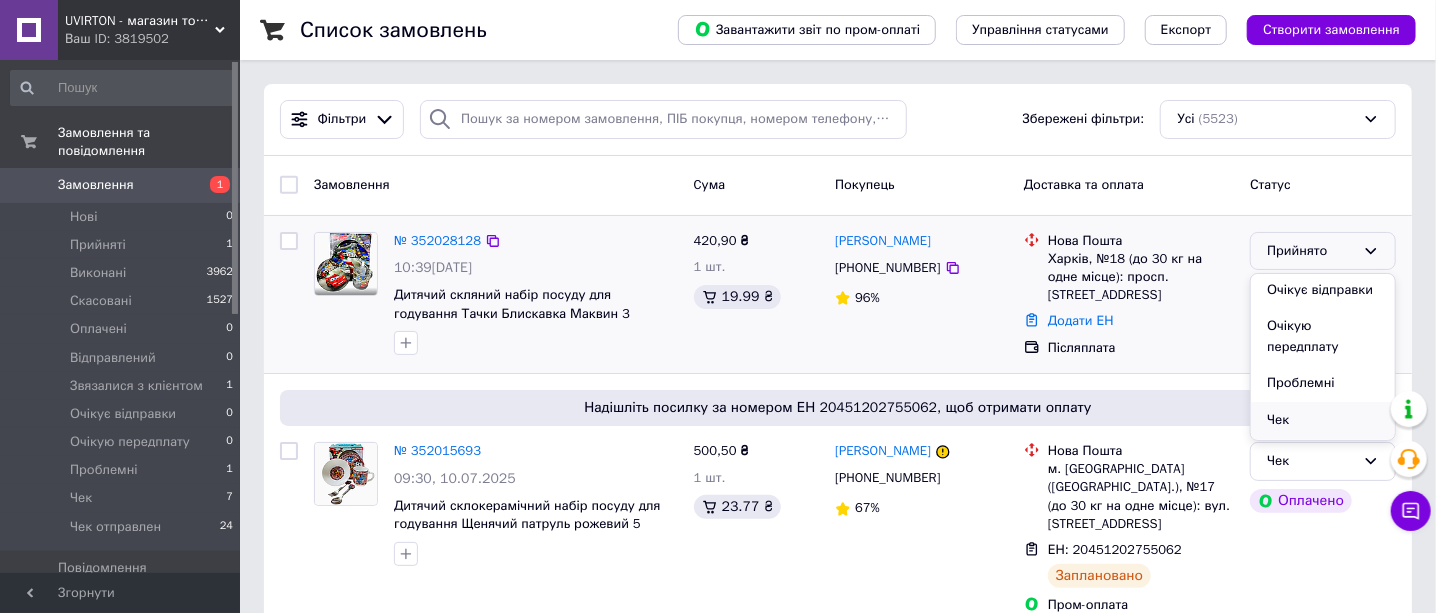 scroll, scrollTop: 240, scrollLeft: 0, axis: vertical 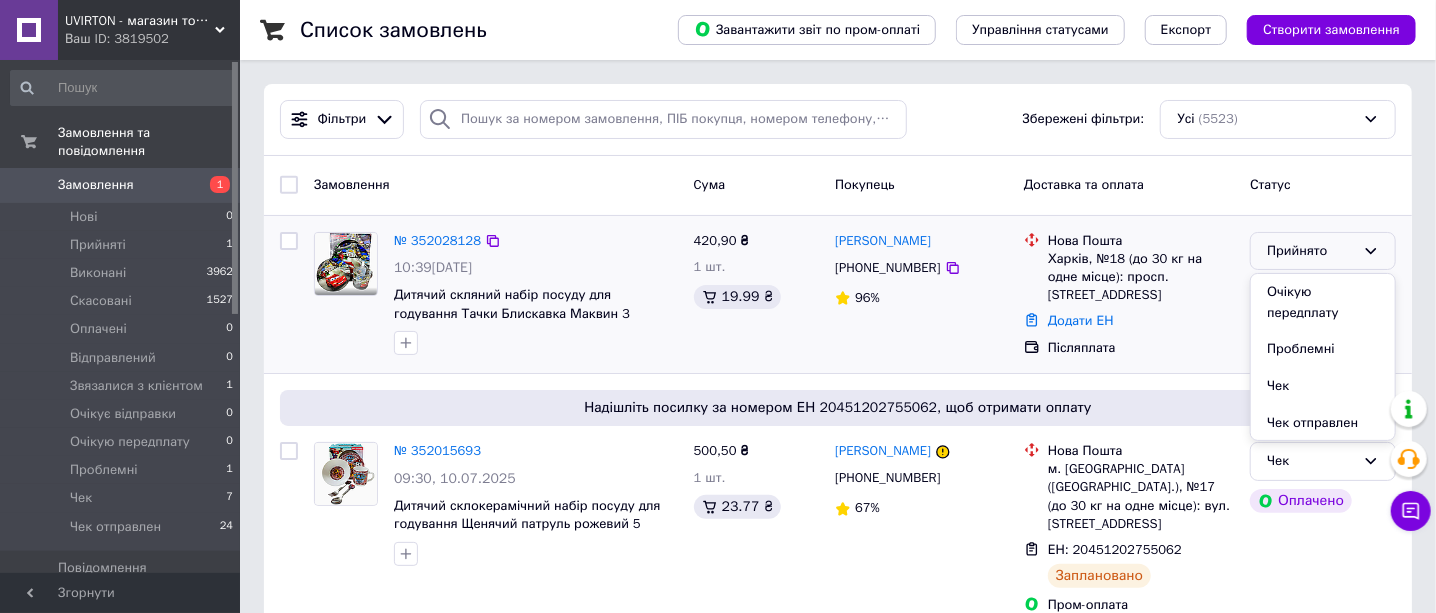 click on "Очікую передплату" at bounding box center [1323, 302] 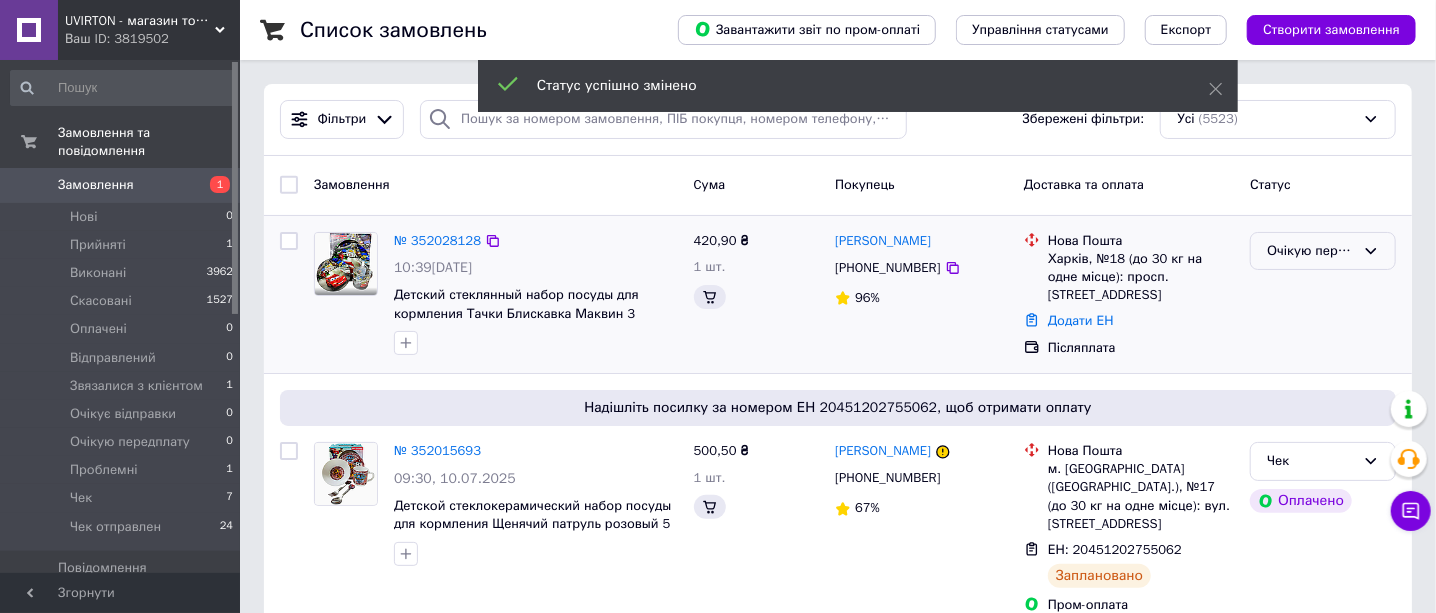 click 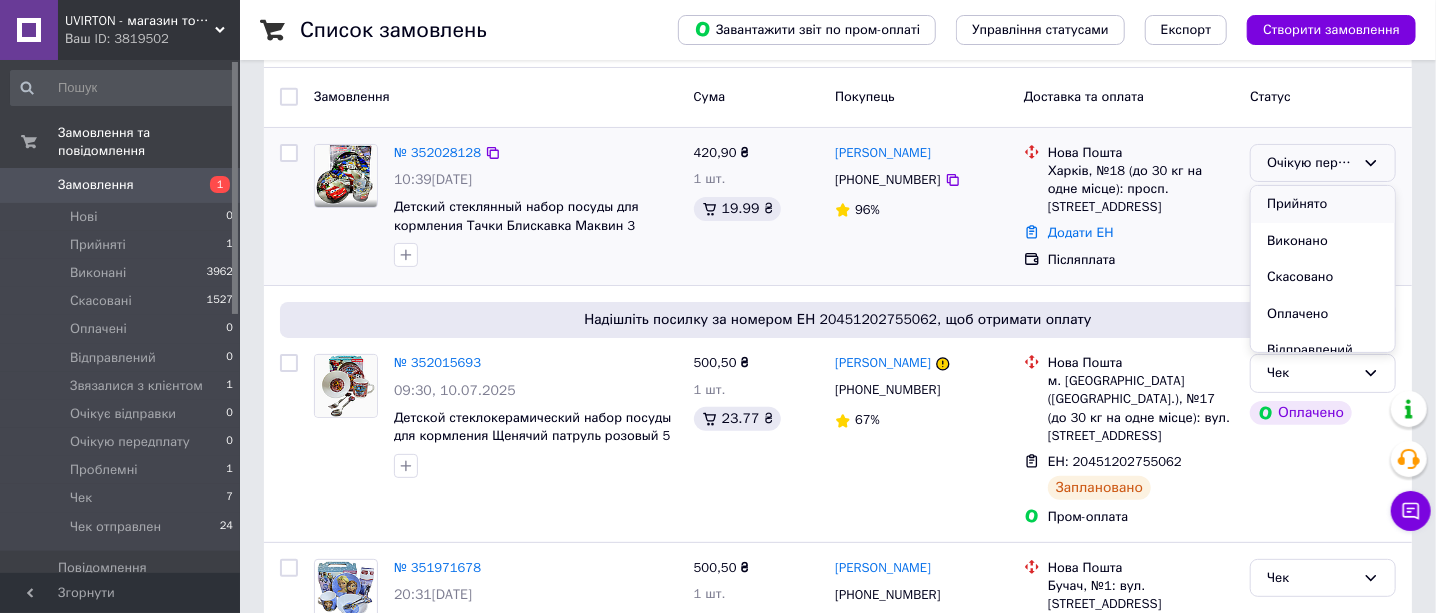scroll, scrollTop: 124, scrollLeft: 0, axis: vertical 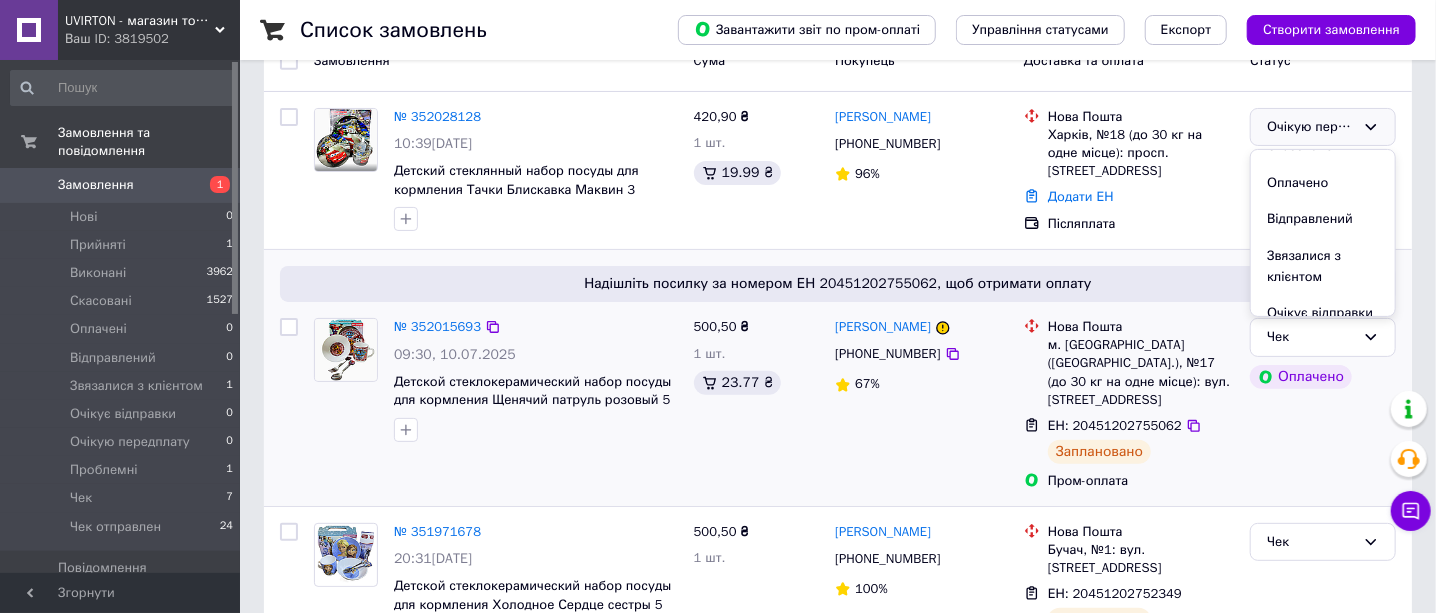 drag, startPoint x: 1334, startPoint y: 256, endPoint x: 1306, endPoint y: 259, distance: 28.160255 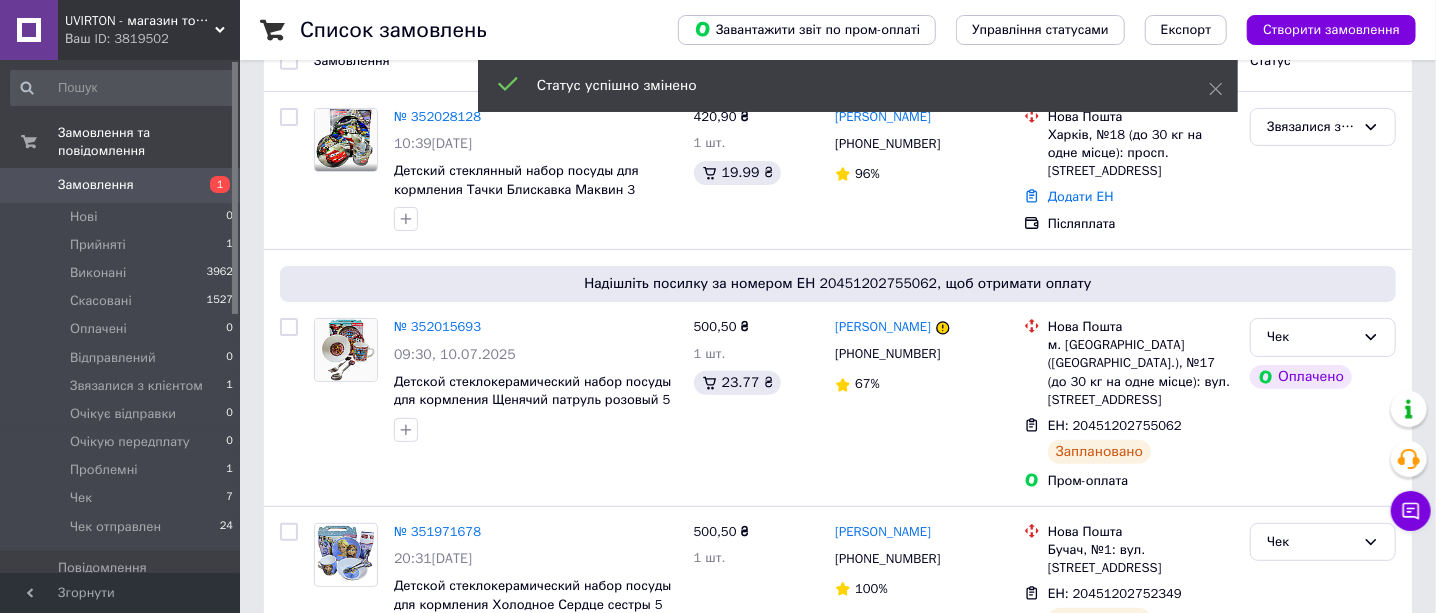 click 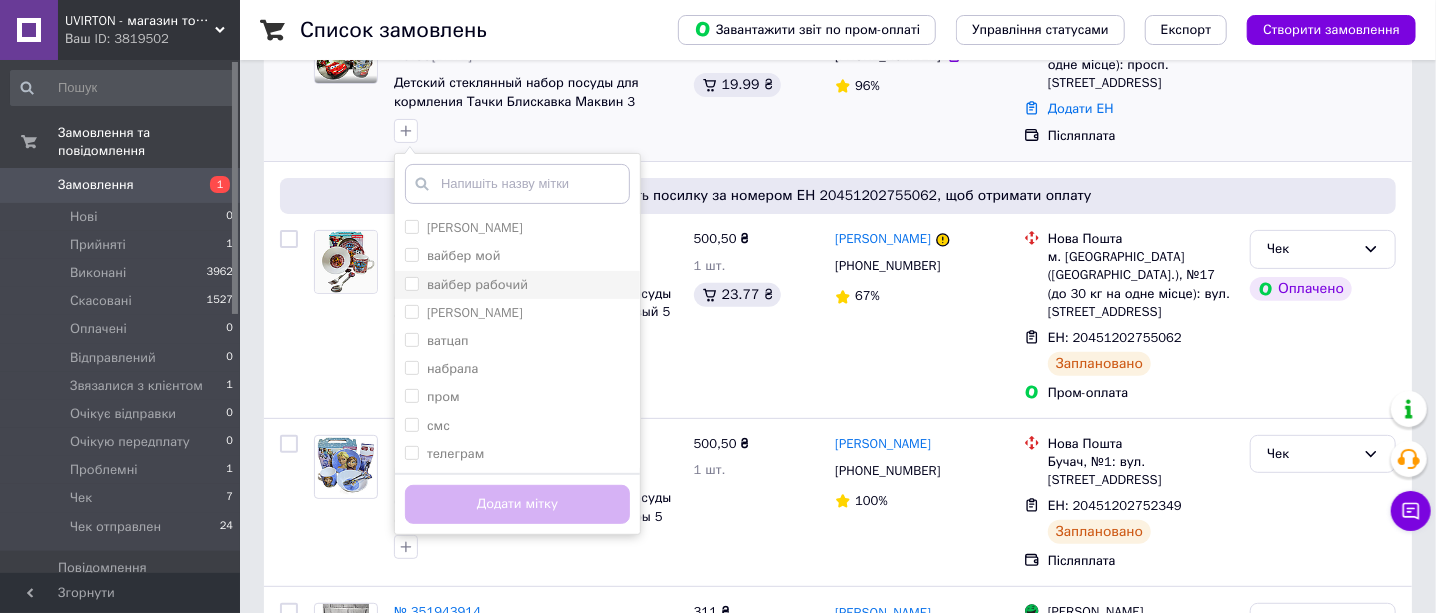 scroll, scrollTop: 124, scrollLeft: 0, axis: vertical 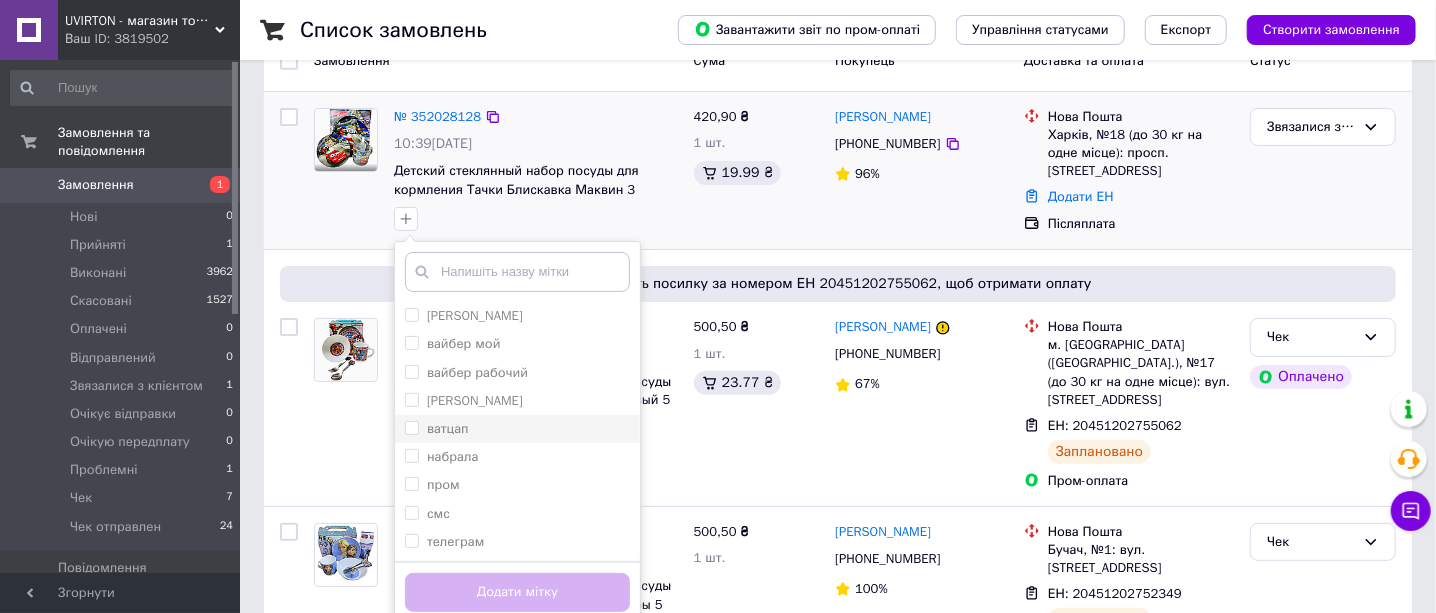 click on "ватцап" at bounding box center [411, 427] 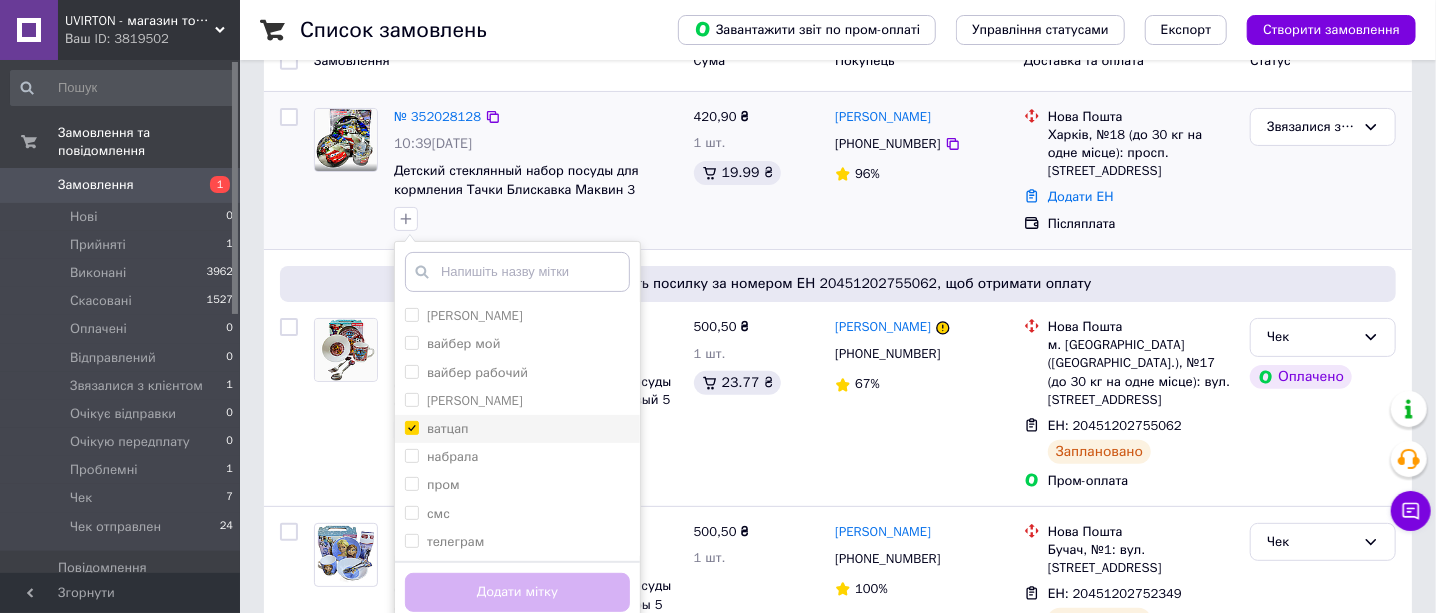 checkbox on "true" 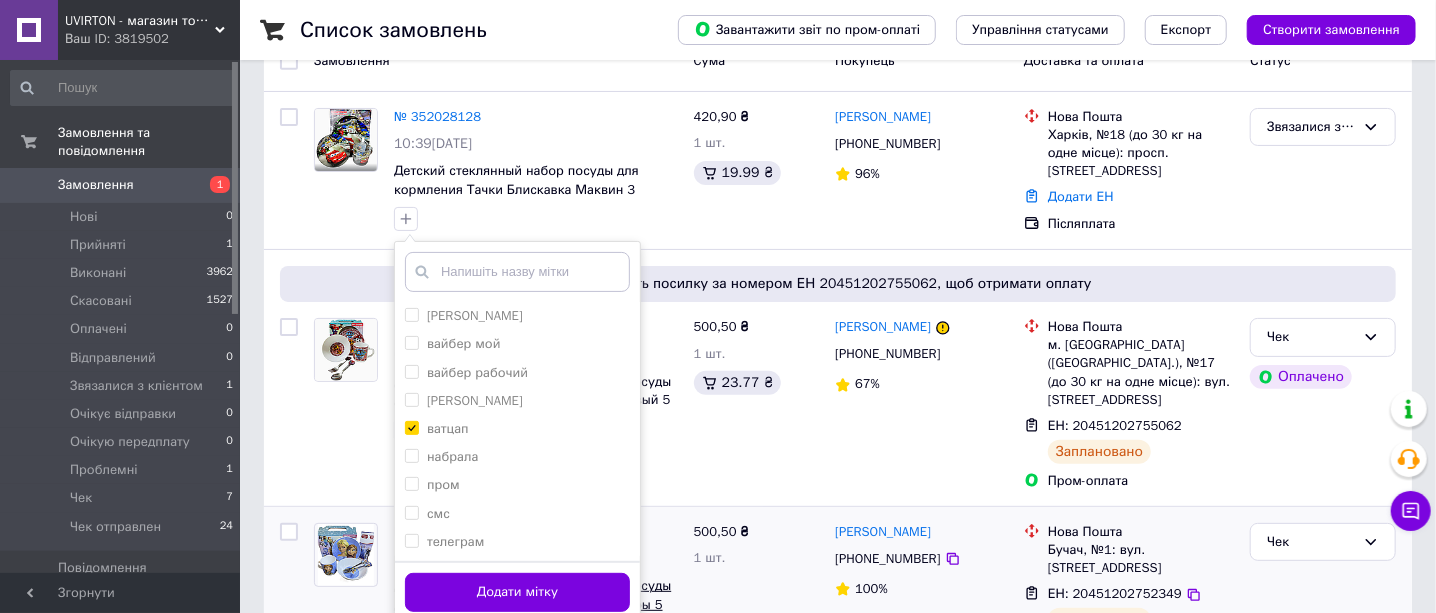 drag, startPoint x: 572, startPoint y: 591, endPoint x: 568, endPoint y: 576, distance: 15.524175 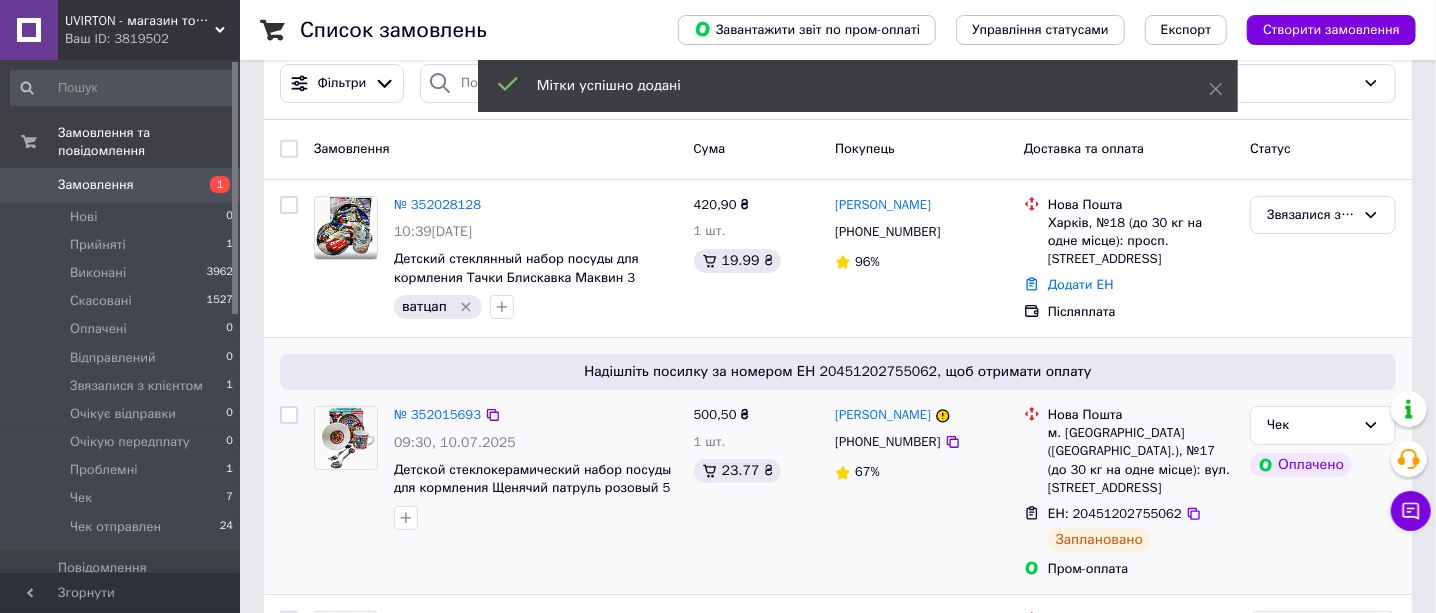 scroll, scrollTop: 0, scrollLeft: 0, axis: both 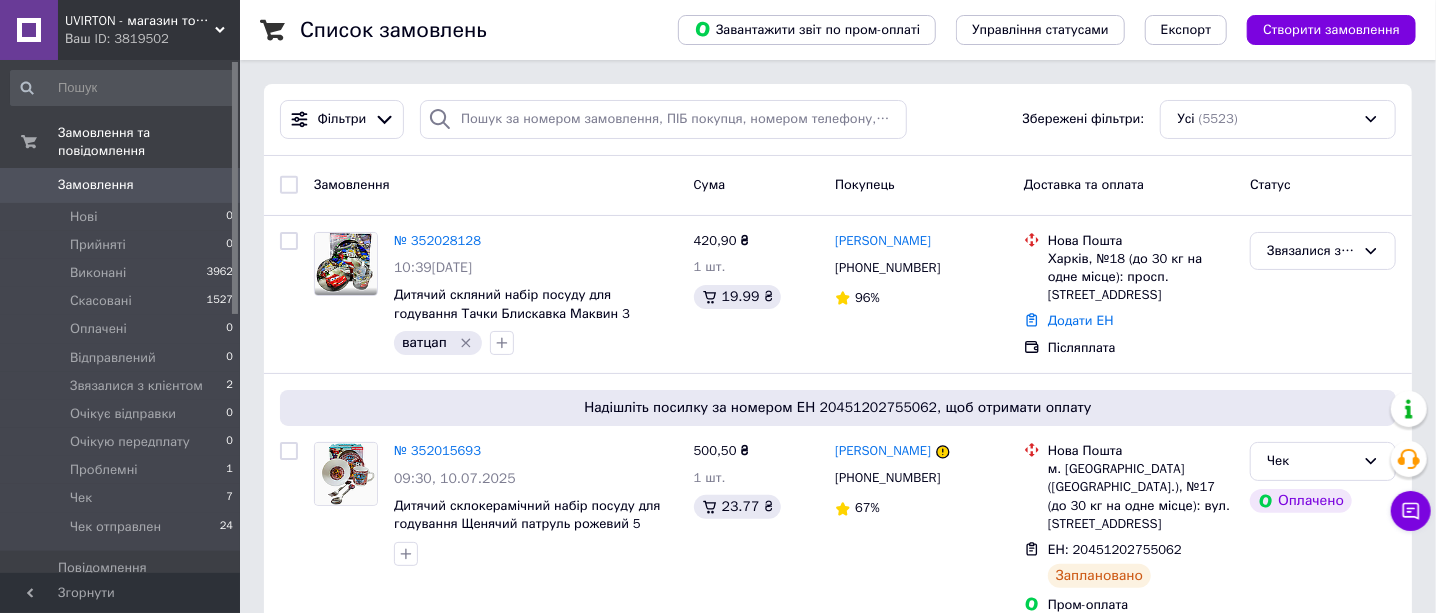 click on "Ваш ID: 3819502" at bounding box center [152, 39] 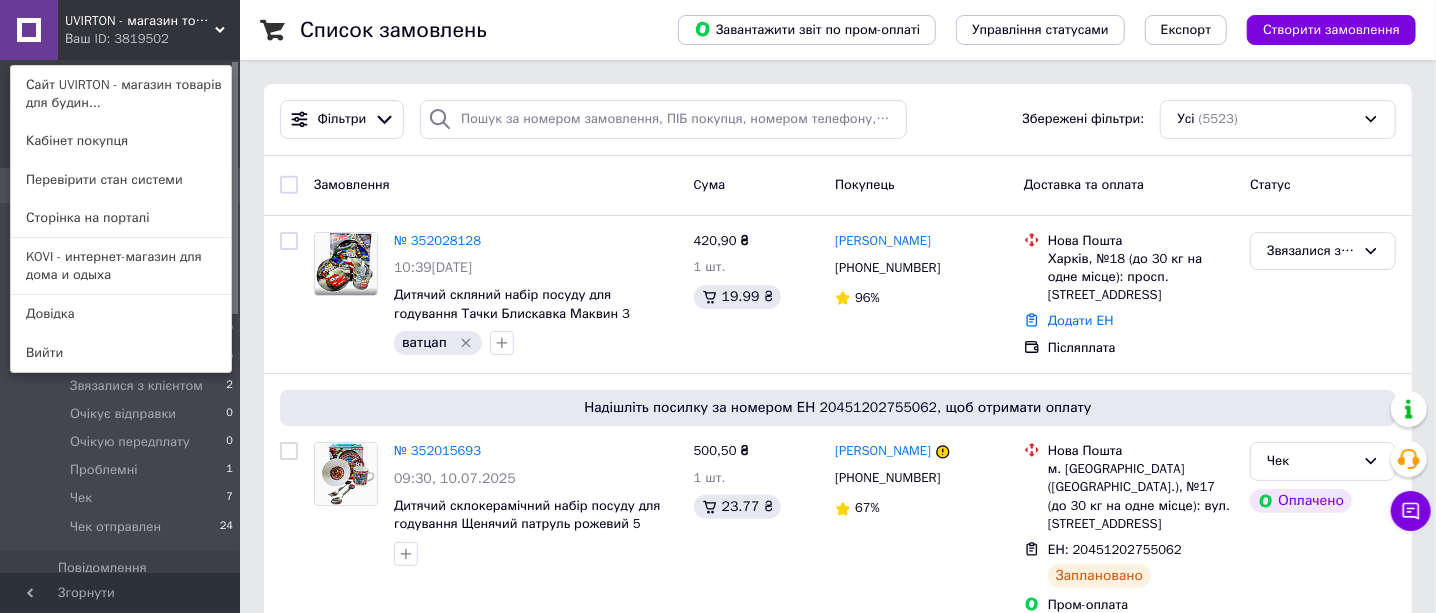 click on "KOVI - интернет-магазин для дома и одыха" at bounding box center [121, 266] 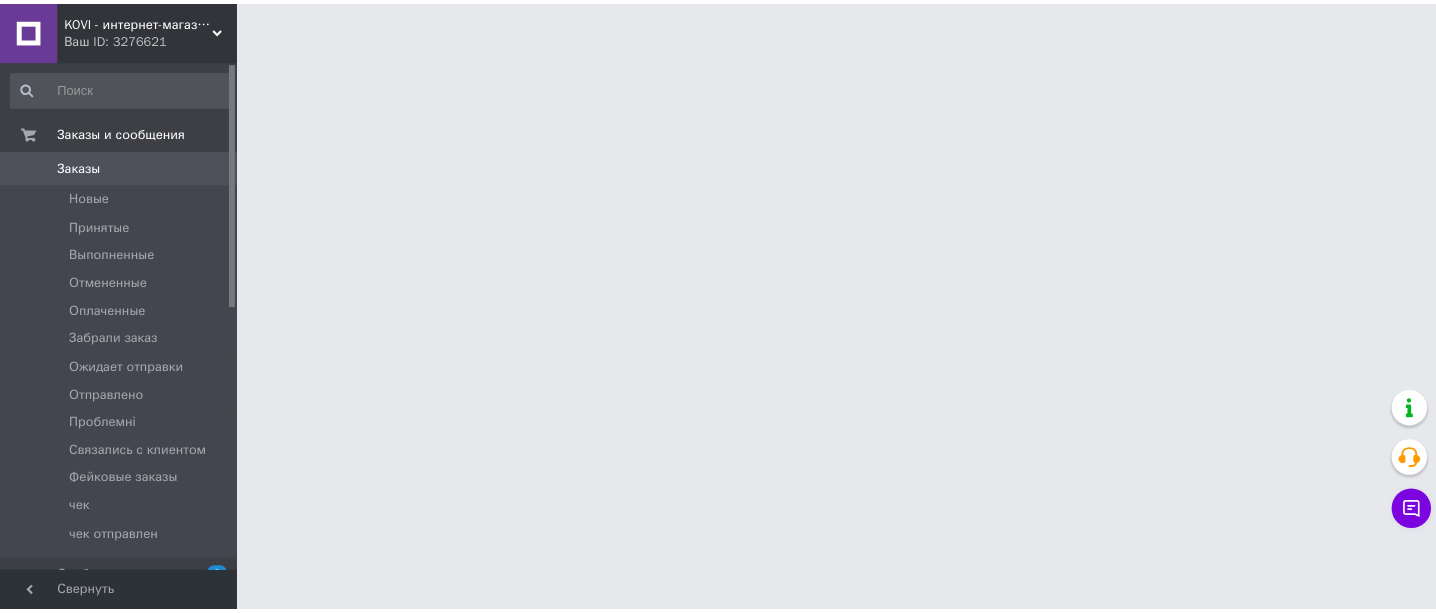 scroll, scrollTop: 0, scrollLeft: 0, axis: both 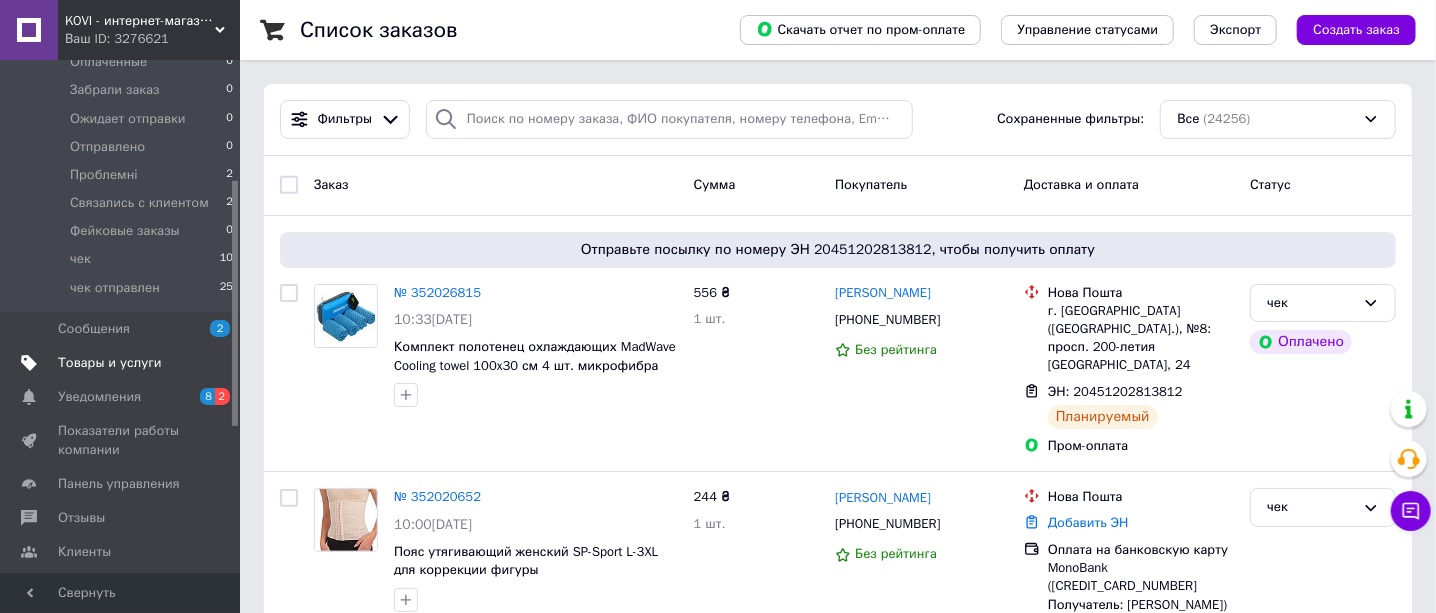 click on "Товары и услуги" at bounding box center [110, 363] 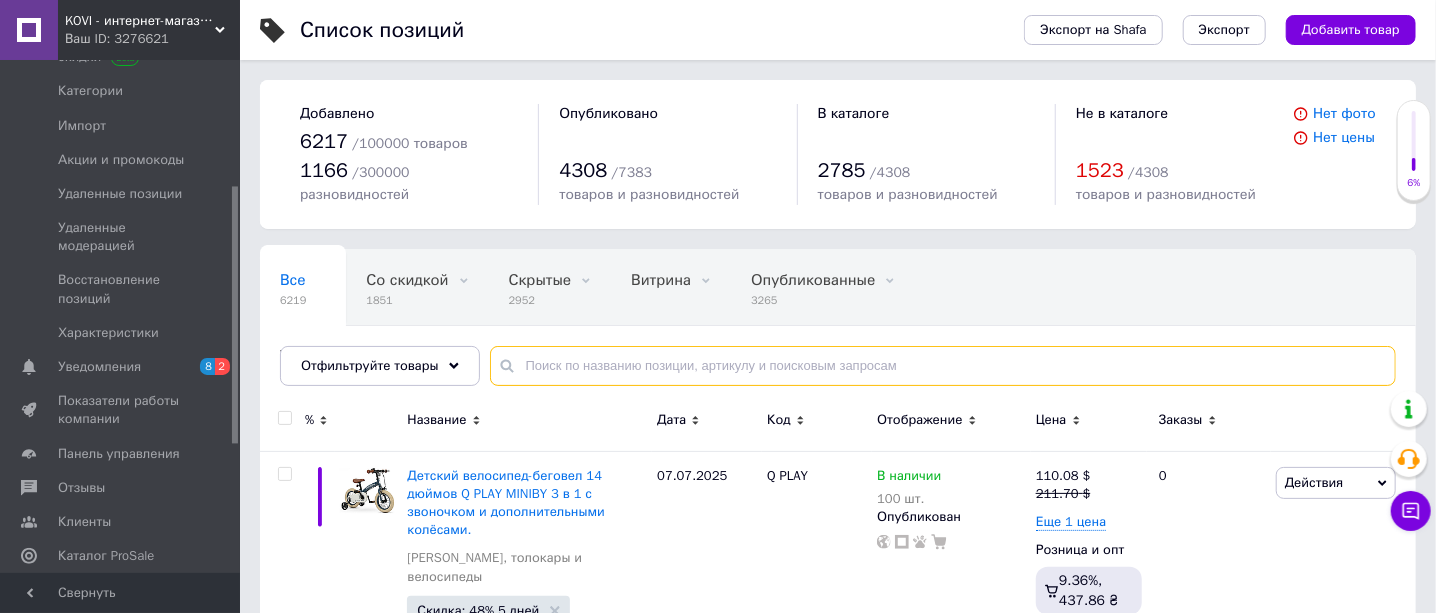 paste on "143667894" 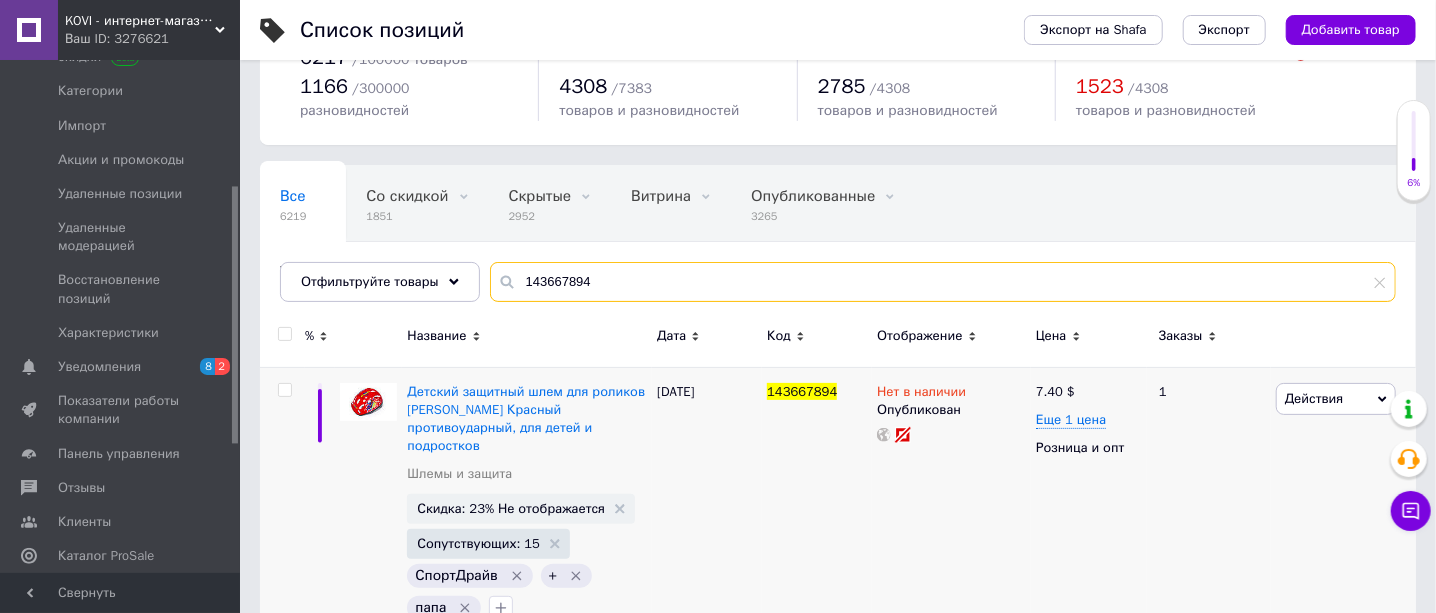 scroll, scrollTop: 115, scrollLeft: 0, axis: vertical 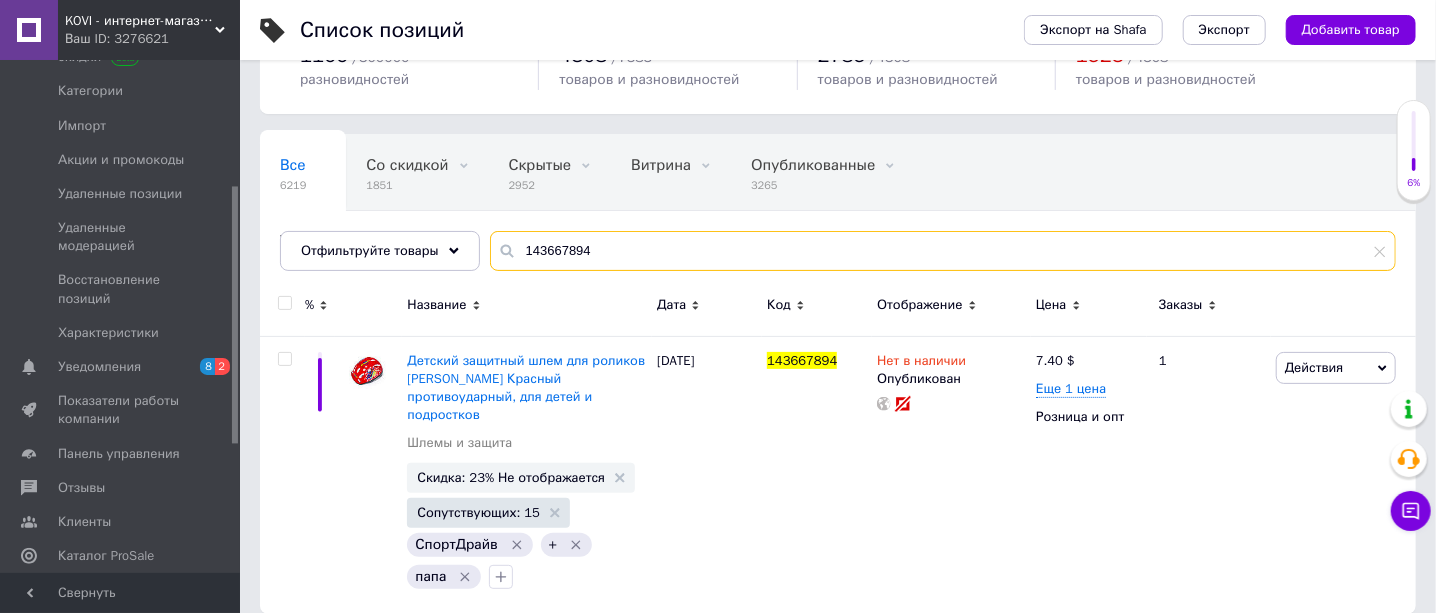 click on "143667894" at bounding box center [943, 251] 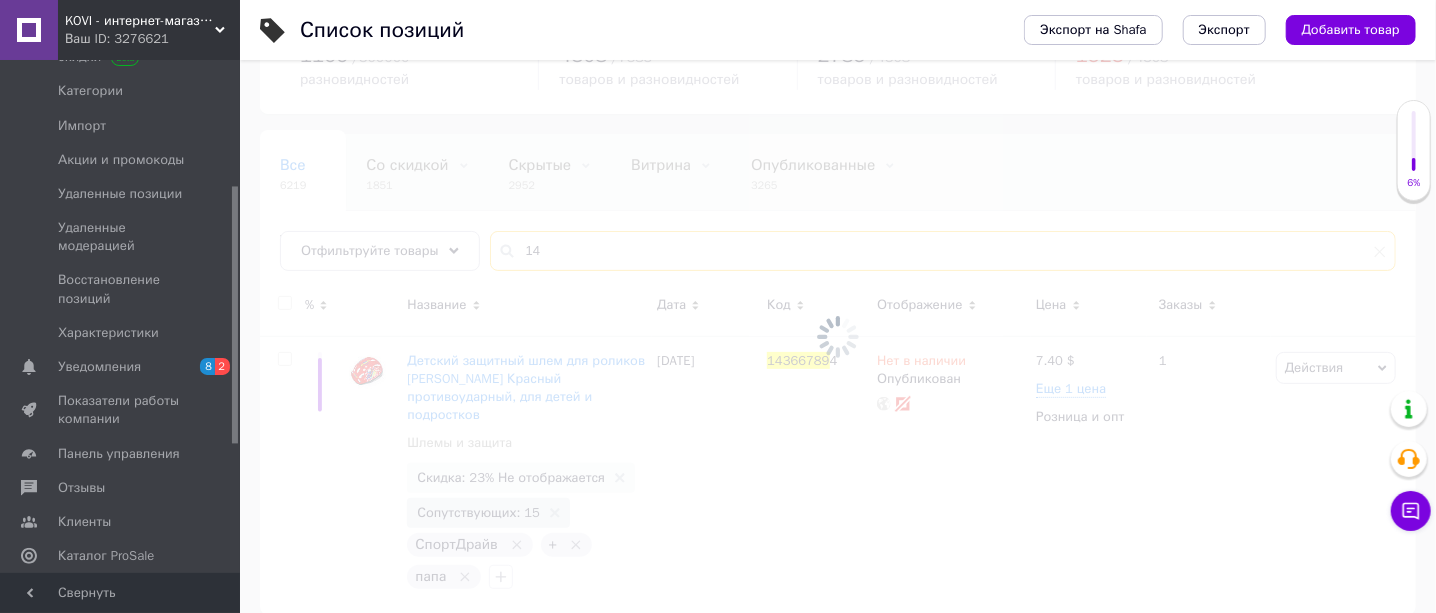 type on "1" 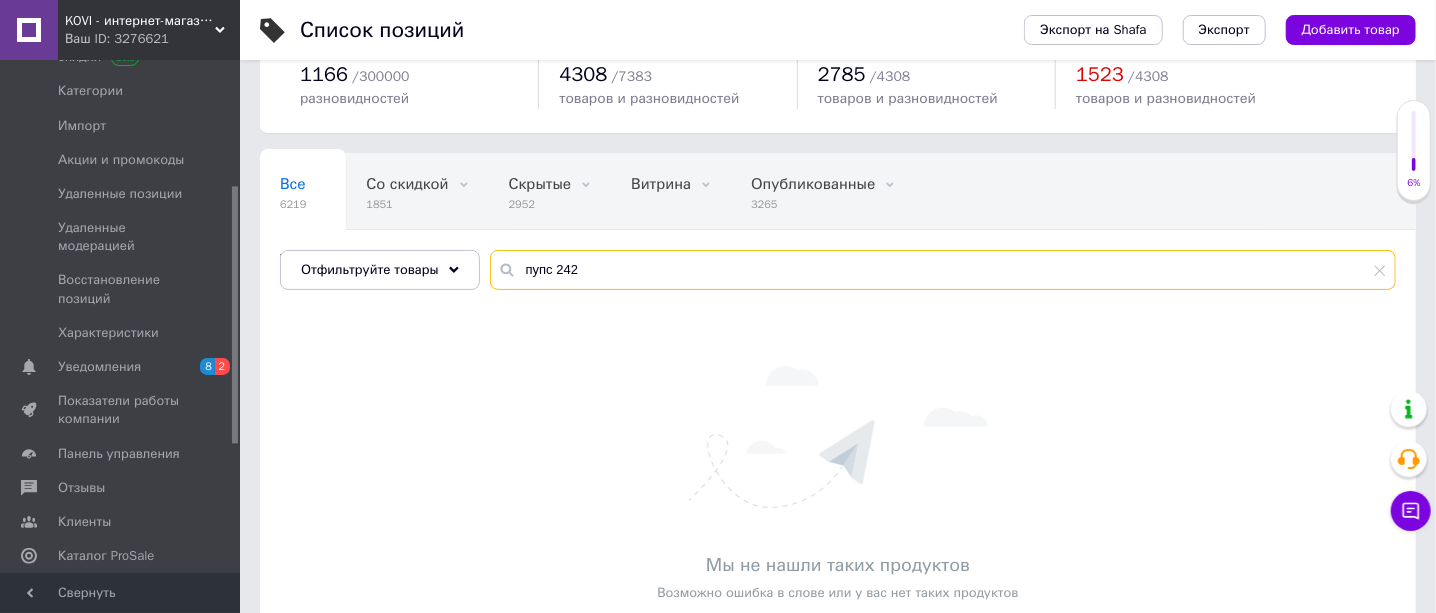scroll, scrollTop: 124, scrollLeft: 0, axis: vertical 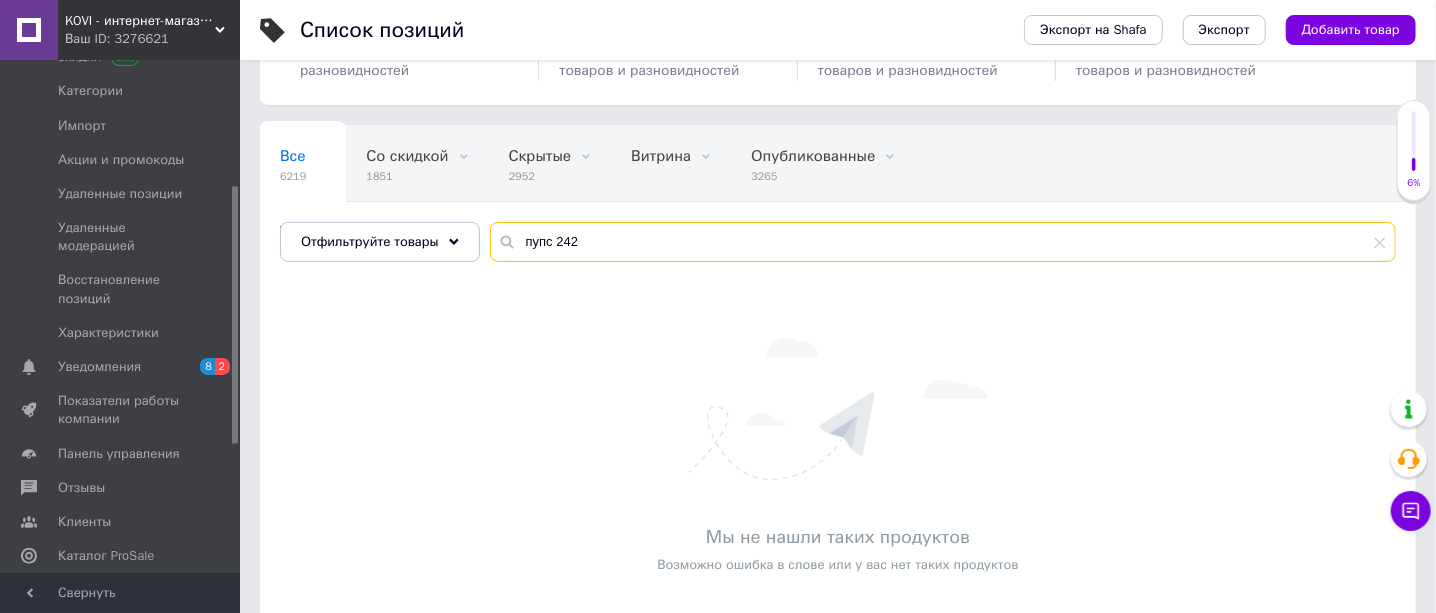 click on "пупс 242" at bounding box center (943, 242) 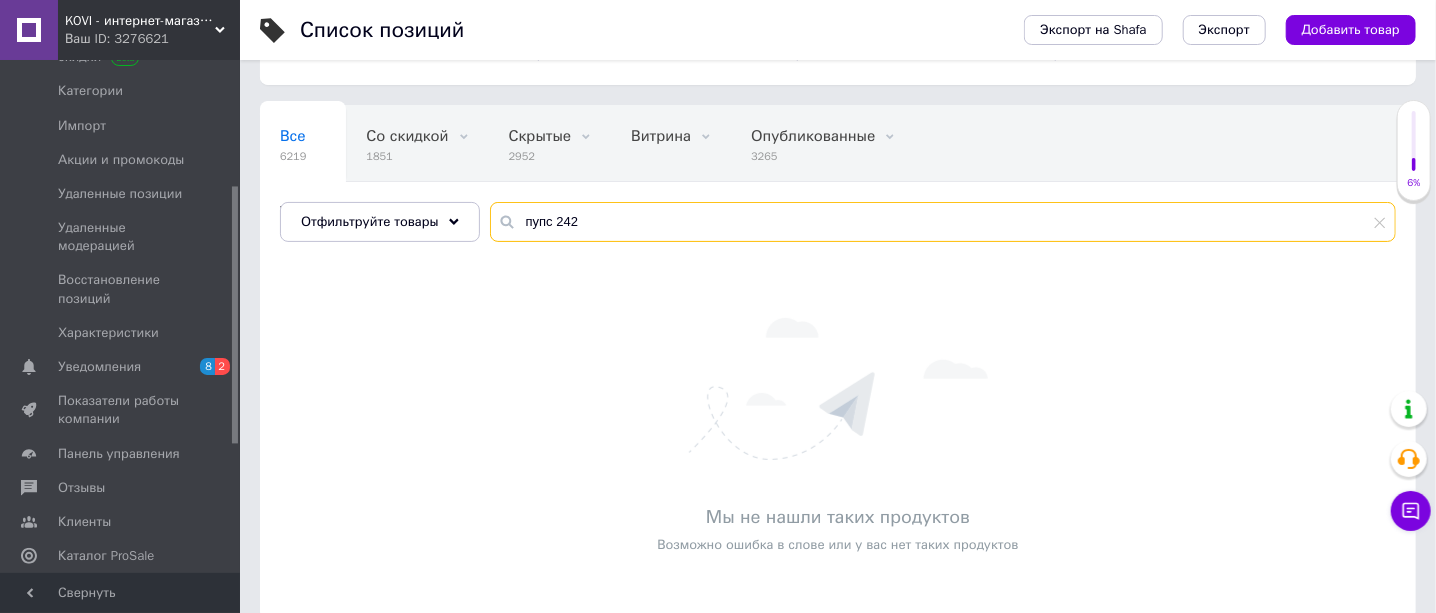 scroll, scrollTop: 150, scrollLeft: 0, axis: vertical 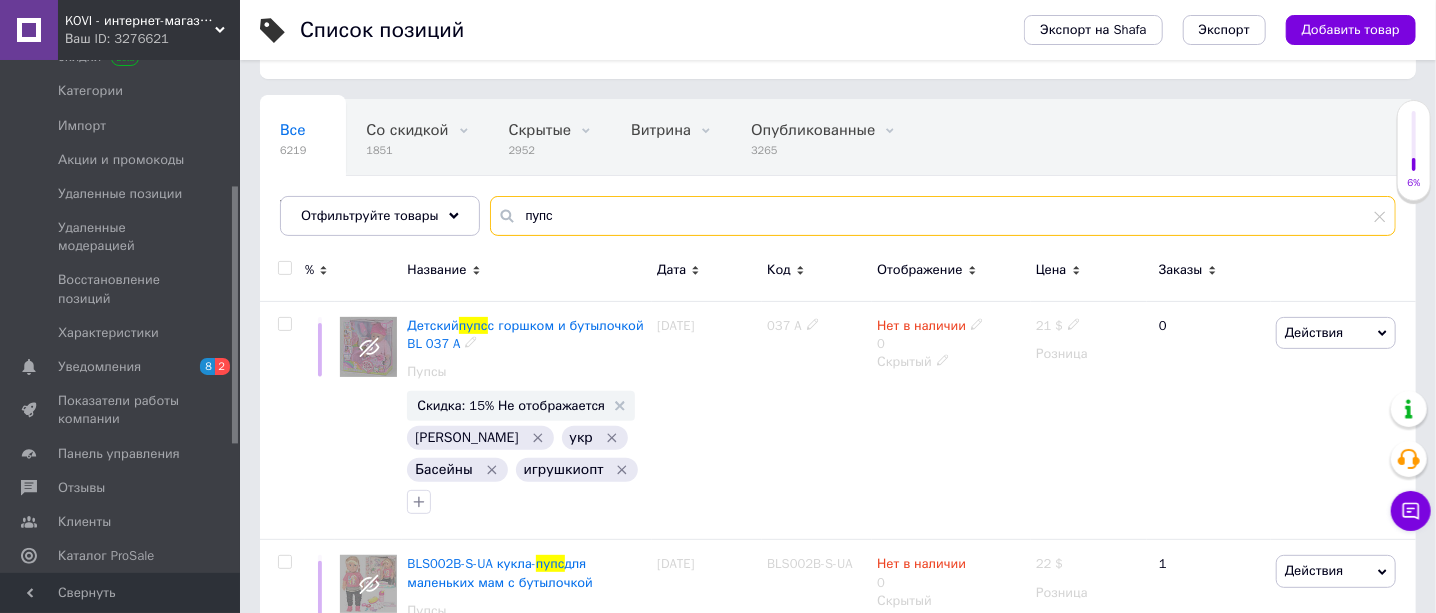 click on "пупс" at bounding box center [943, 216] 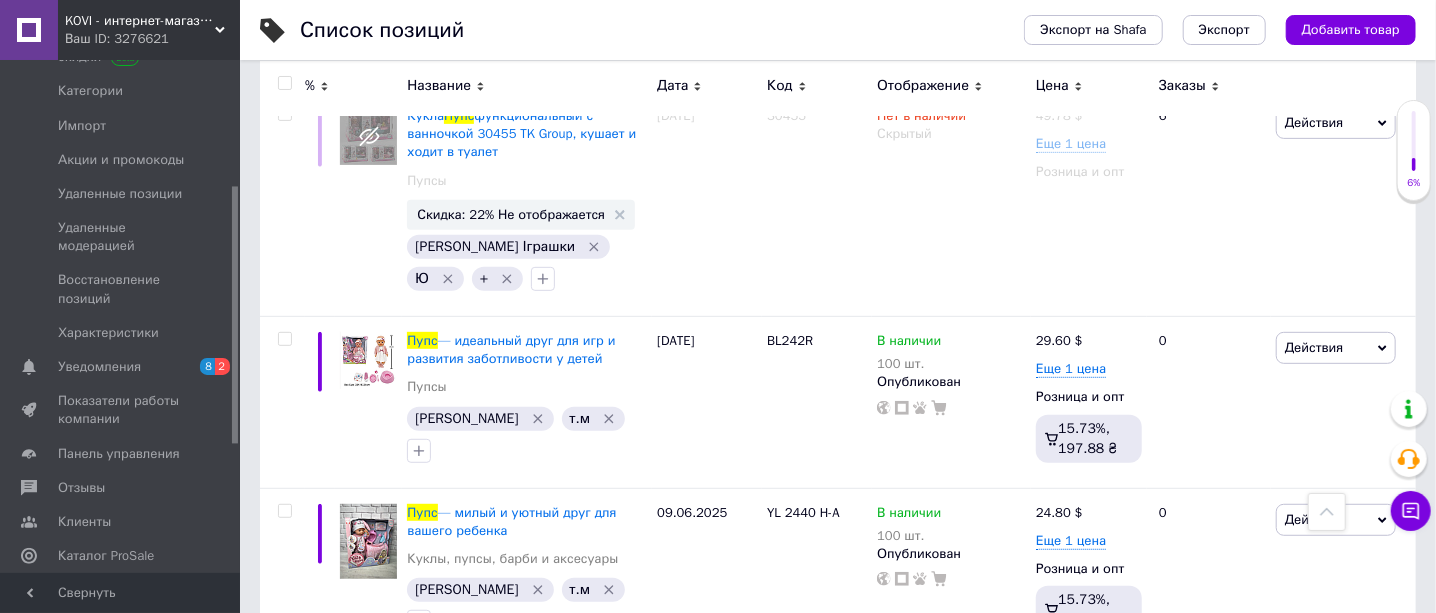 scroll, scrollTop: 8250, scrollLeft: 0, axis: vertical 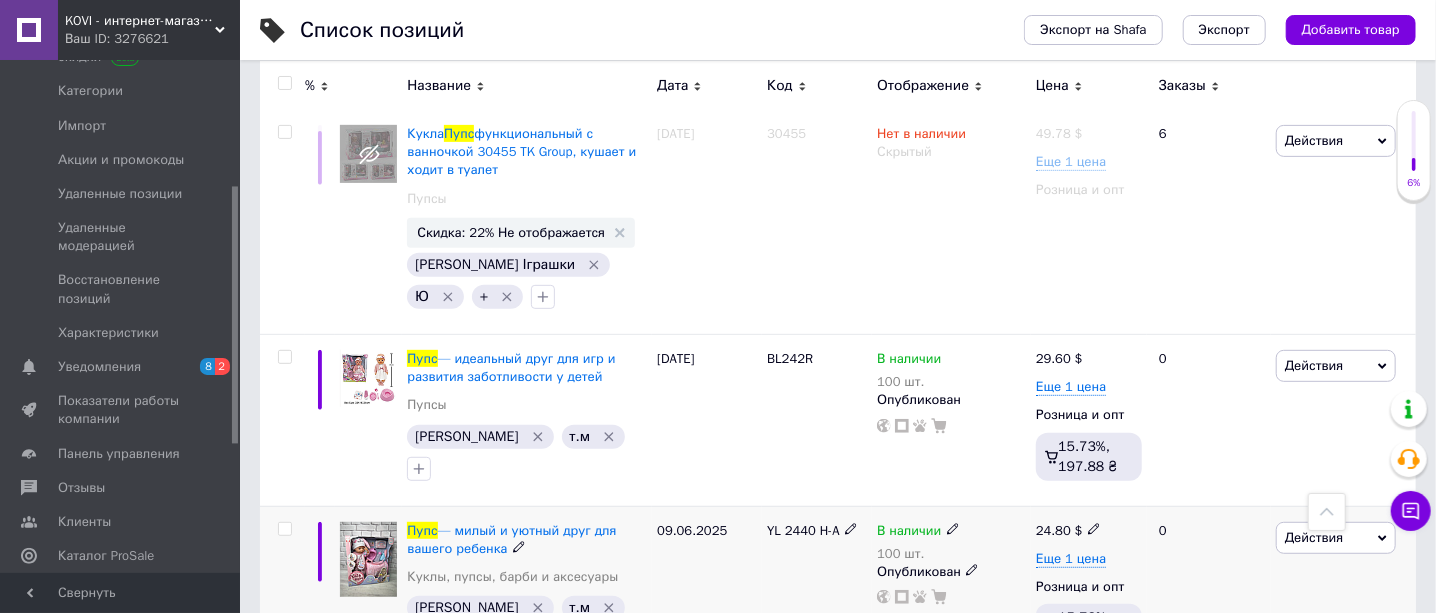 type on "пупс" 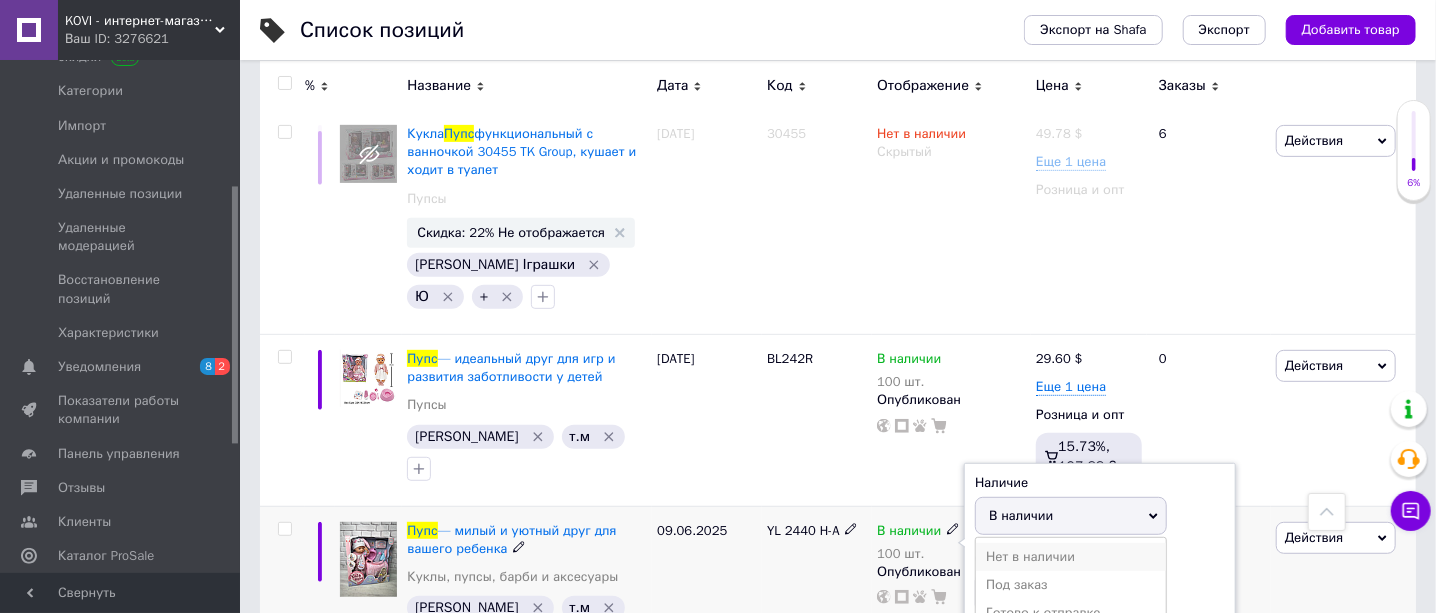 click on "Нет в наличии" at bounding box center (1071, 557) 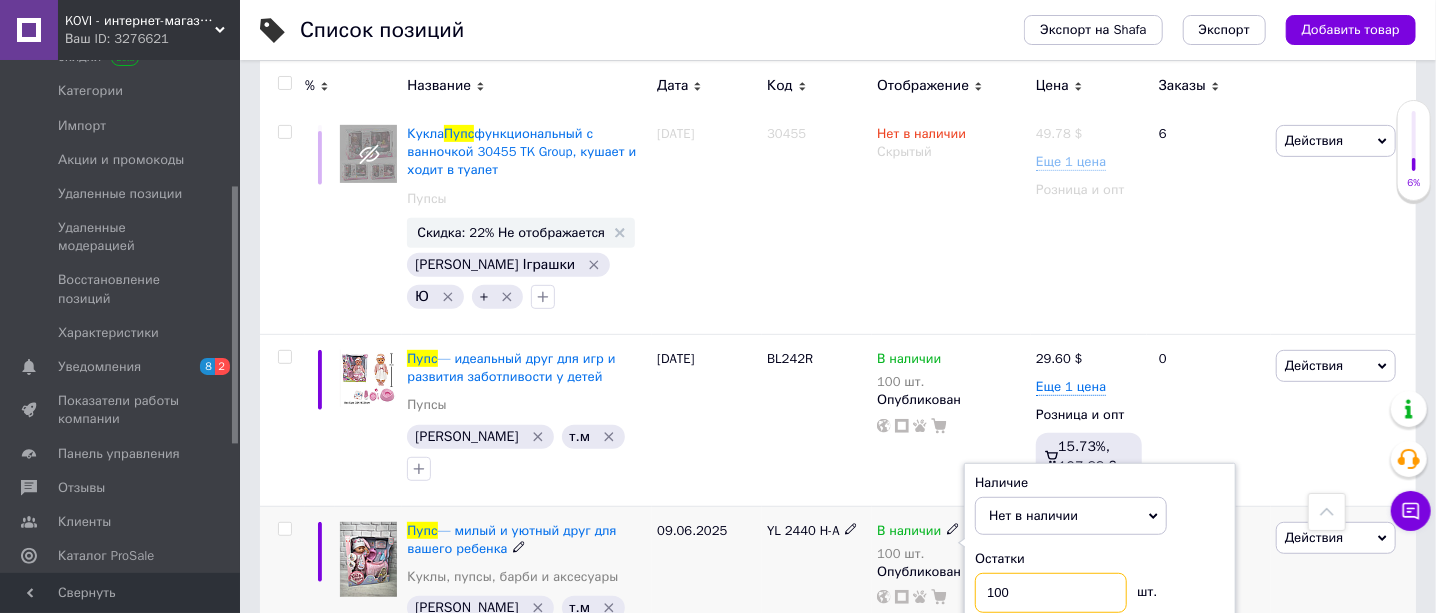 click on "100" at bounding box center [1051, 593] 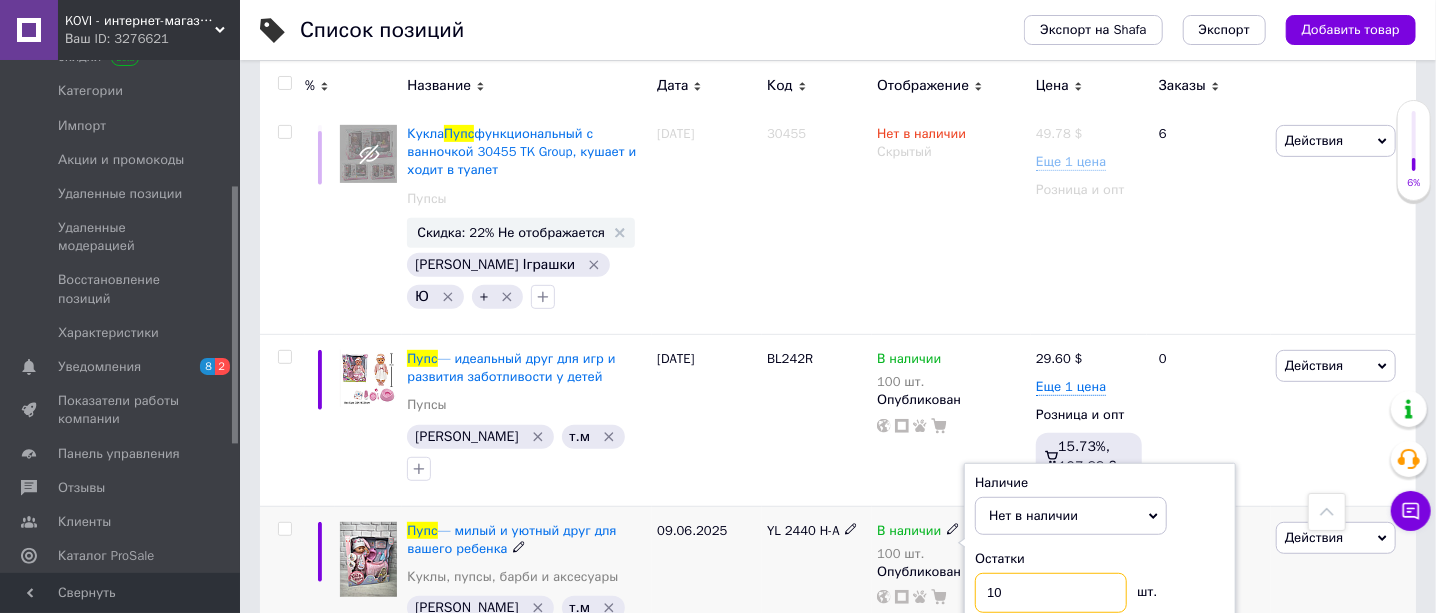 type on "1" 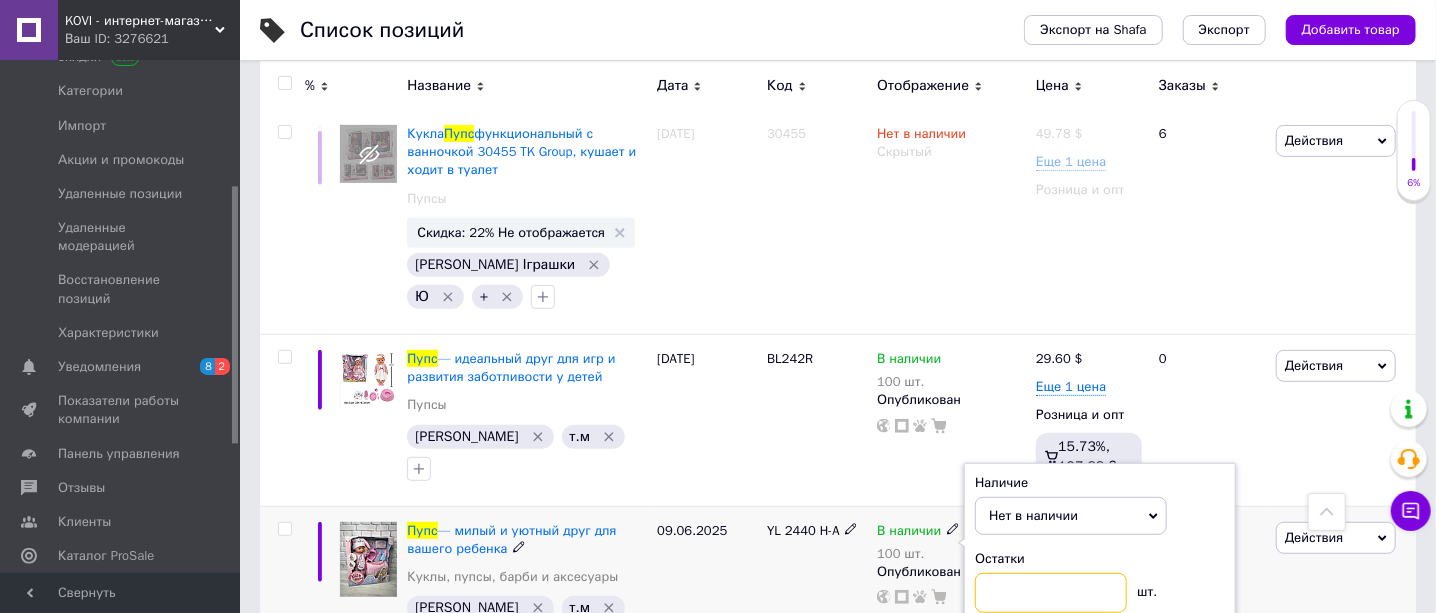 type 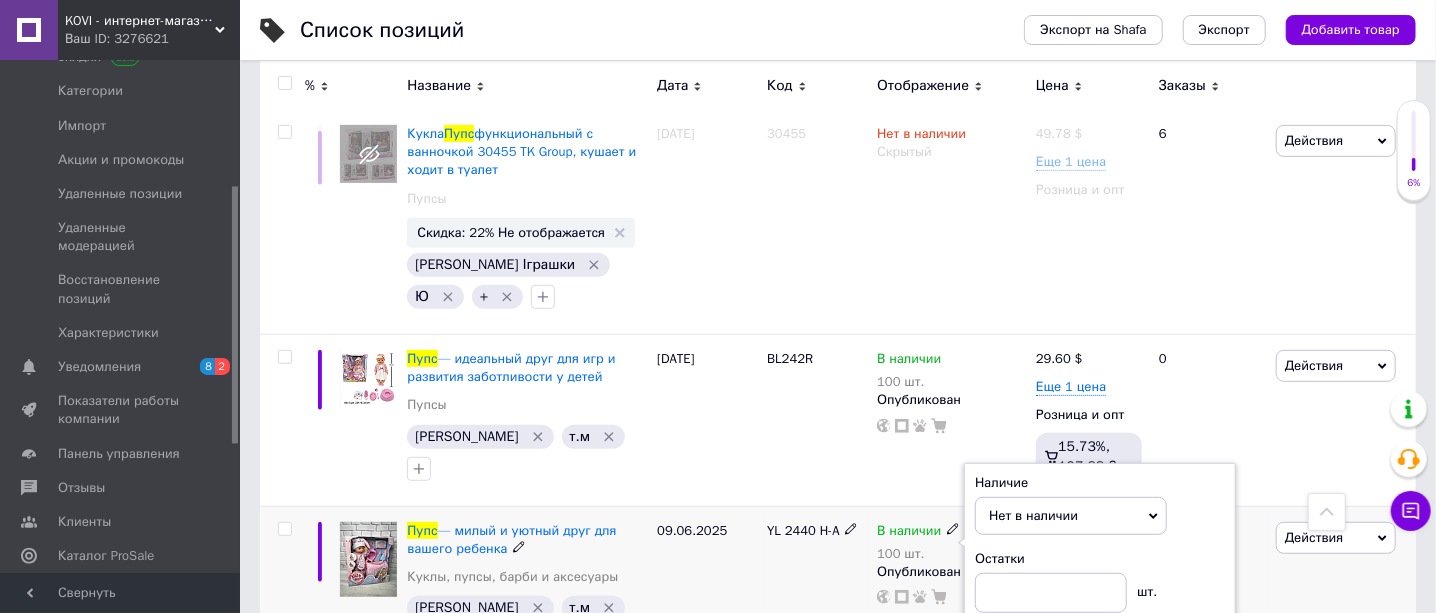 click on "YL 2440 H-A" at bounding box center [817, 592] 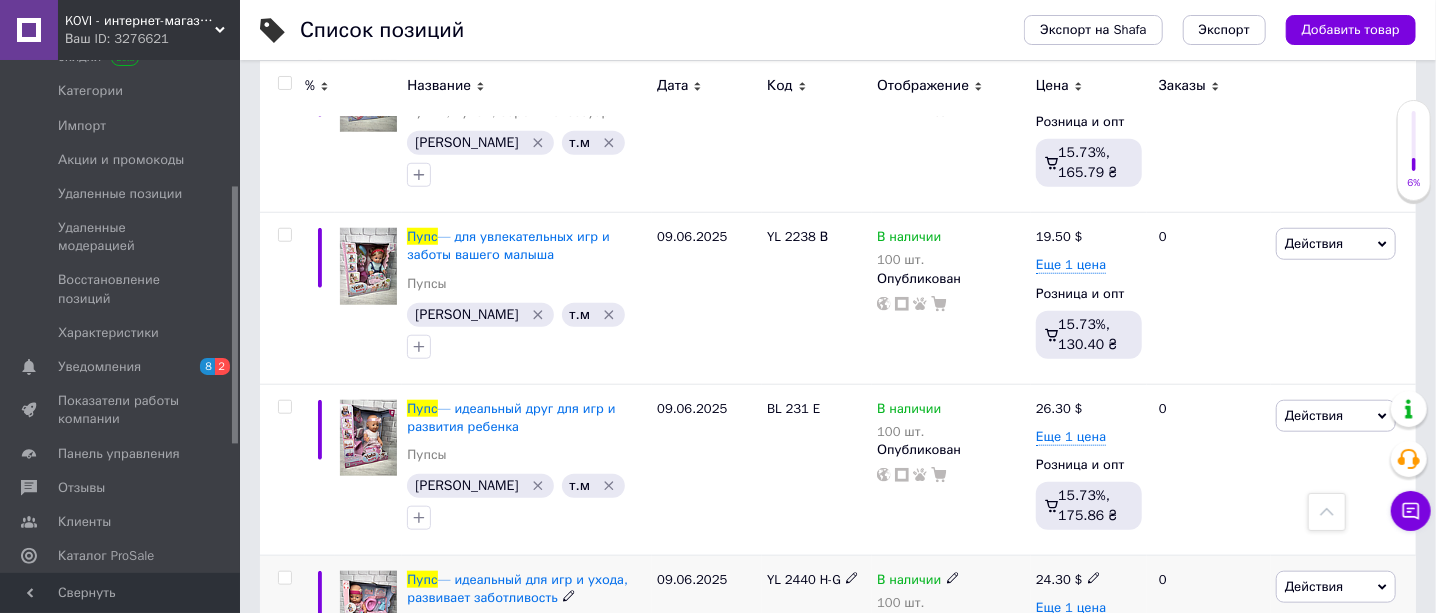 scroll, scrollTop: 8750, scrollLeft: 0, axis: vertical 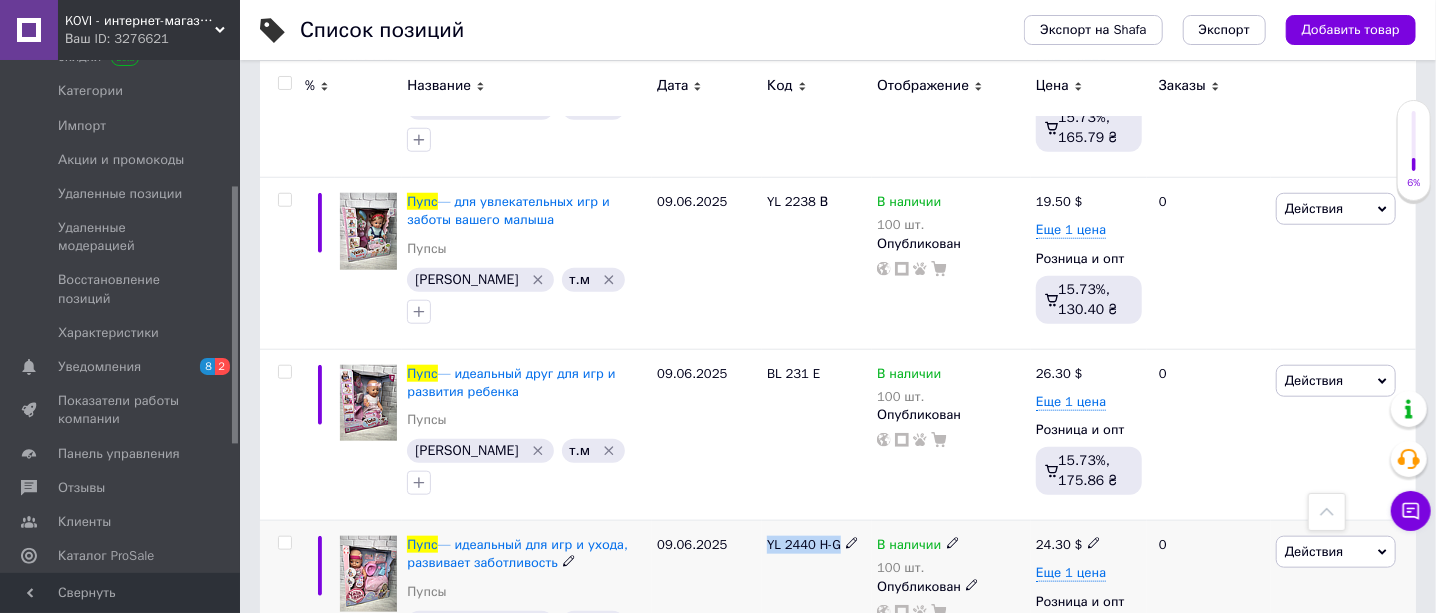 drag, startPoint x: 843, startPoint y: 249, endPoint x: 761, endPoint y: 249, distance: 82 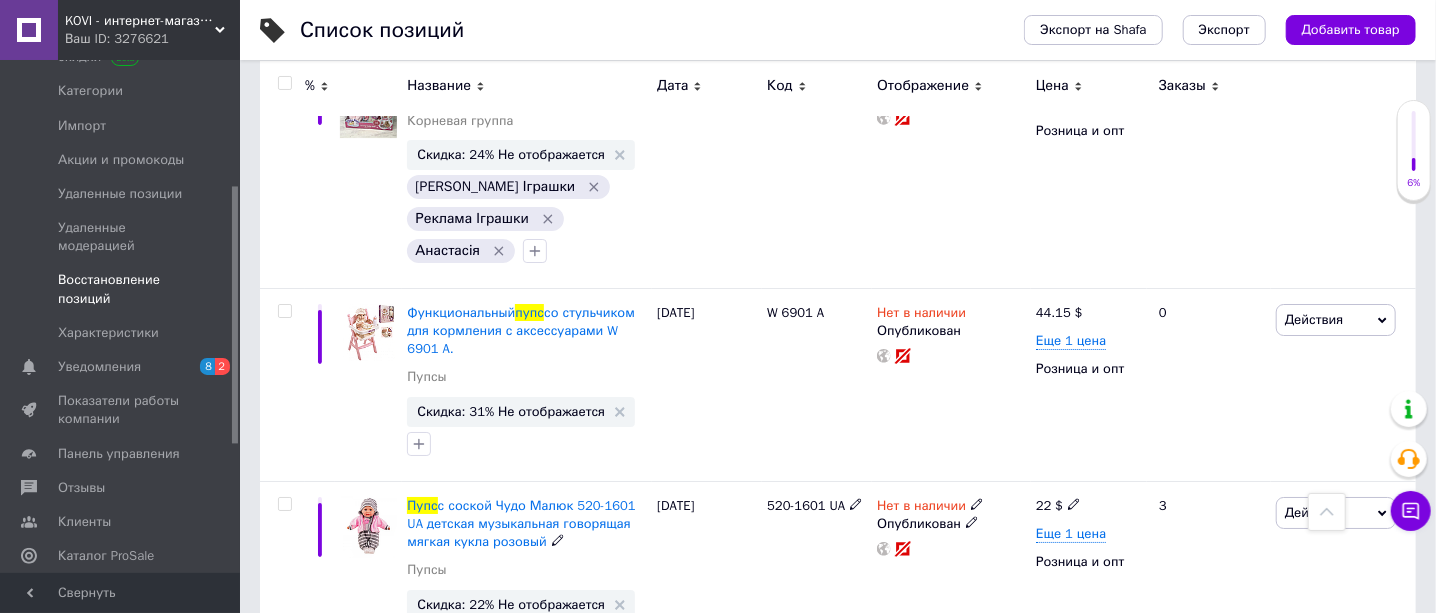 scroll, scrollTop: 19231, scrollLeft: 0, axis: vertical 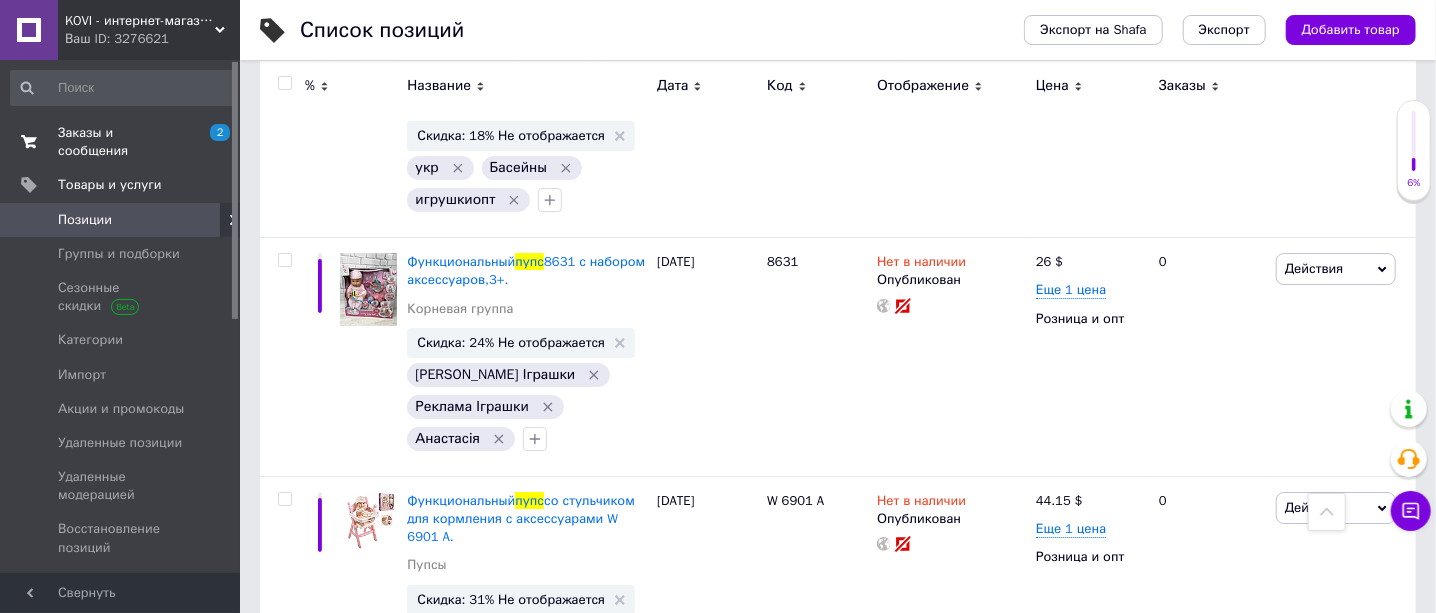 click on "Заказы и сообщения" at bounding box center (121, 142) 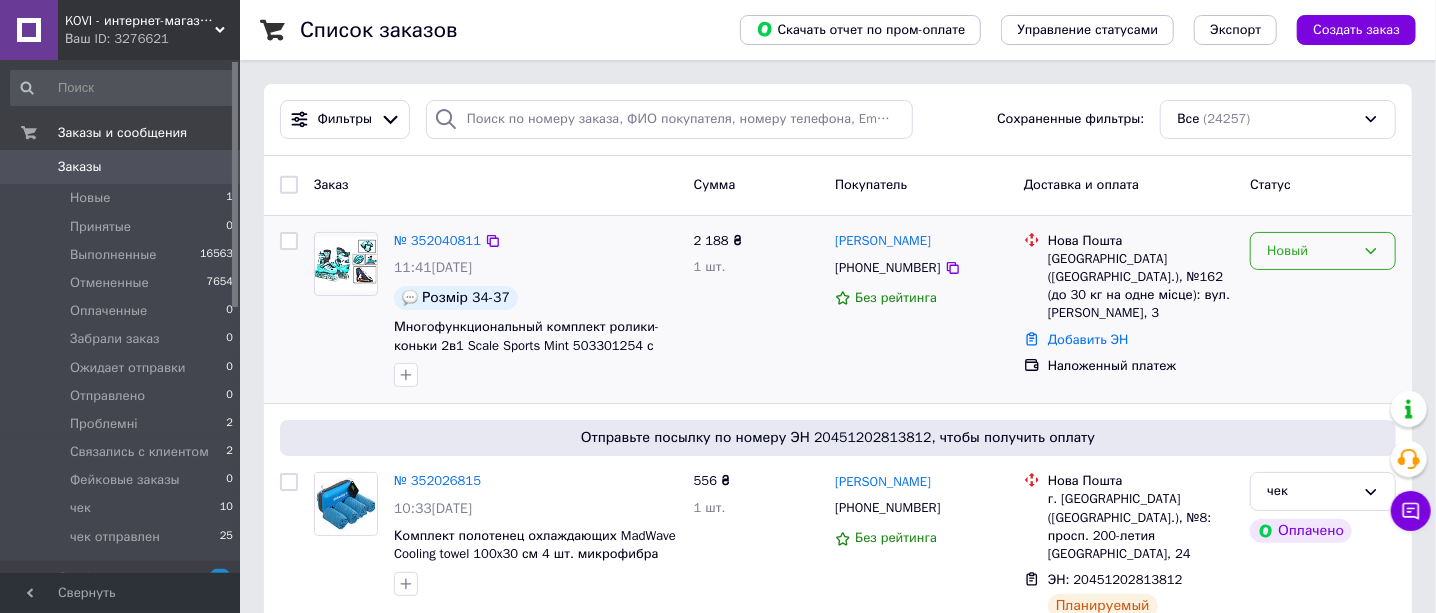 click on "Новый" at bounding box center (1323, 251) 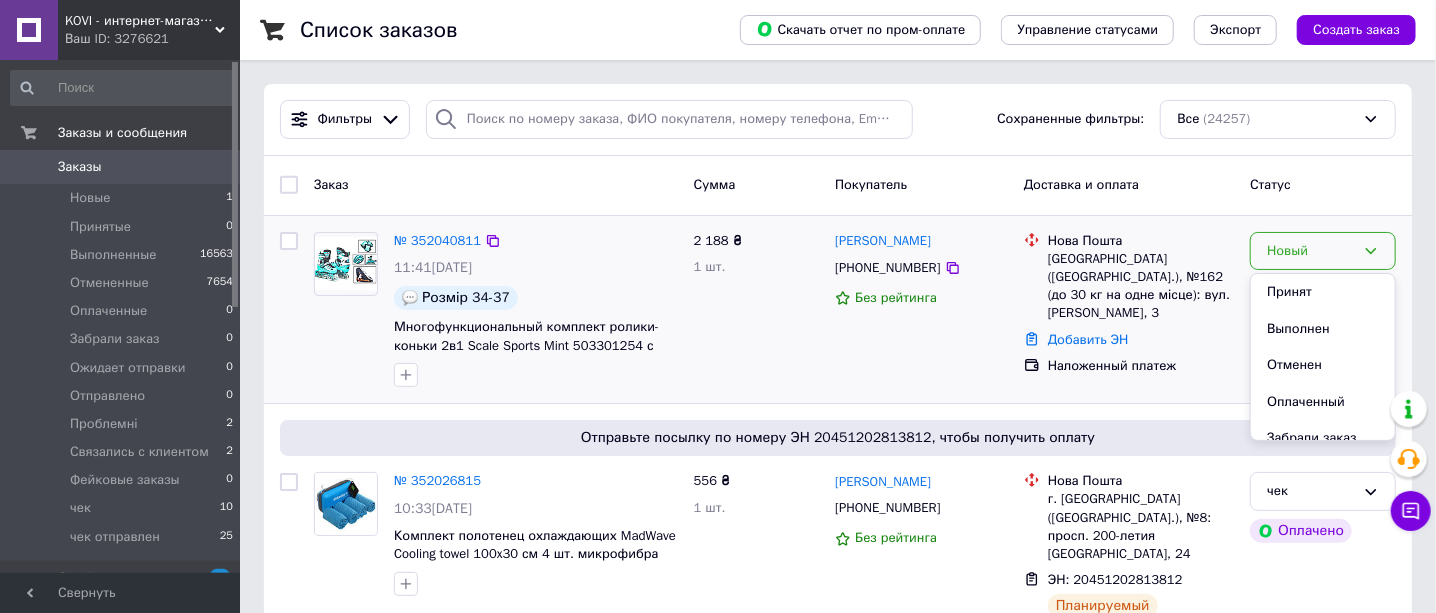 drag, startPoint x: 1278, startPoint y: 297, endPoint x: 1234, endPoint y: 304, distance: 44.553337 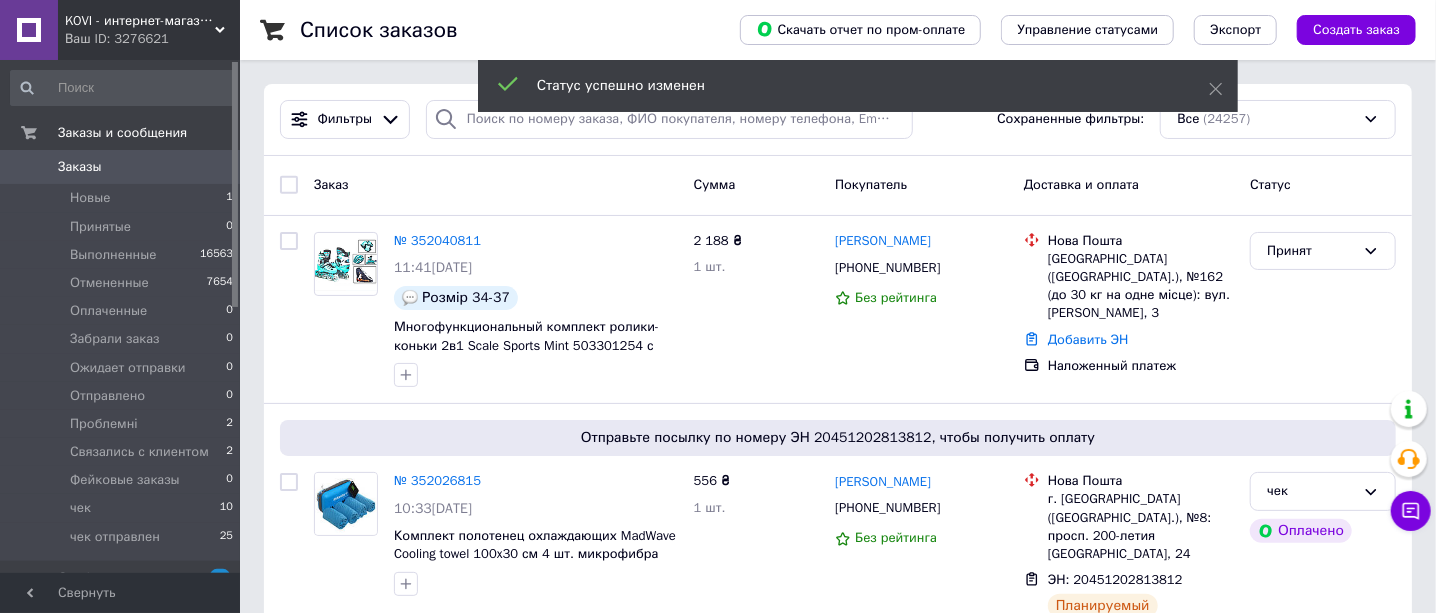 click on "№ 352040811" at bounding box center [437, 240] 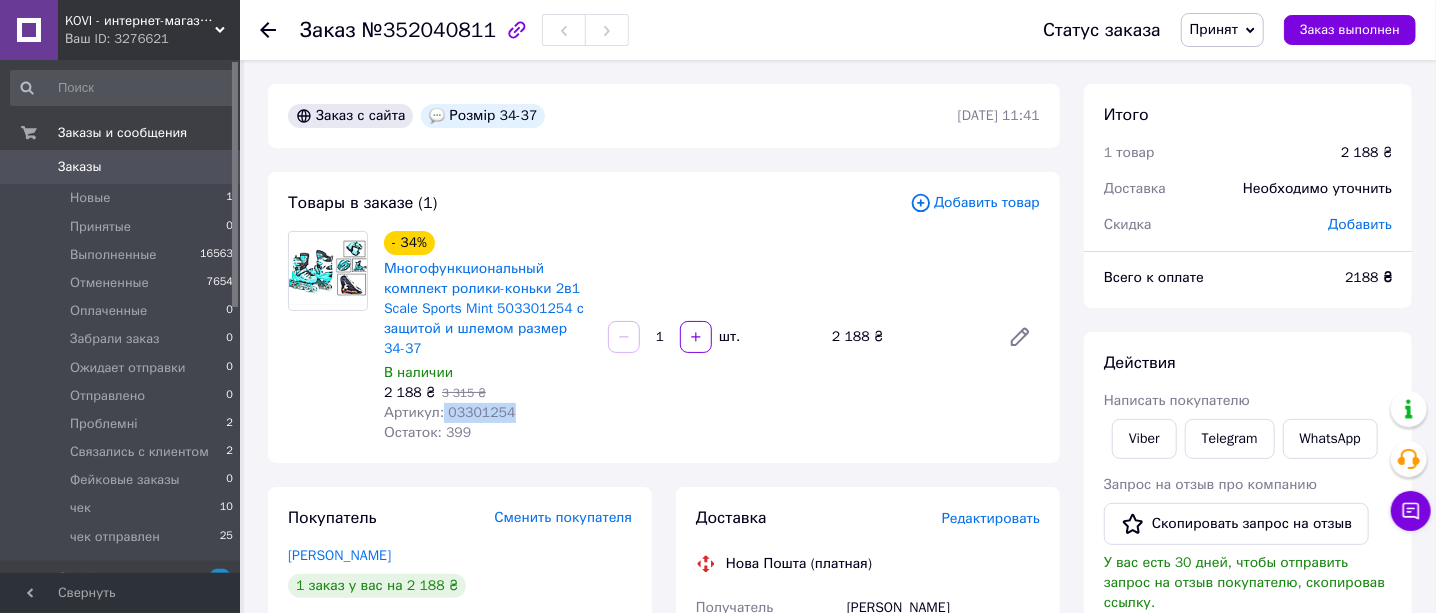 drag, startPoint x: 515, startPoint y: 416, endPoint x: 440, endPoint y: 409, distance: 75.32596 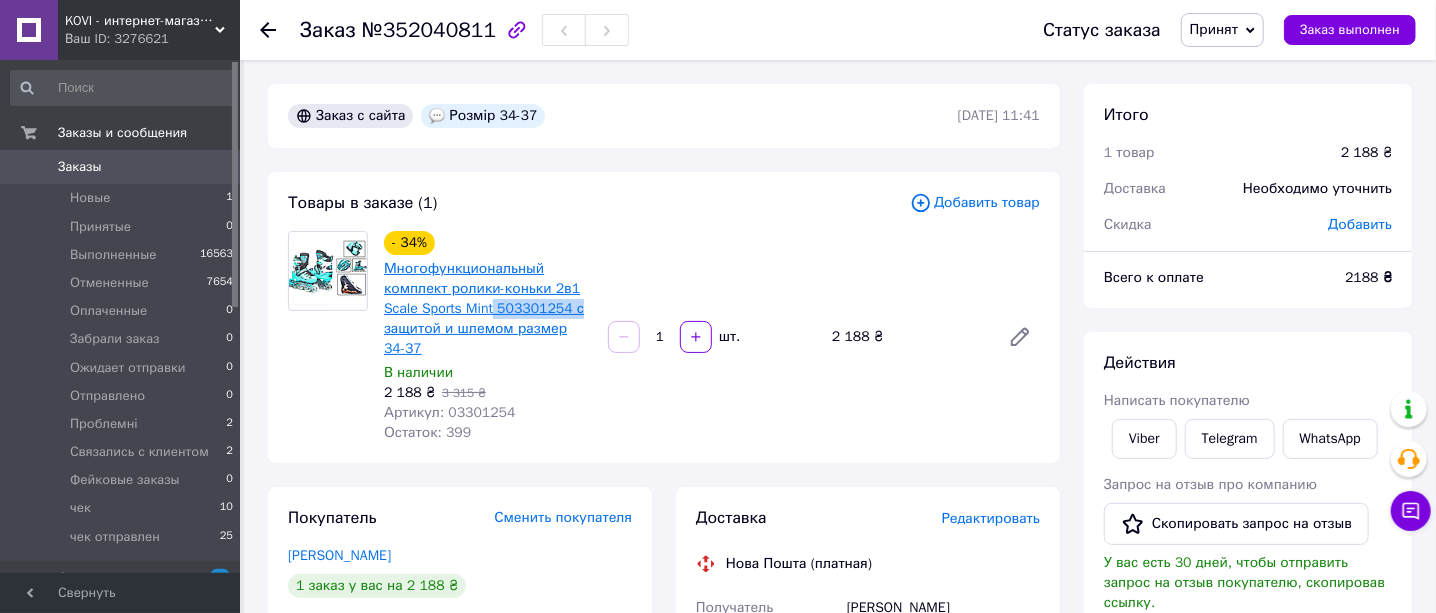 drag, startPoint x: 575, startPoint y: 309, endPoint x: 493, endPoint y: 300, distance: 82.492424 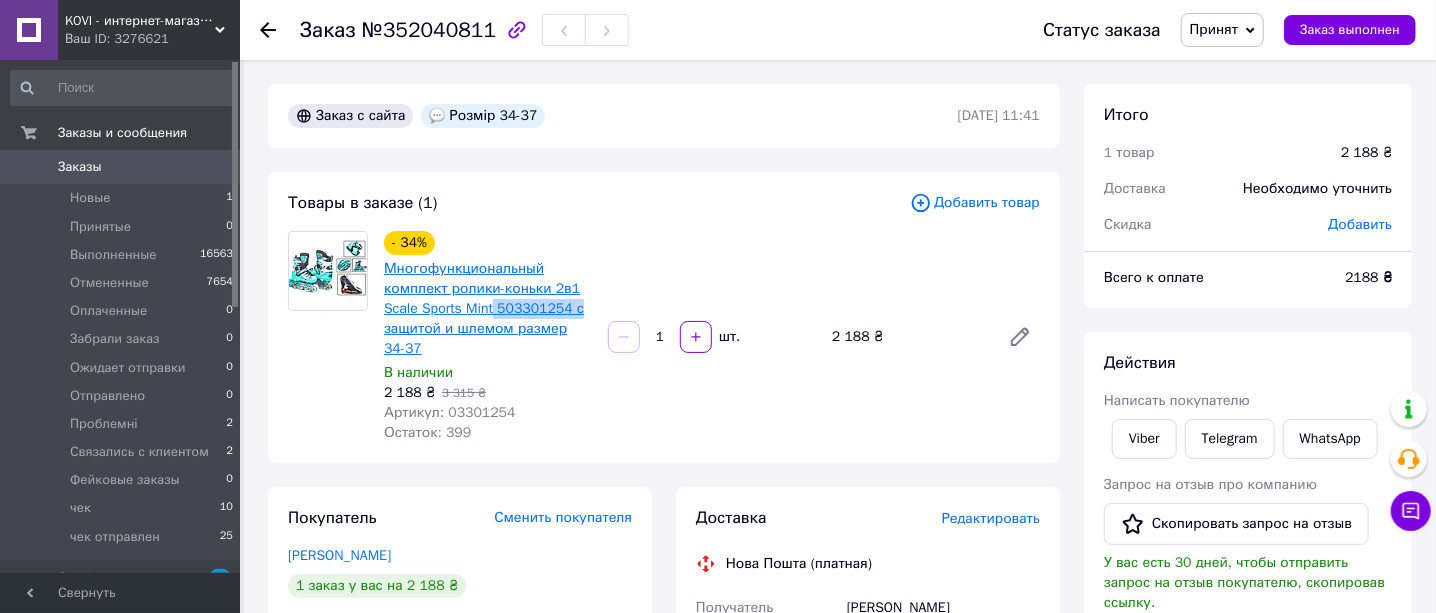 copy on "503301254 с" 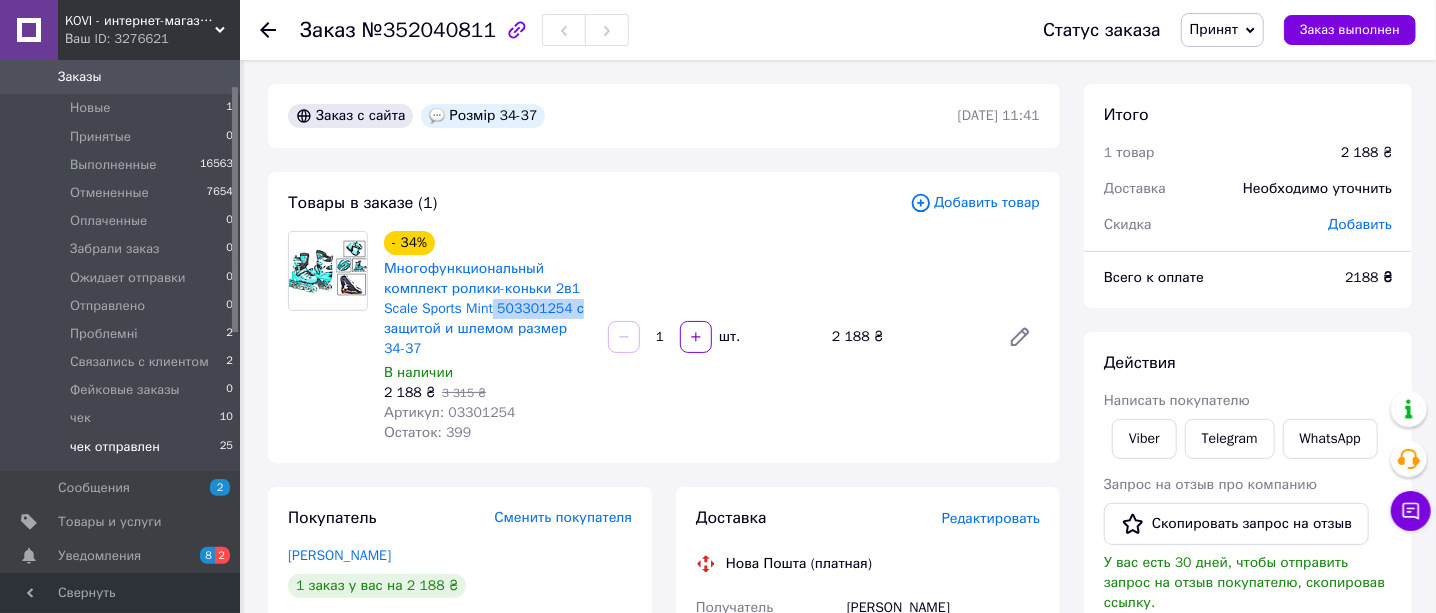 scroll, scrollTop: 124, scrollLeft: 0, axis: vertical 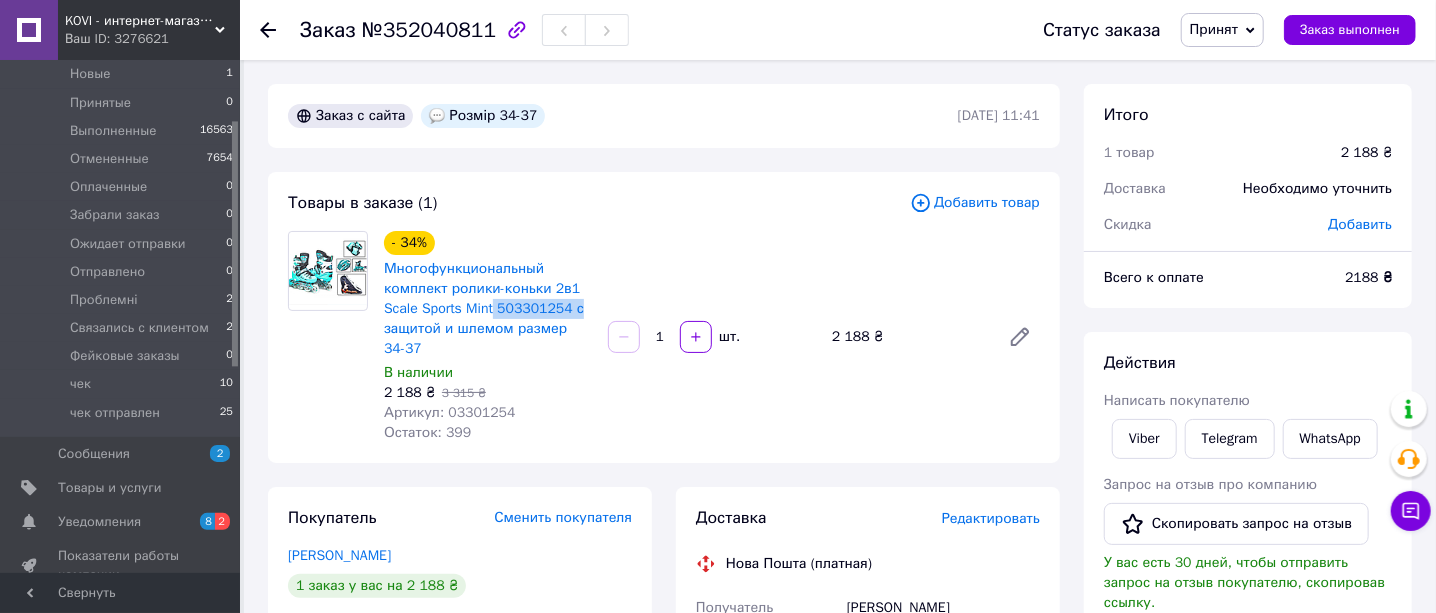 drag, startPoint x: 120, startPoint y: 488, endPoint x: 246, endPoint y: 444, distance: 133.46161 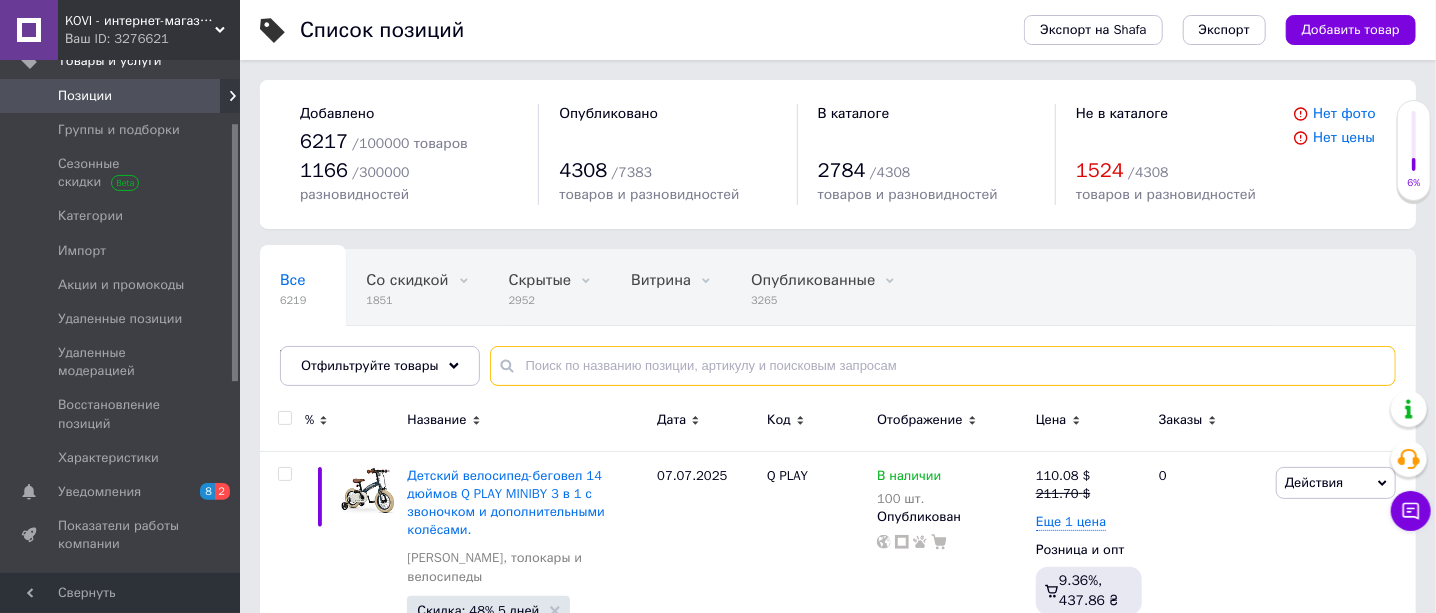 paste on "503301254" 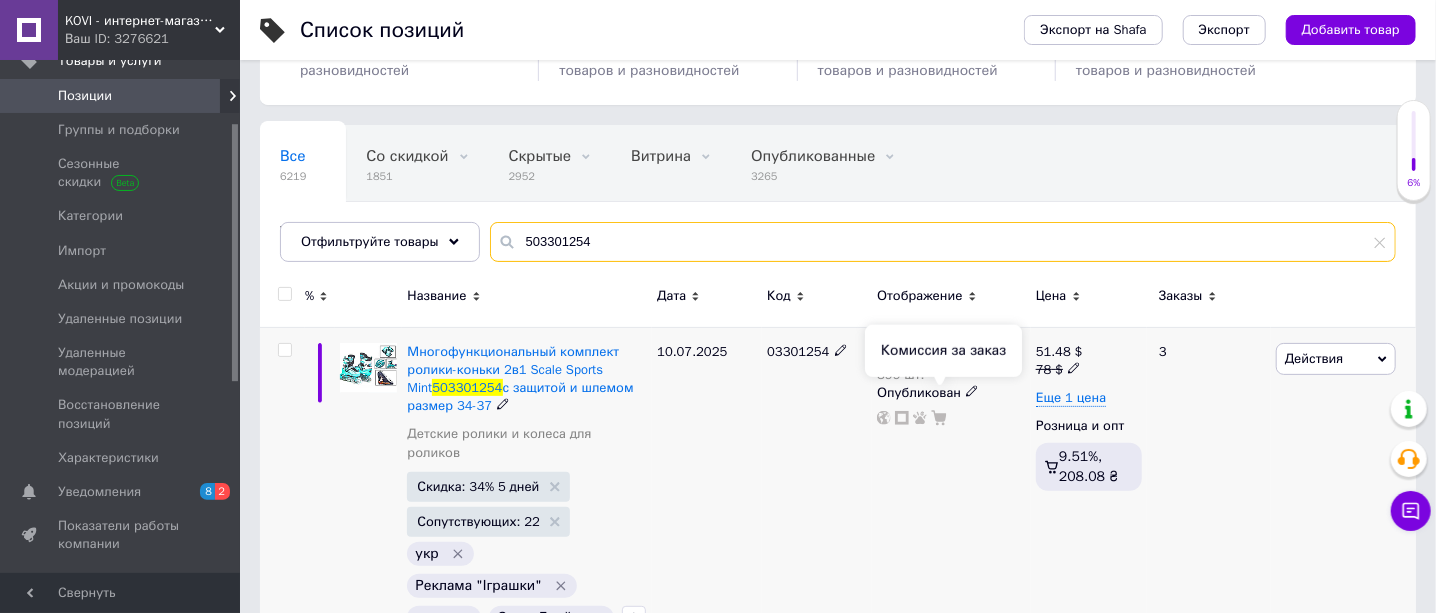 scroll, scrollTop: 115, scrollLeft: 0, axis: vertical 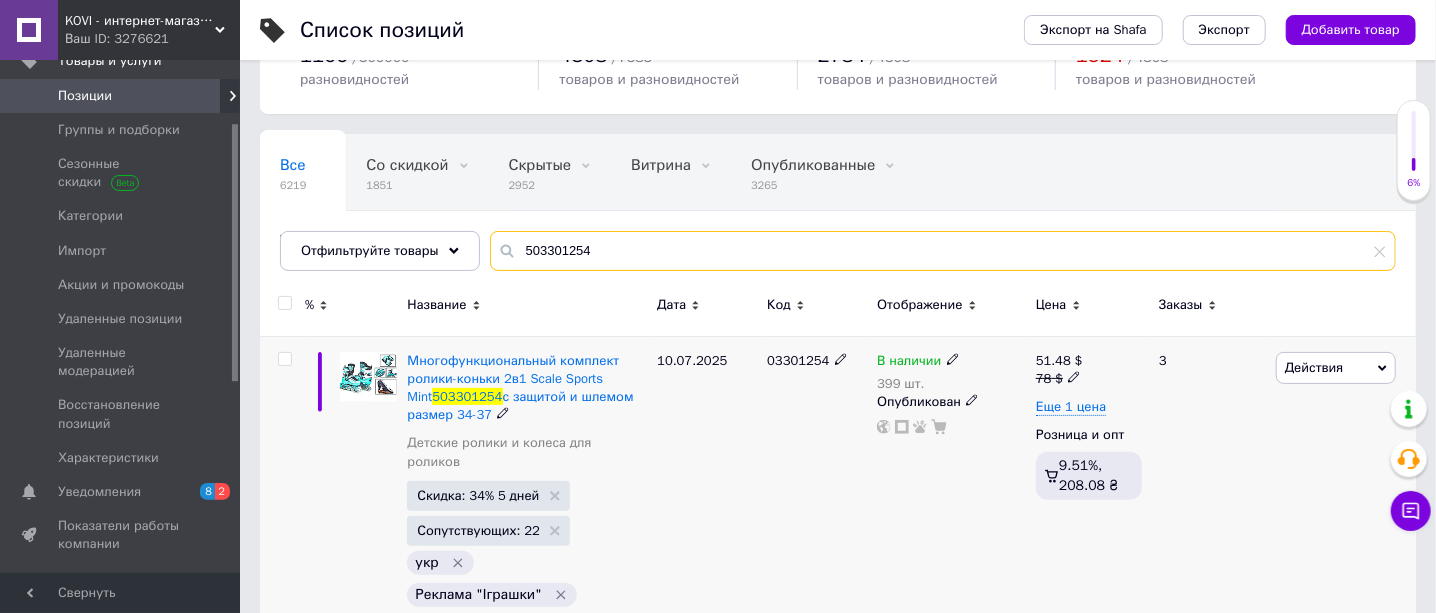type on "503301254" 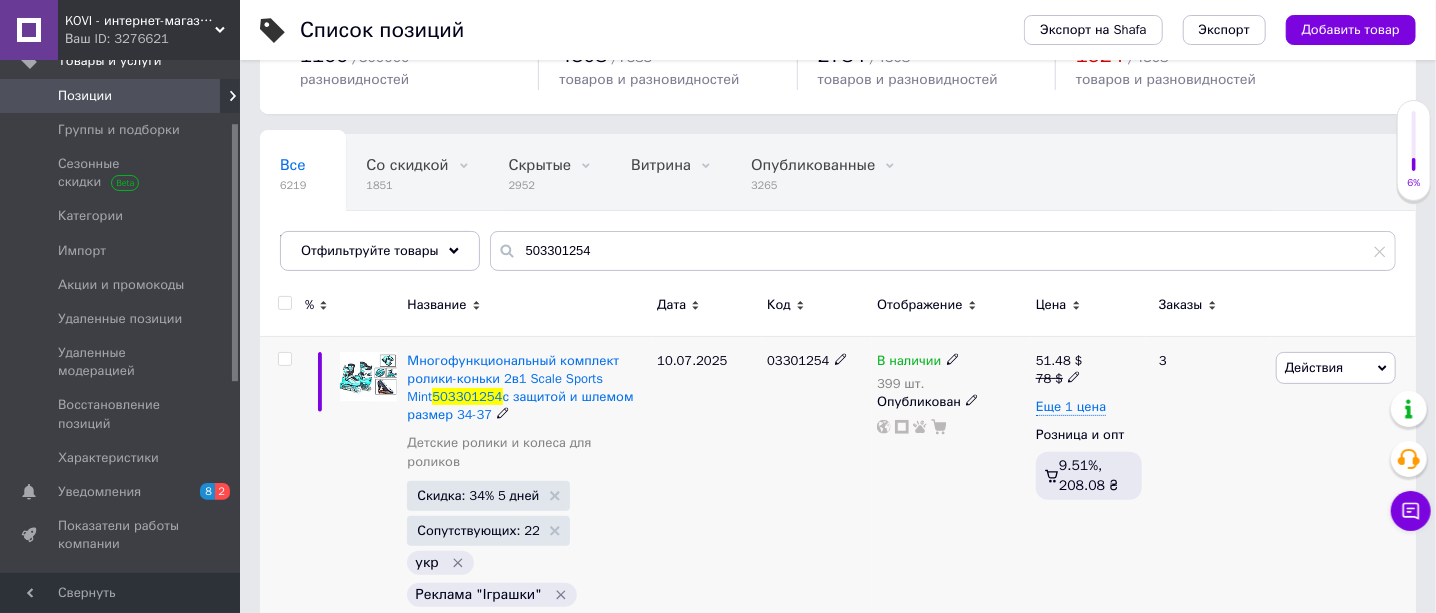 click 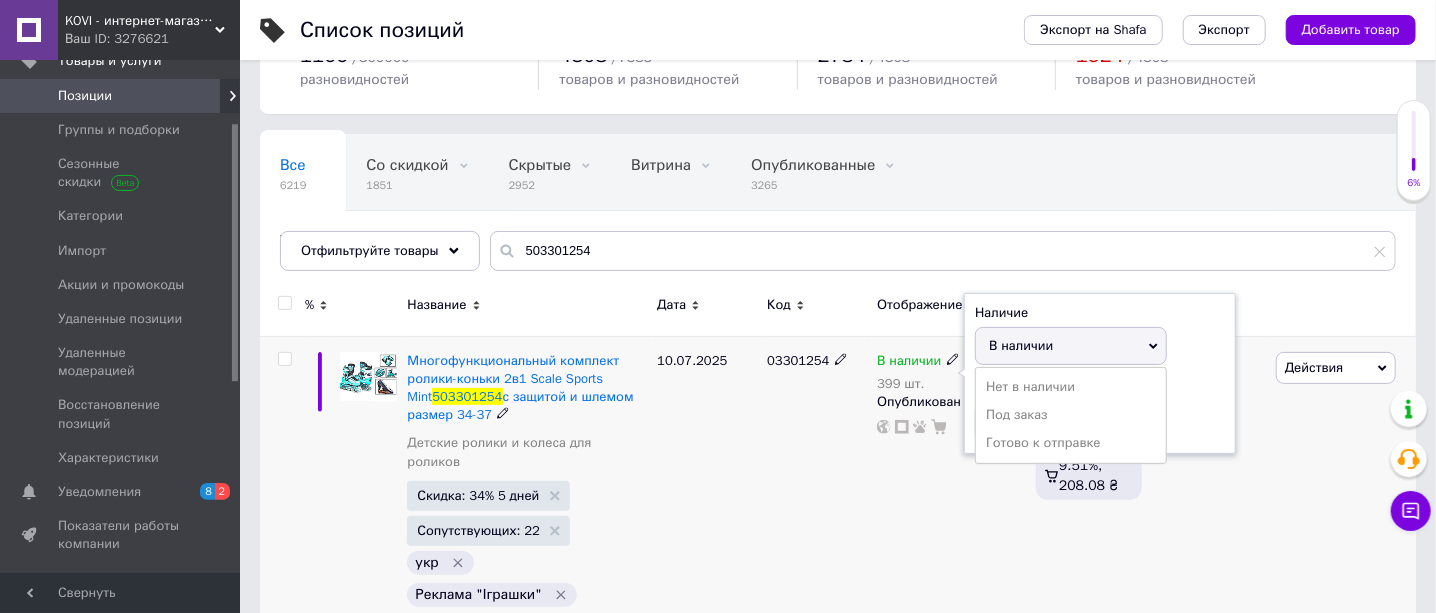 click on "Нет в наличии" at bounding box center (1071, 387) 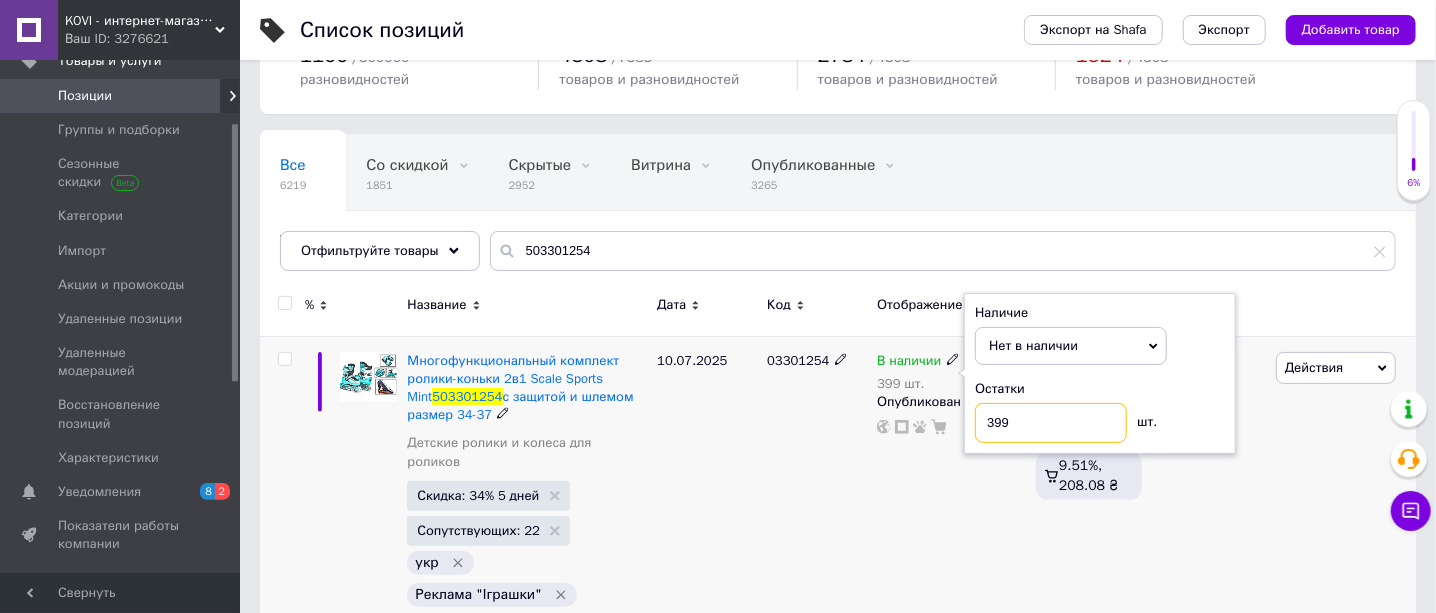 click on "399" at bounding box center (1051, 423) 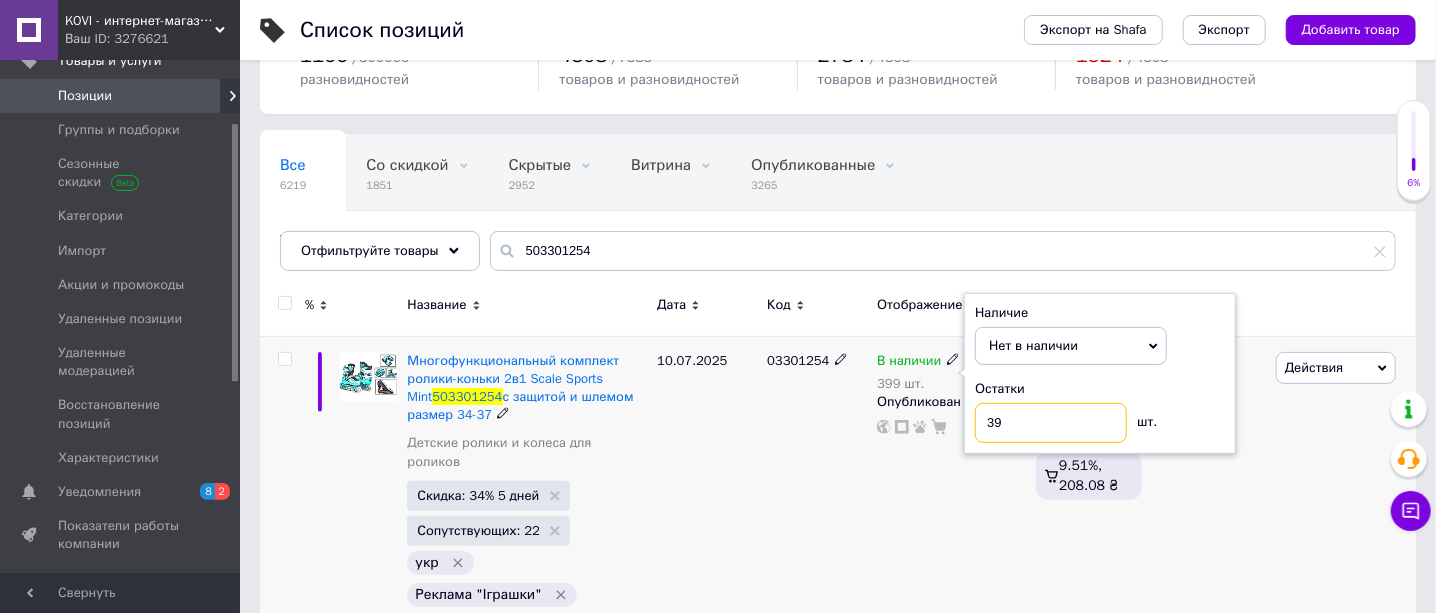 type on "3" 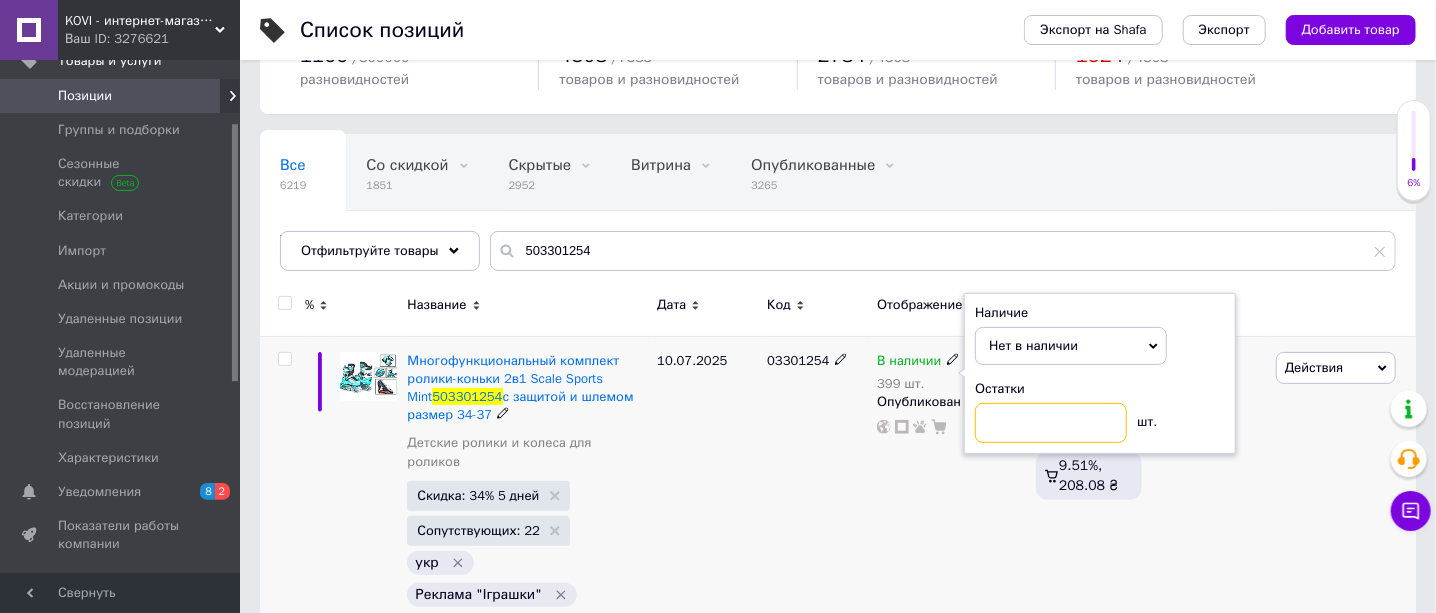 type 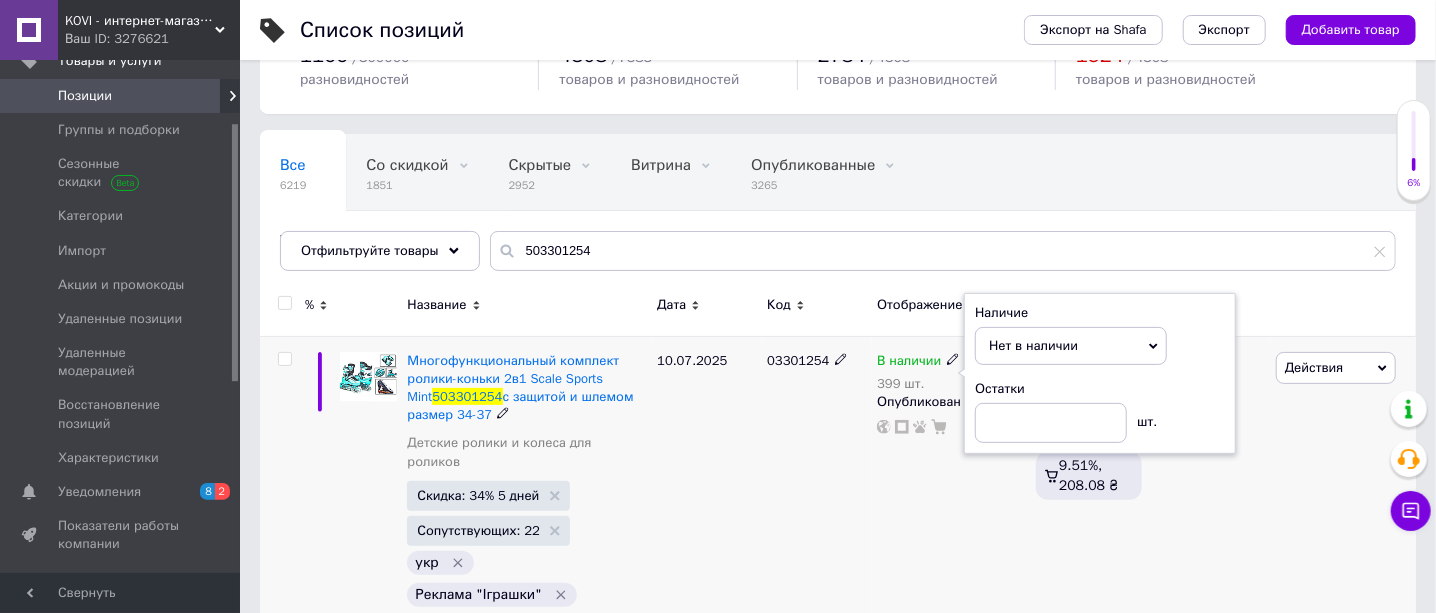 click on "В наличии 399 шт. Наличие Нет в наличии В наличии Под заказ Готово к отправке Остатки шт. Опубликован" at bounding box center (951, 500) 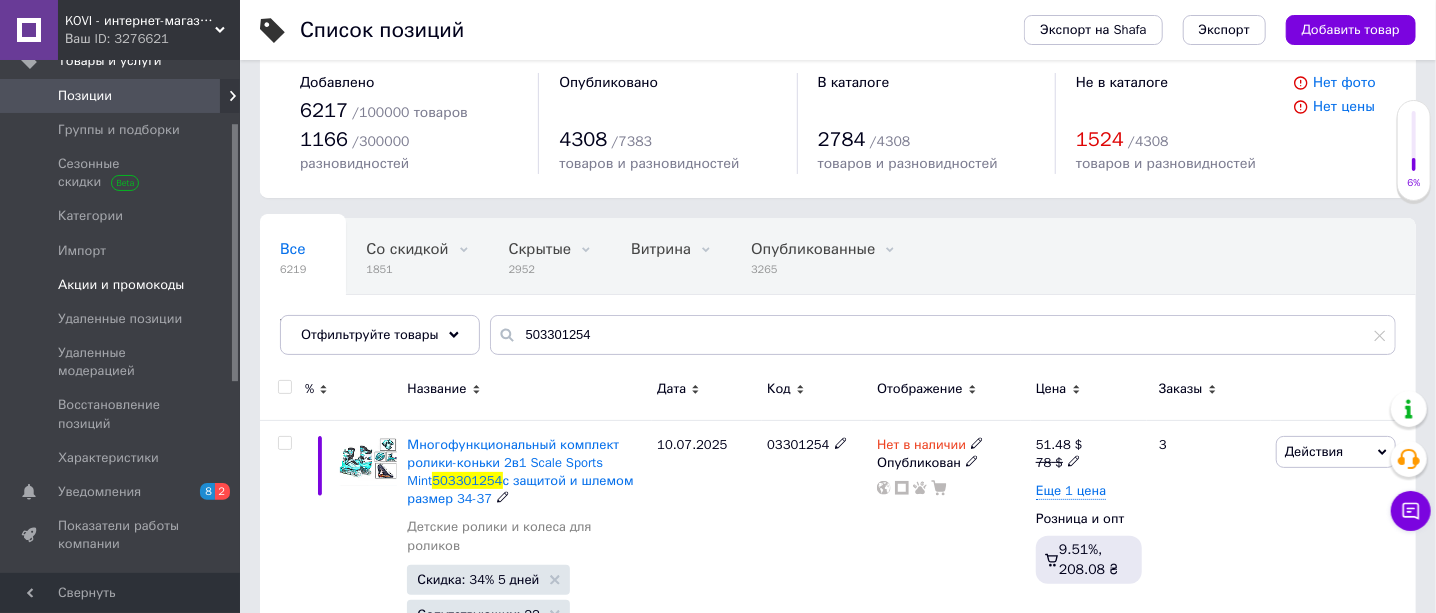 scroll, scrollTop: 0, scrollLeft: 0, axis: both 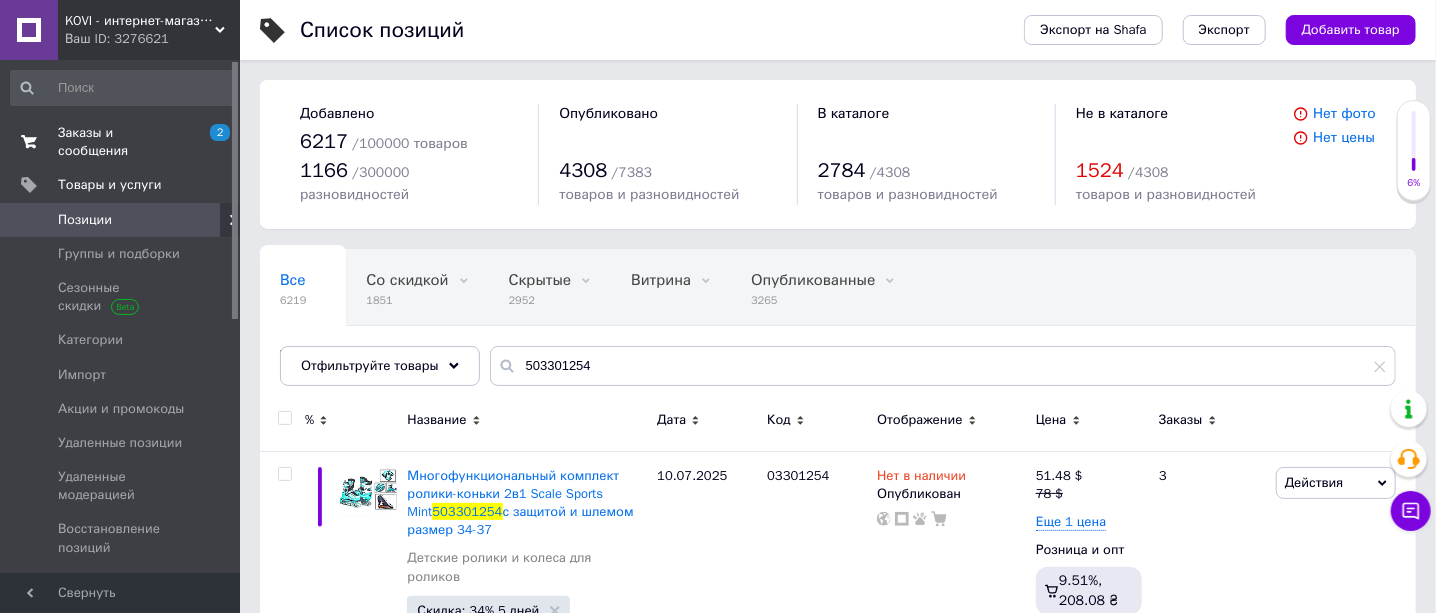 click on "Заказы и сообщения" at bounding box center (121, 142) 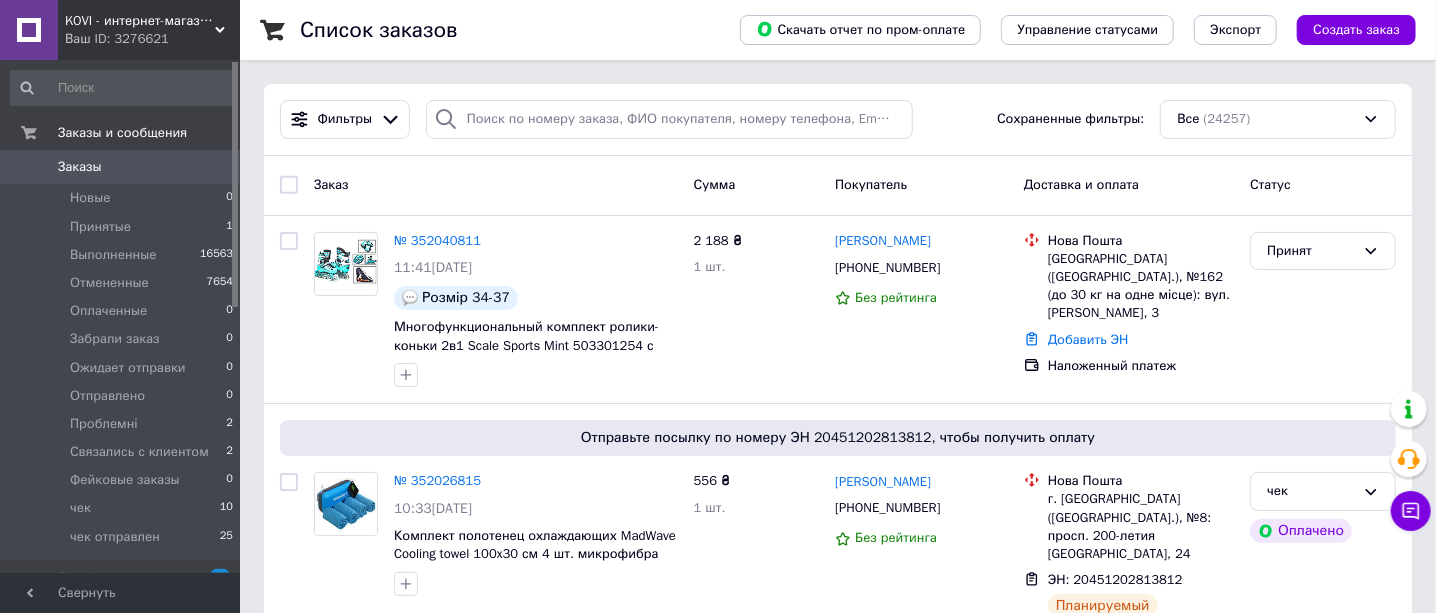 drag, startPoint x: 106, startPoint y: 14, endPoint x: 93, endPoint y: 31, distance: 21.400934 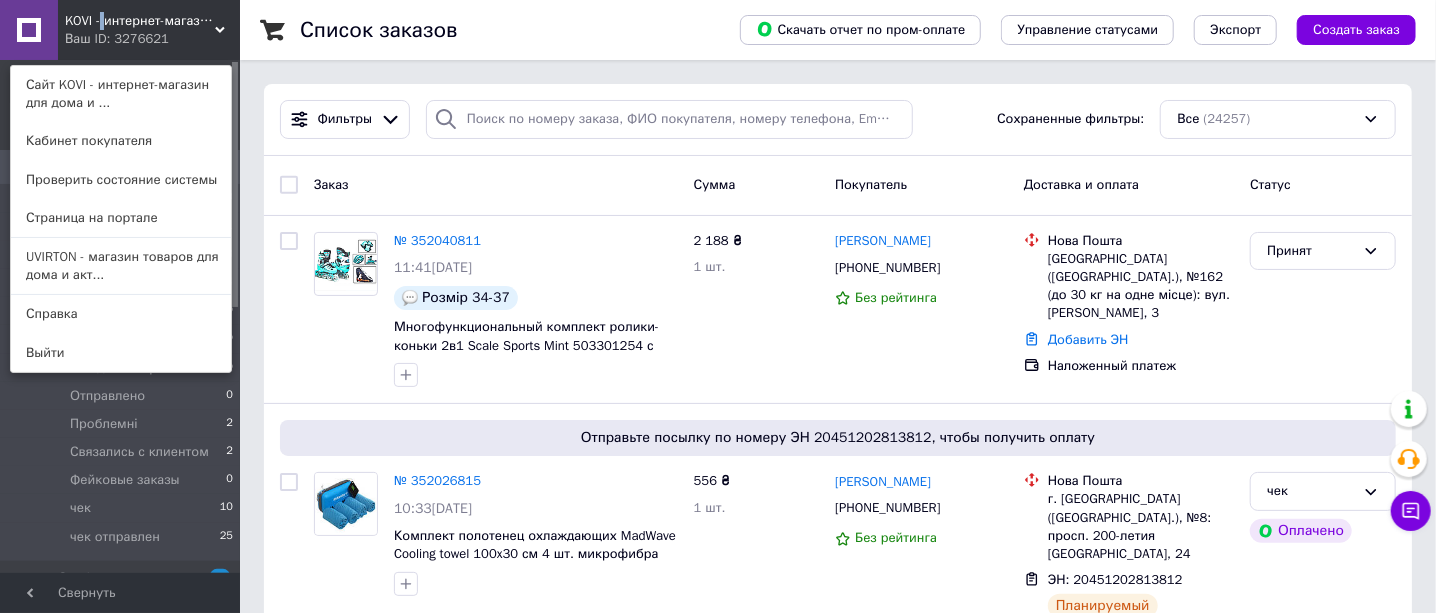 click on "UVIRTON - магазин товаров для дома и акт..." at bounding box center [121, 266] 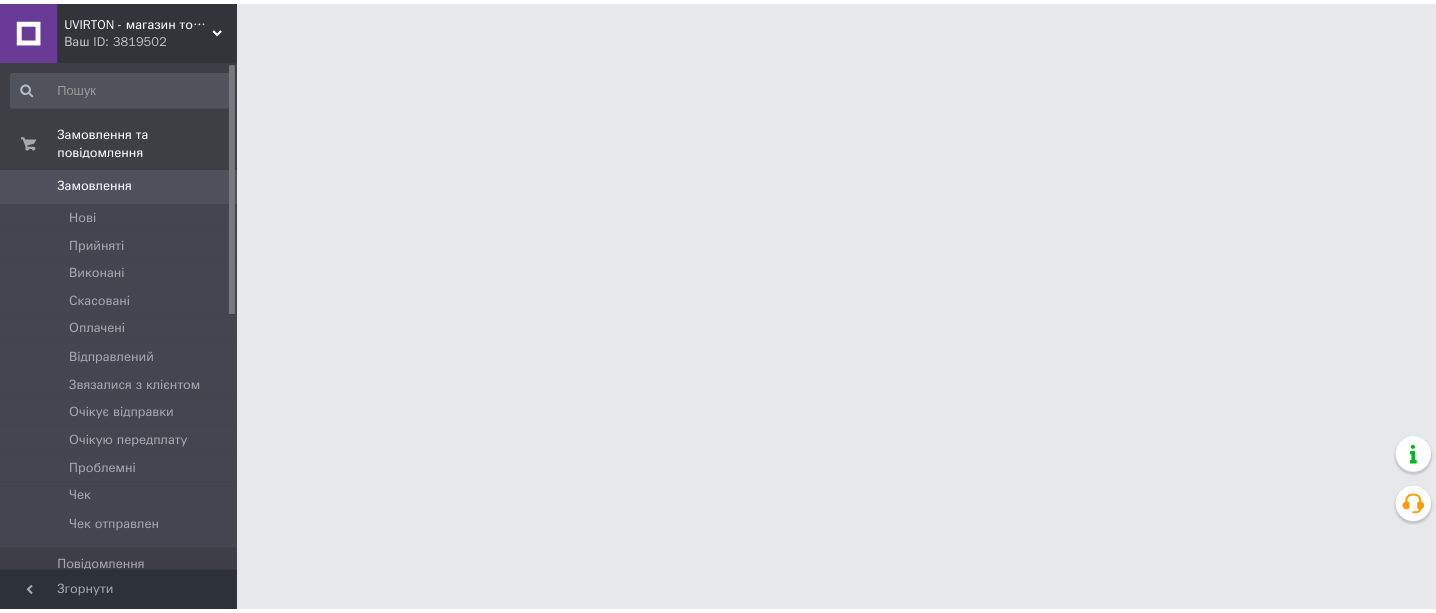 scroll, scrollTop: 0, scrollLeft: 0, axis: both 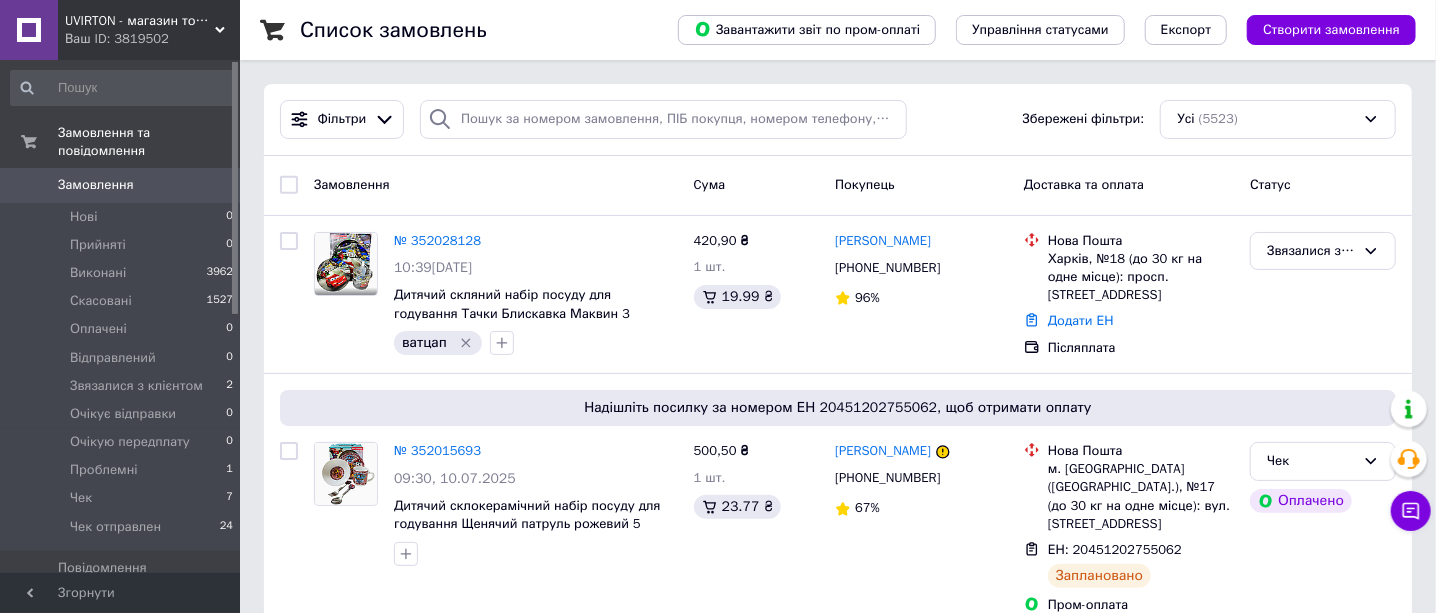 click on "UVIRTON - магазин товарів для будинку та активного відпочинку Ваш ID: 3819502" at bounding box center [149, 30] 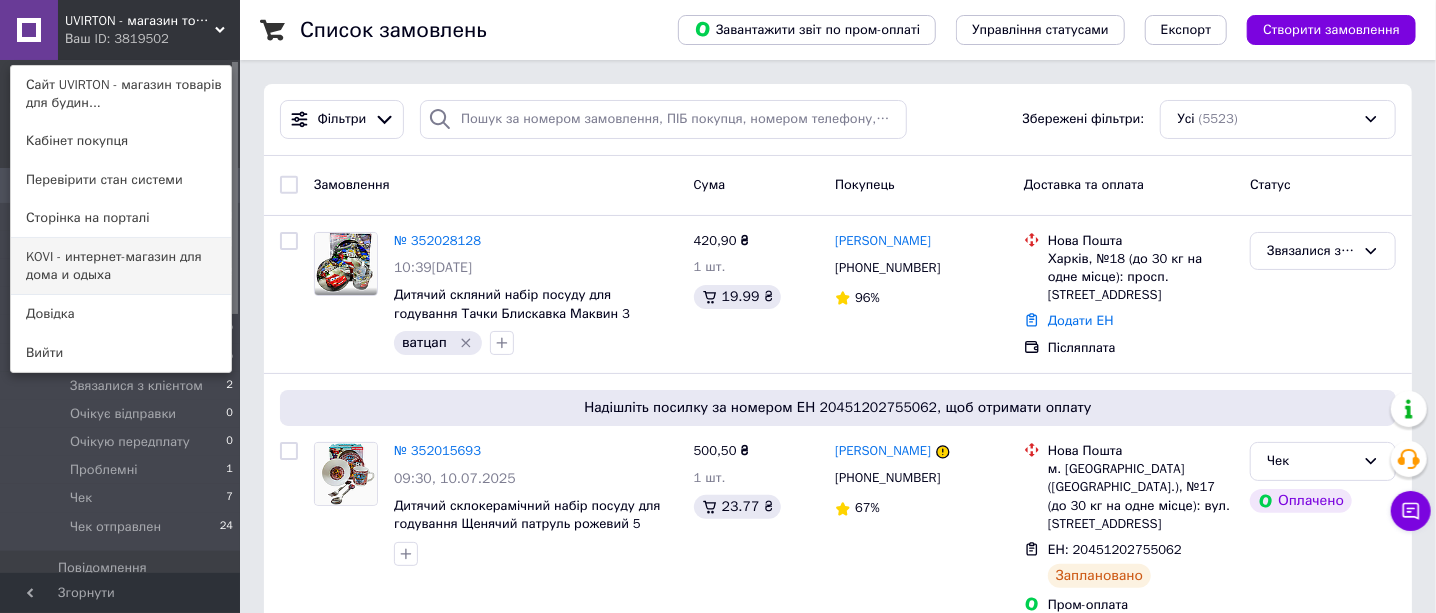 click on "KOVI - интернет-магазин для дома и одыха" at bounding box center [121, 266] 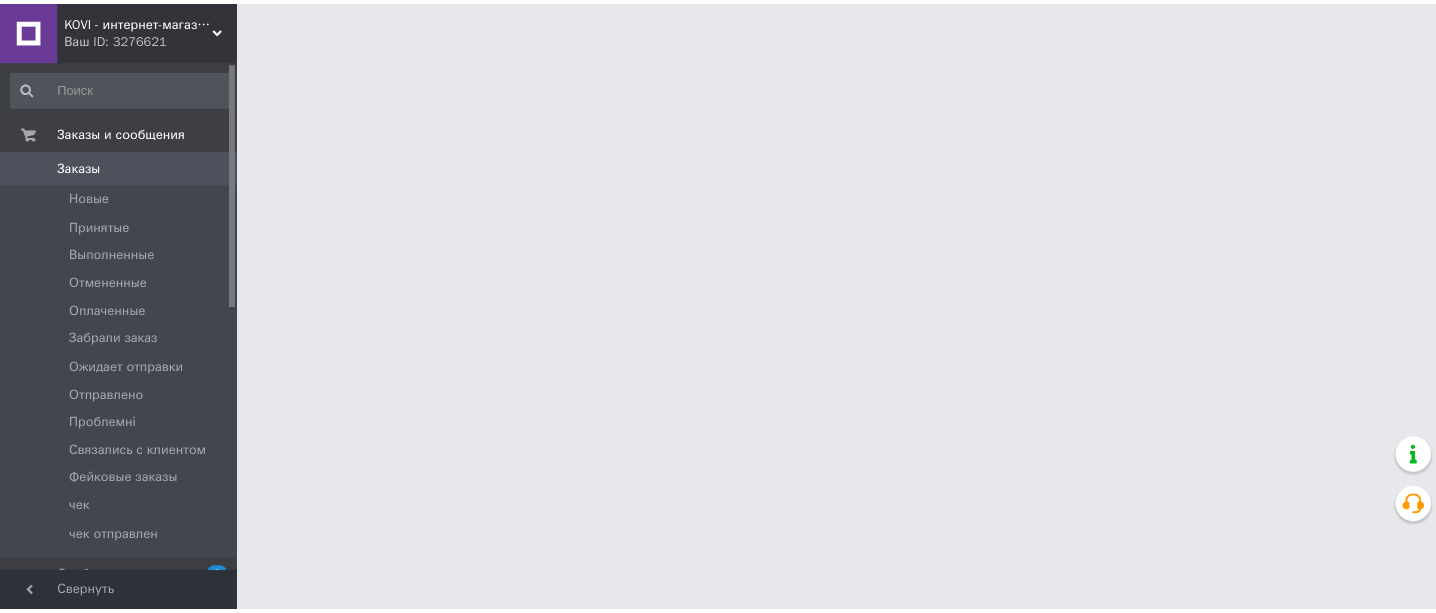 scroll, scrollTop: 0, scrollLeft: 0, axis: both 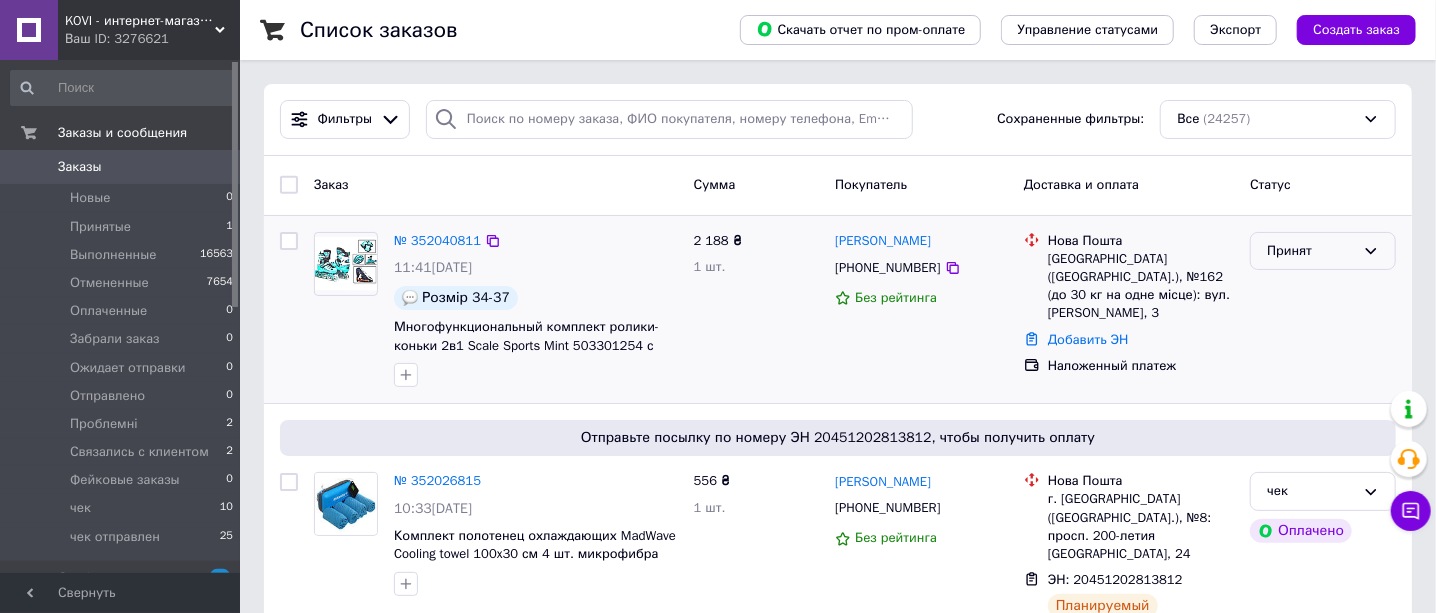 click on "Принят" at bounding box center (1311, 251) 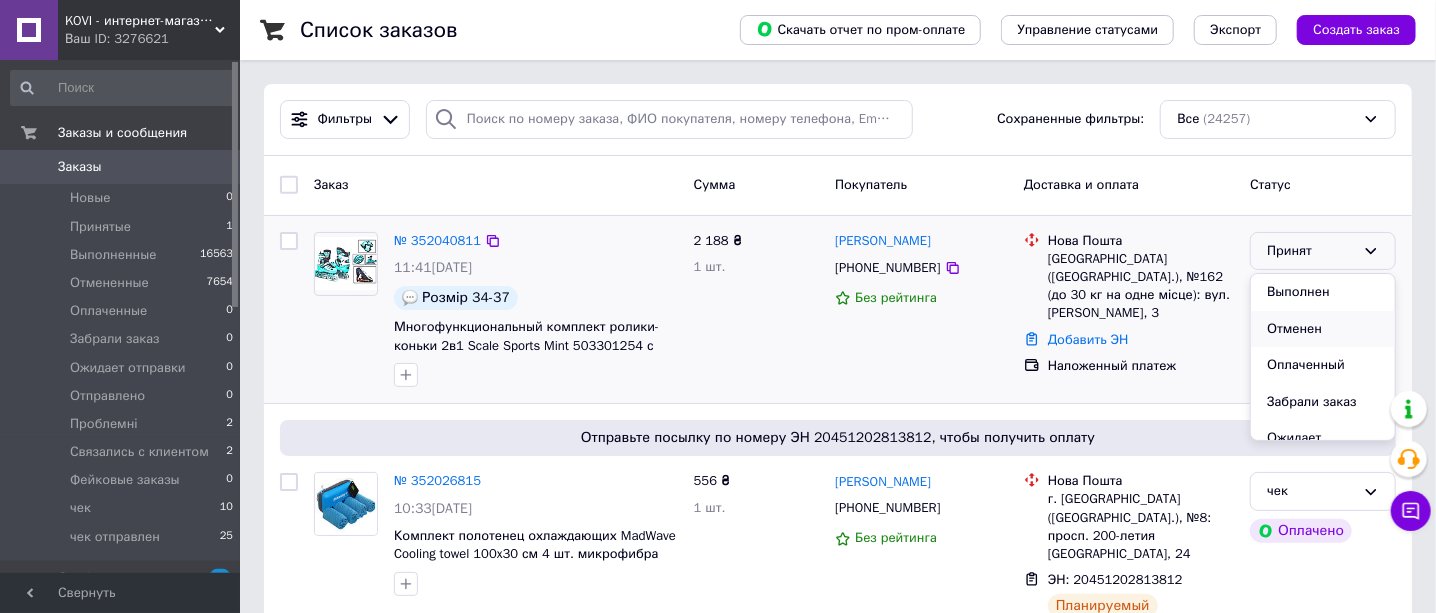 click on "Отменен" at bounding box center [1323, 329] 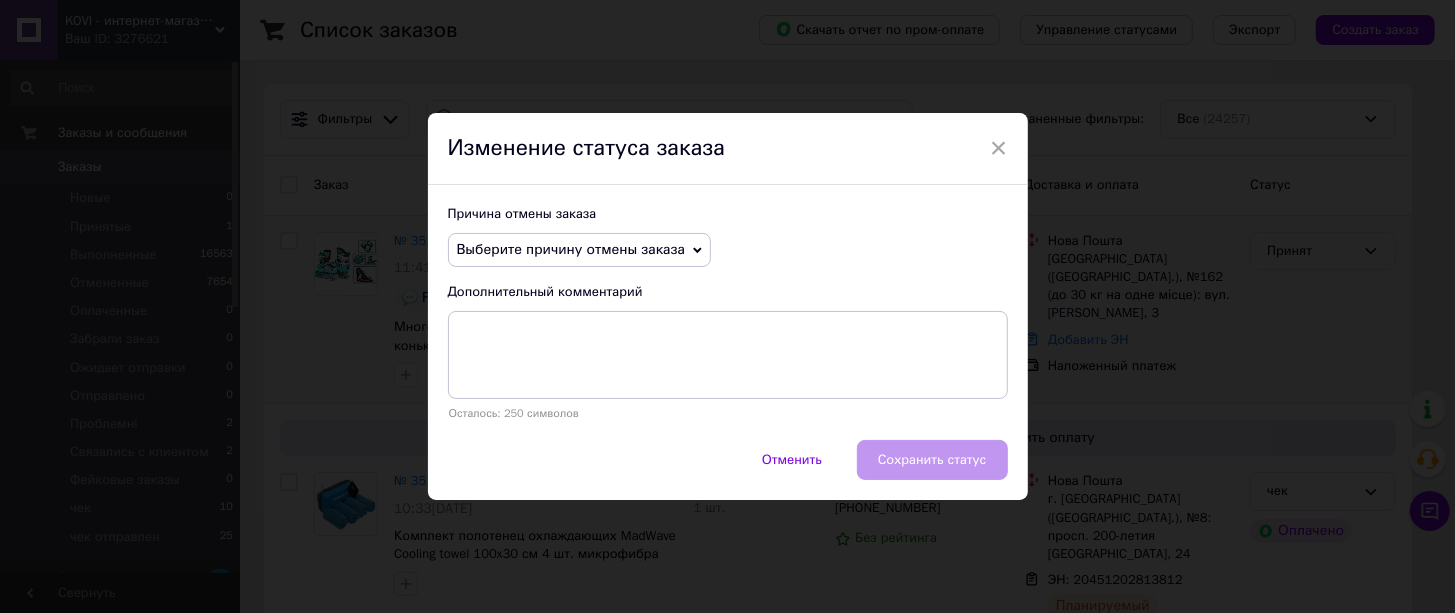click on "Выберите причину отмены заказа" at bounding box center (579, 250) 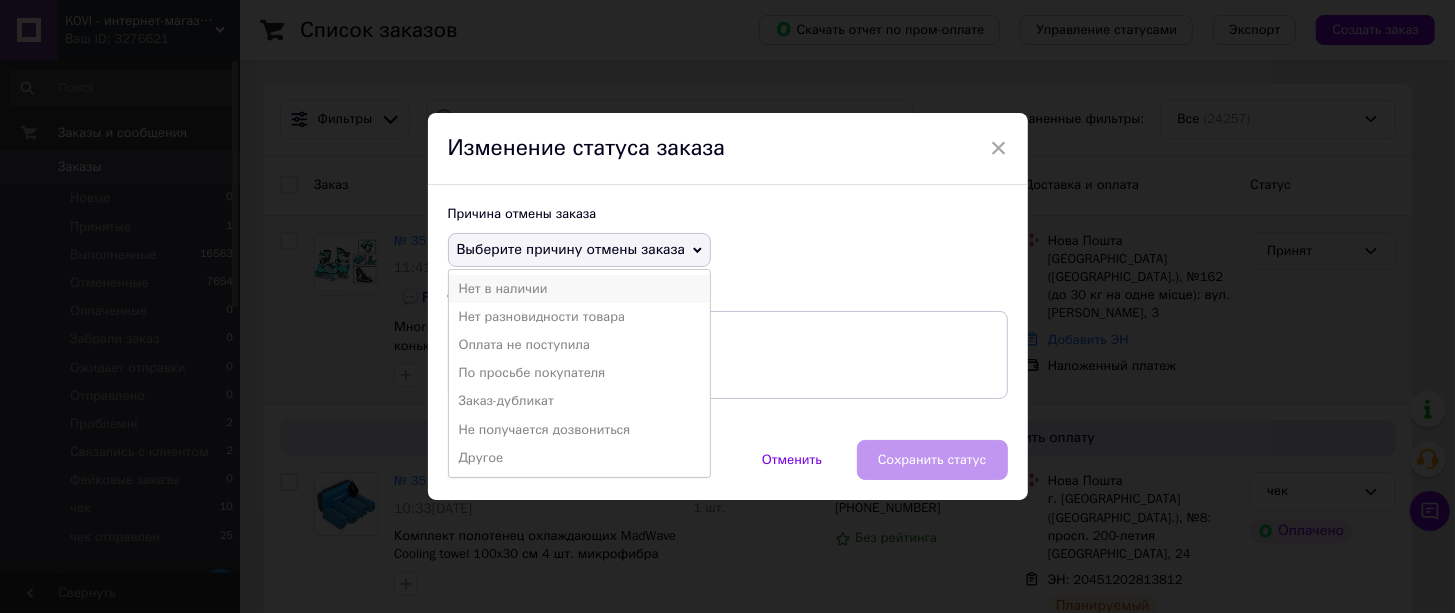 click on "Нет в наличии" at bounding box center (579, 289) 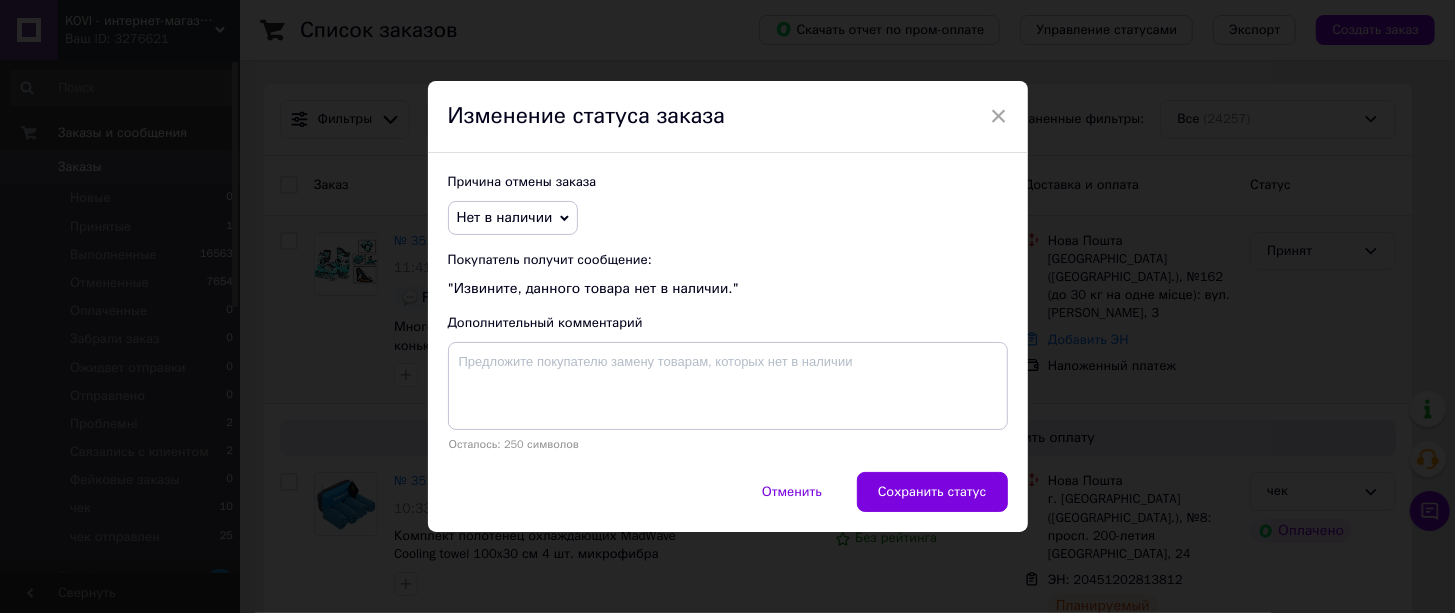 click on "Сохранить статус" at bounding box center (932, 492) 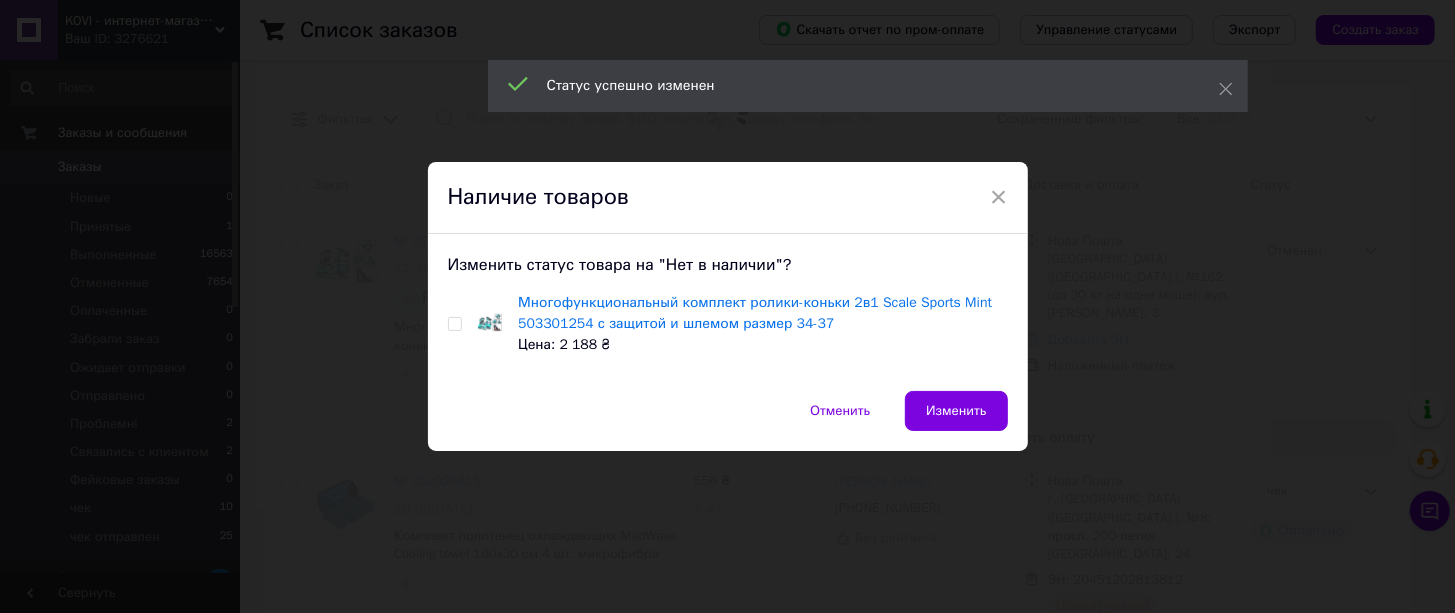 click at bounding box center (454, 324) 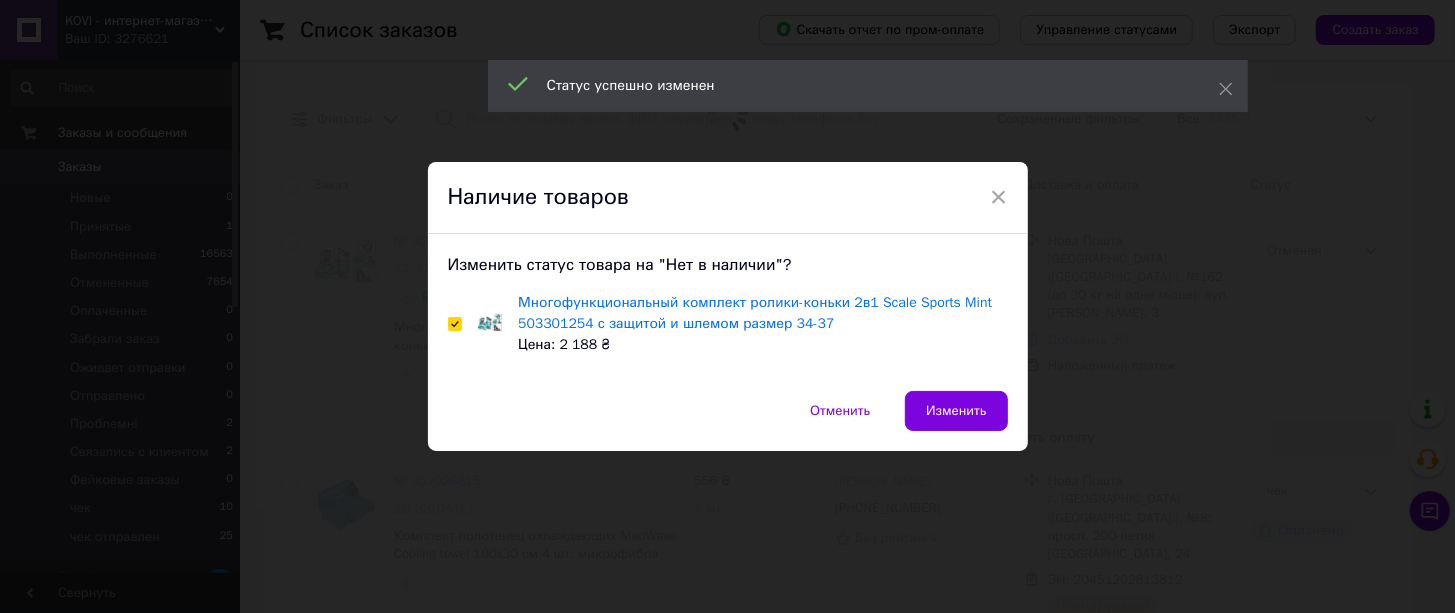 checkbox on "true" 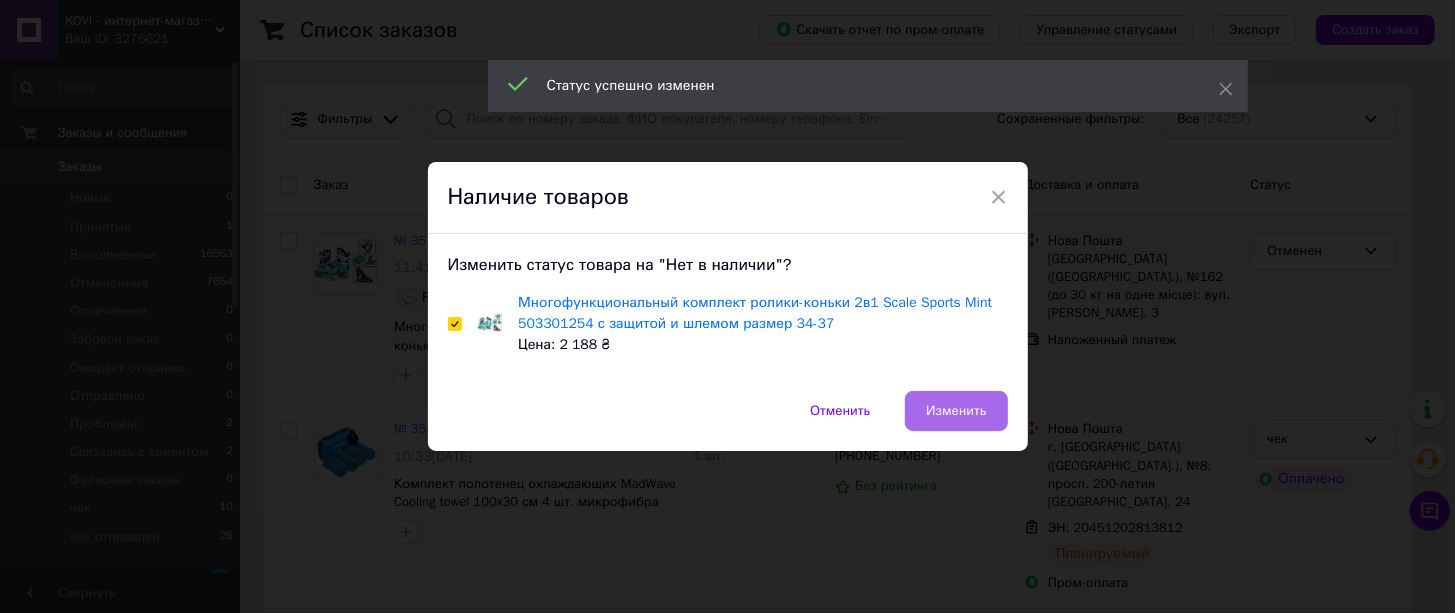 click on "Изменить" at bounding box center [956, 411] 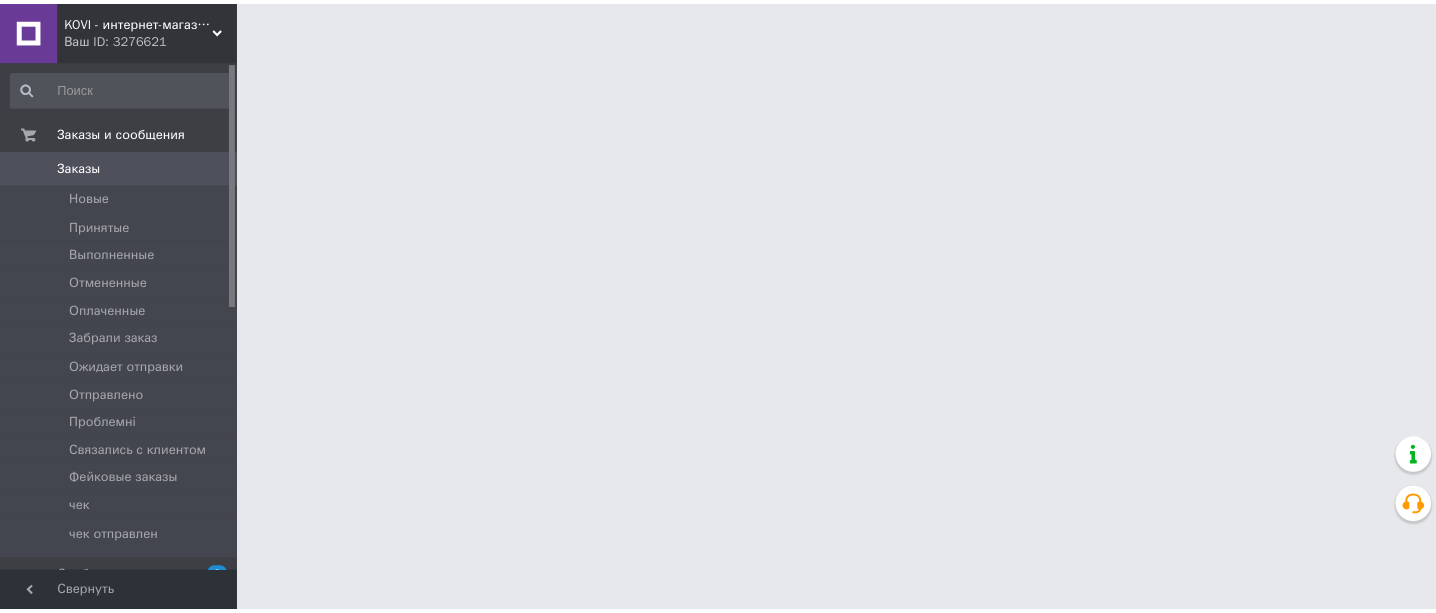 scroll, scrollTop: 0, scrollLeft: 0, axis: both 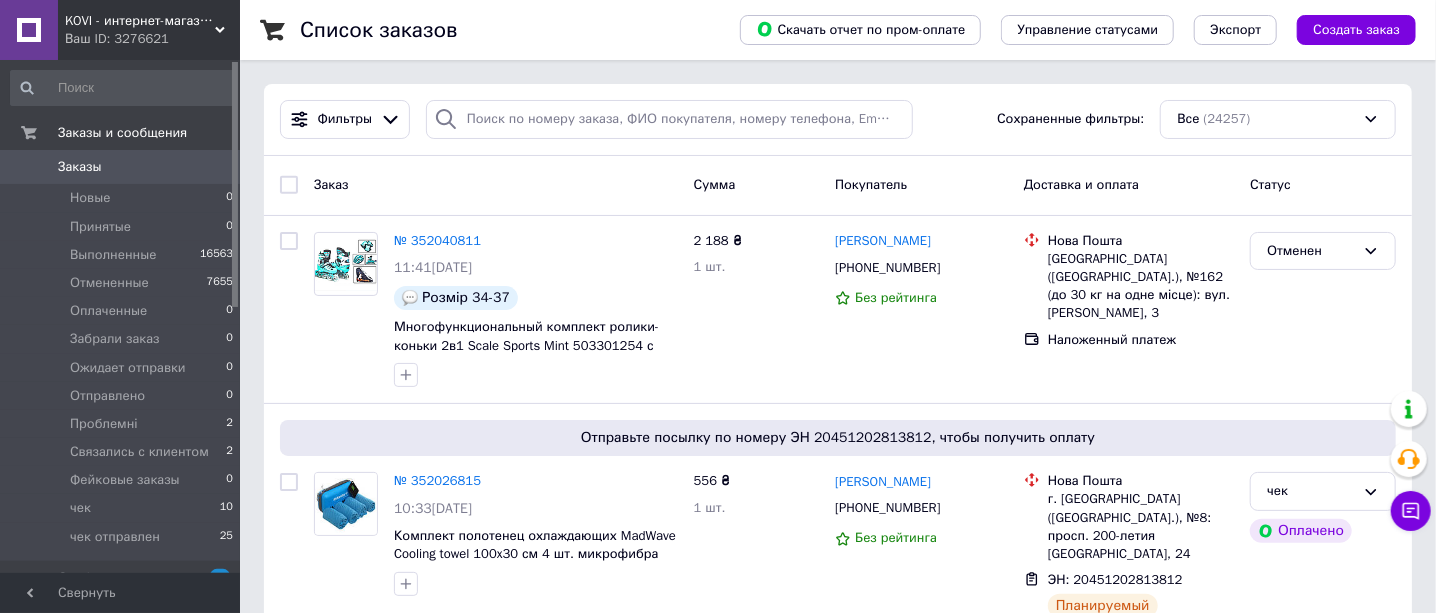 click on "KOVI - интернет-магазин для дома и одыха Ваш ID: 3276621" at bounding box center (149, 30) 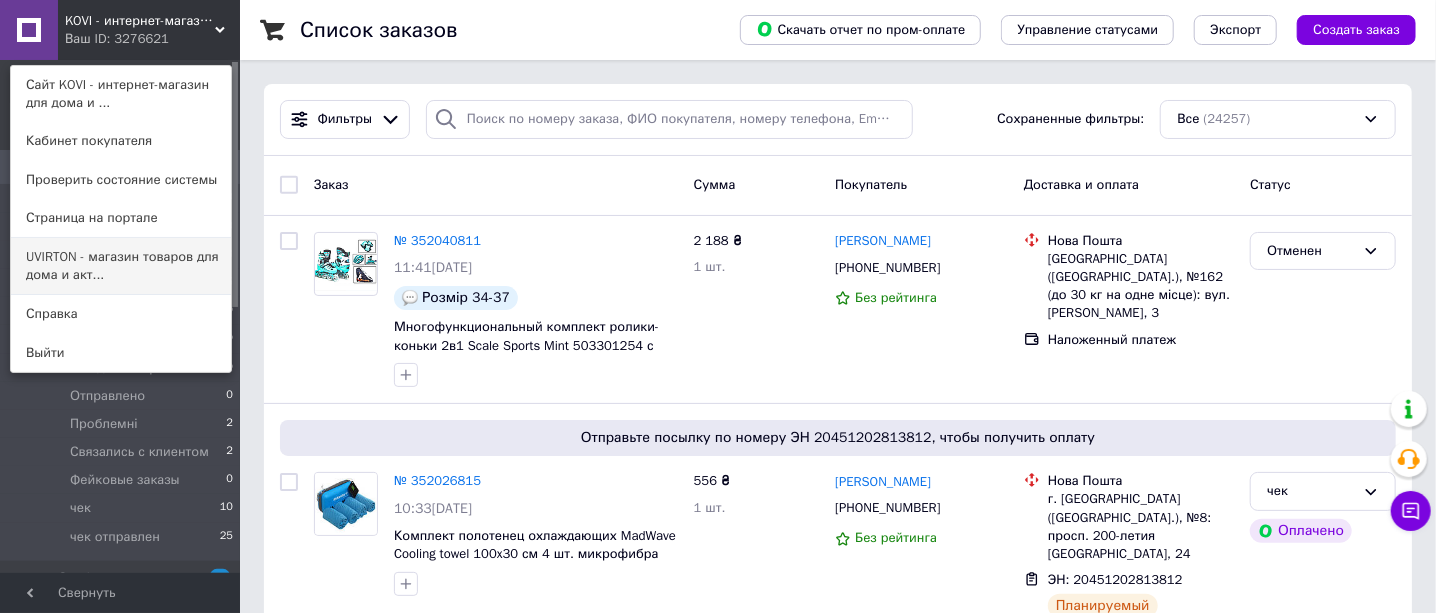 click on "UVIRTON - магазин товаров для дома и акт..." at bounding box center [121, 266] 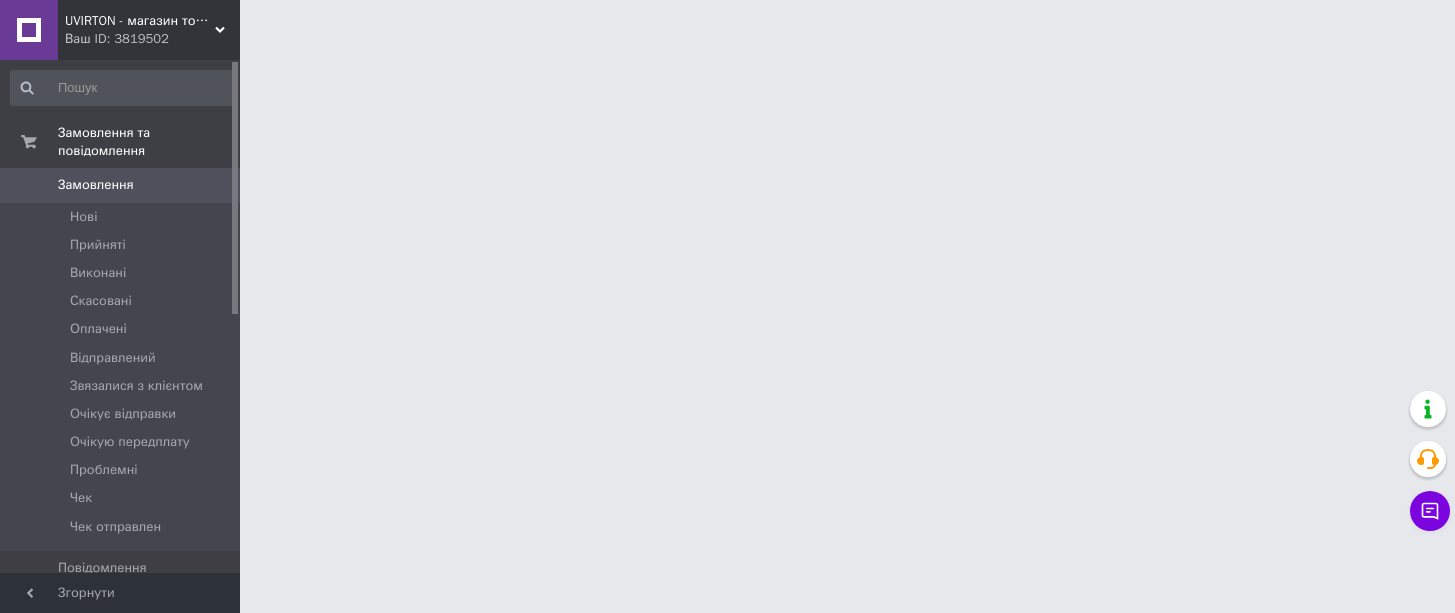scroll, scrollTop: 0, scrollLeft: 0, axis: both 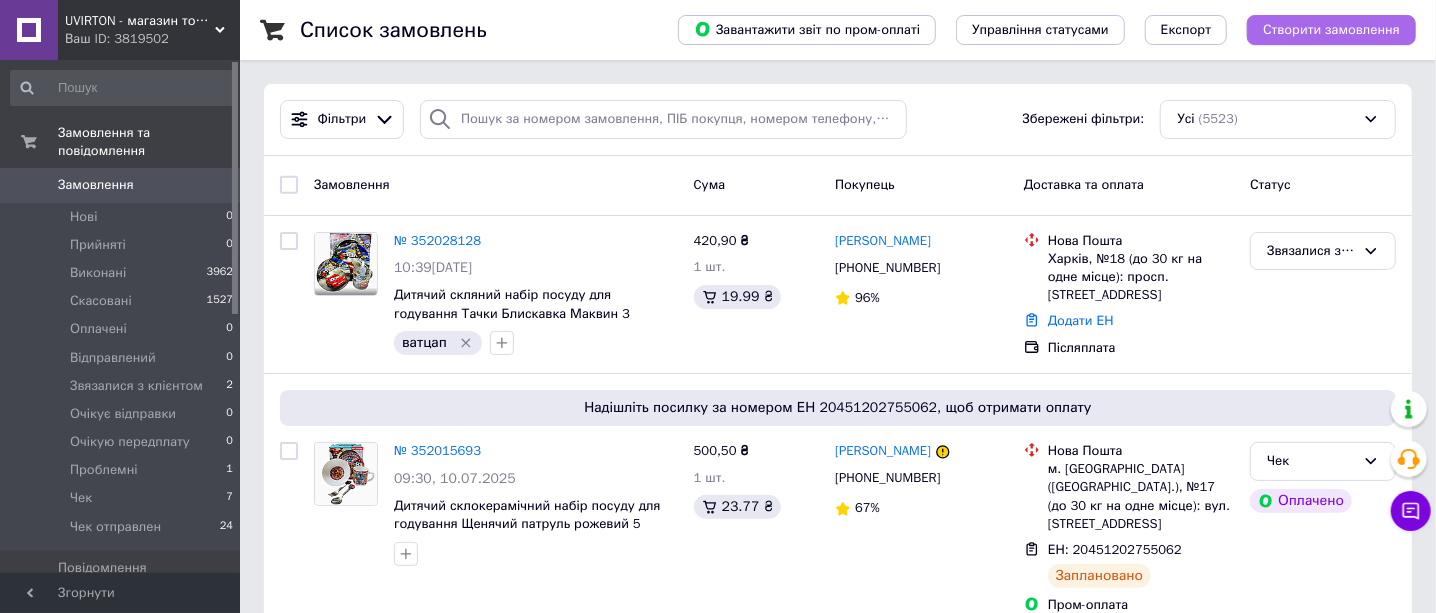 click on "Створити замовлення" at bounding box center (1331, 30) 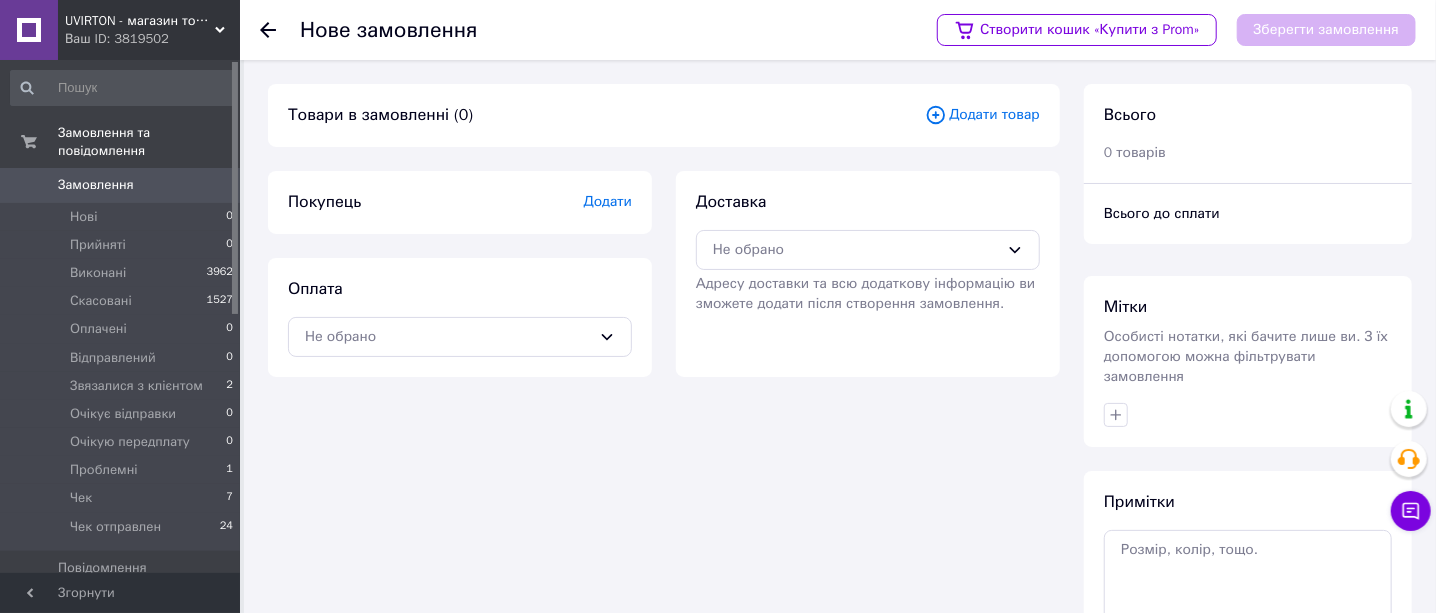 click on "Додати товар" at bounding box center [982, 115] 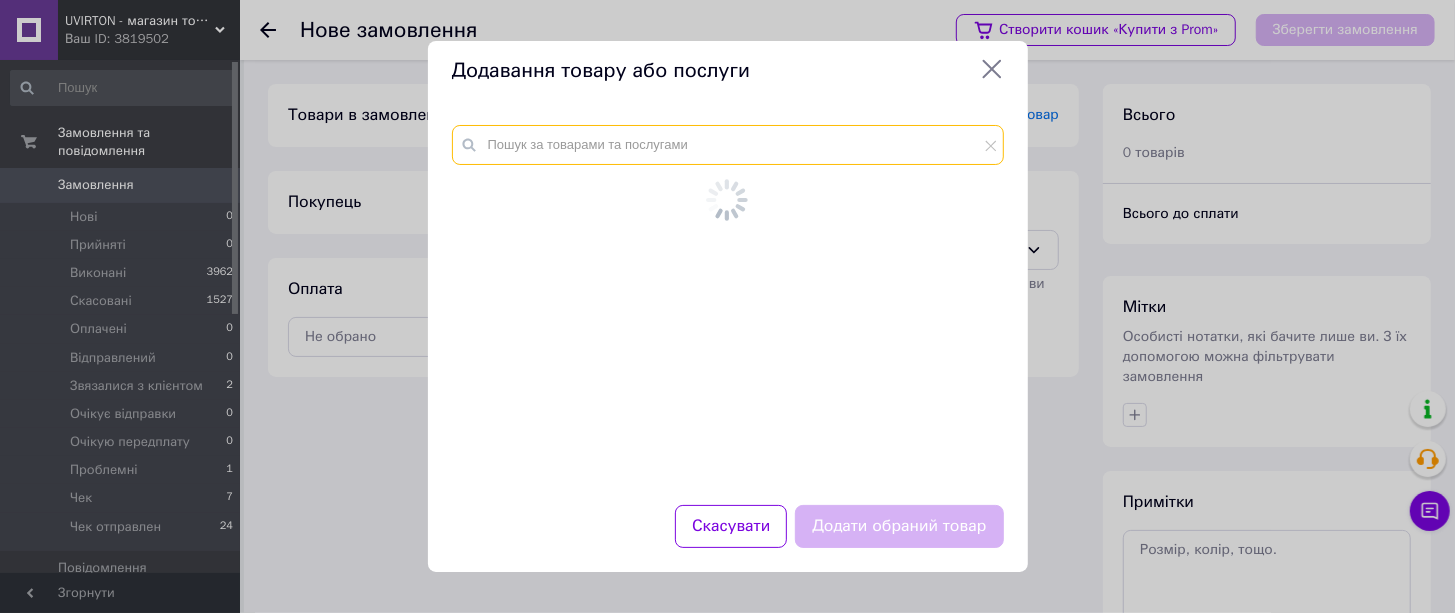 click at bounding box center (728, 145) 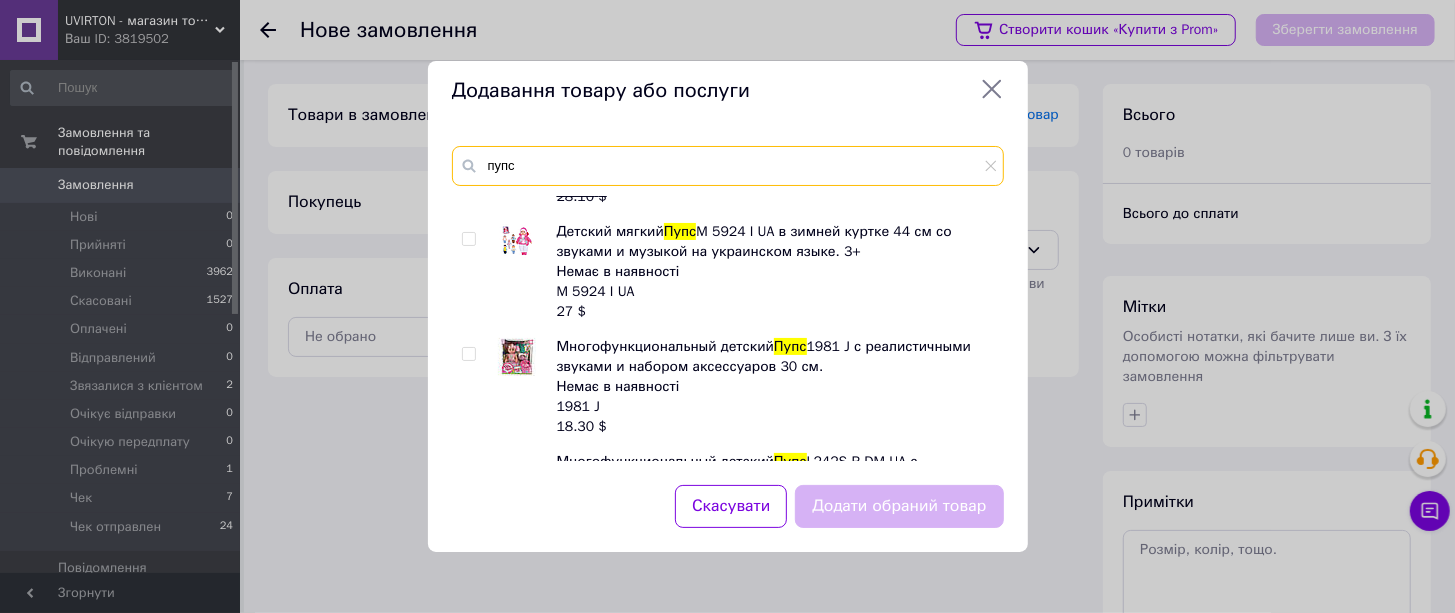 scroll, scrollTop: 999, scrollLeft: 0, axis: vertical 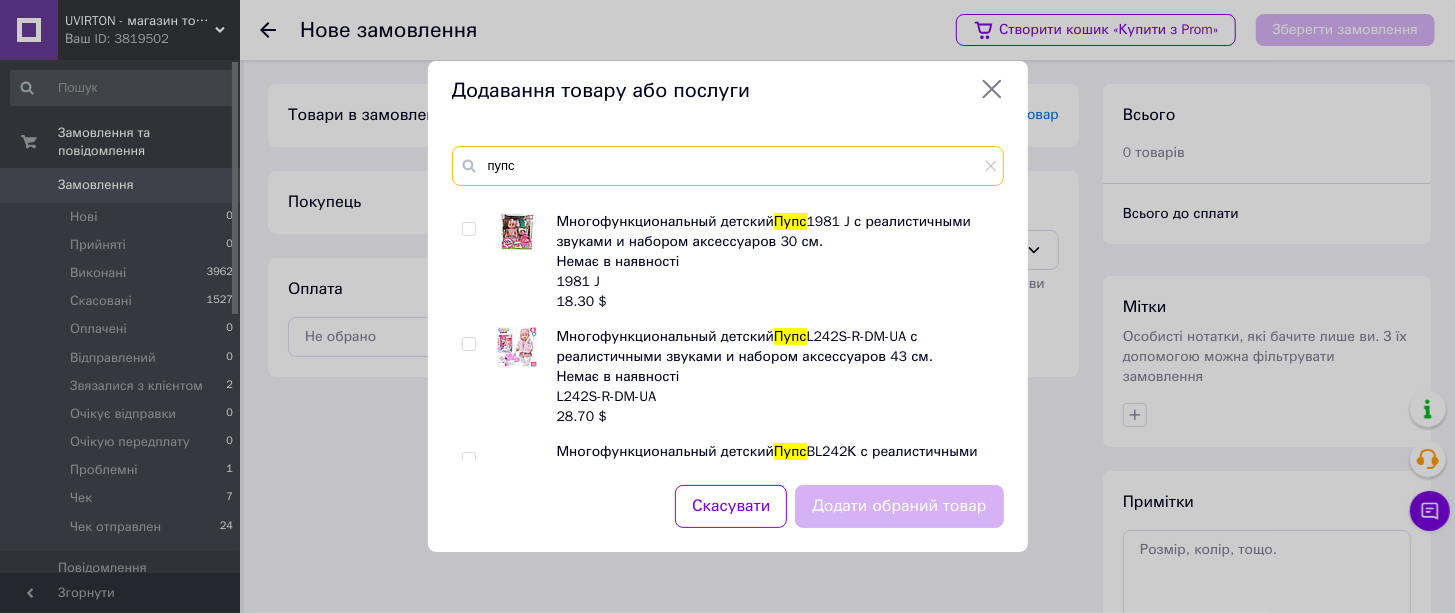 type on "пупс" 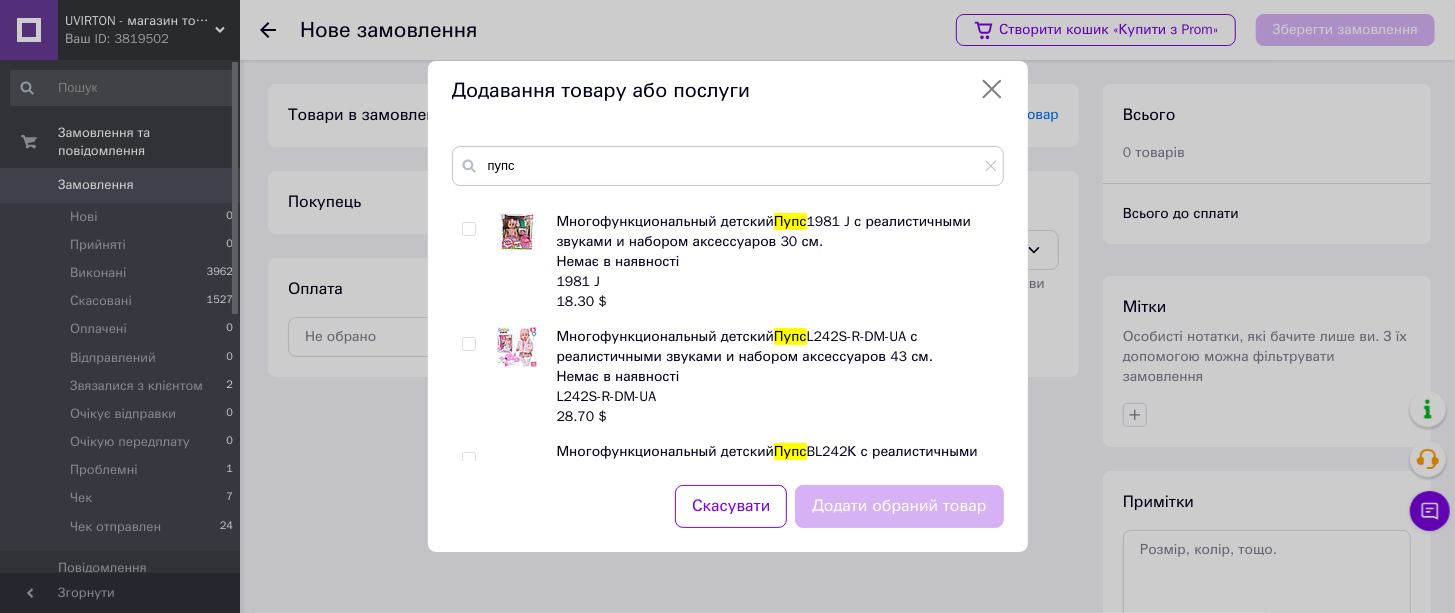 click at bounding box center (468, 344) 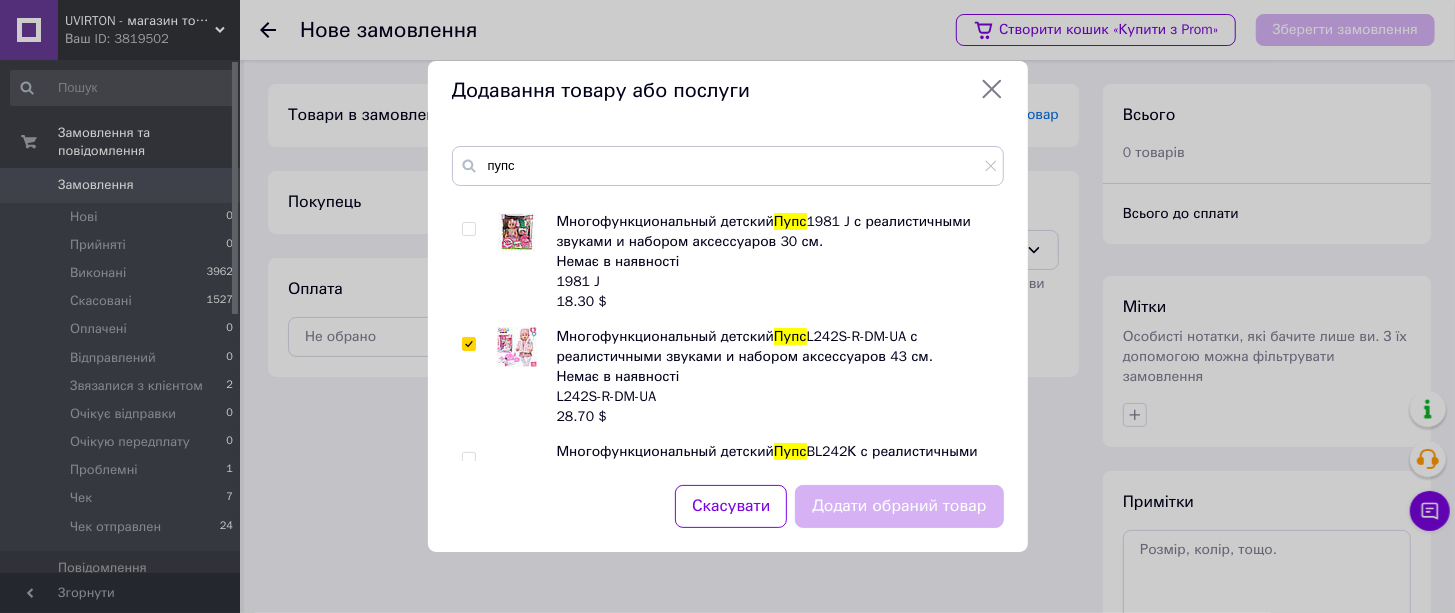 checkbox on "true" 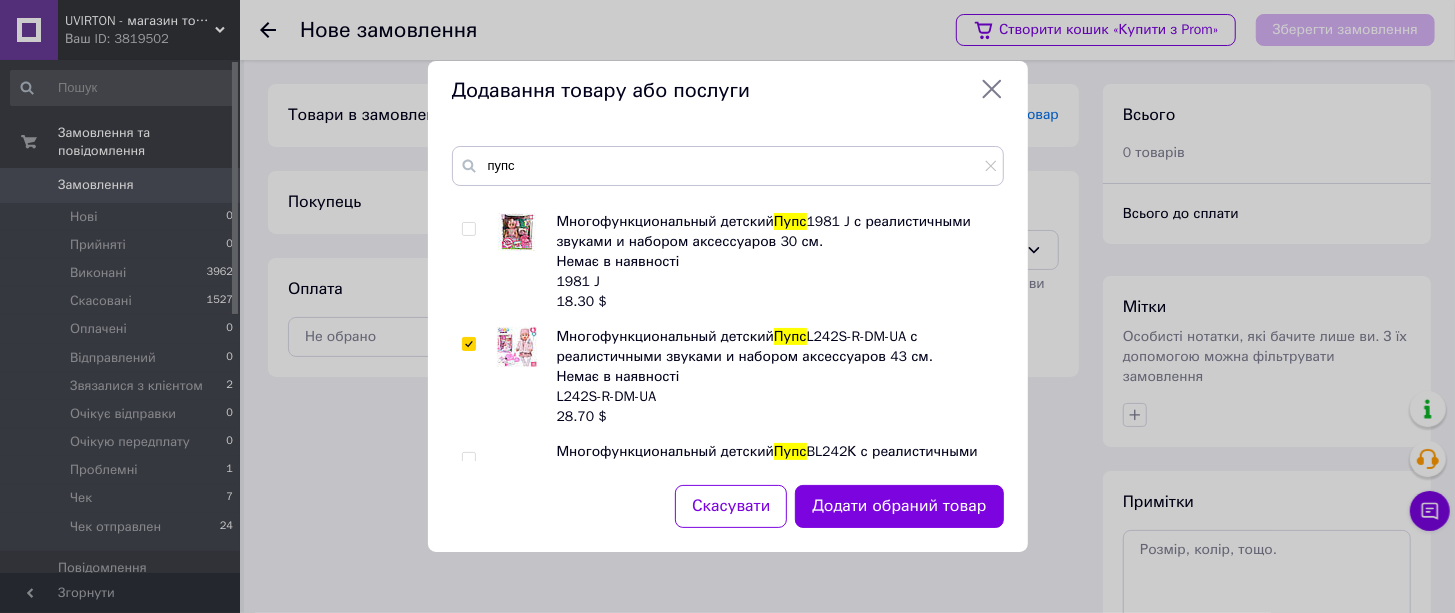 click on "Додати обраний товар" at bounding box center (899, 506) 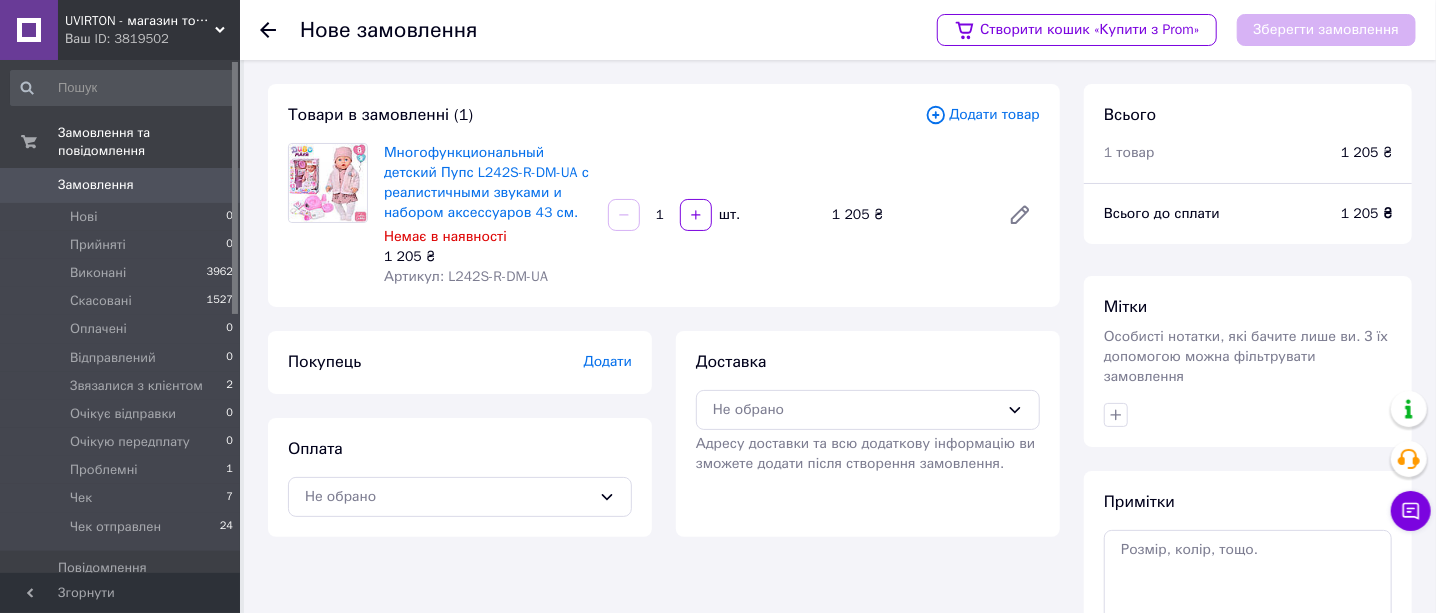 click on "Додати" at bounding box center (608, 362) 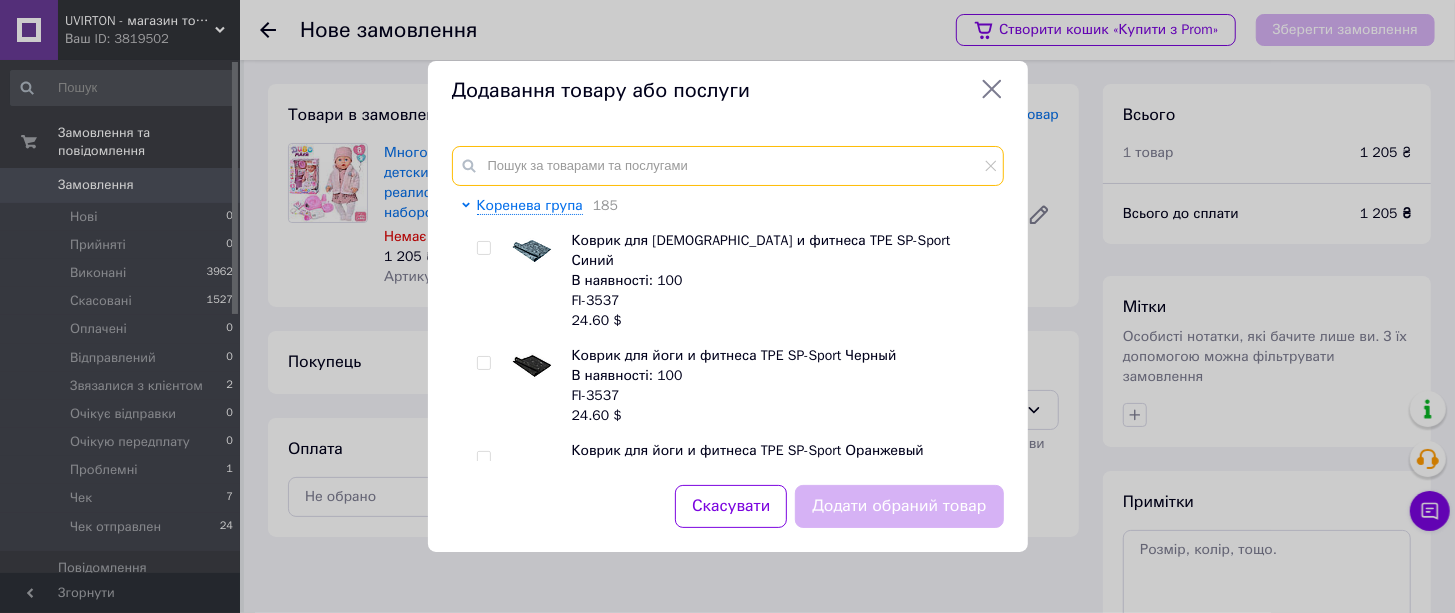 click at bounding box center [728, 166] 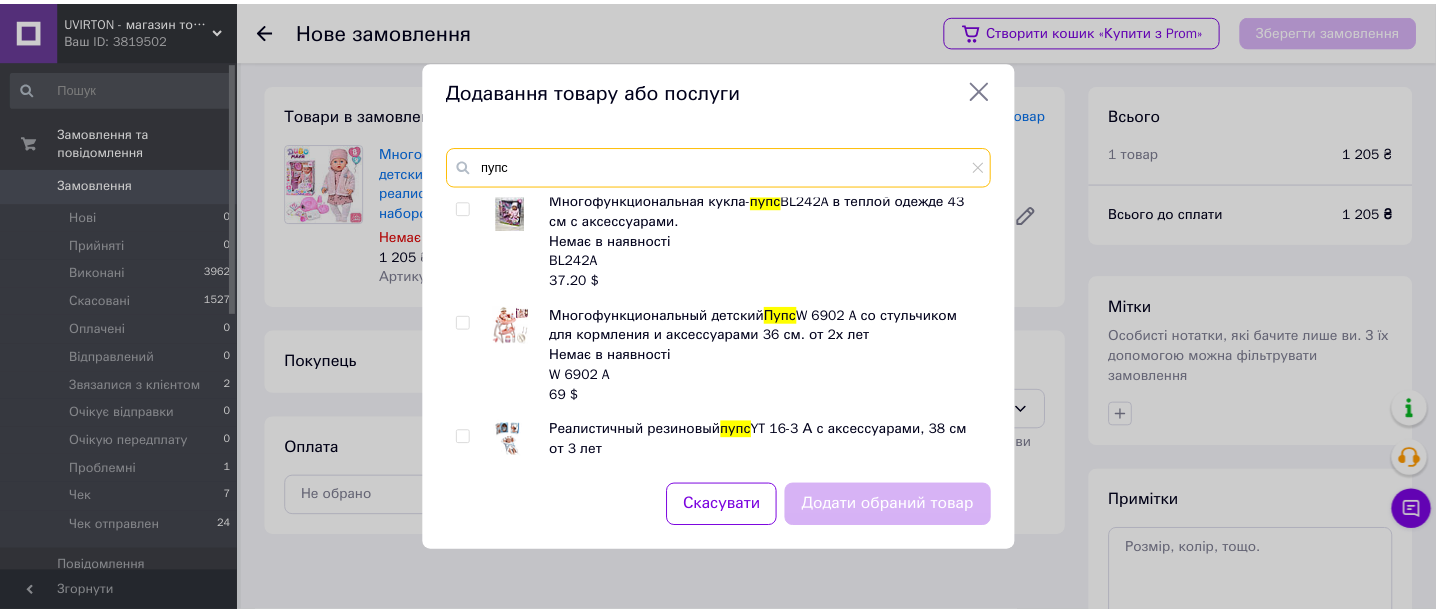 scroll, scrollTop: 1500, scrollLeft: 0, axis: vertical 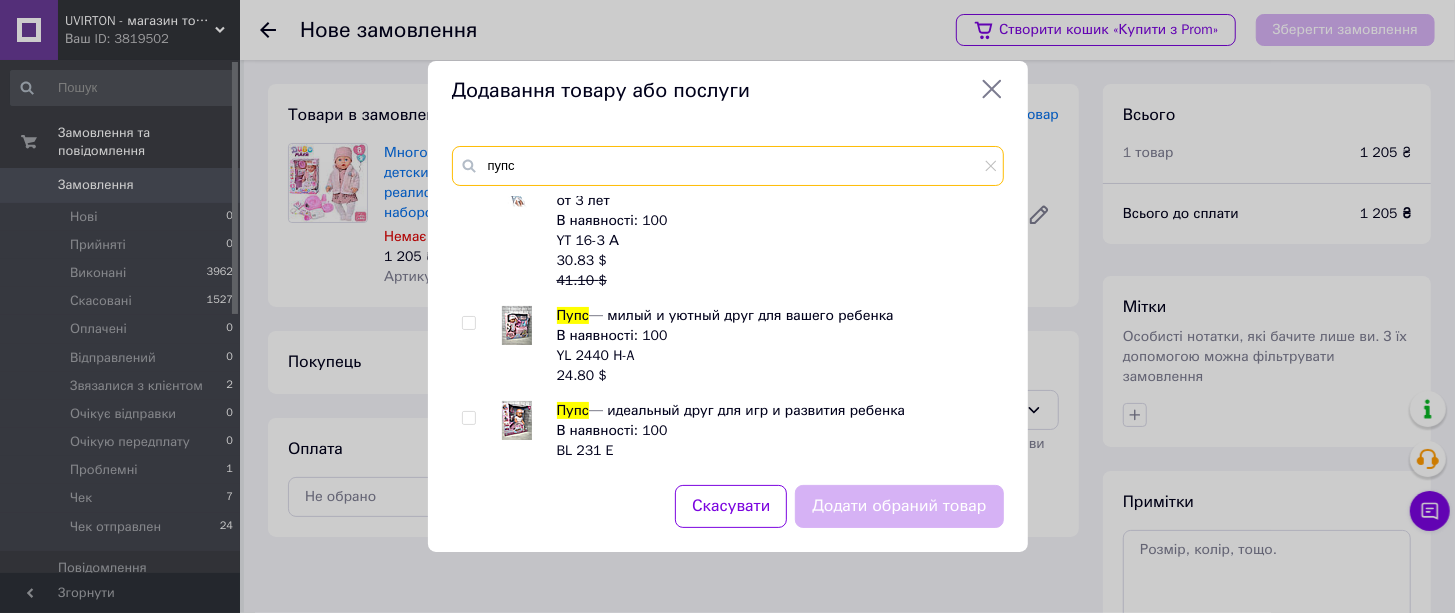type on "пупс" 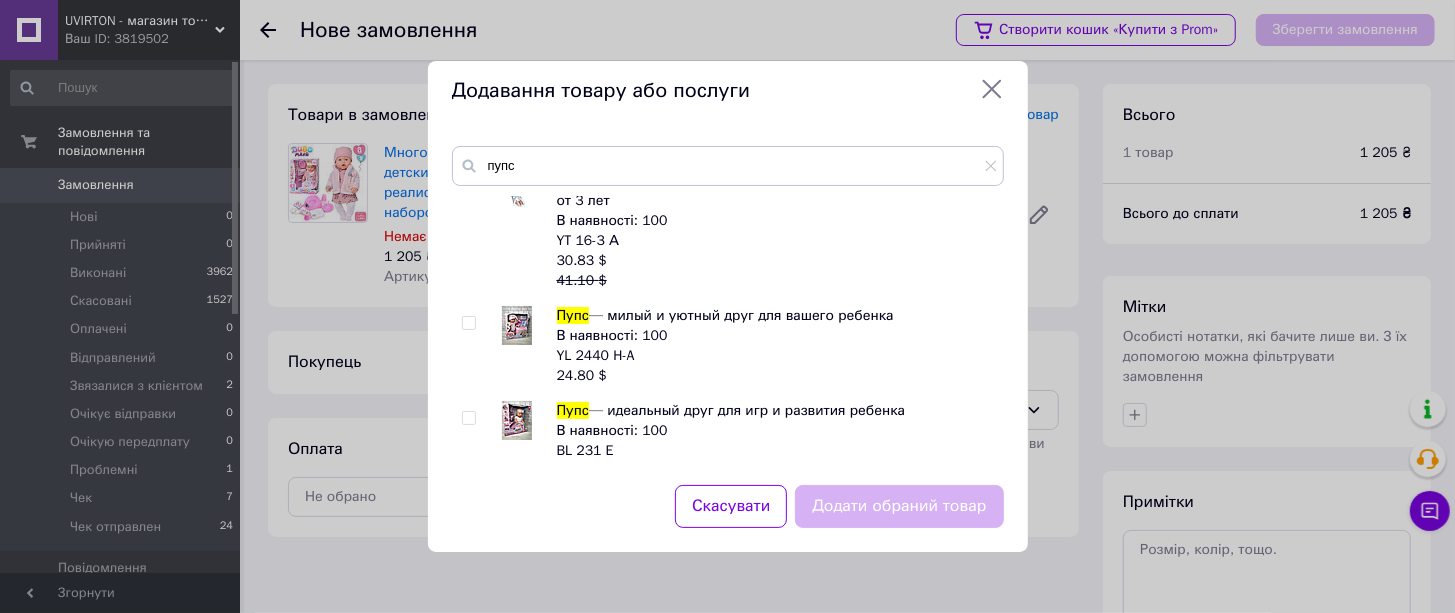 click at bounding box center [468, 323] 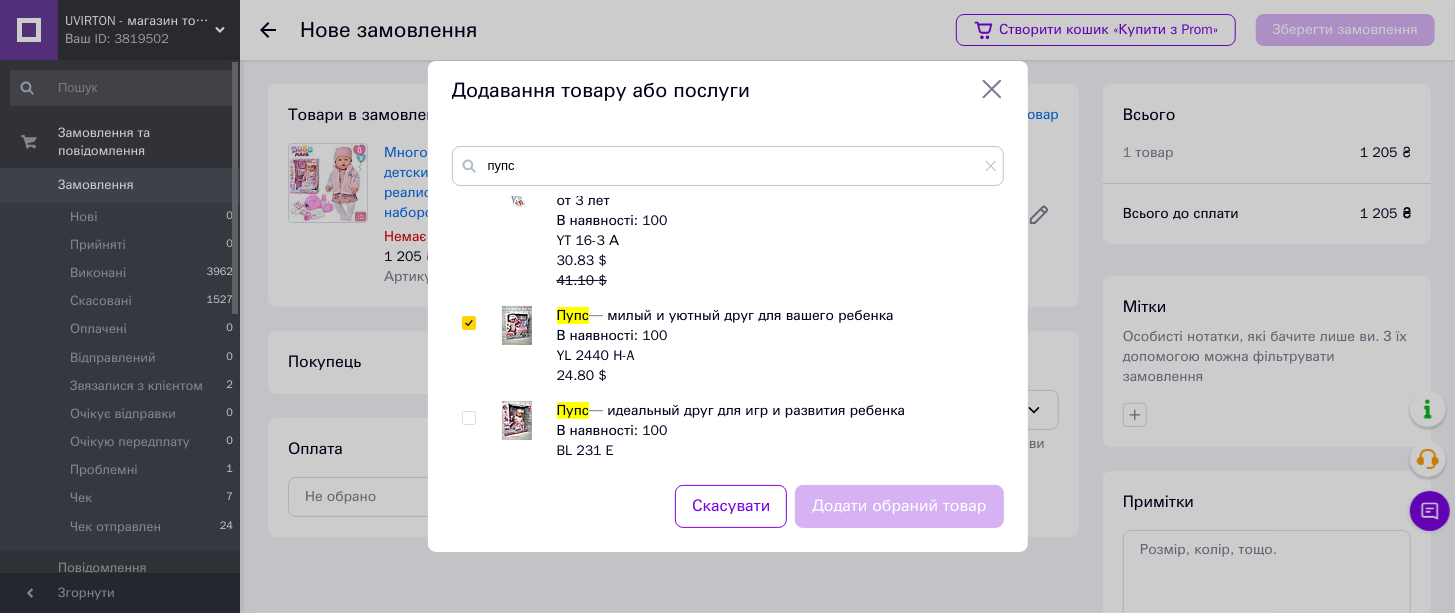 checkbox on "true" 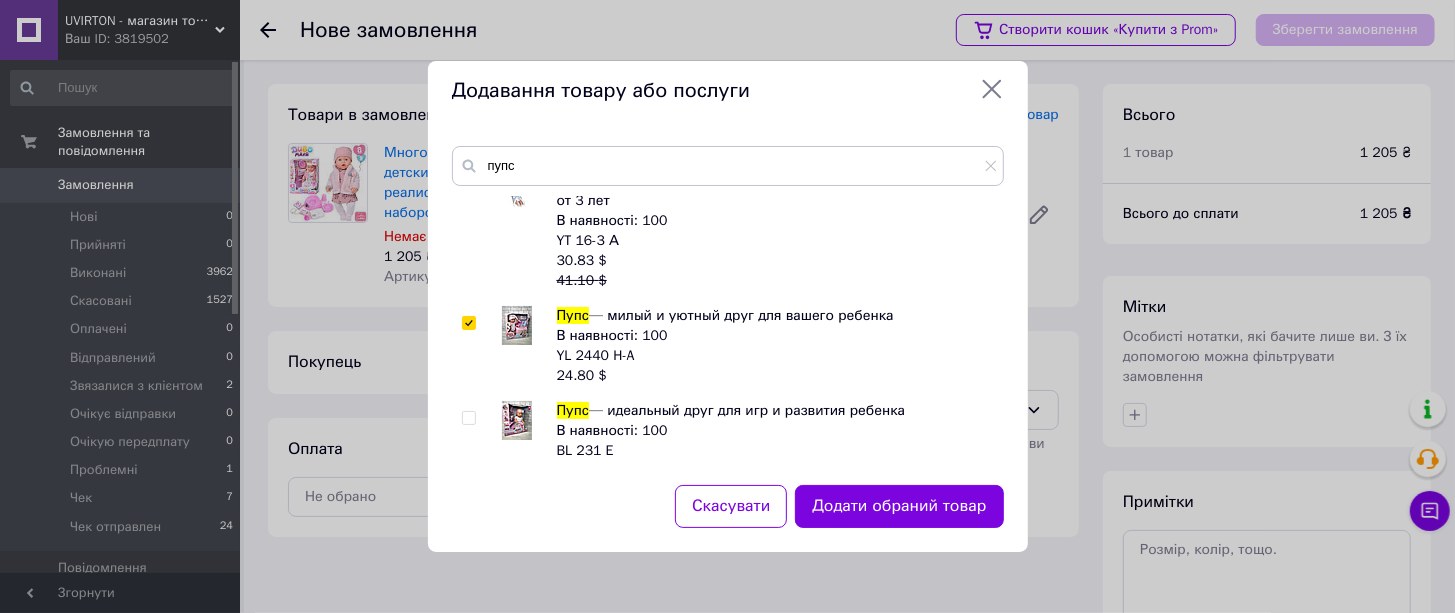 click on "Додати обраний товар" at bounding box center (899, 506) 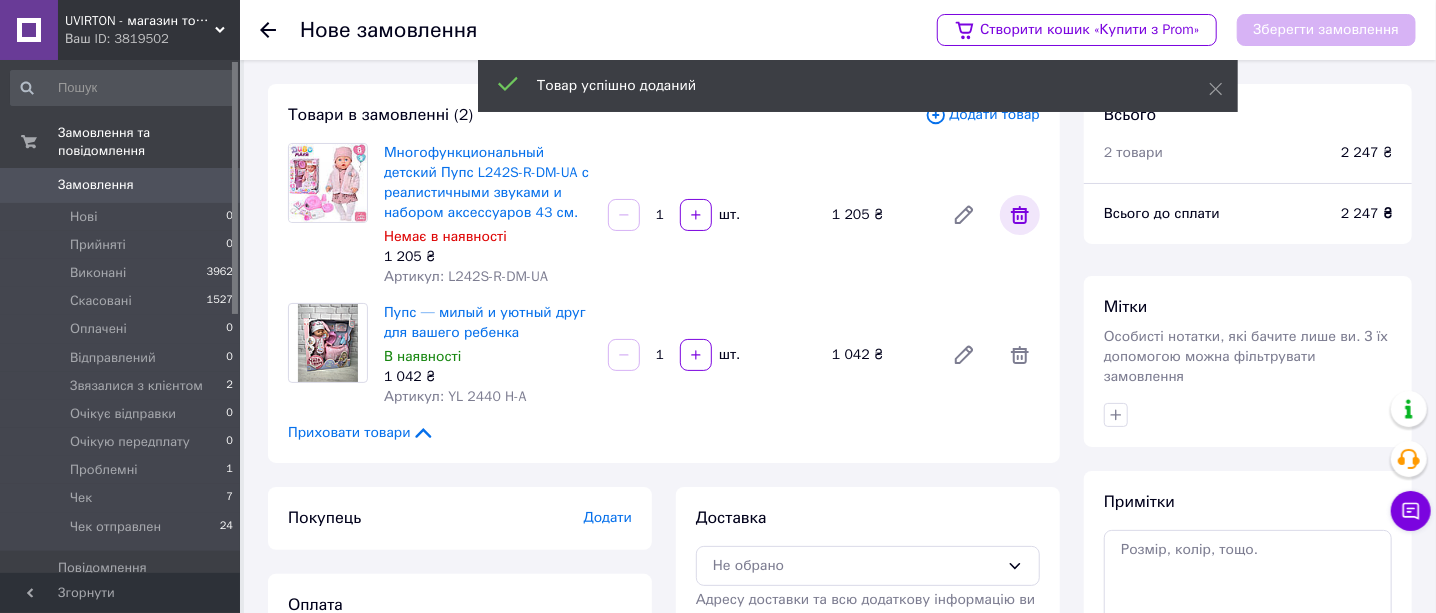 click 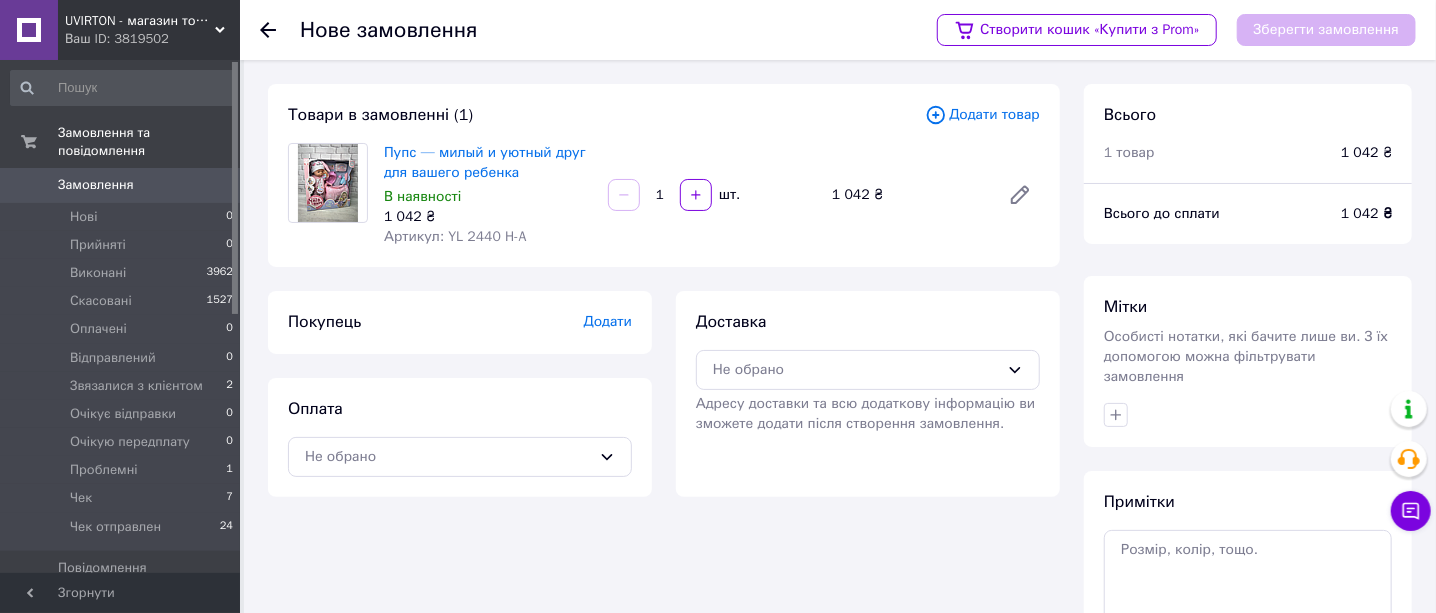 click on "Додати" at bounding box center (608, 321) 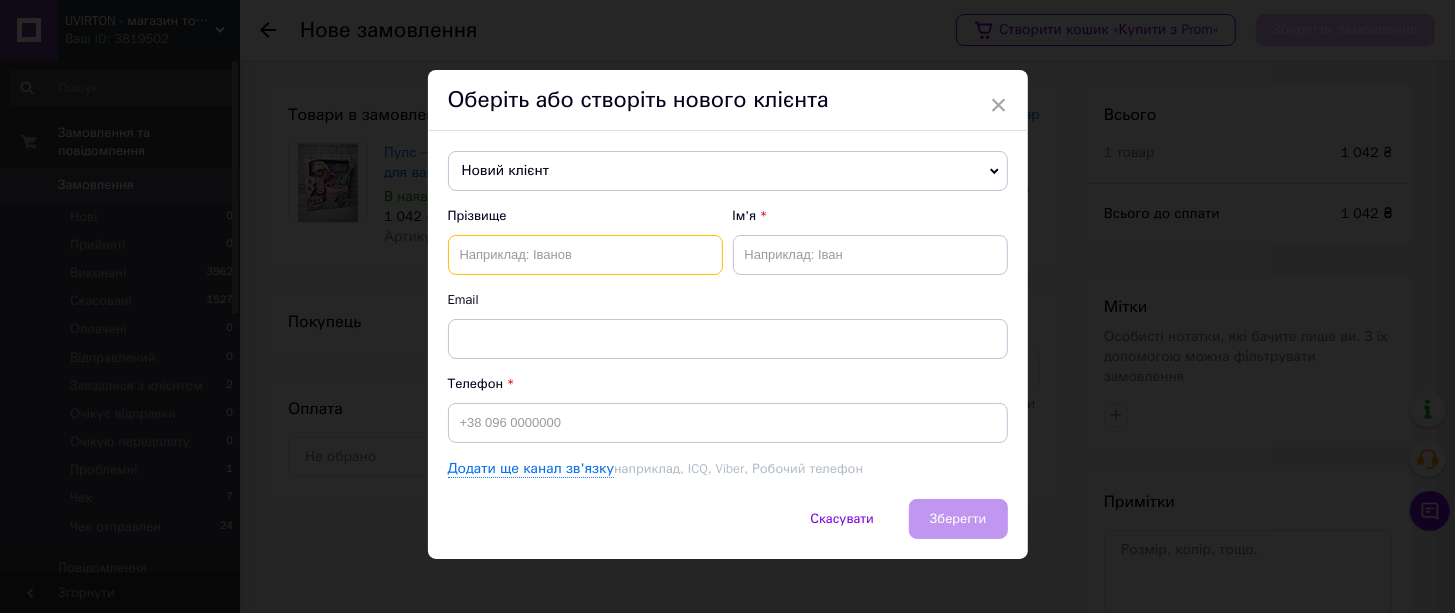 click at bounding box center [585, 255] 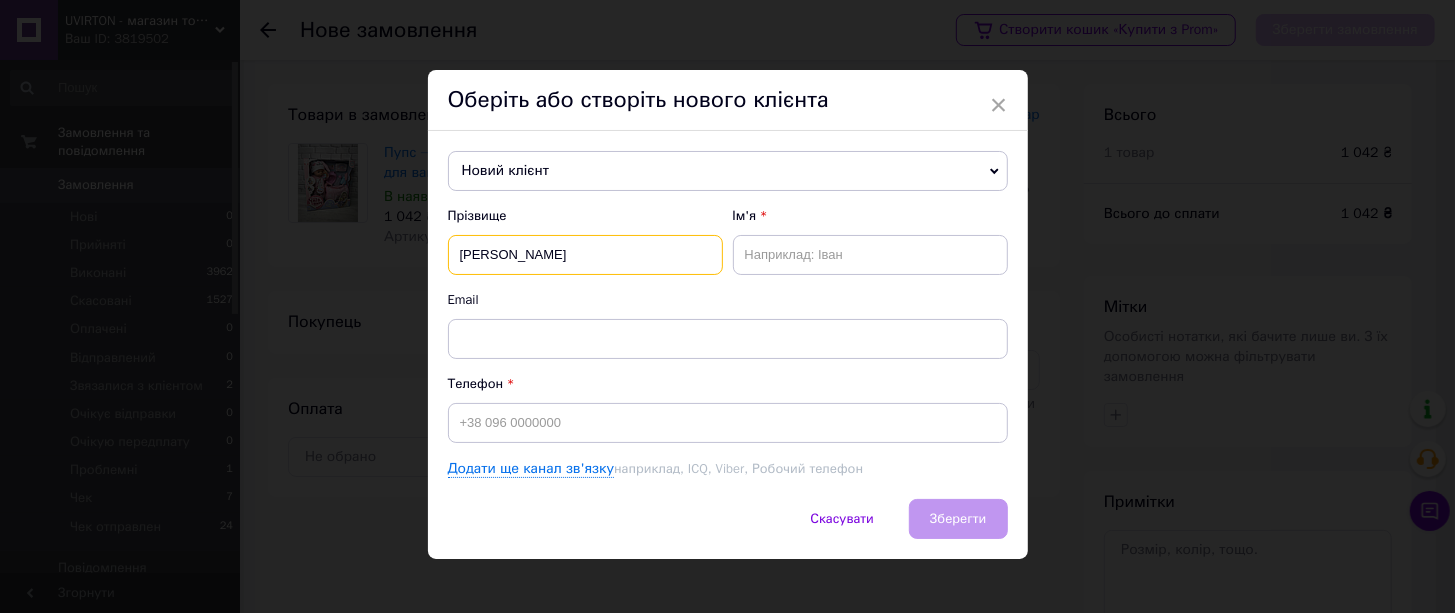 type on "[PERSON_NAME]" 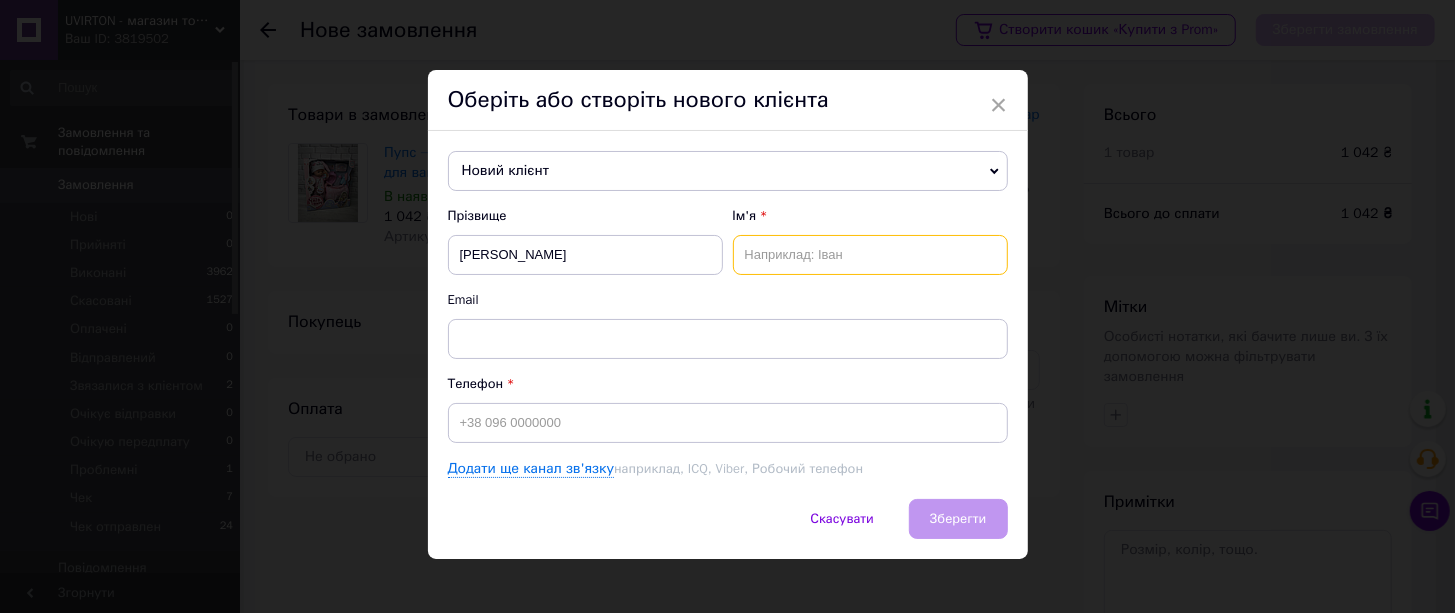 click at bounding box center (870, 255) 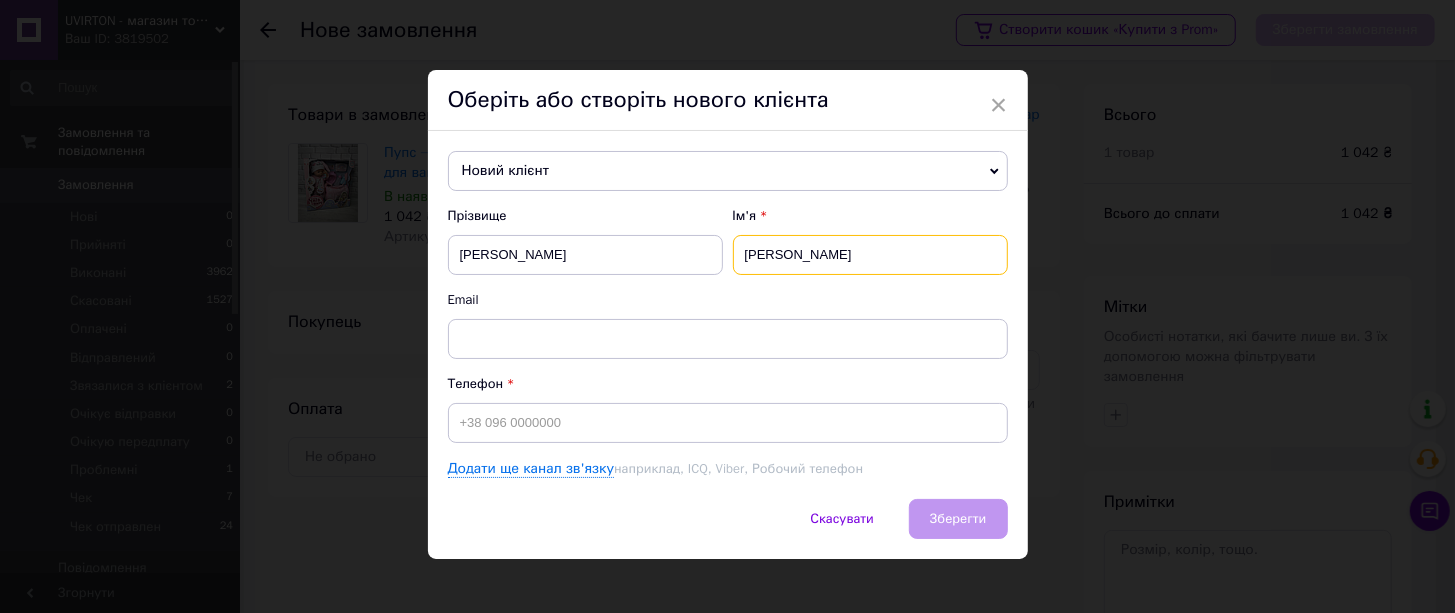 type on "[PERSON_NAME]" 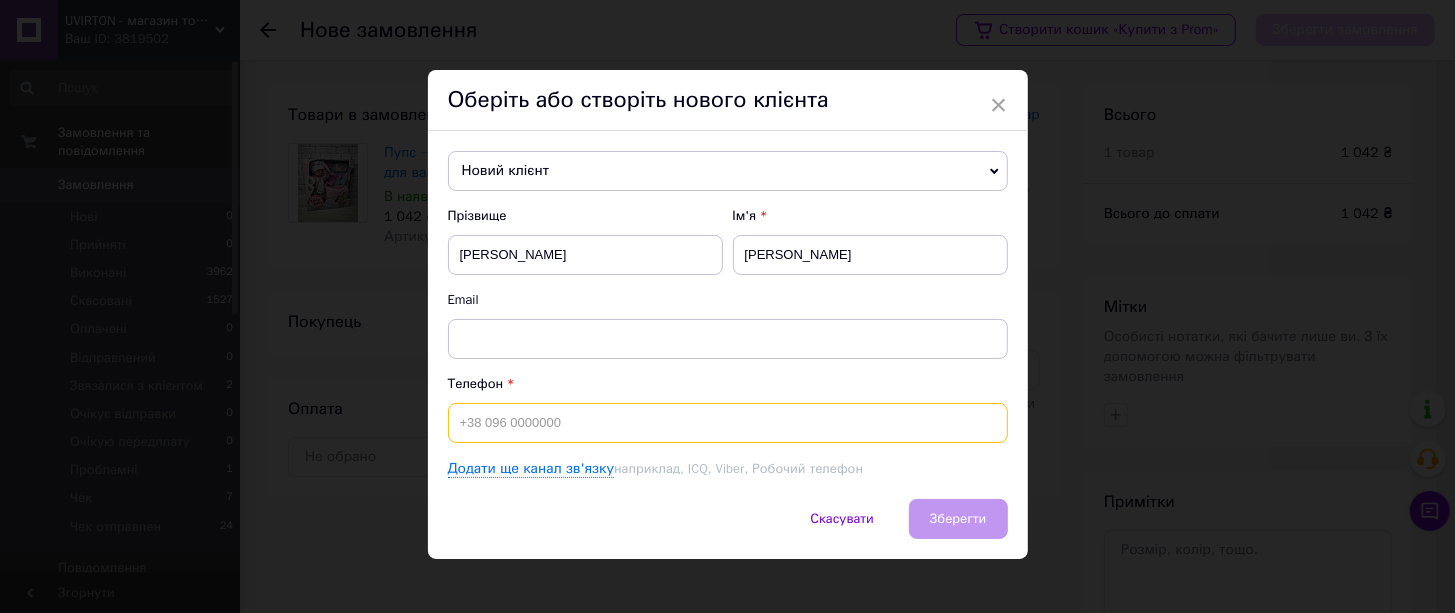click at bounding box center (728, 423) 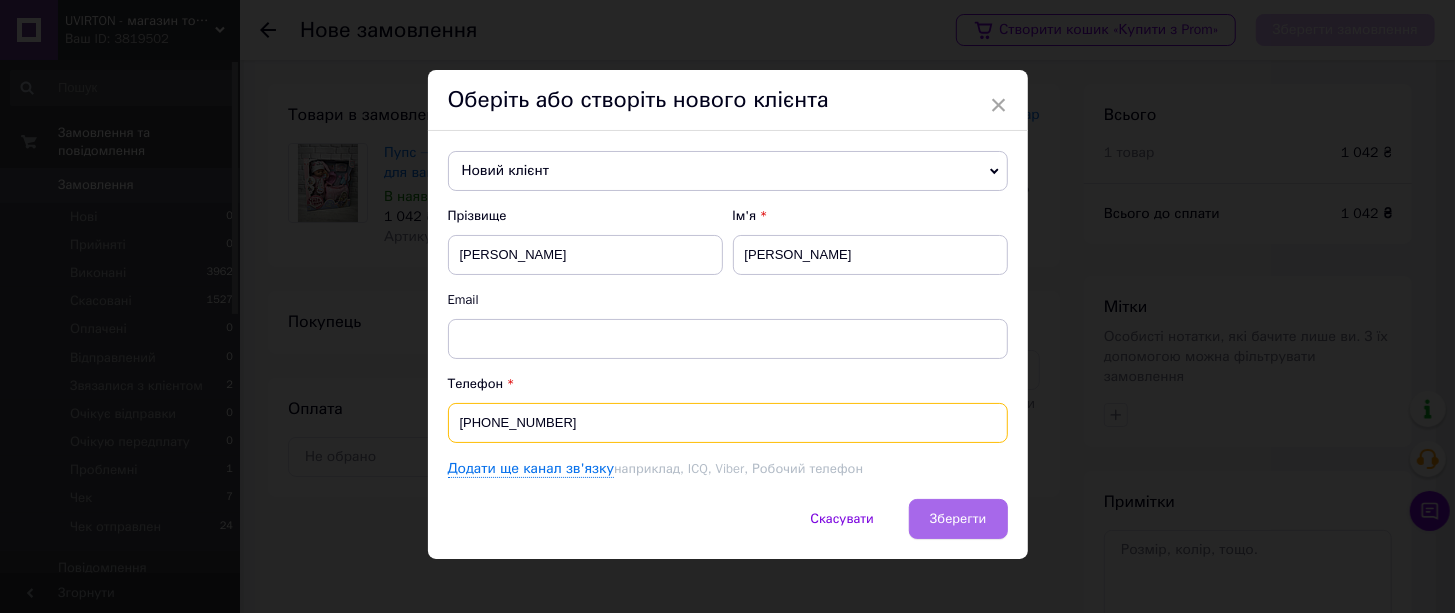 type on "[PHONE_NUMBER]" 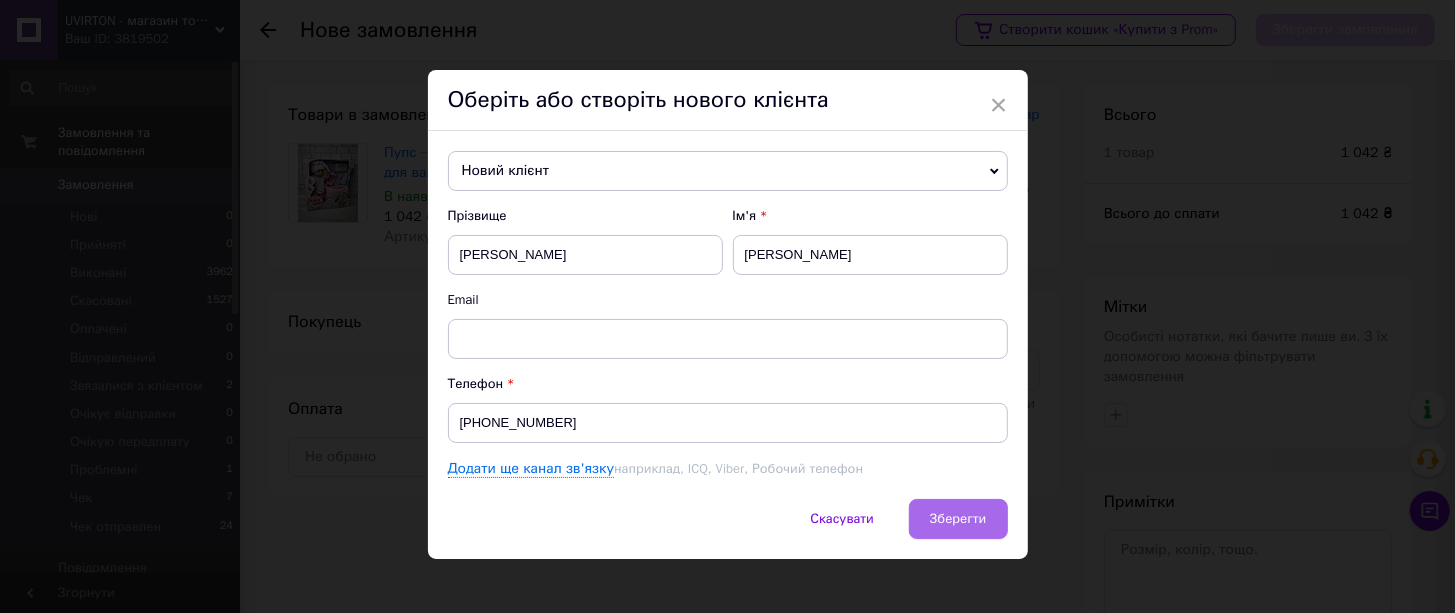click on "Зберегти" at bounding box center (958, 519) 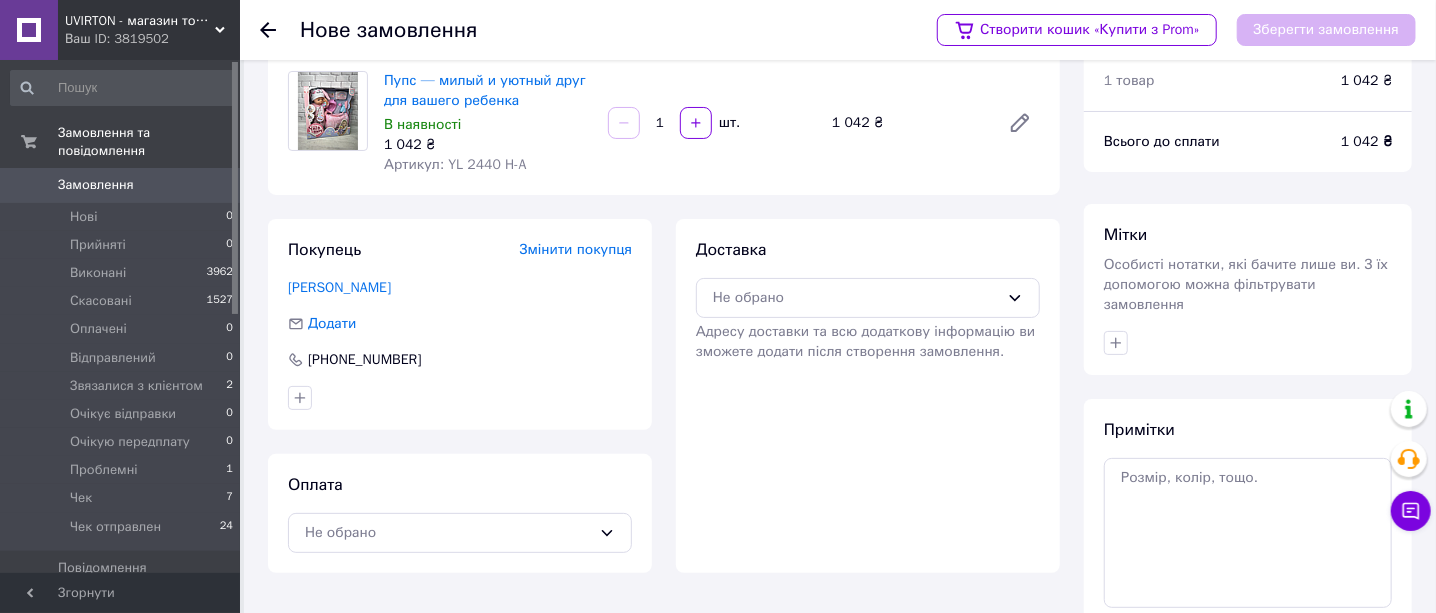 scroll, scrollTop: 124, scrollLeft: 0, axis: vertical 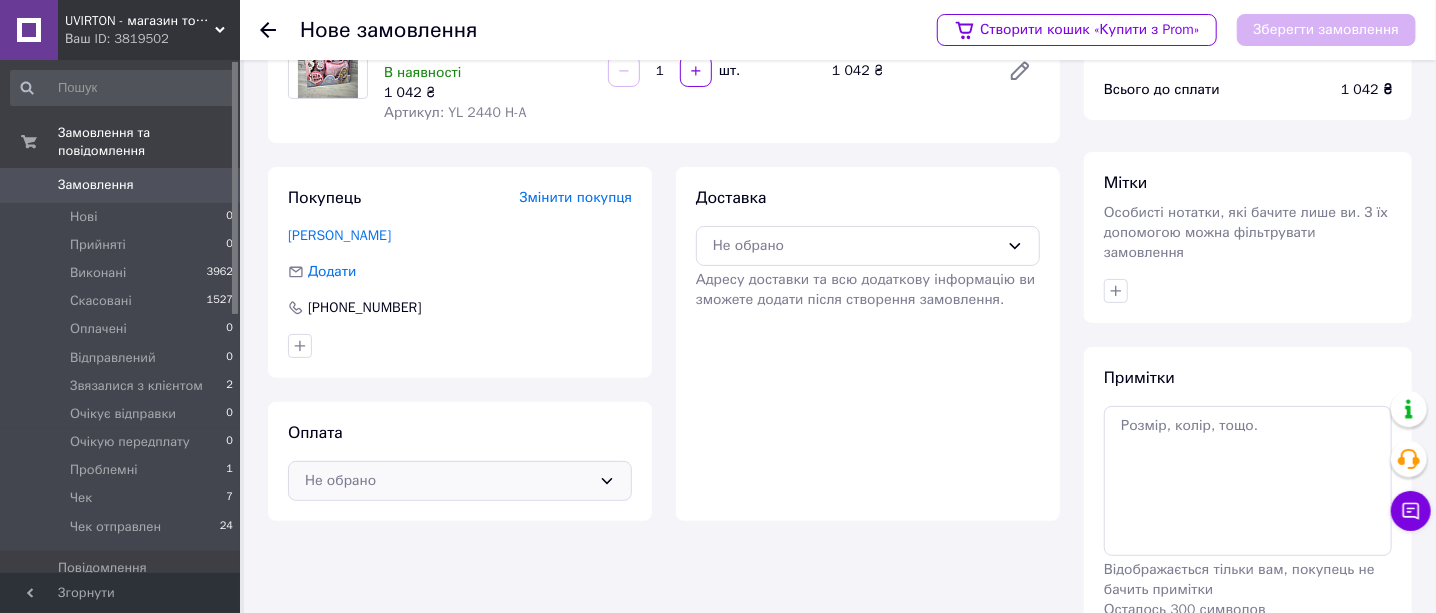 click on "Не обрано" at bounding box center (448, 481) 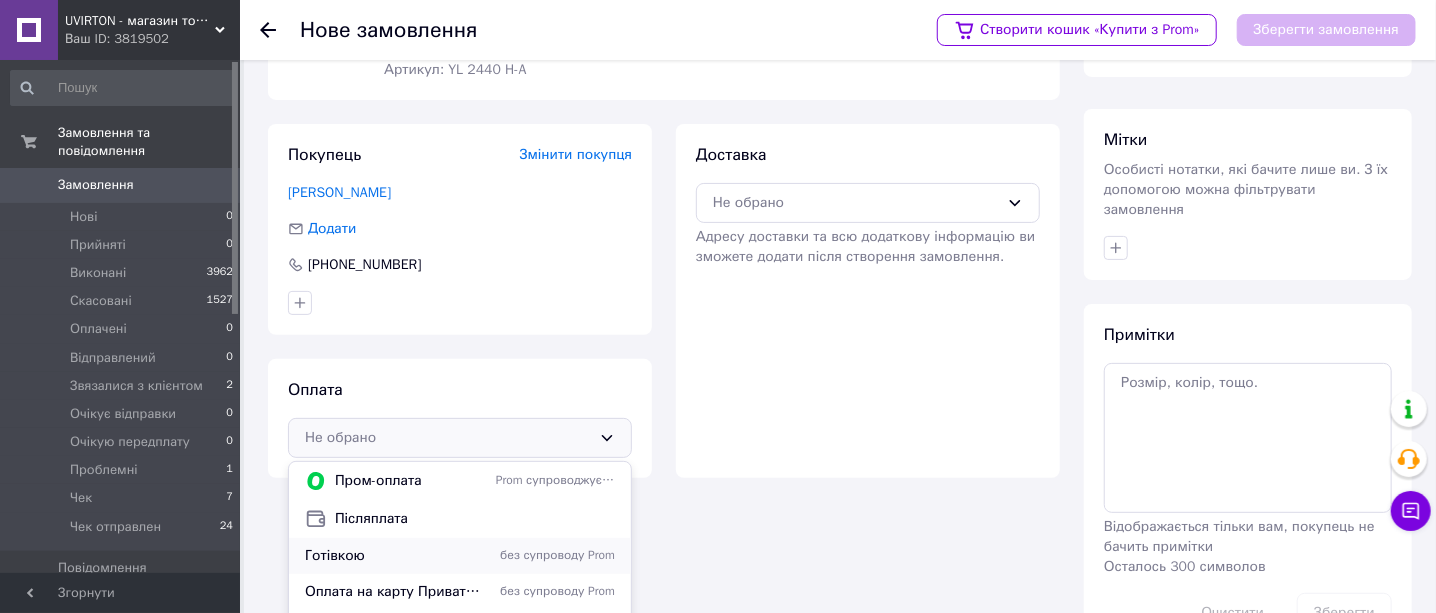 scroll, scrollTop: 209, scrollLeft: 0, axis: vertical 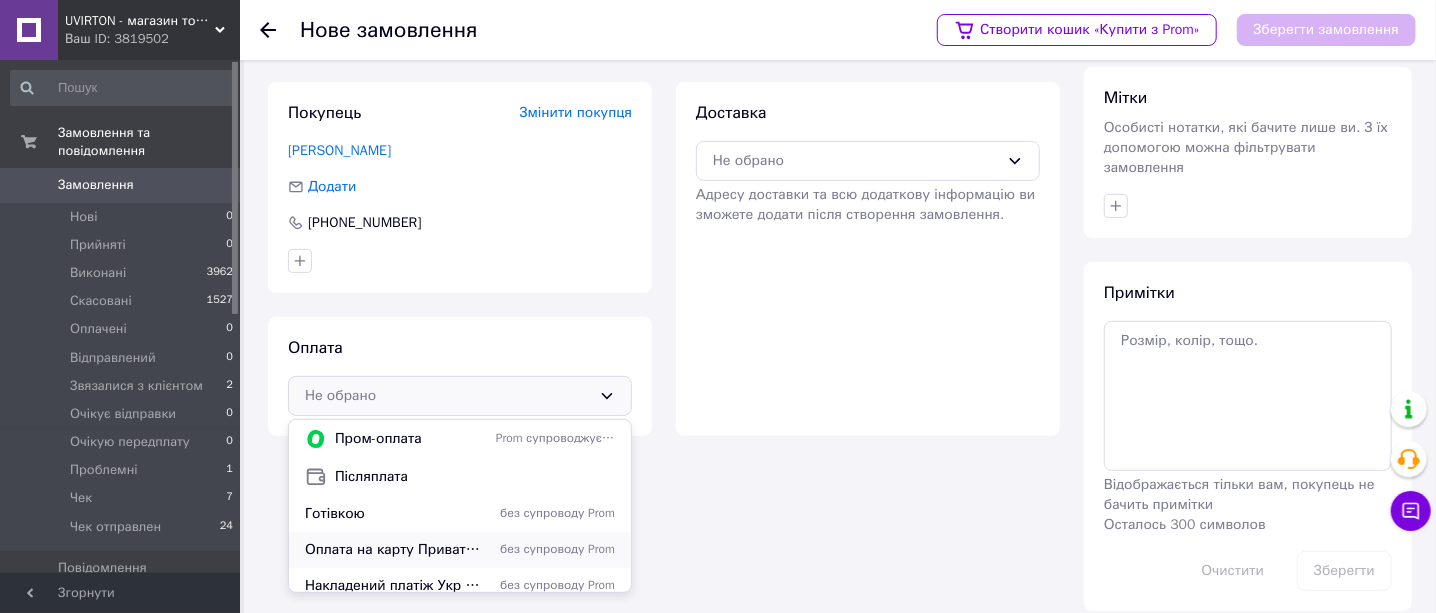 click on "Оплата на карту ПриватБанк [CREDIT_CARD_NUMBER] [PERSON_NAME]" at bounding box center (396, 550) 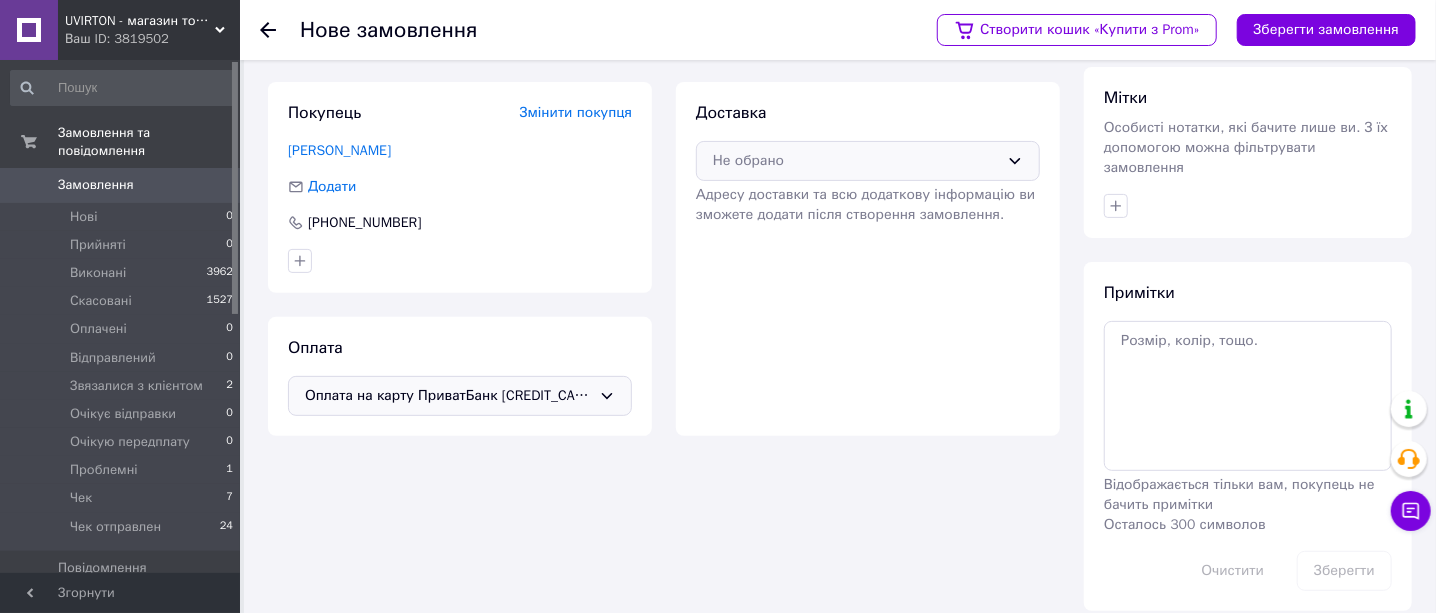 click on "Не обрано" at bounding box center [856, 161] 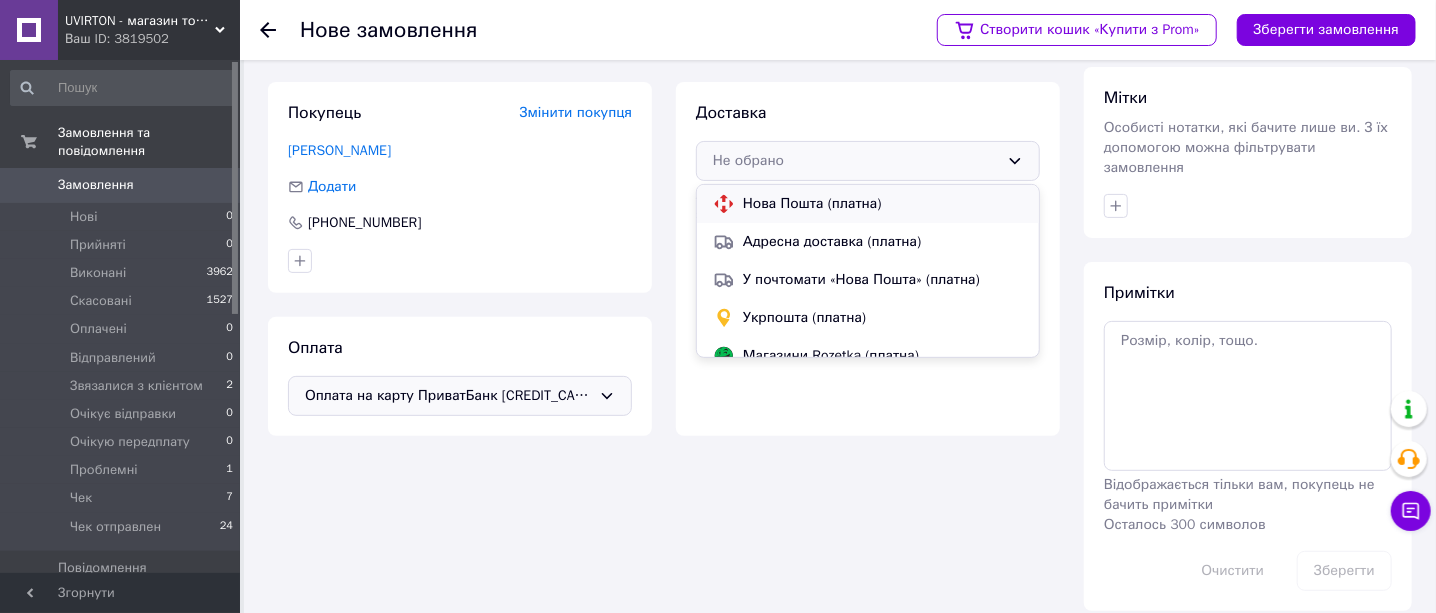 click on "Нова Пошта (платна)" at bounding box center [883, 204] 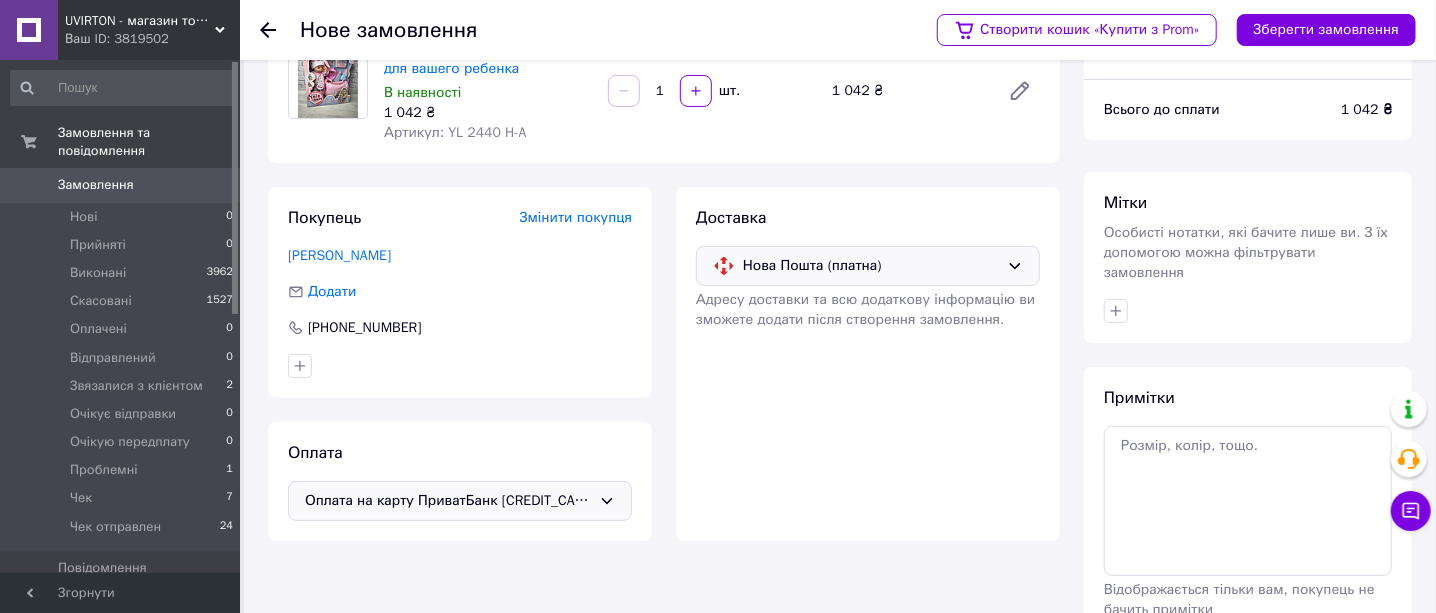 scroll, scrollTop: 84, scrollLeft: 0, axis: vertical 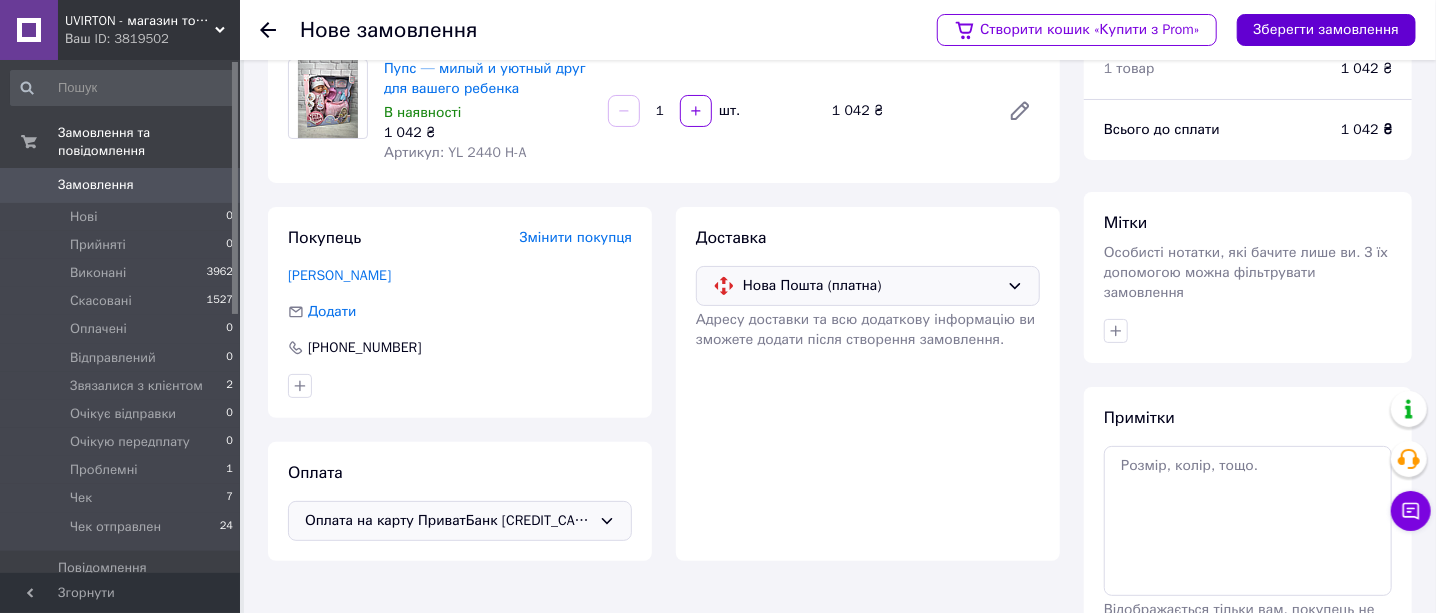 click on "Зберегти замовлення" at bounding box center (1326, 30) 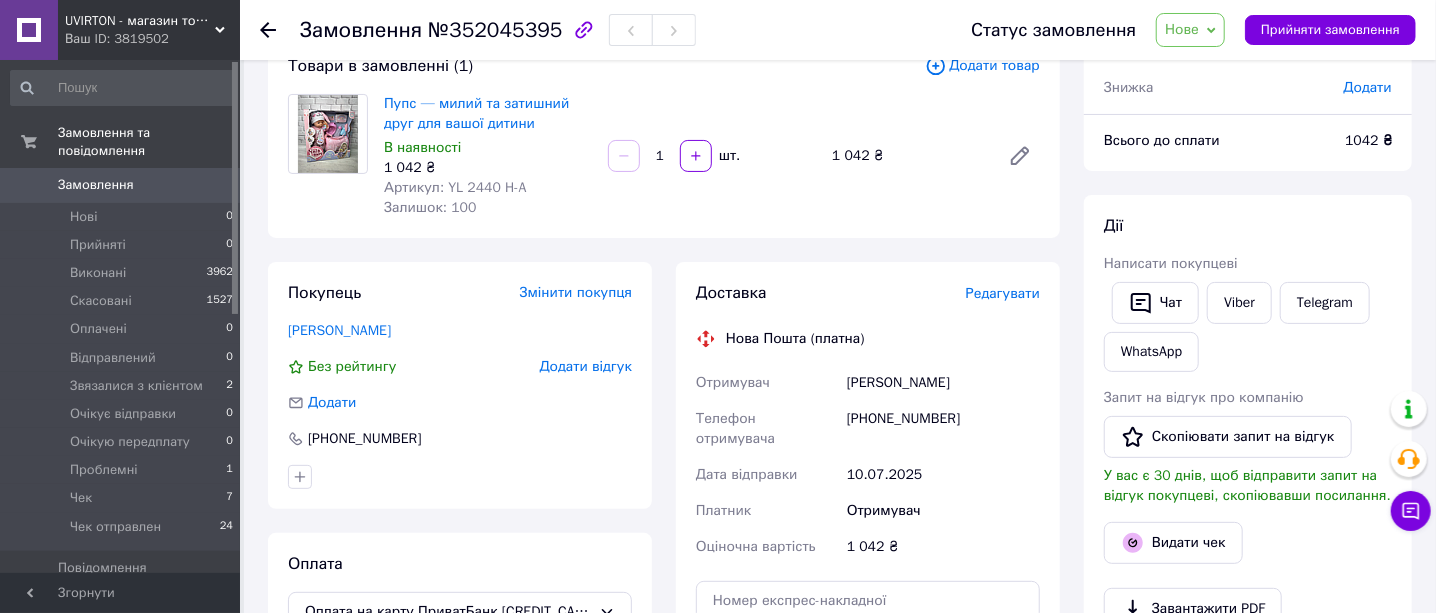 scroll, scrollTop: 102, scrollLeft: 0, axis: vertical 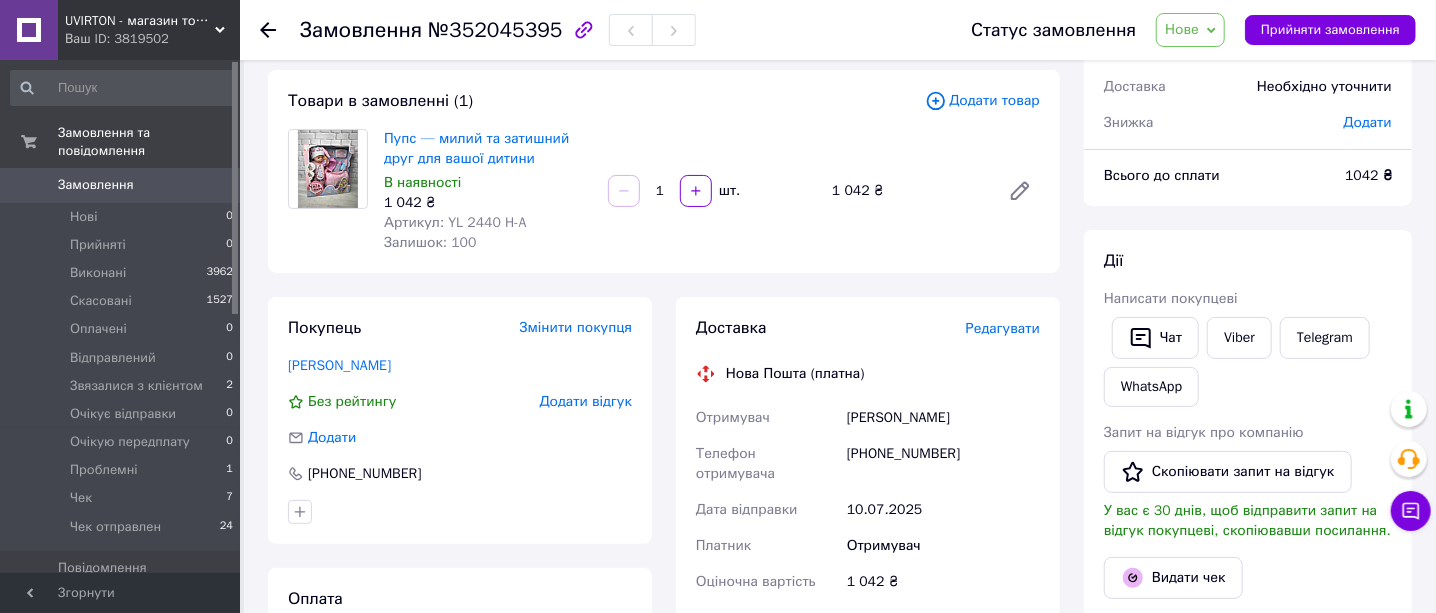 click on "Нове" at bounding box center [1190, 30] 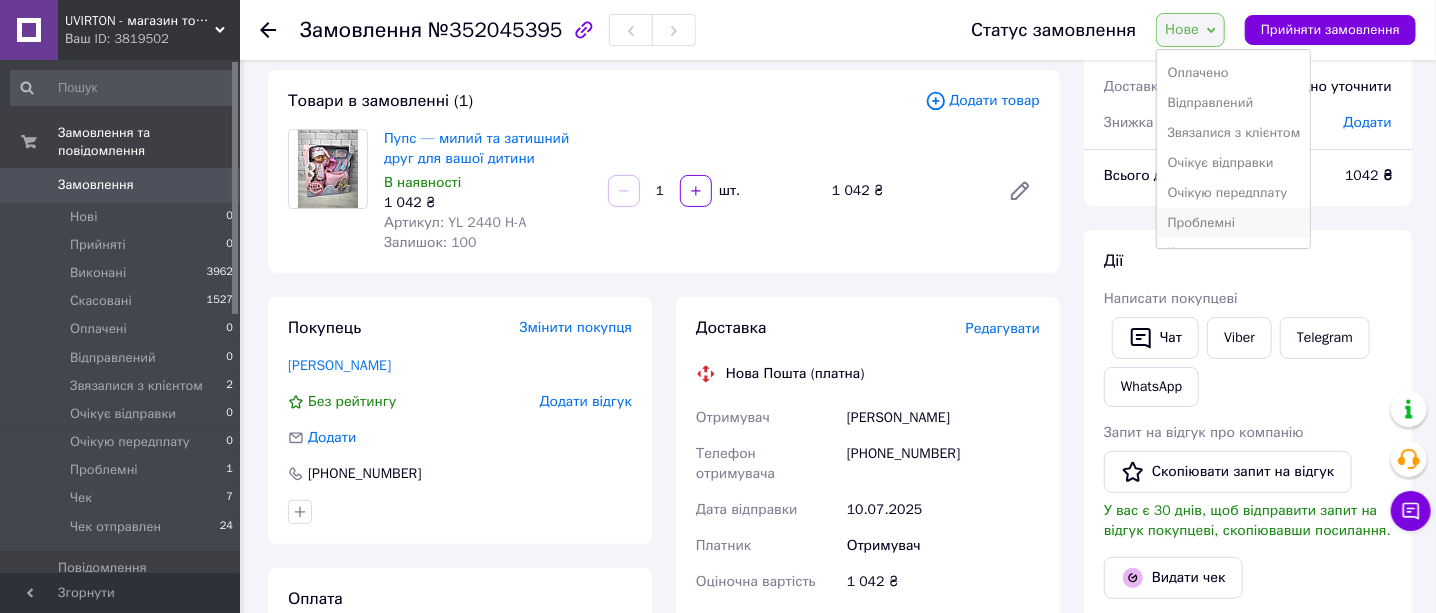 scroll, scrollTop: 141, scrollLeft: 0, axis: vertical 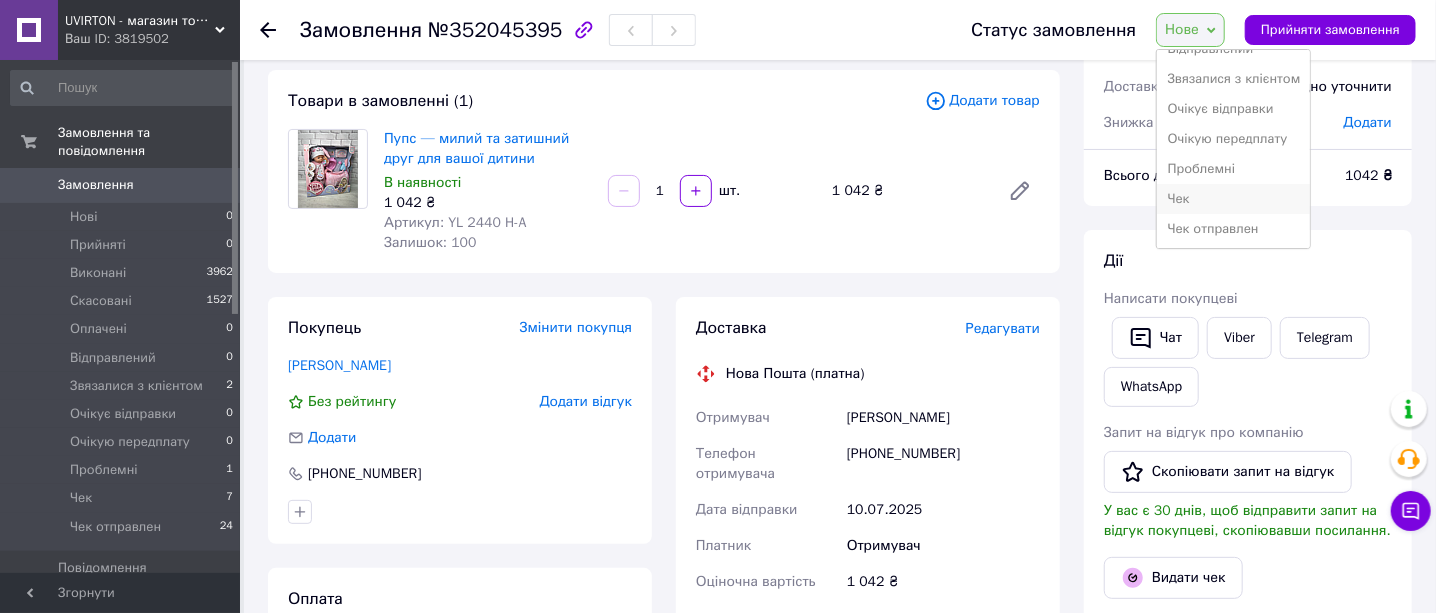 click on "Чек" at bounding box center (1233, 199) 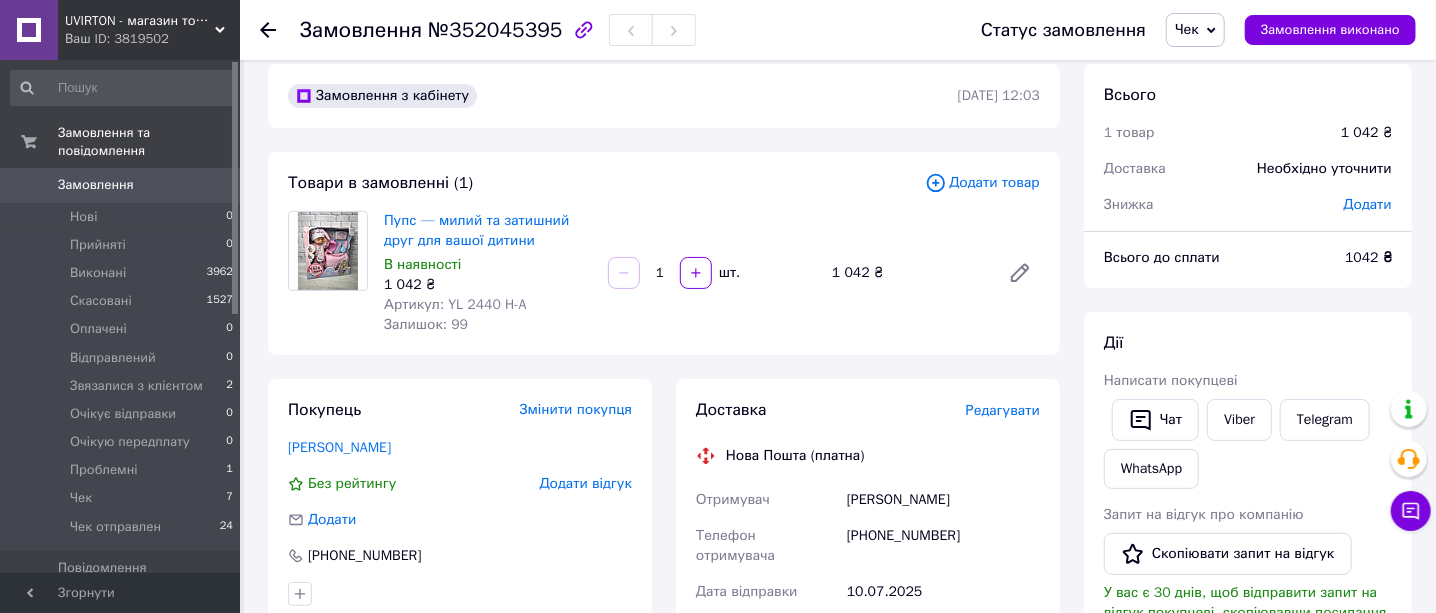 scroll, scrollTop: 0, scrollLeft: 0, axis: both 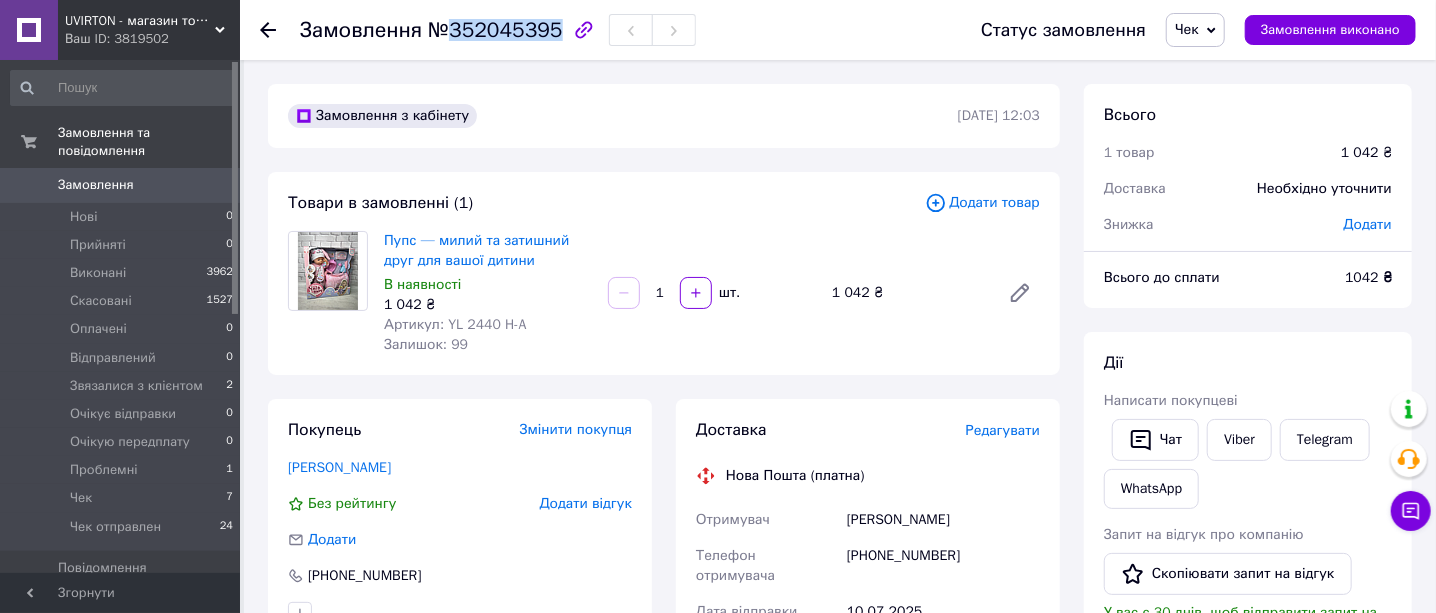 drag, startPoint x: 450, startPoint y: 28, endPoint x: 543, endPoint y: 38, distance: 93.53609 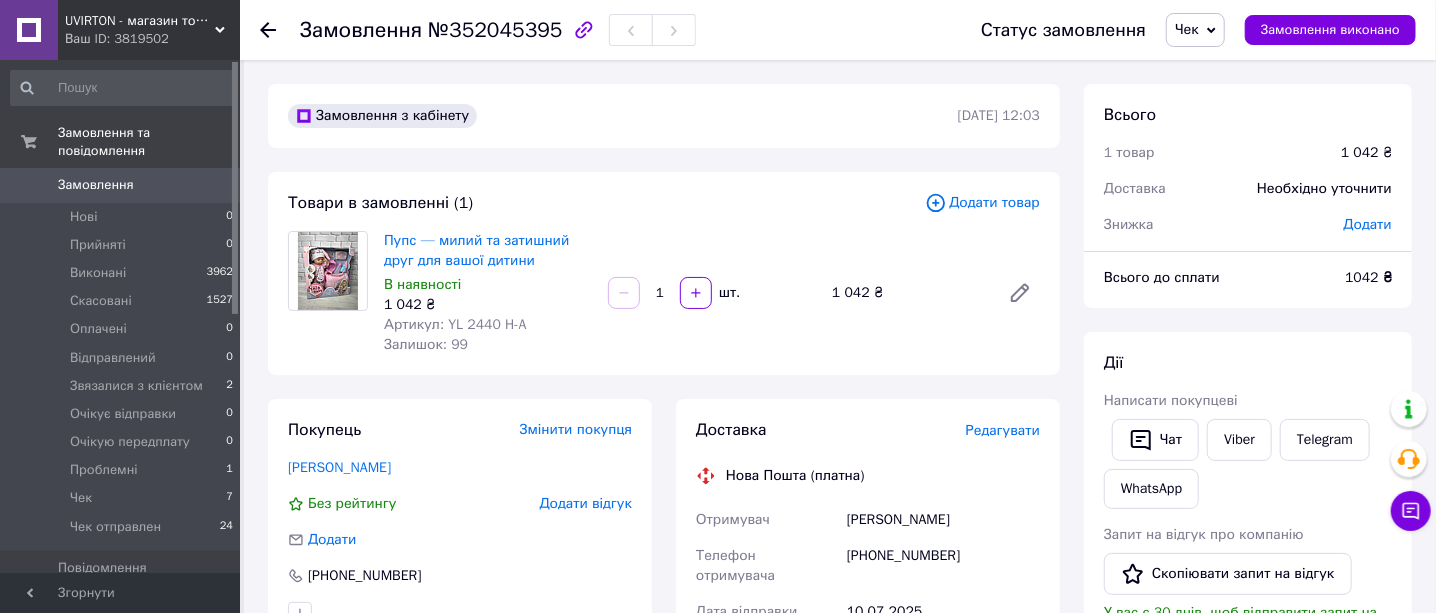 click 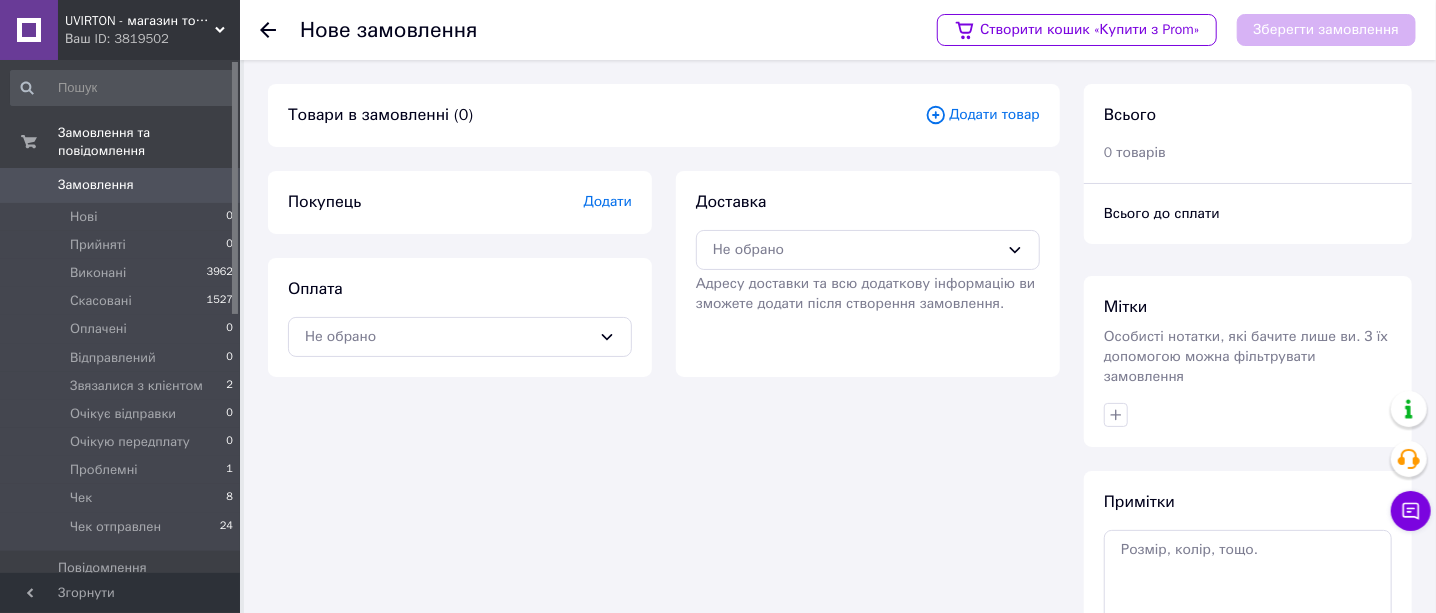 click 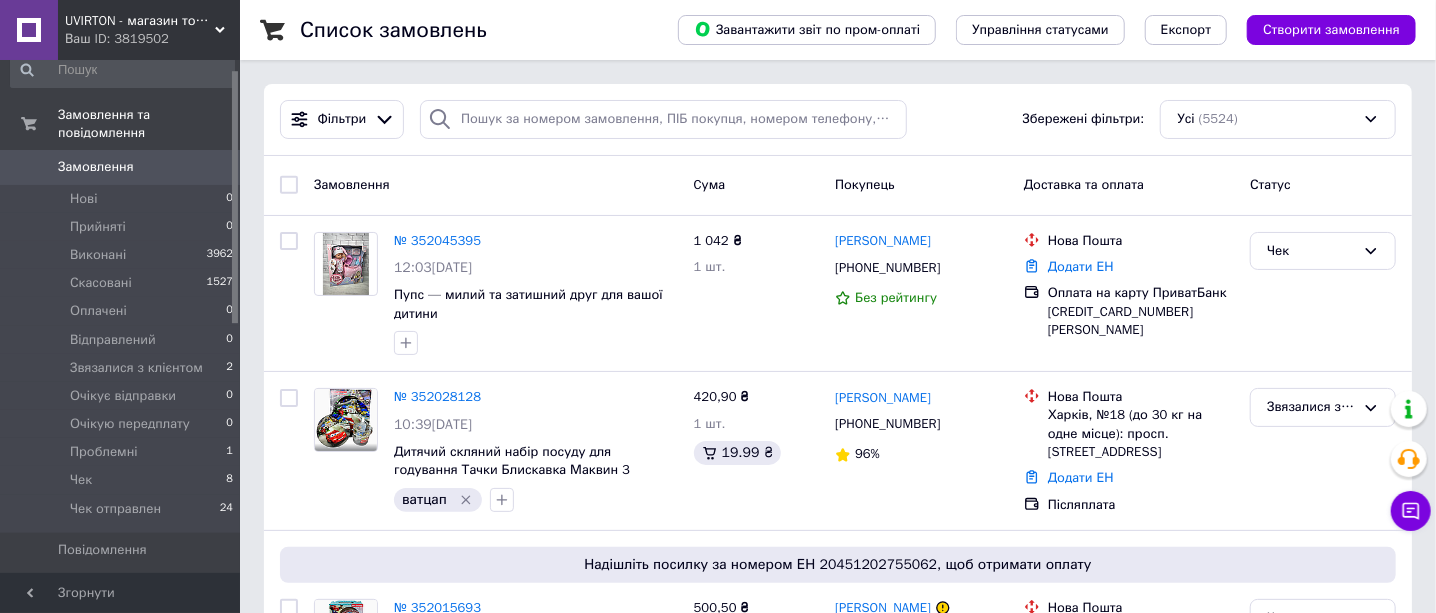 scroll, scrollTop: 0, scrollLeft: 0, axis: both 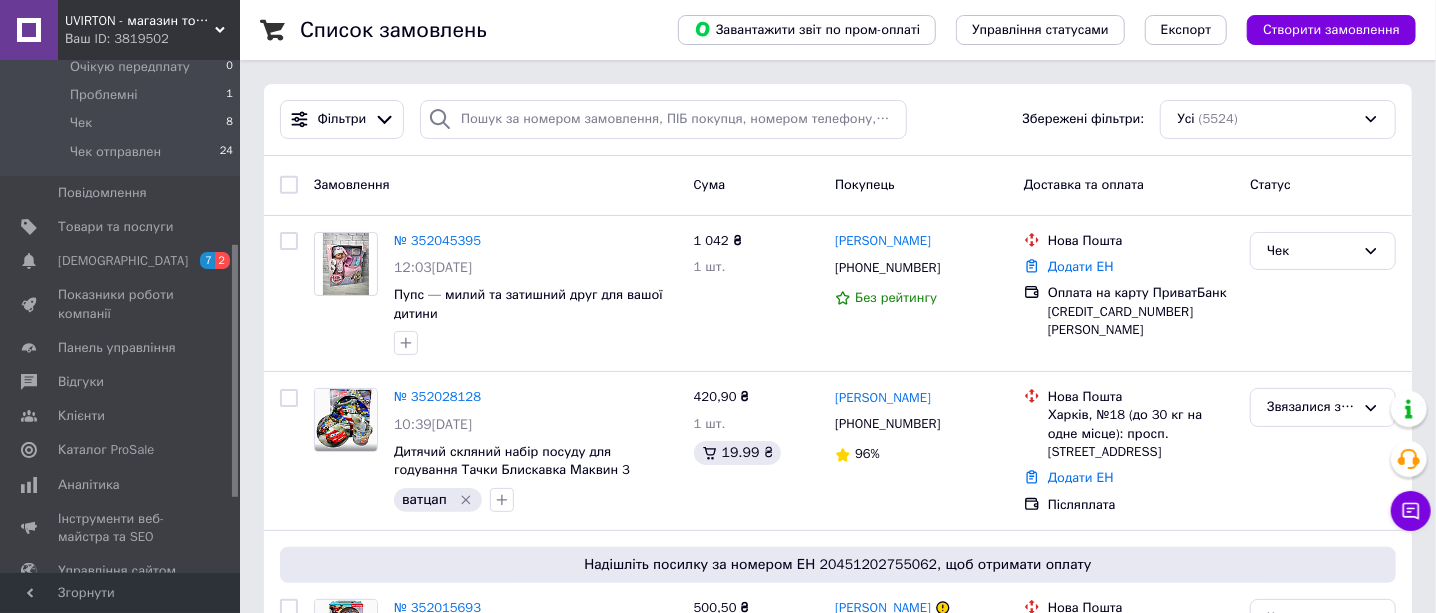 drag, startPoint x: 88, startPoint y: 366, endPoint x: 250, endPoint y: 398, distance: 165.13025 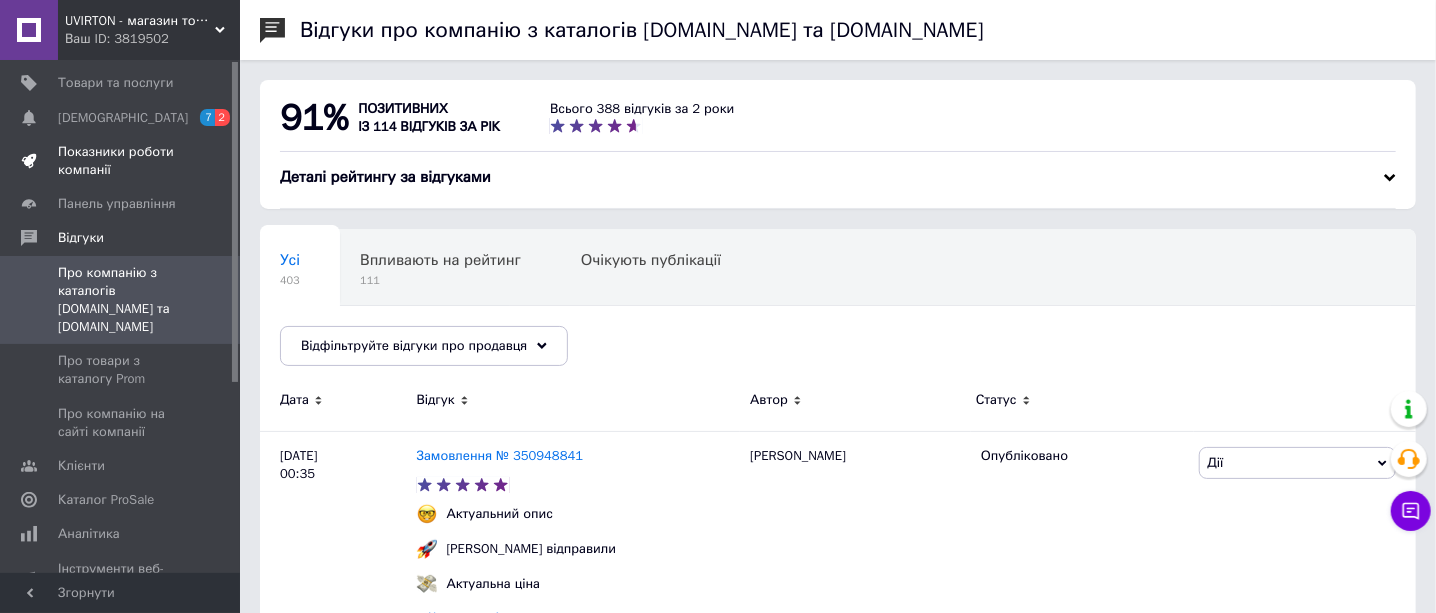 scroll, scrollTop: 0, scrollLeft: 0, axis: both 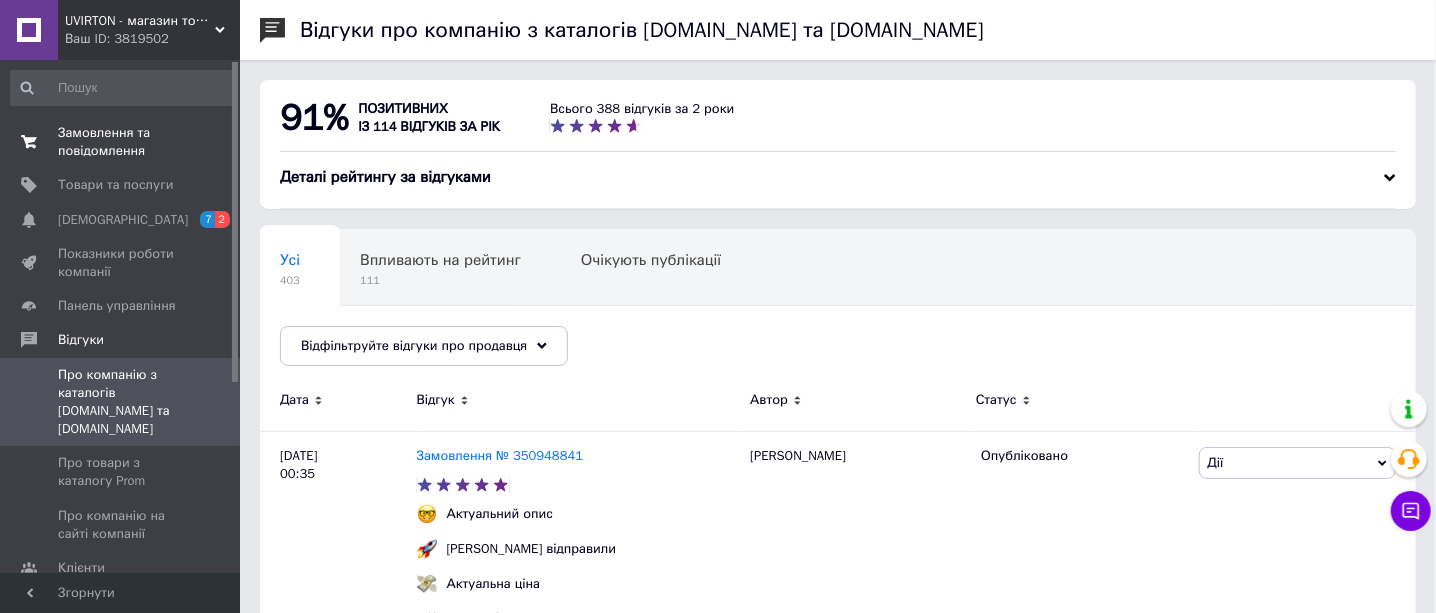 click on "Замовлення та повідомлення" at bounding box center (121, 142) 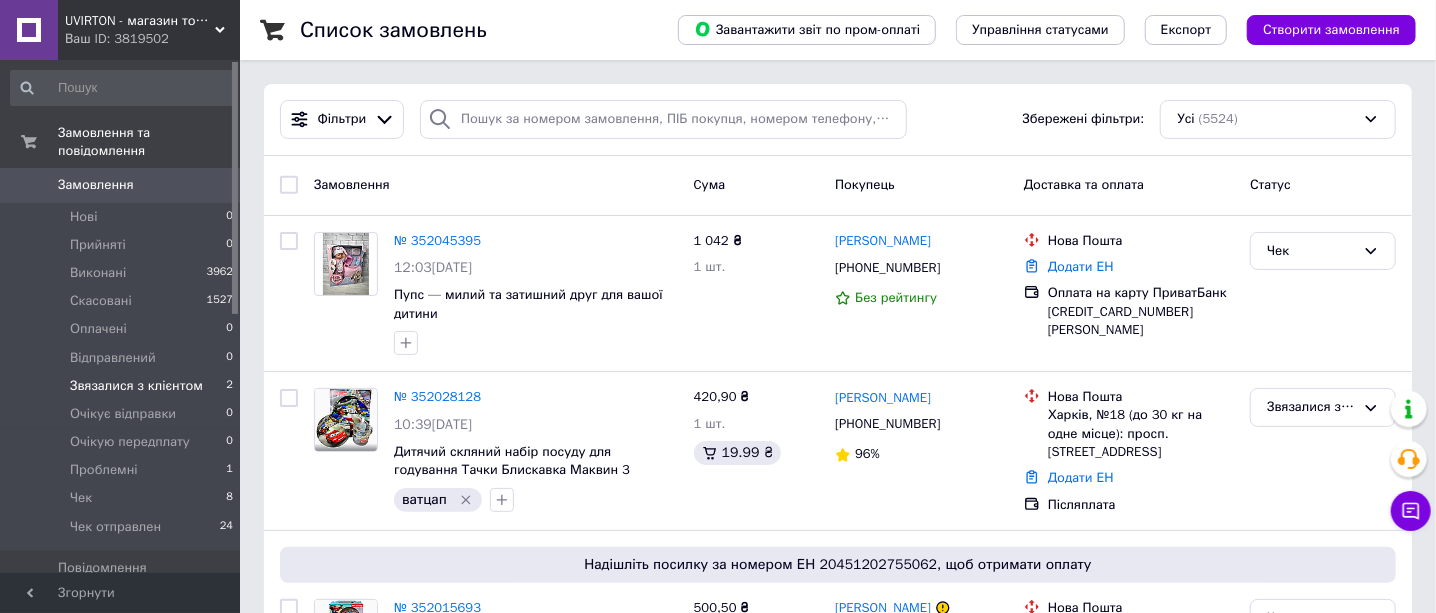click on "Звязалися з клієнтом" at bounding box center [136, 386] 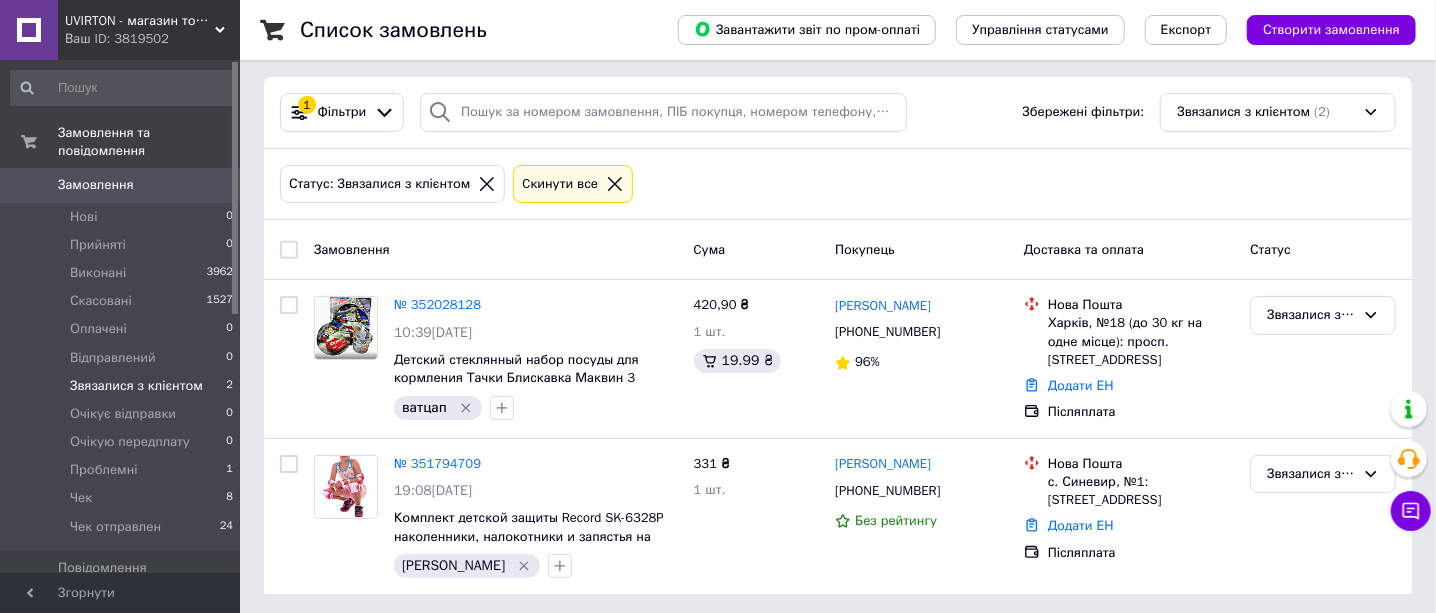 scroll, scrollTop: 9, scrollLeft: 0, axis: vertical 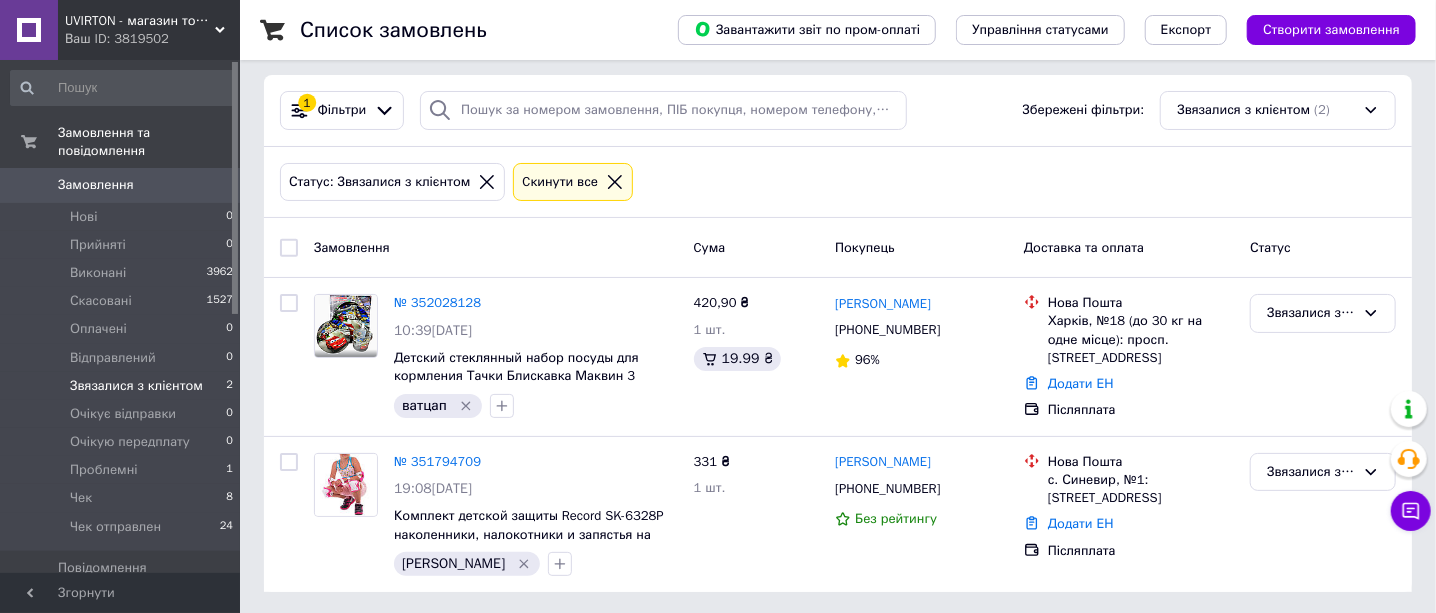 click on "UVIRTON - магазин товарів для будинку та активного відпочинку Ваш ID: 3819502" at bounding box center (149, 30) 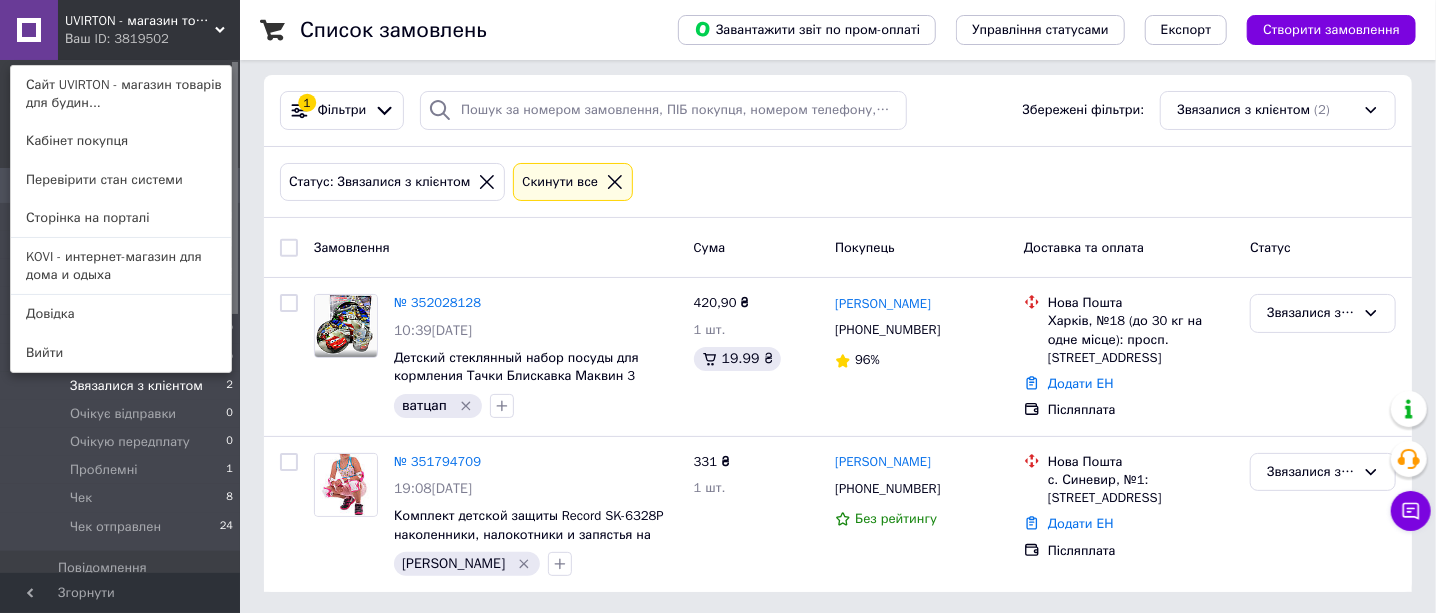 click on "KOVI - интернет-магазин для дома и одыха" at bounding box center [121, 266] 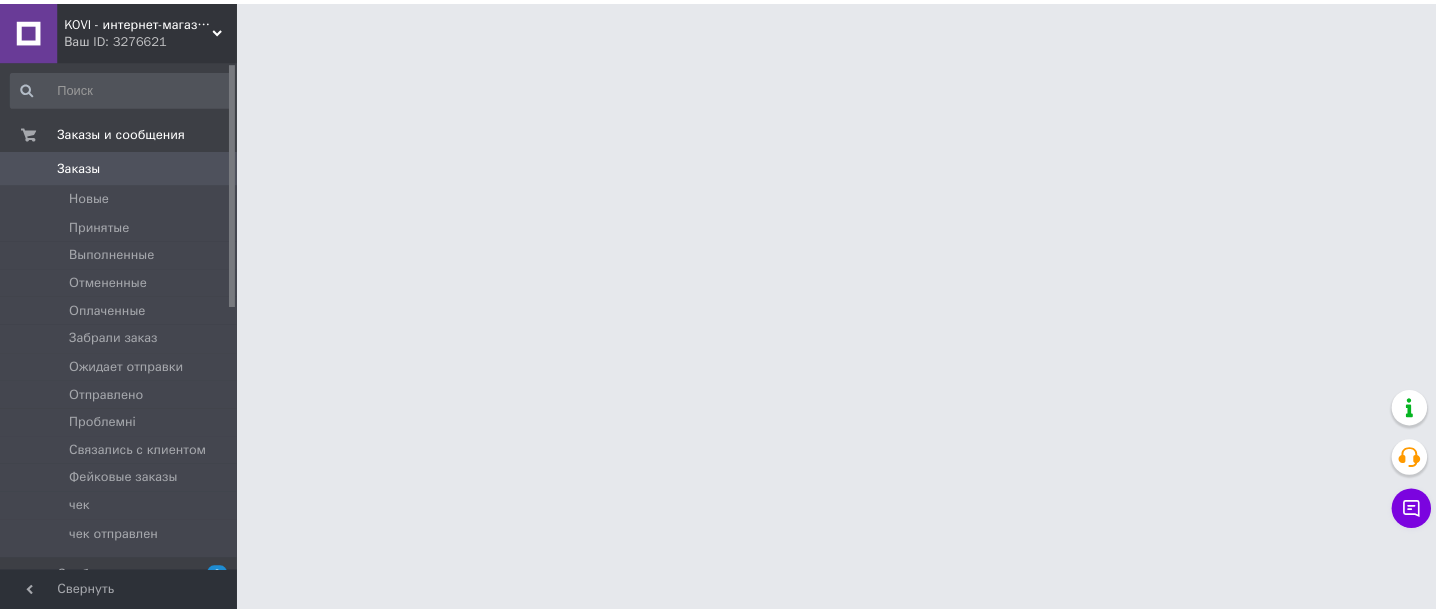 scroll, scrollTop: 0, scrollLeft: 0, axis: both 